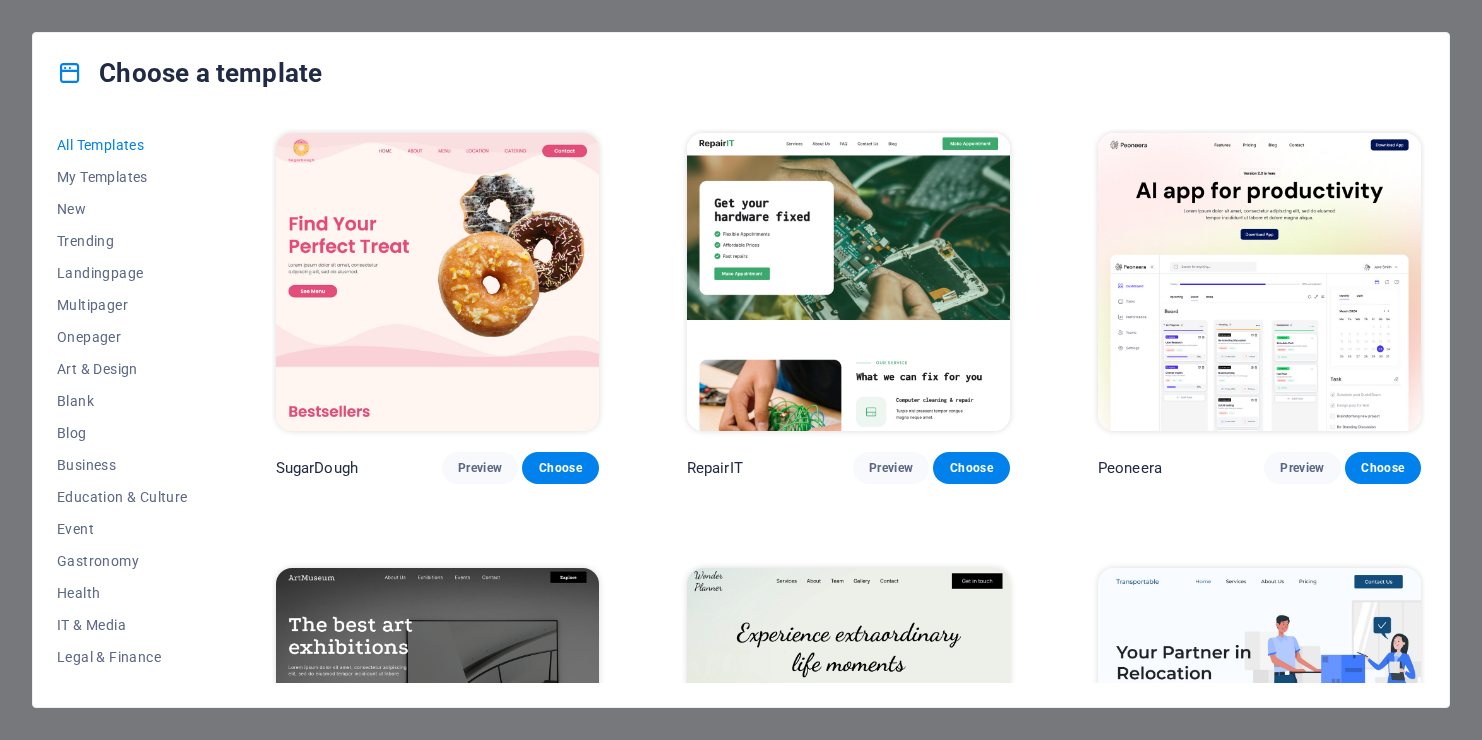 scroll, scrollTop: 0, scrollLeft: 0, axis: both 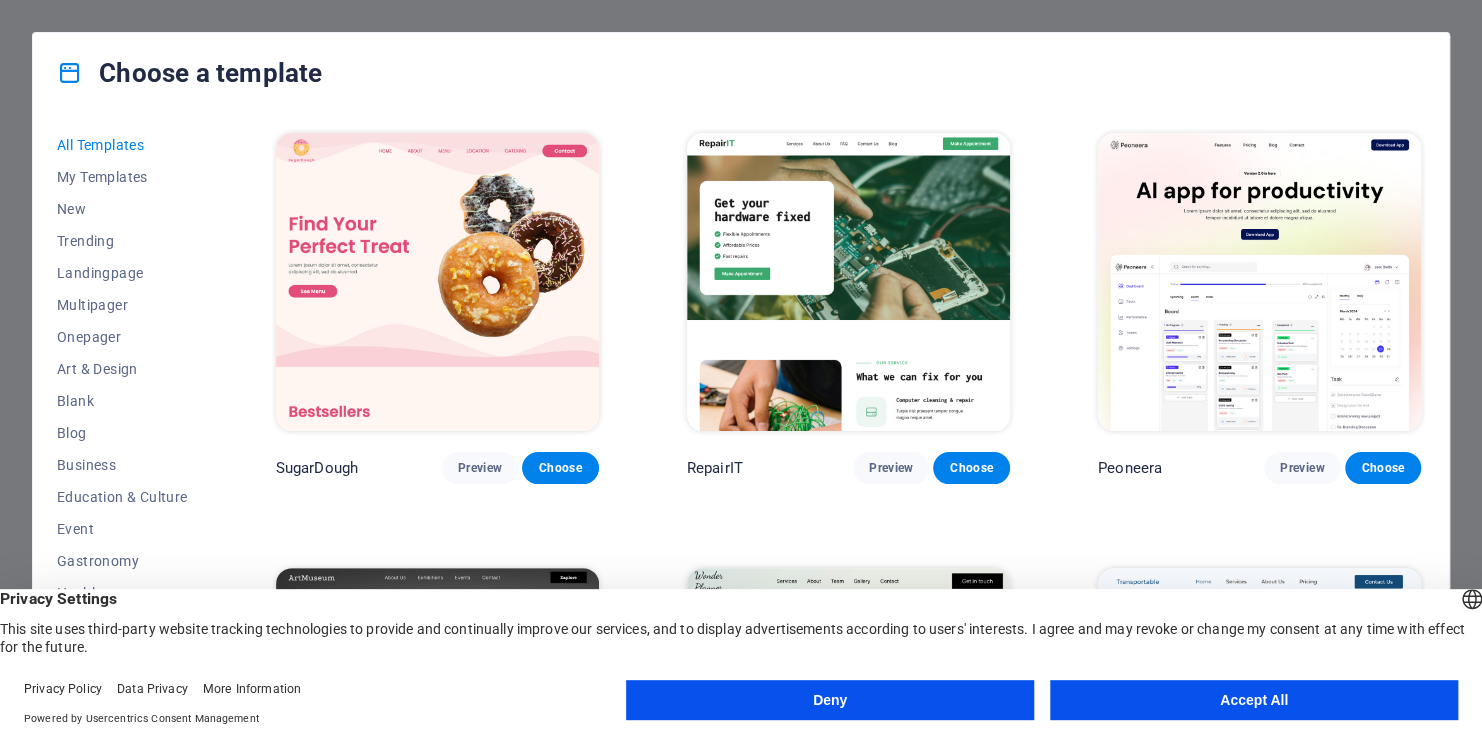 click on "Deny" at bounding box center [830, 700] 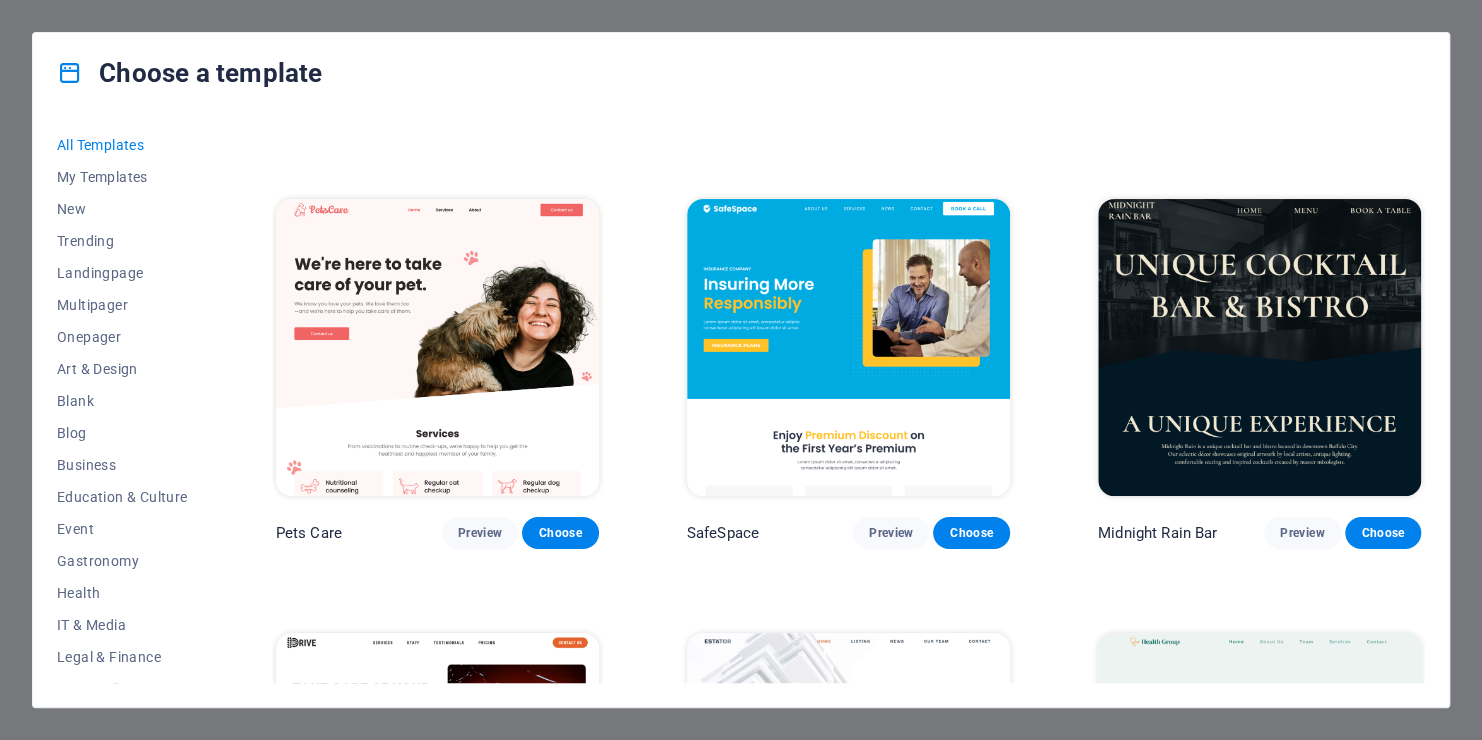scroll, scrollTop: 3768, scrollLeft: 0, axis: vertical 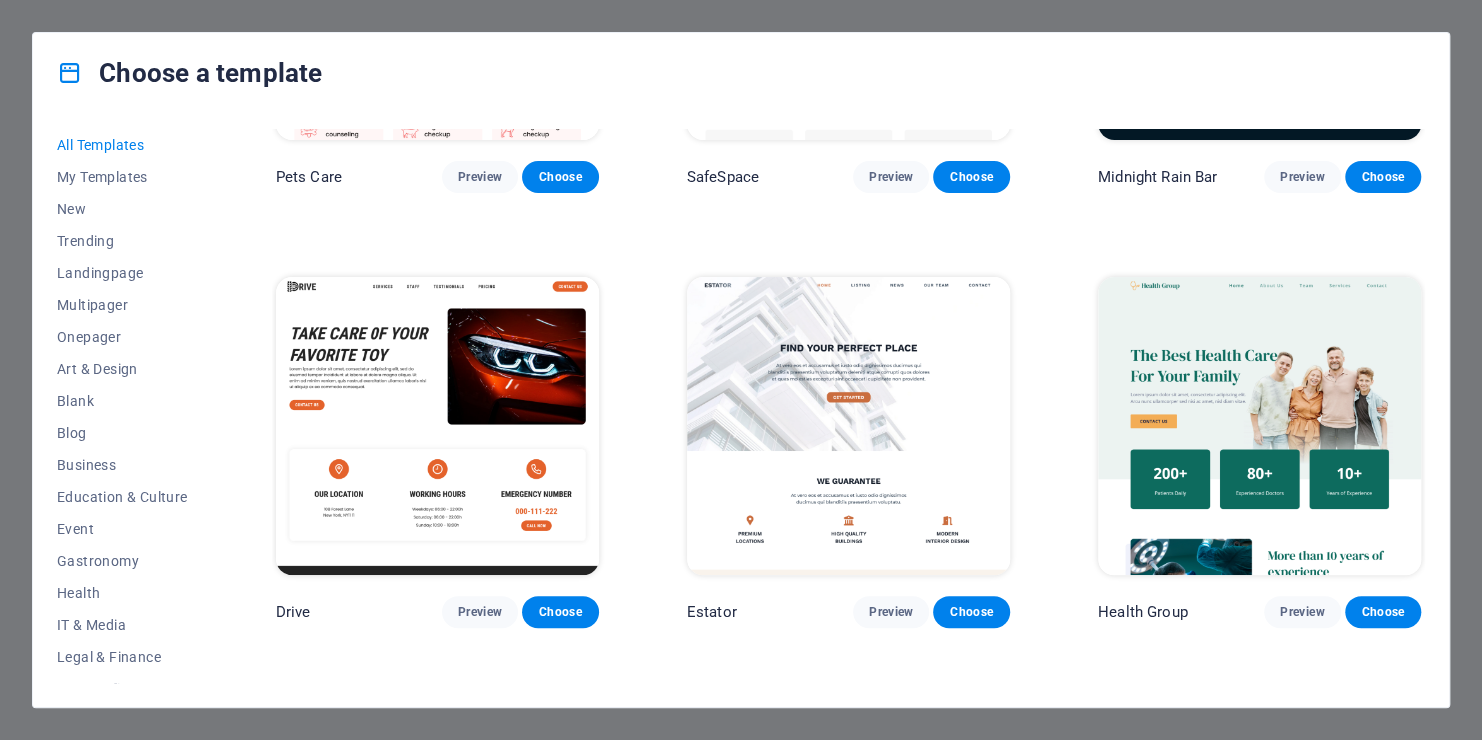 click on "SugarDough Preview Choose RepairIT Preview Choose Peoneera Preview Choose Art Museum Preview Choose Wonder Planner Preview Choose Transportable Preview Choose S&L Preview Choose WePaint Preview Choose Eco-Con Preview Choose MeetUp Preview Choose Help & Care Preview Choose Podcaster Preview Choose Academix Preview Choose BIG Barber Shop Preview Choose Health & Food Preview Choose UrbanNest Interiors Preview Choose Green Change Preview Choose The Beauty Temple Preview Choose WeTrain Preview Choose Cleaner Preview Choose Johanna James Preview Choose Delicioso Preview Choose Dream Garden Preview Choose LumeDeAqua Preview Choose Pets Care Preview Choose SafeSpace Preview Choose Midnight Rain Bar Preview Choose Drive Preview Choose Estator Preview Choose Health Group Preview Choose MakeIt Agency Preview Choose Wanderlust Preview Choose WeSpa Preview Choose BERLIN Preview Choose Gadgets Preview Choose CoffeeScience Preview Choose CoachLife Preview Choose Cafe de Oceana Preview Choose Max Hatzy Preview Choose Preview" at bounding box center (848, 8275) 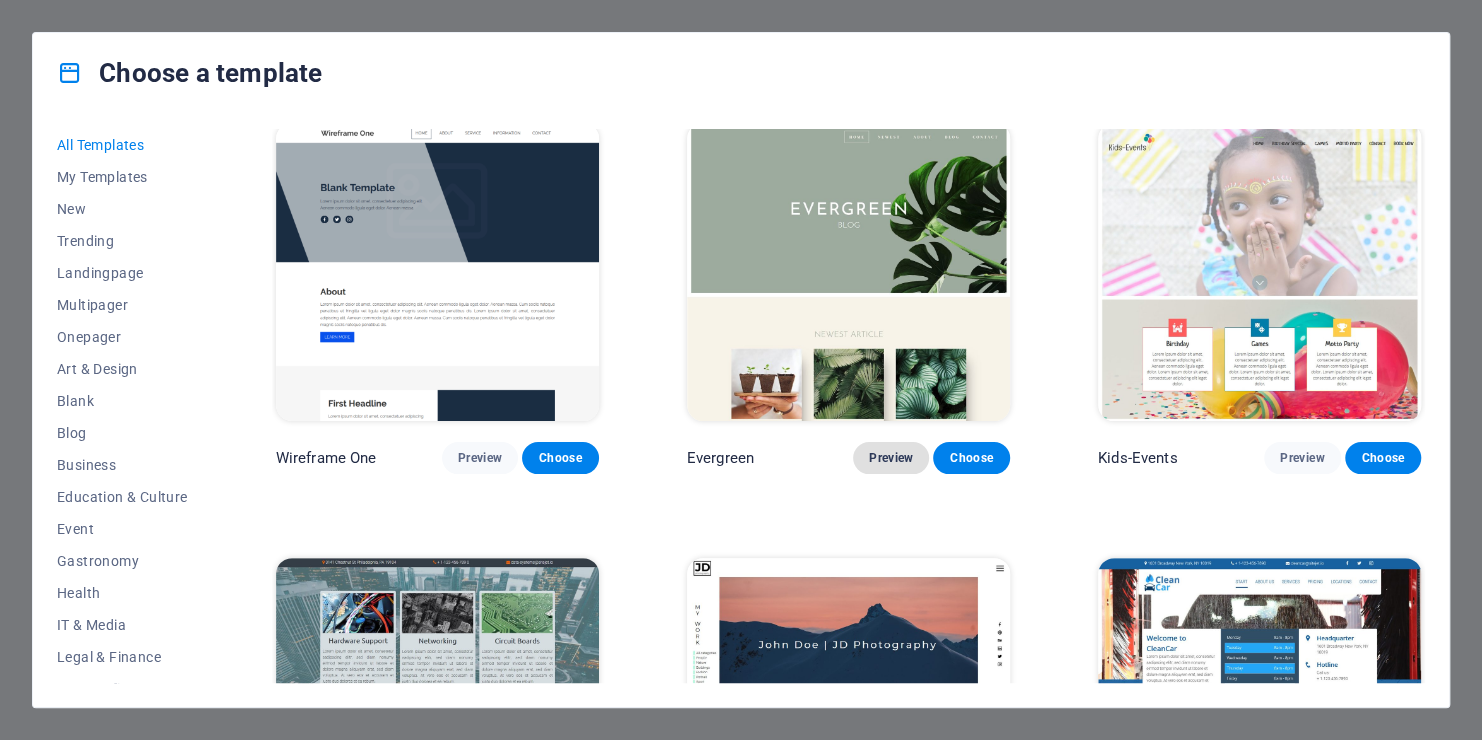 scroll, scrollTop: 7284, scrollLeft: 0, axis: vertical 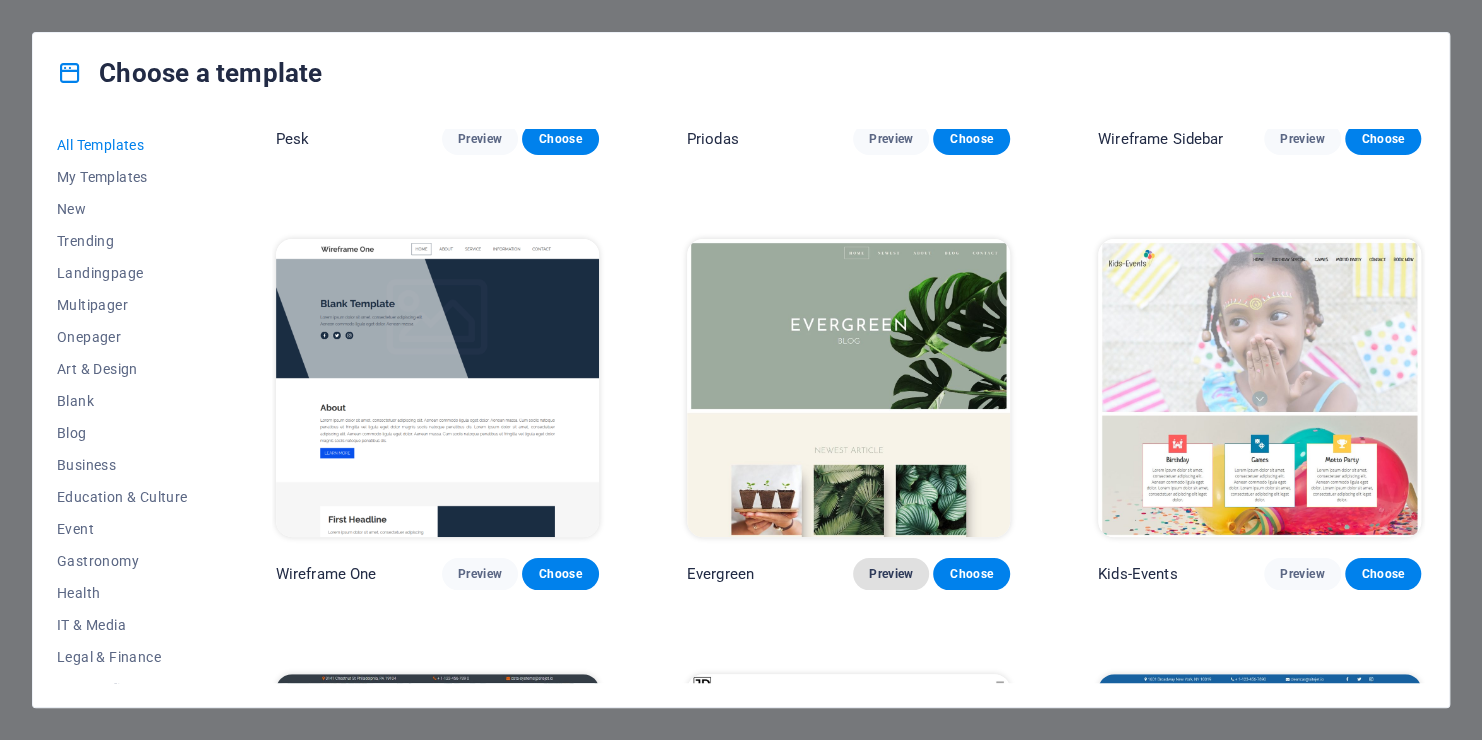 click on "Preview" at bounding box center [891, 574] 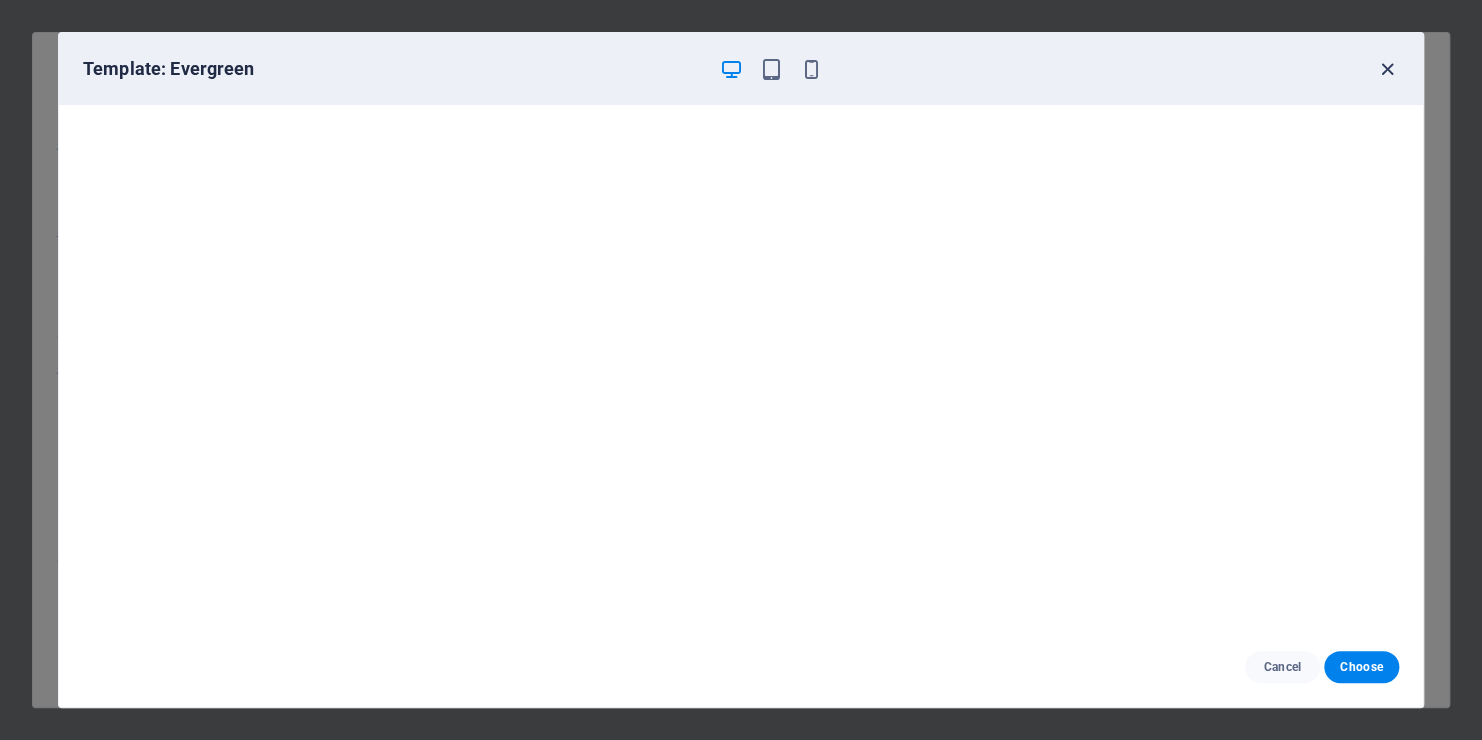 click at bounding box center [1387, 69] 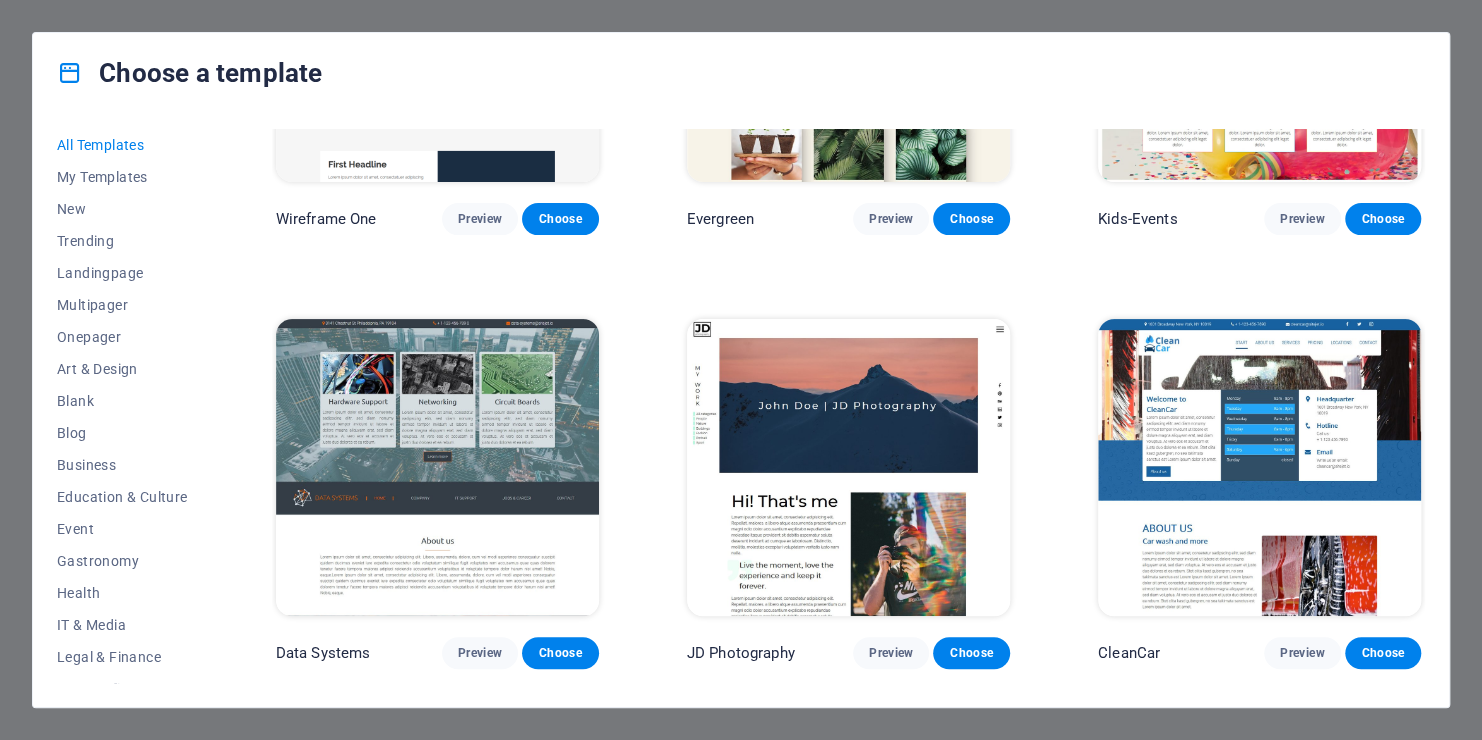 scroll, scrollTop: 7299, scrollLeft: 0, axis: vertical 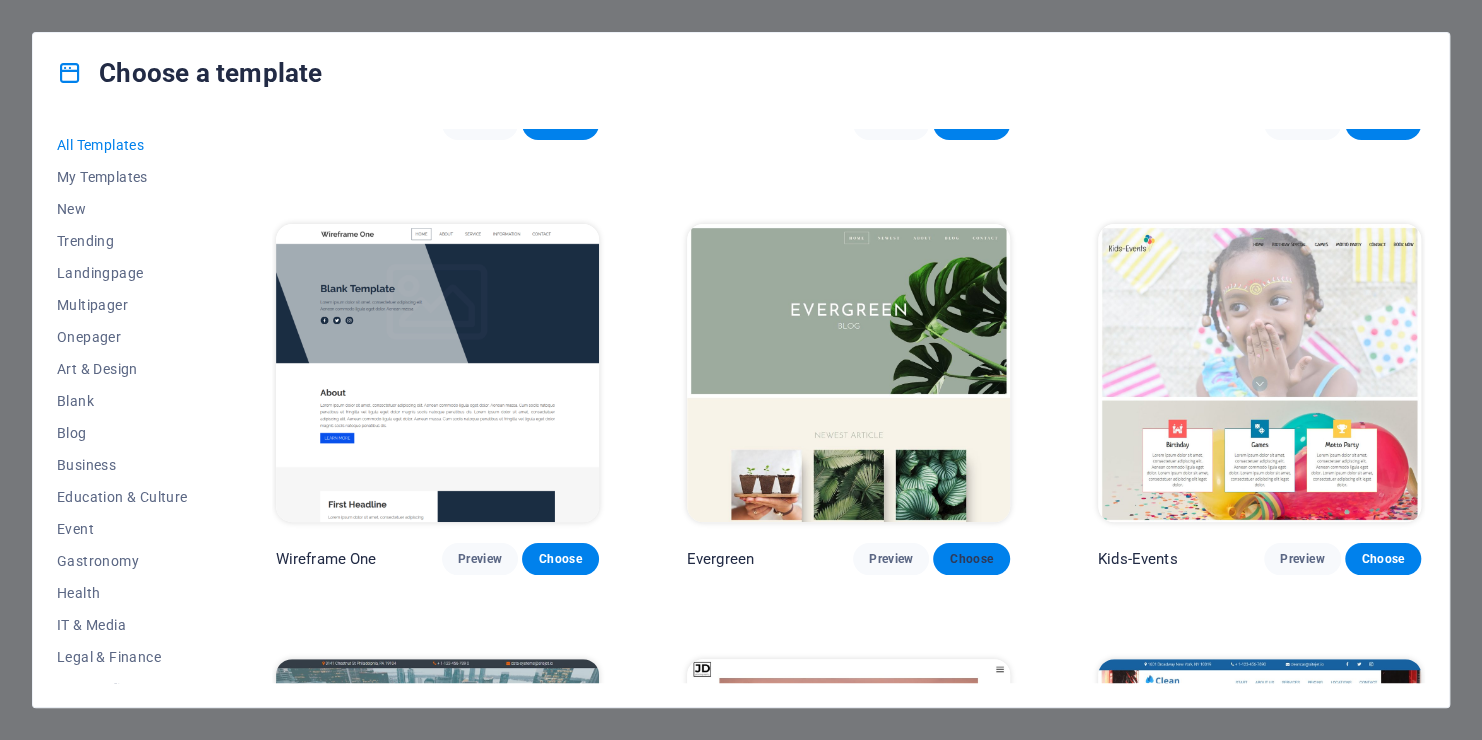 click on "Choose" at bounding box center [971, 559] 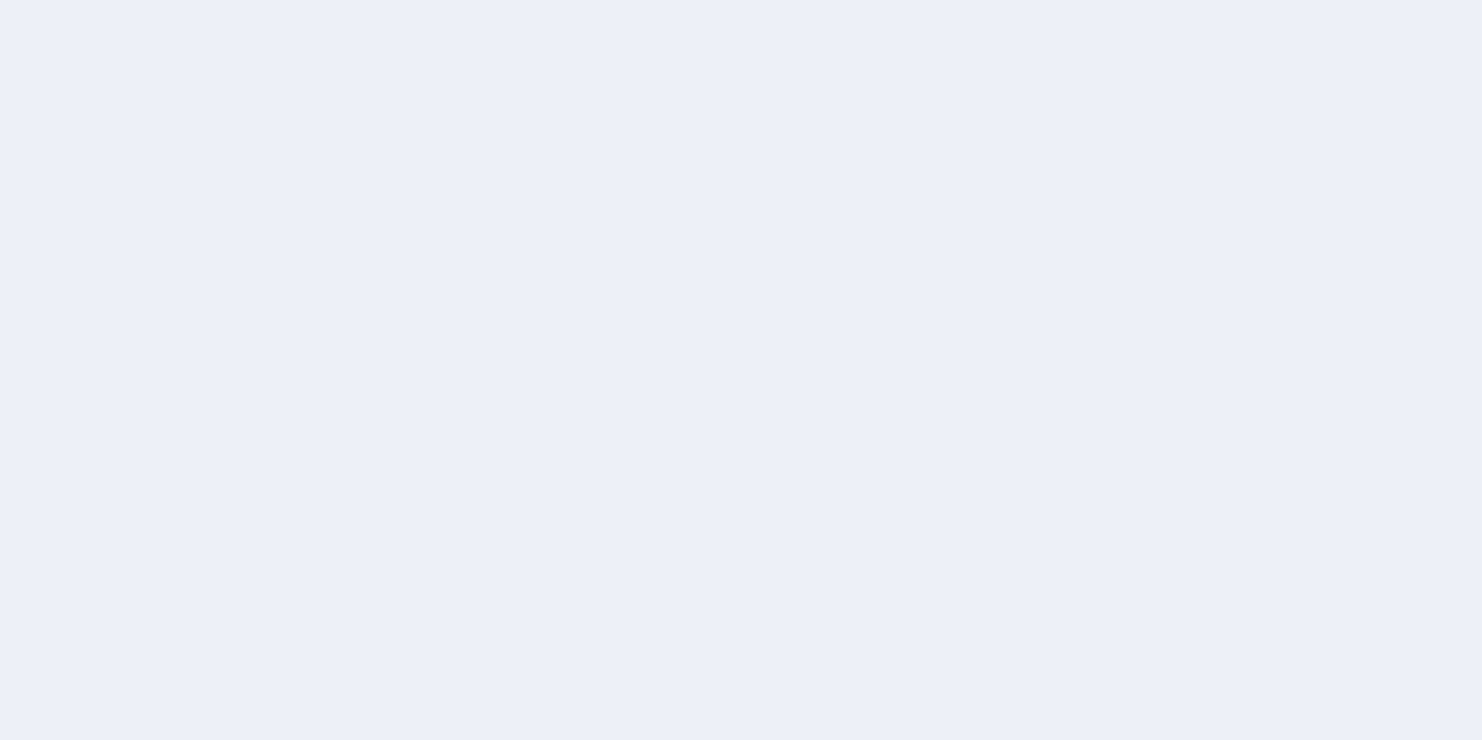 scroll, scrollTop: 0, scrollLeft: 0, axis: both 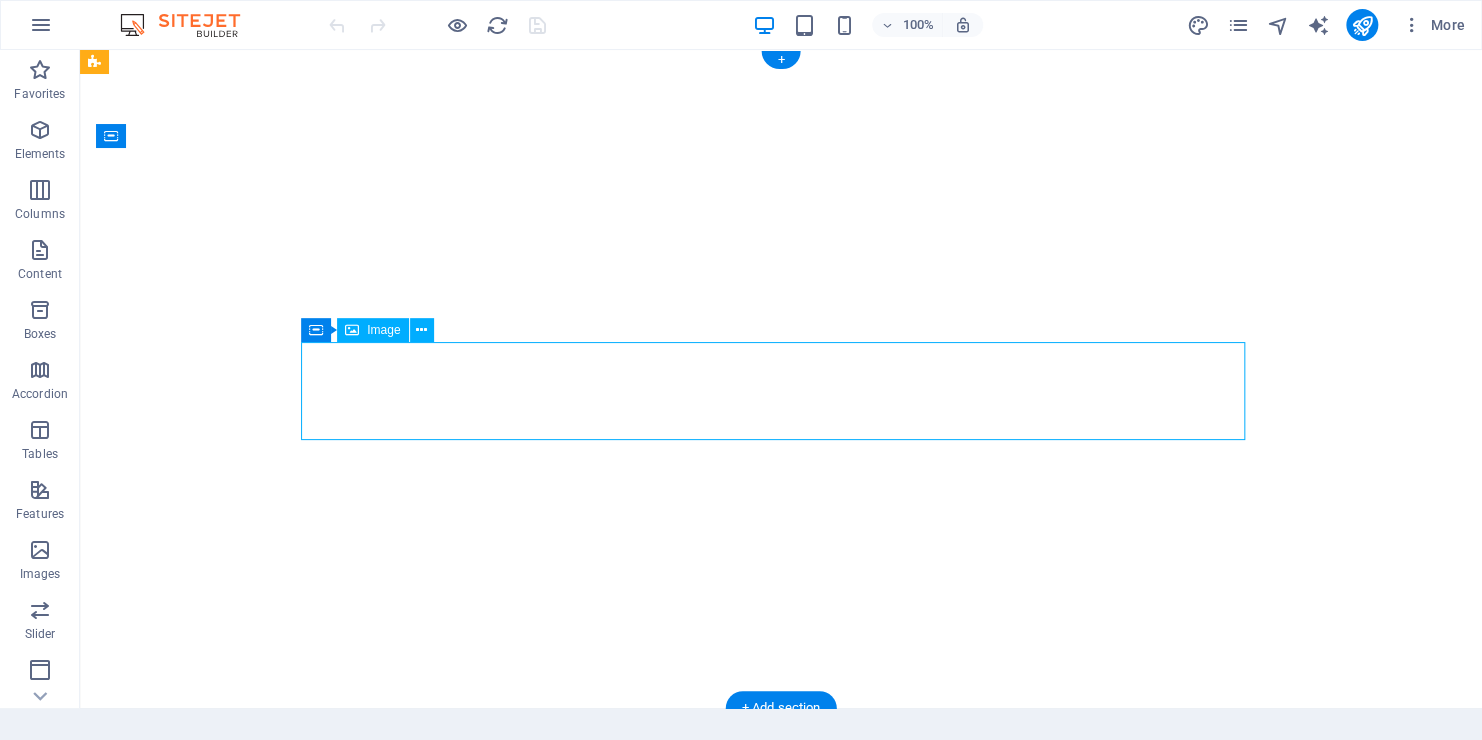 select on "px" 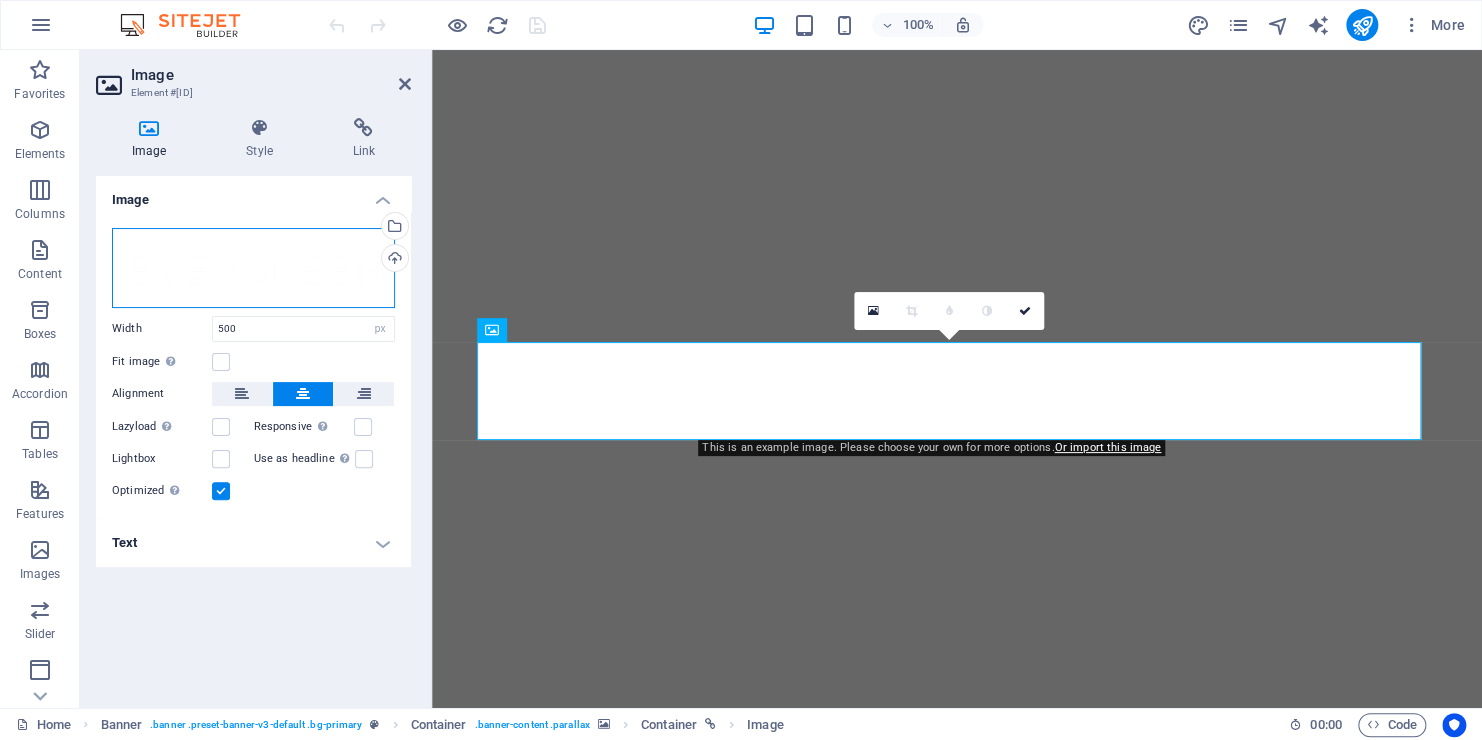 click on "Drag files here, click to choose files or select files from Files or our free stock photos & videos" at bounding box center [253, 268] 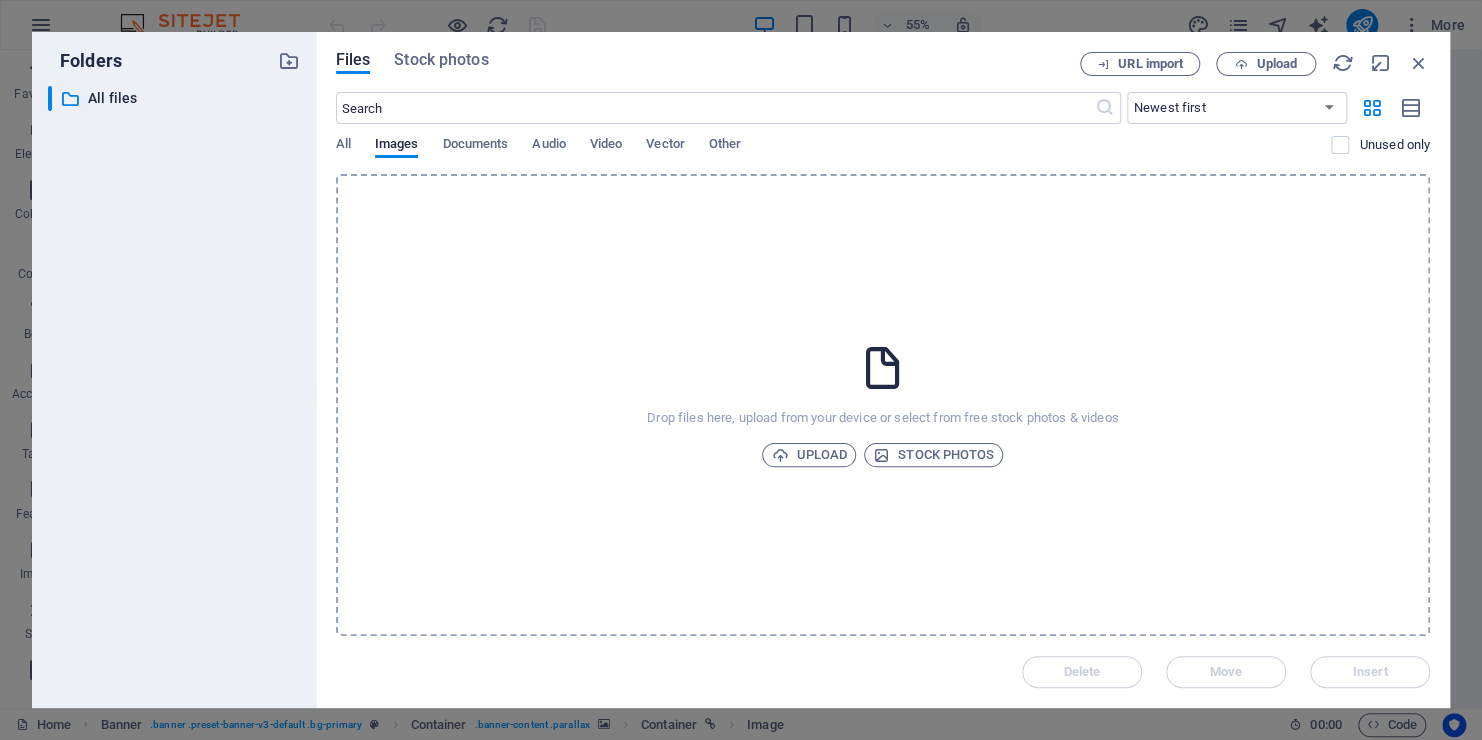 click on "Folders ​ All files All files Files Stock photos URL import Upload ​ Newest first Oldest first Name (A-Z) Name (Z-A) Size (0-9) Size (9-0) Resolution (0-9) Resolution (9-0) All Images Documents Audio Video Vector Other Unused only Drop files here, upload from your device or select from free stock photos & videos Upload Stock photos Delete Move Insert" at bounding box center [741, 370] 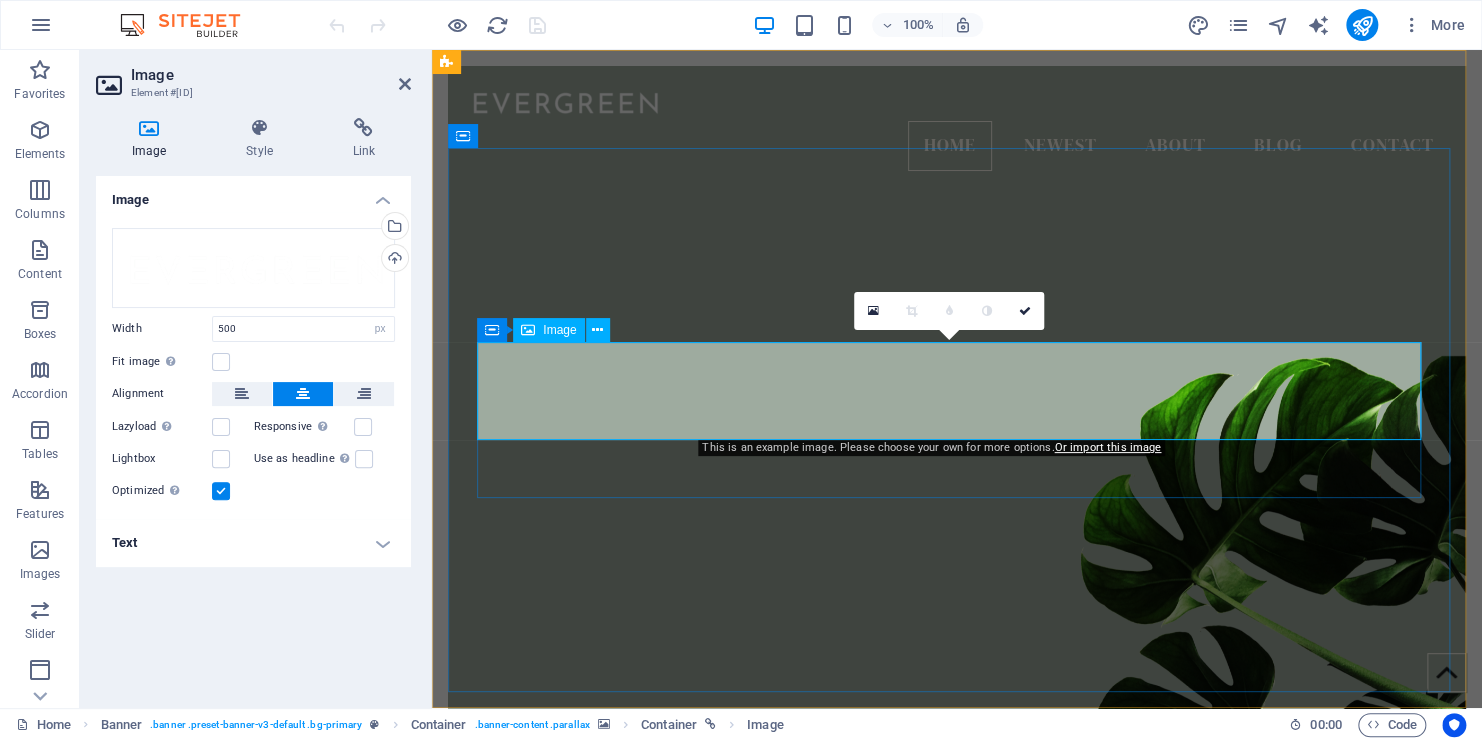 scroll, scrollTop: 0, scrollLeft: 0, axis: both 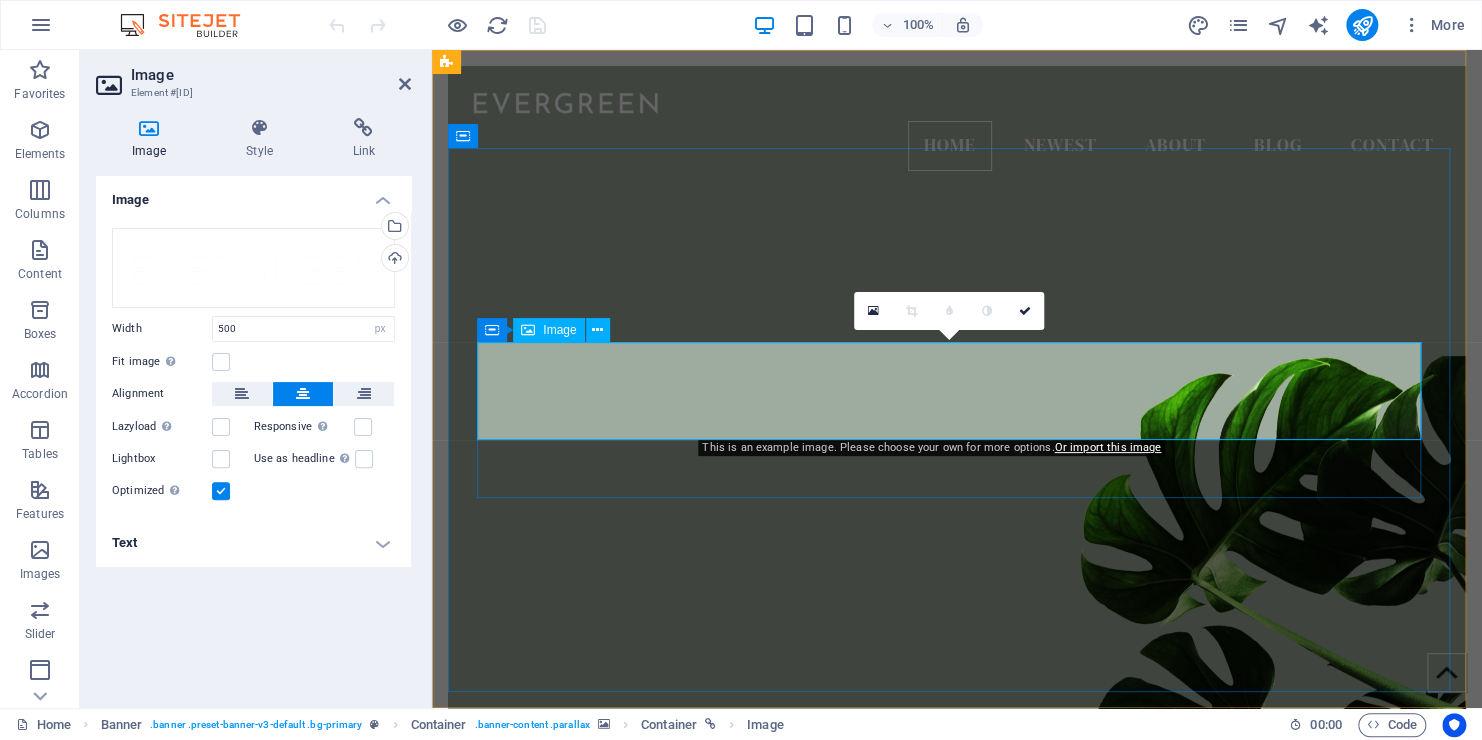 click at bounding box center [957, 954] 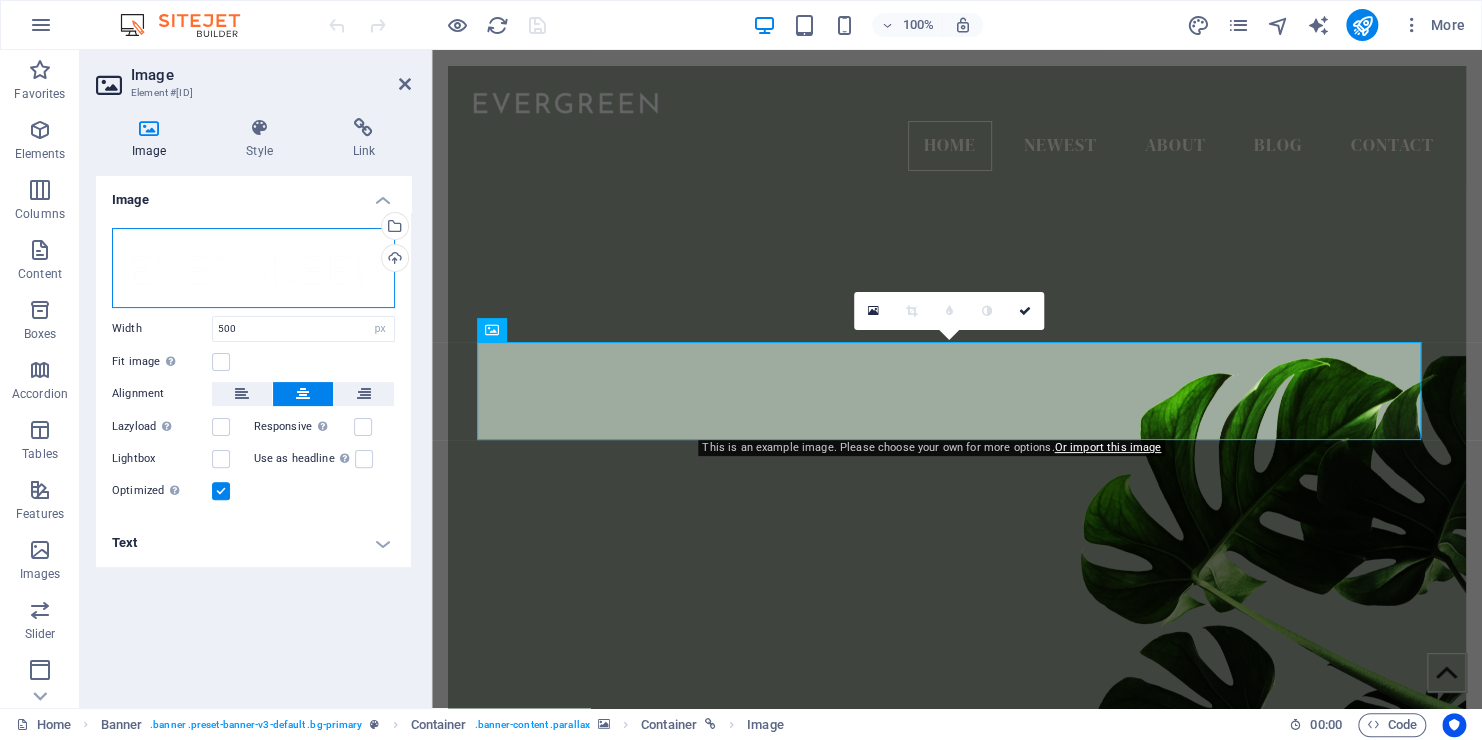 click on "Drag files here, click to choose files or select files from Files or our free stock photos & videos" at bounding box center (253, 268) 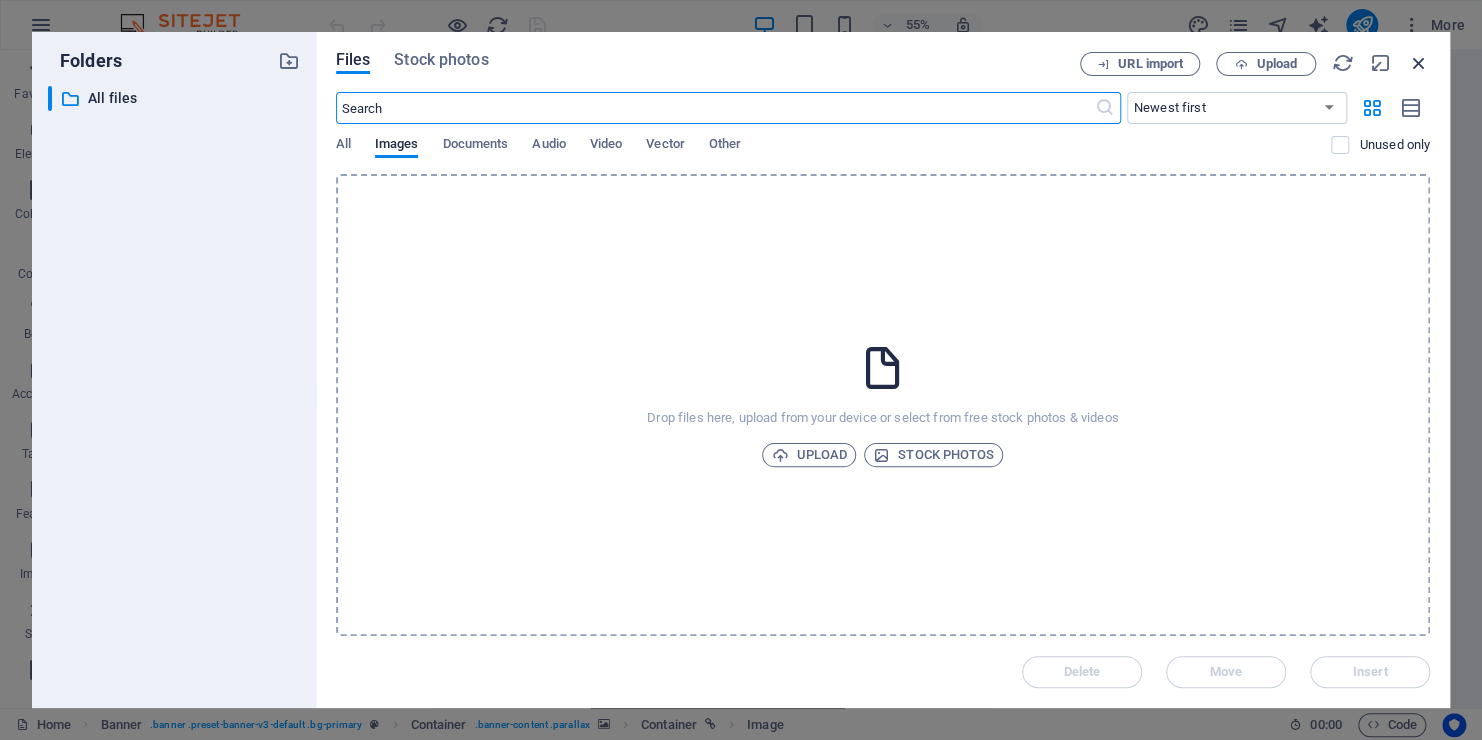 click at bounding box center [1419, 63] 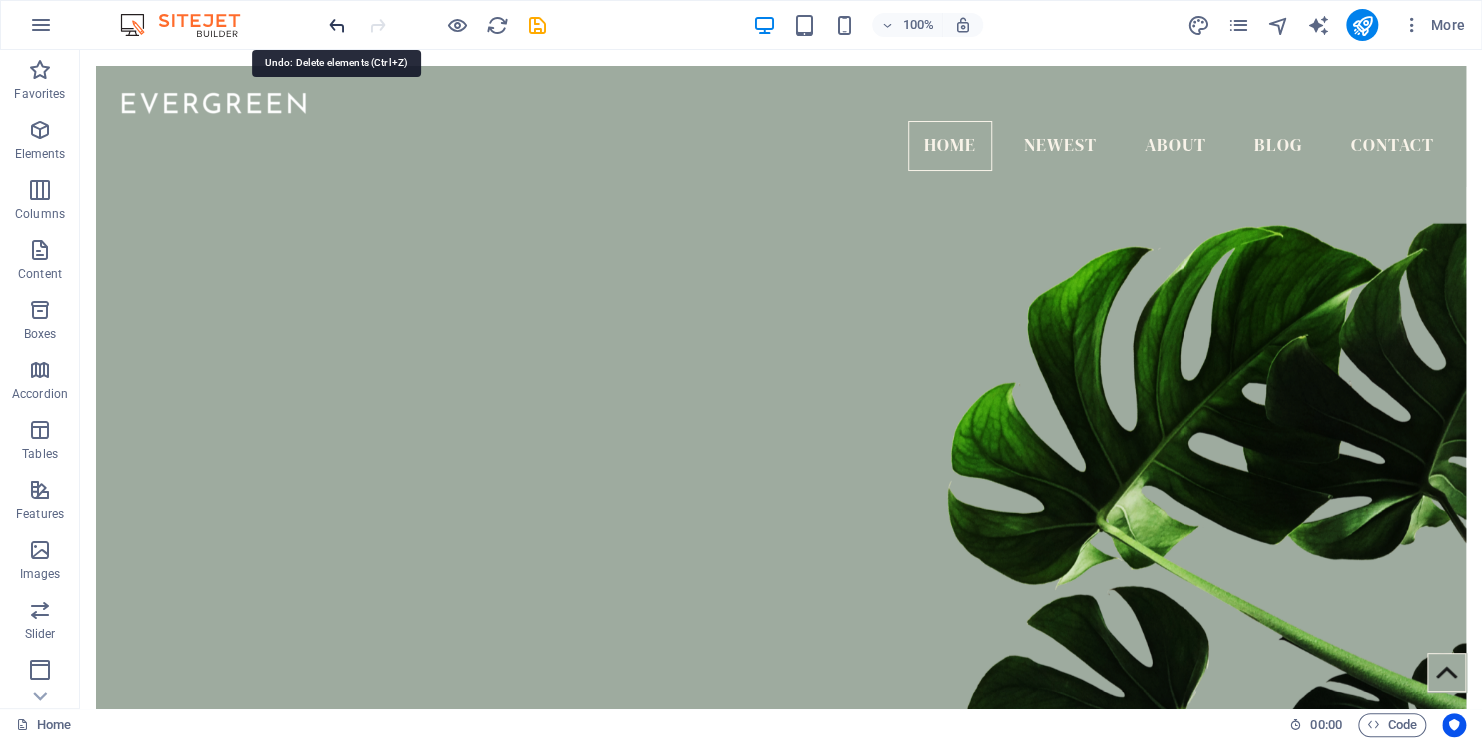 click at bounding box center (337, 25) 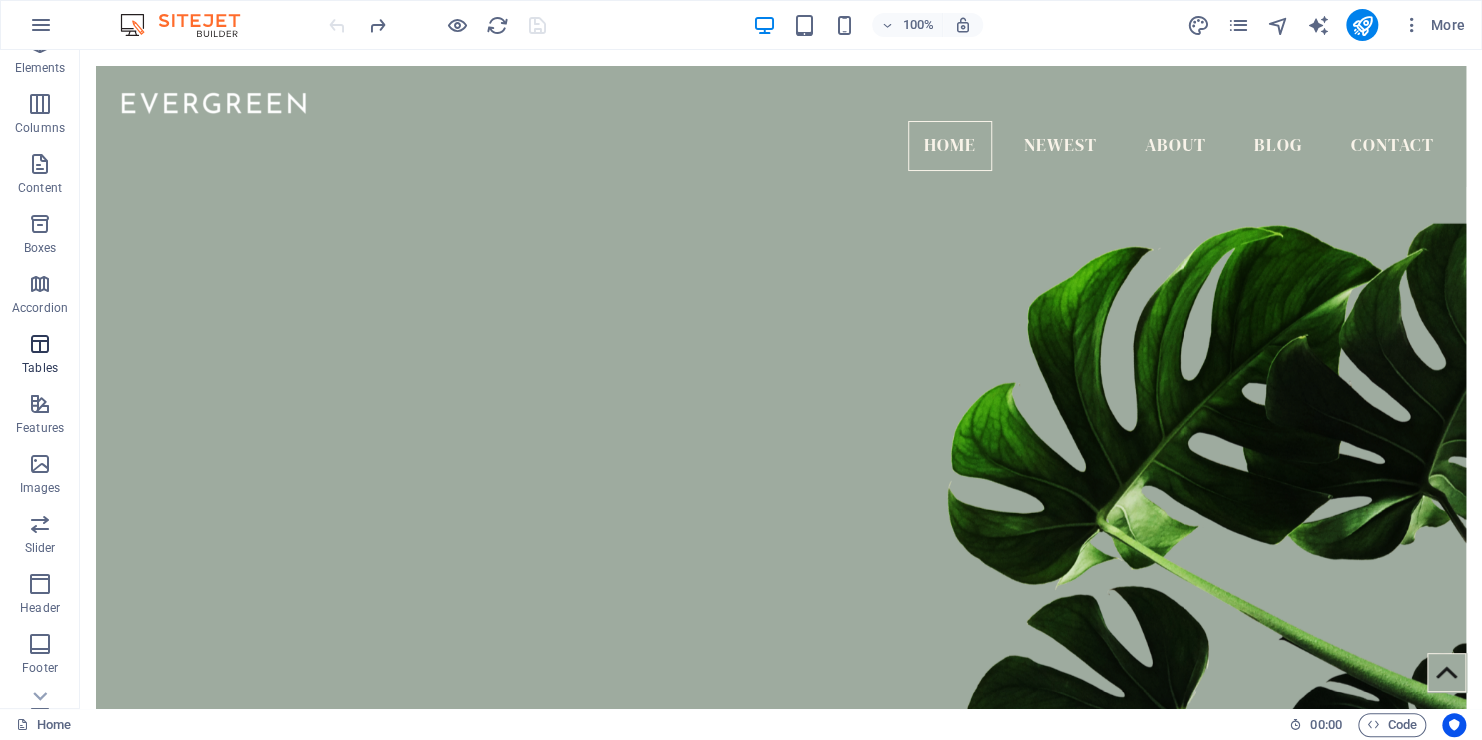 scroll, scrollTop: 87, scrollLeft: 0, axis: vertical 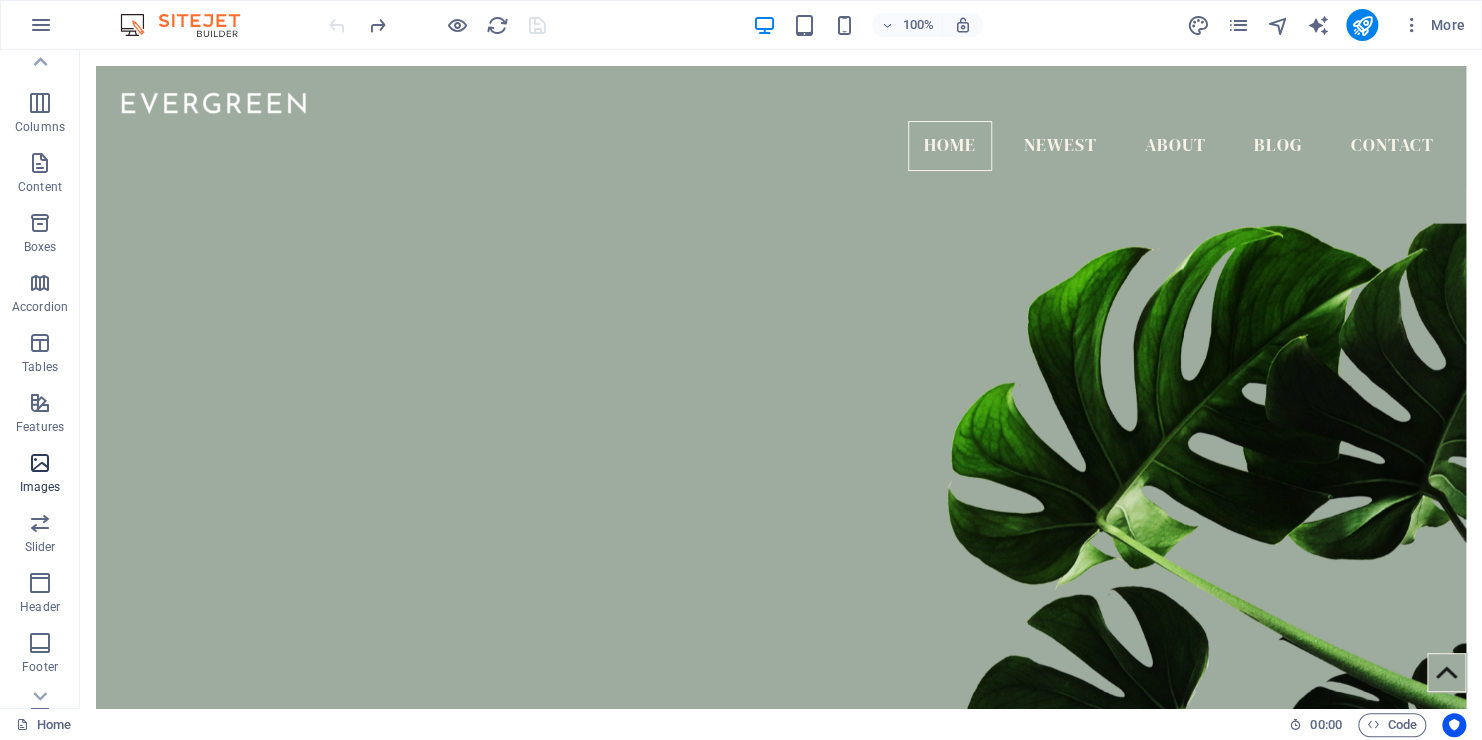click at bounding box center [40, 463] 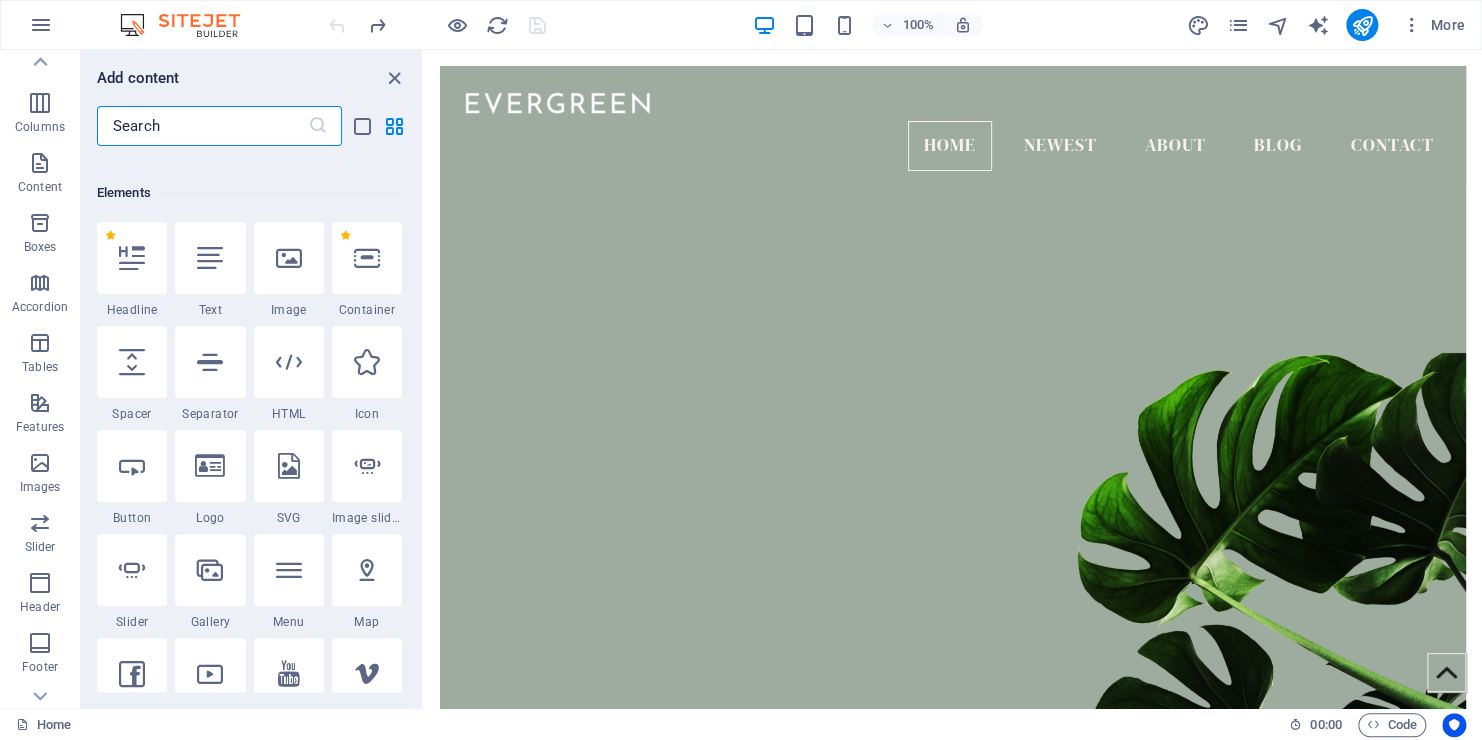 scroll, scrollTop: 0, scrollLeft: 0, axis: both 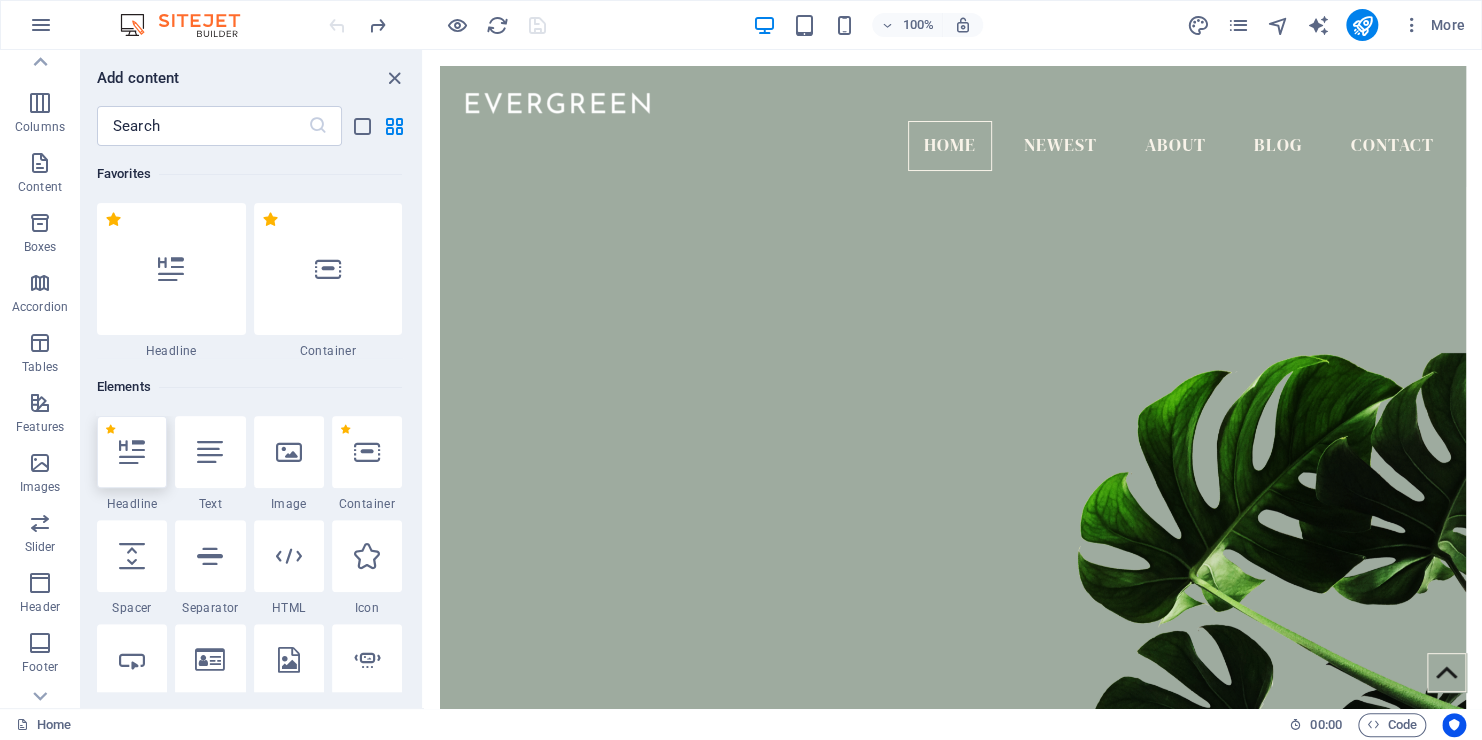 click at bounding box center [132, 452] 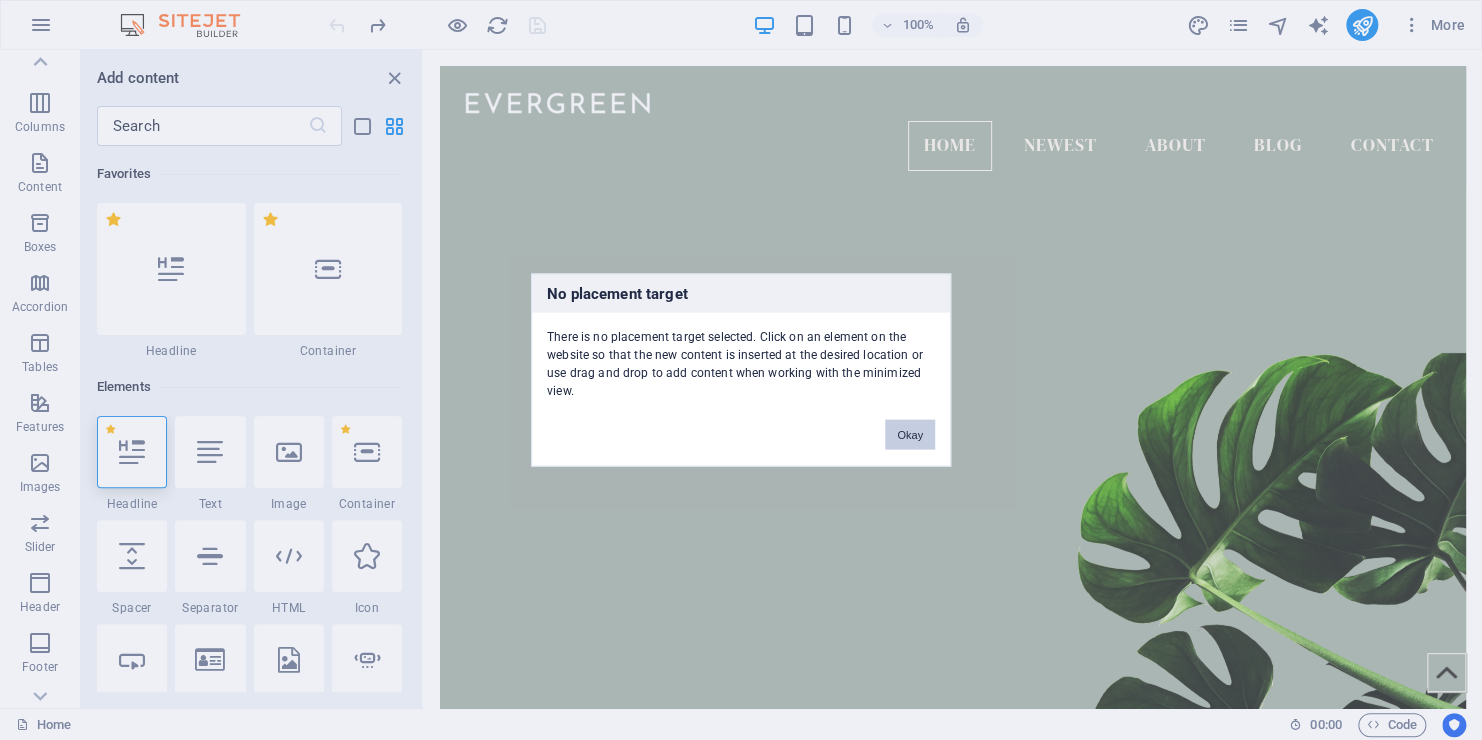 click on "Okay" at bounding box center (910, 435) 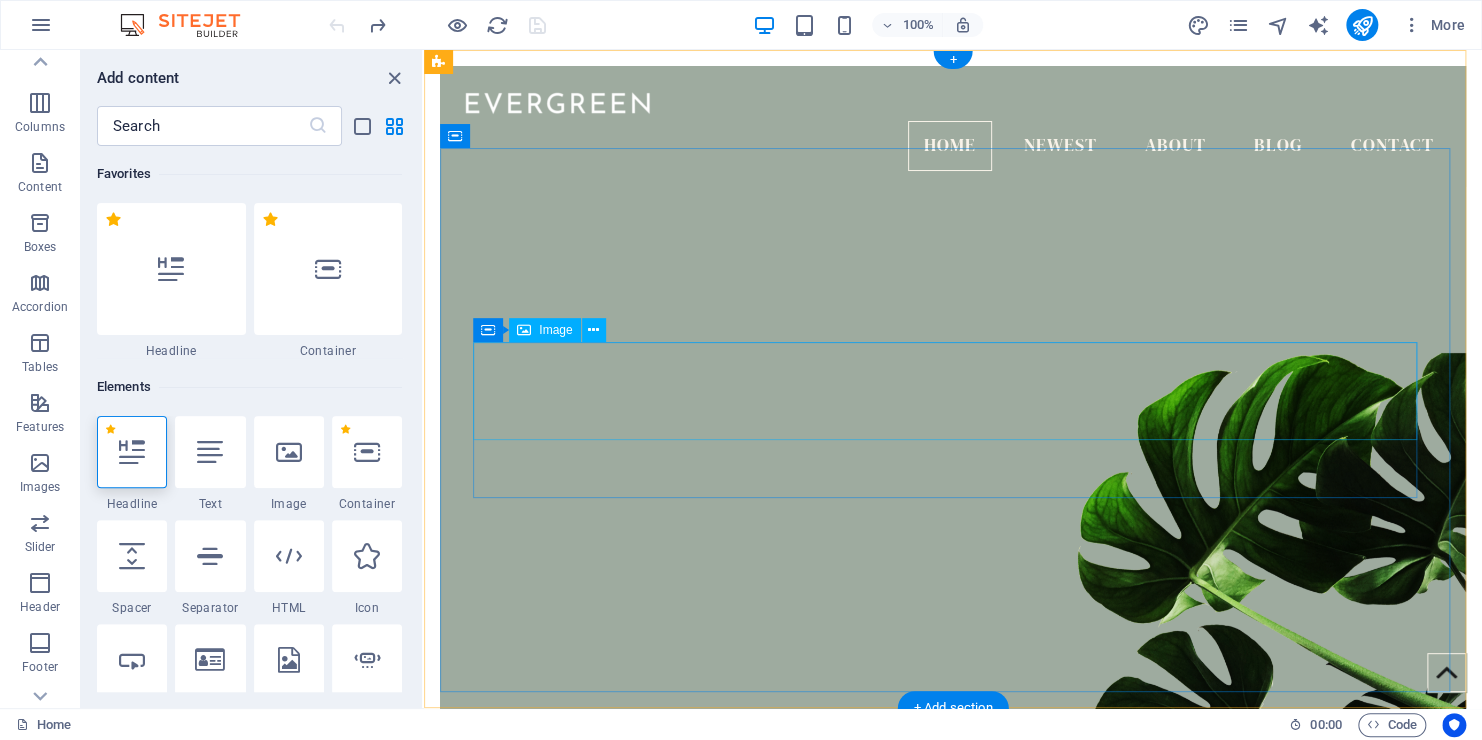 click at bounding box center (953, 954) 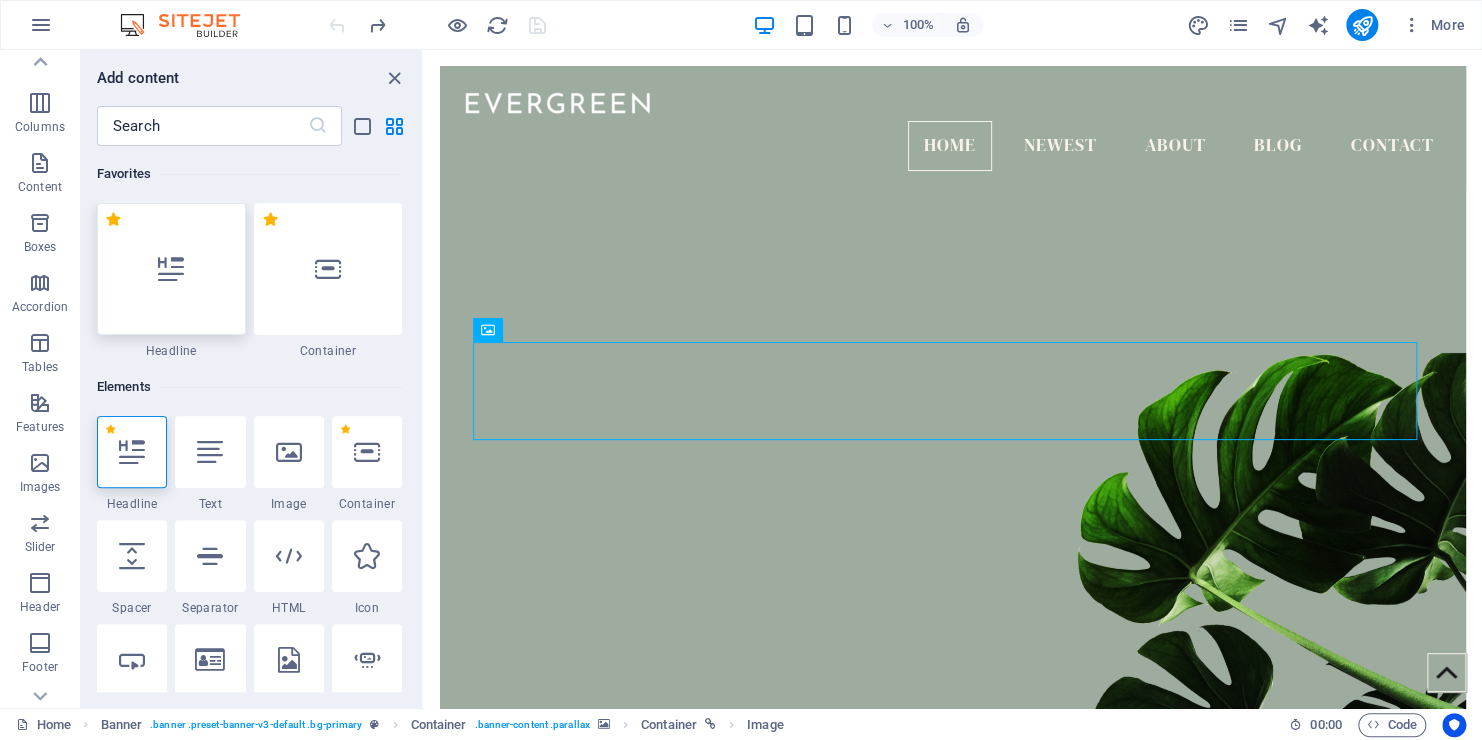 click at bounding box center (171, 269) 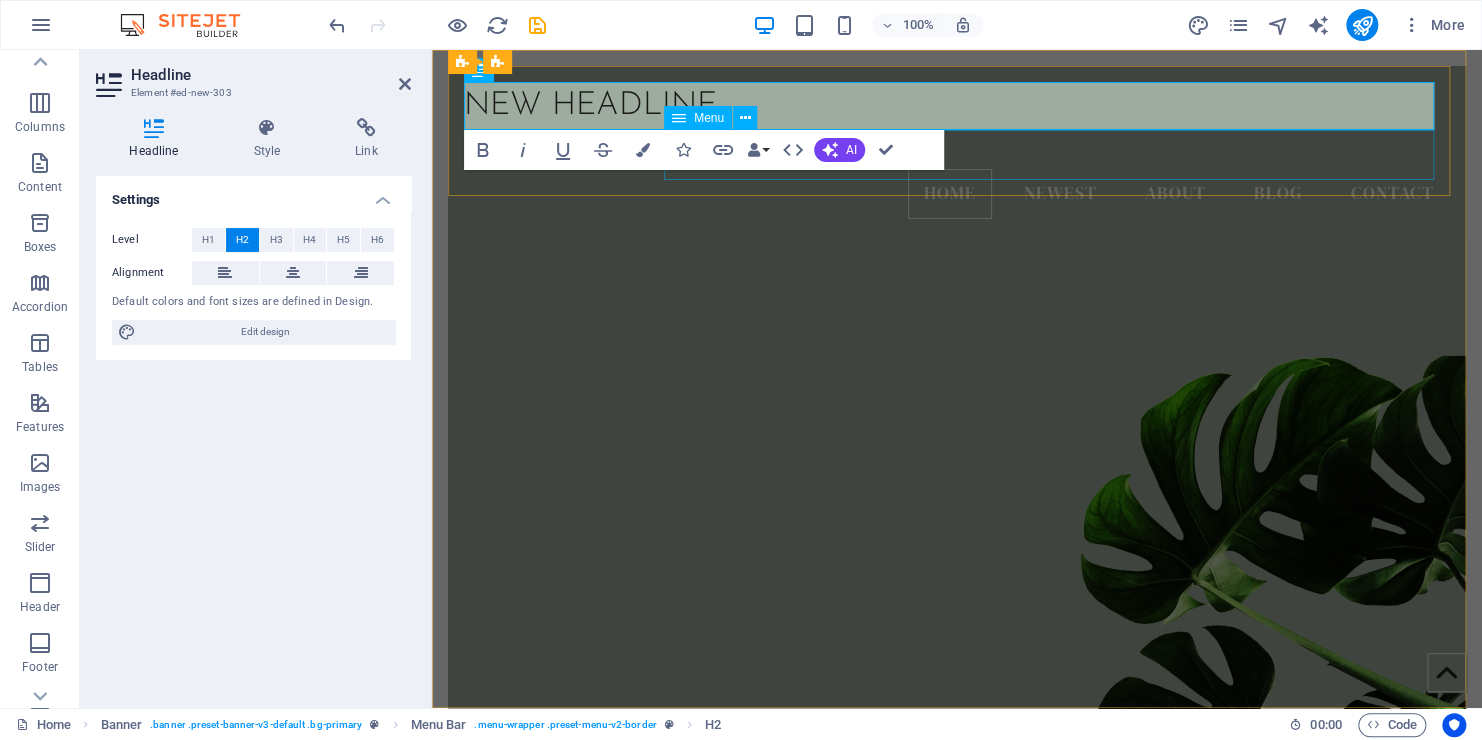 type 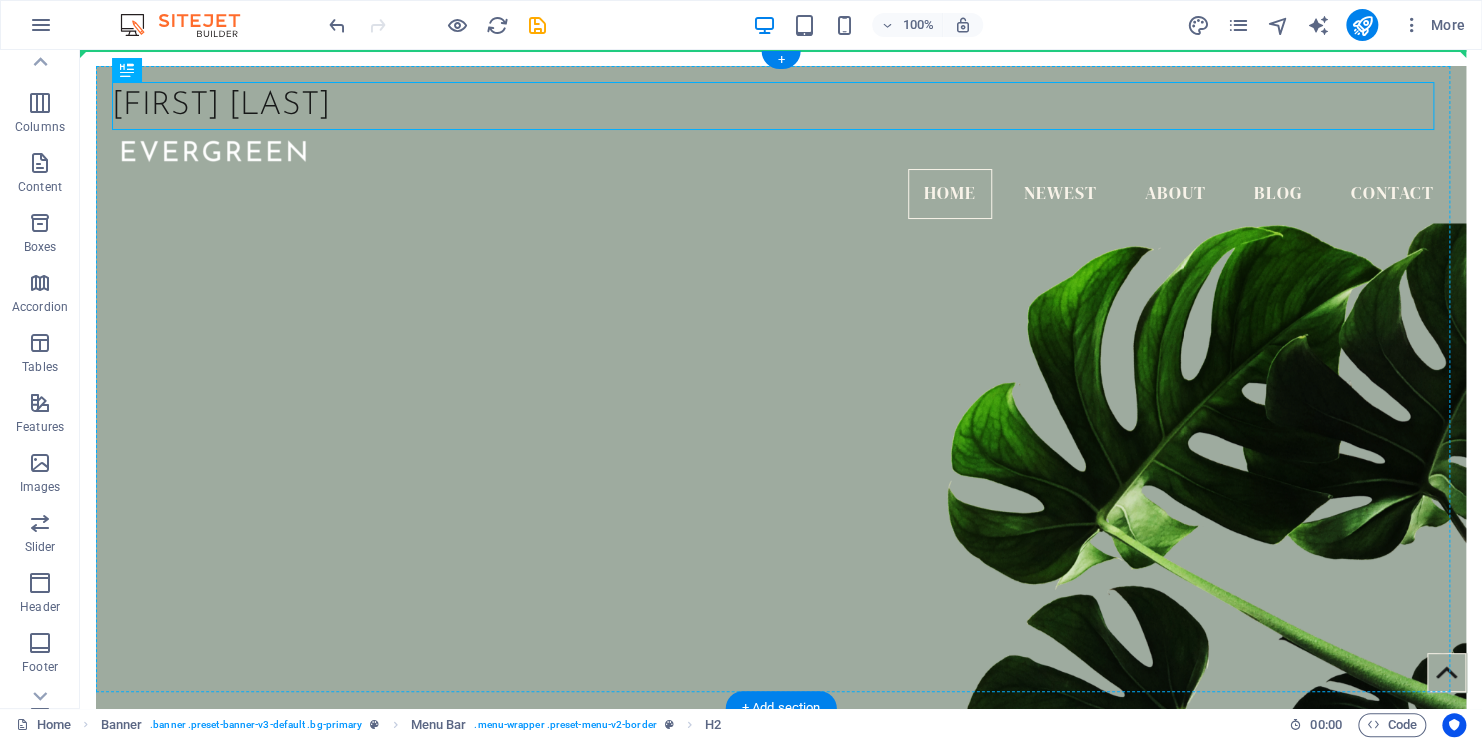 drag, startPoint x: 489, startPoint y: 109, endPoint x: 633, endPoint y: 345, distance: 276.46338 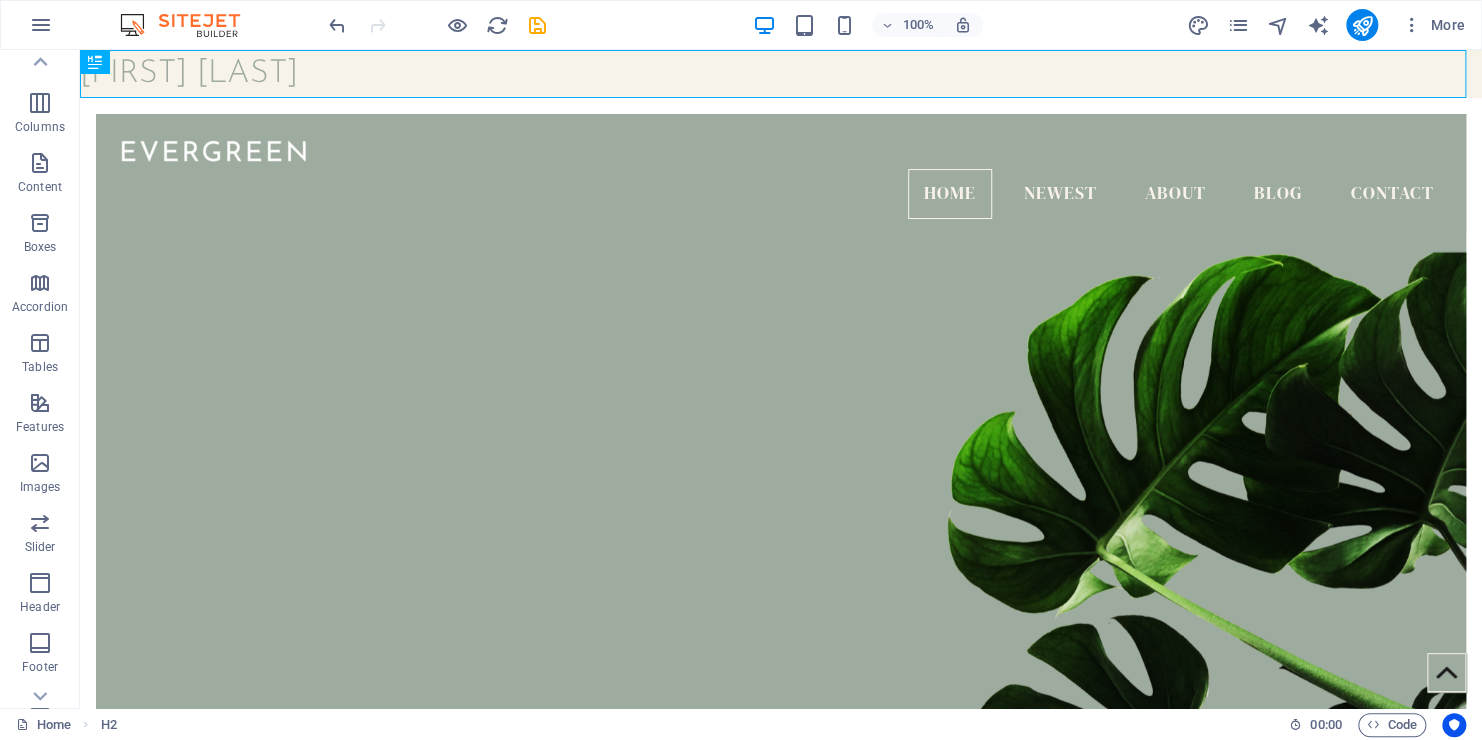 click on "100% More" at bounding box center [741, 25] 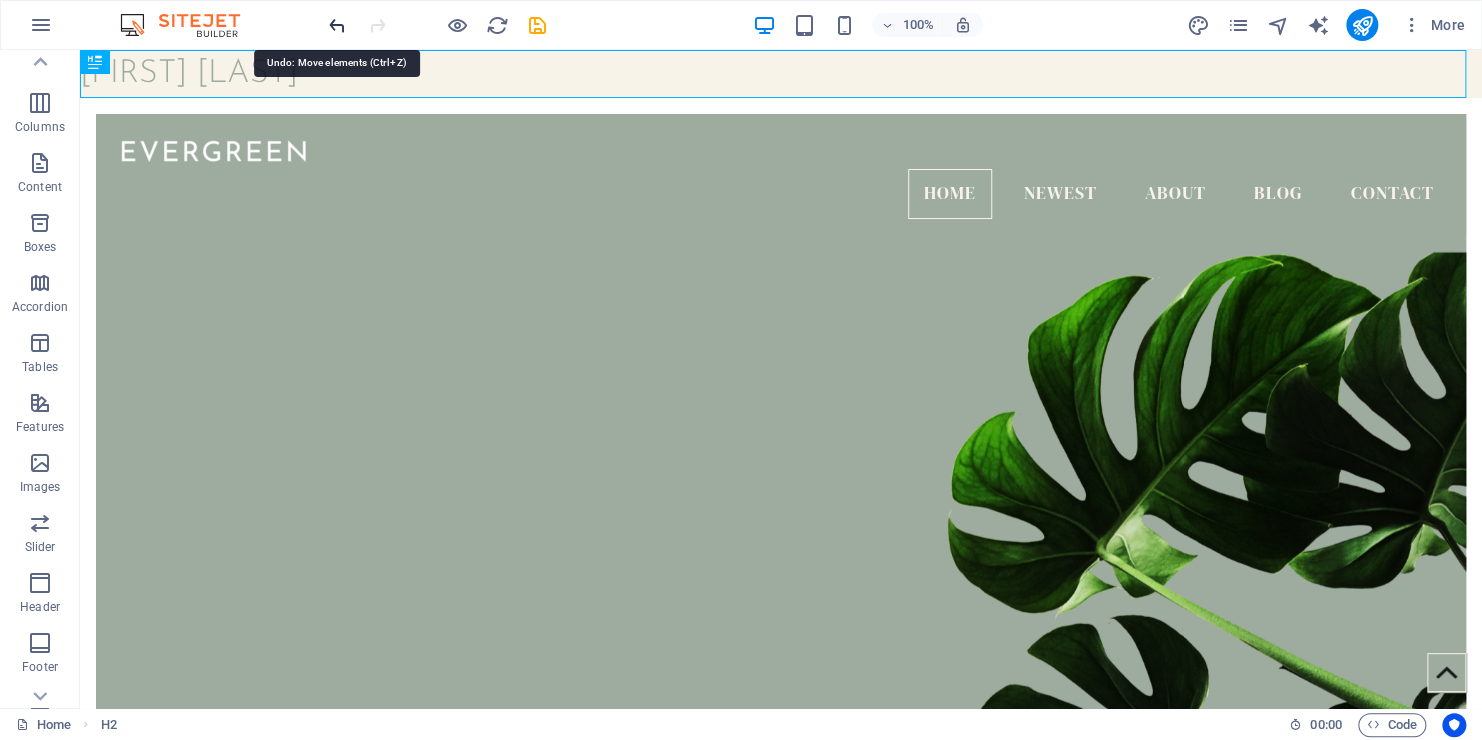 click at bounding box center (337, 25) 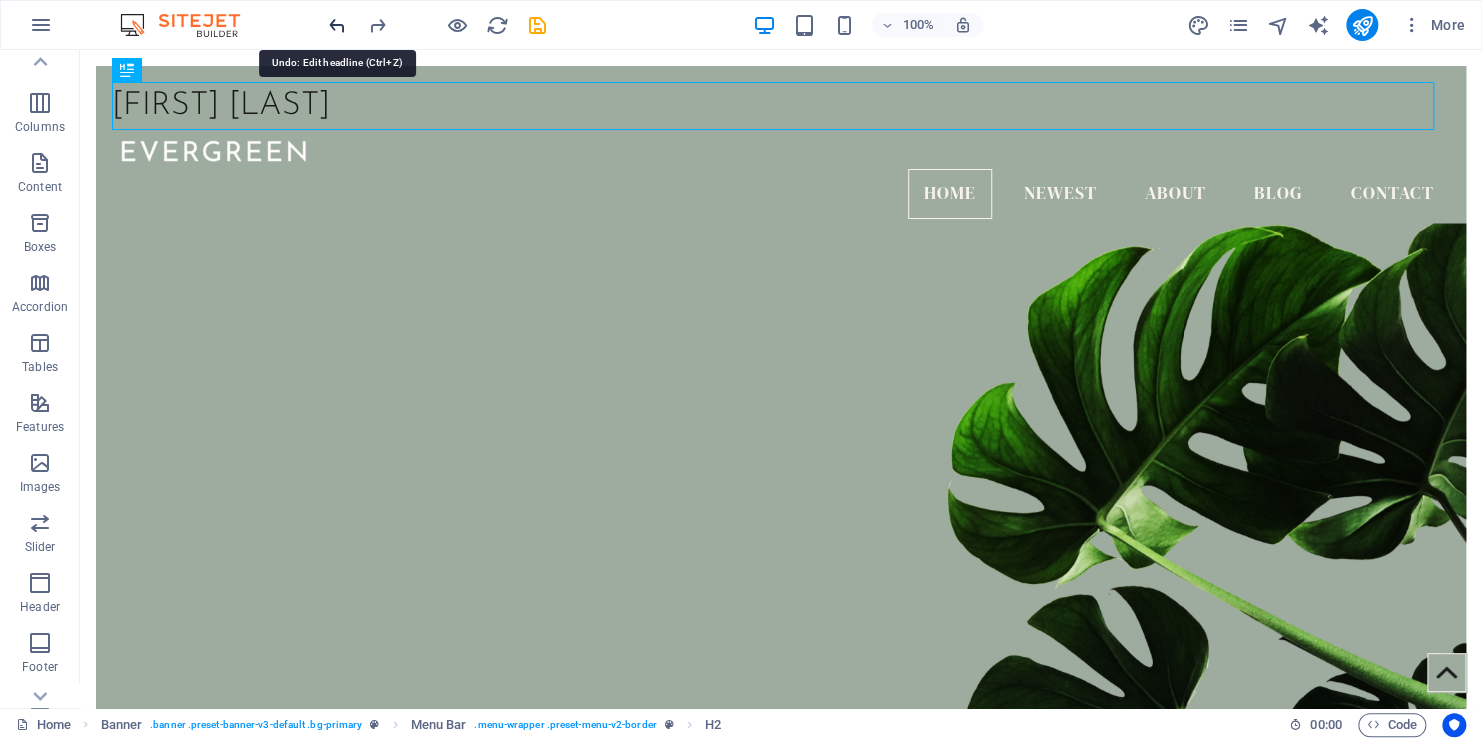 click at bounding box center [337, 25] 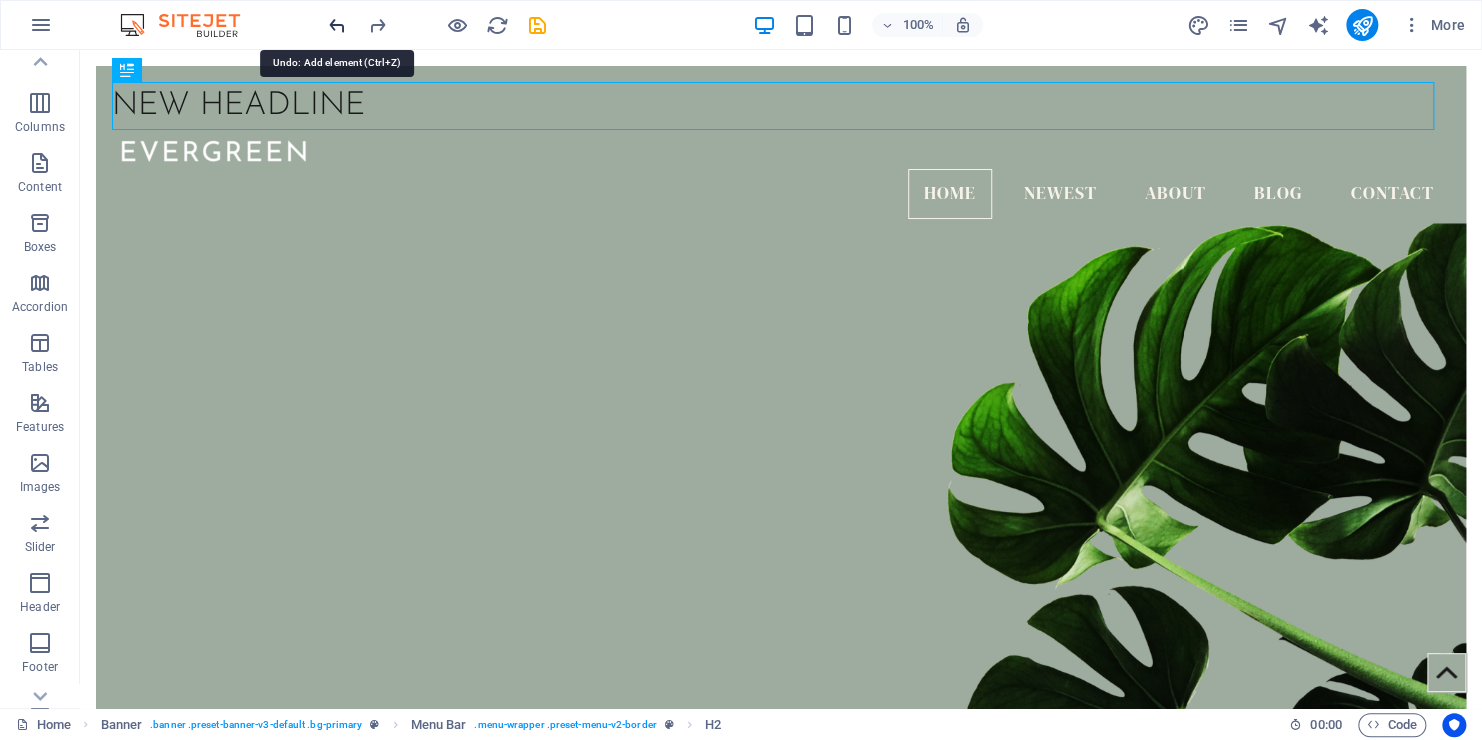 click at bounding box center [337, 25] 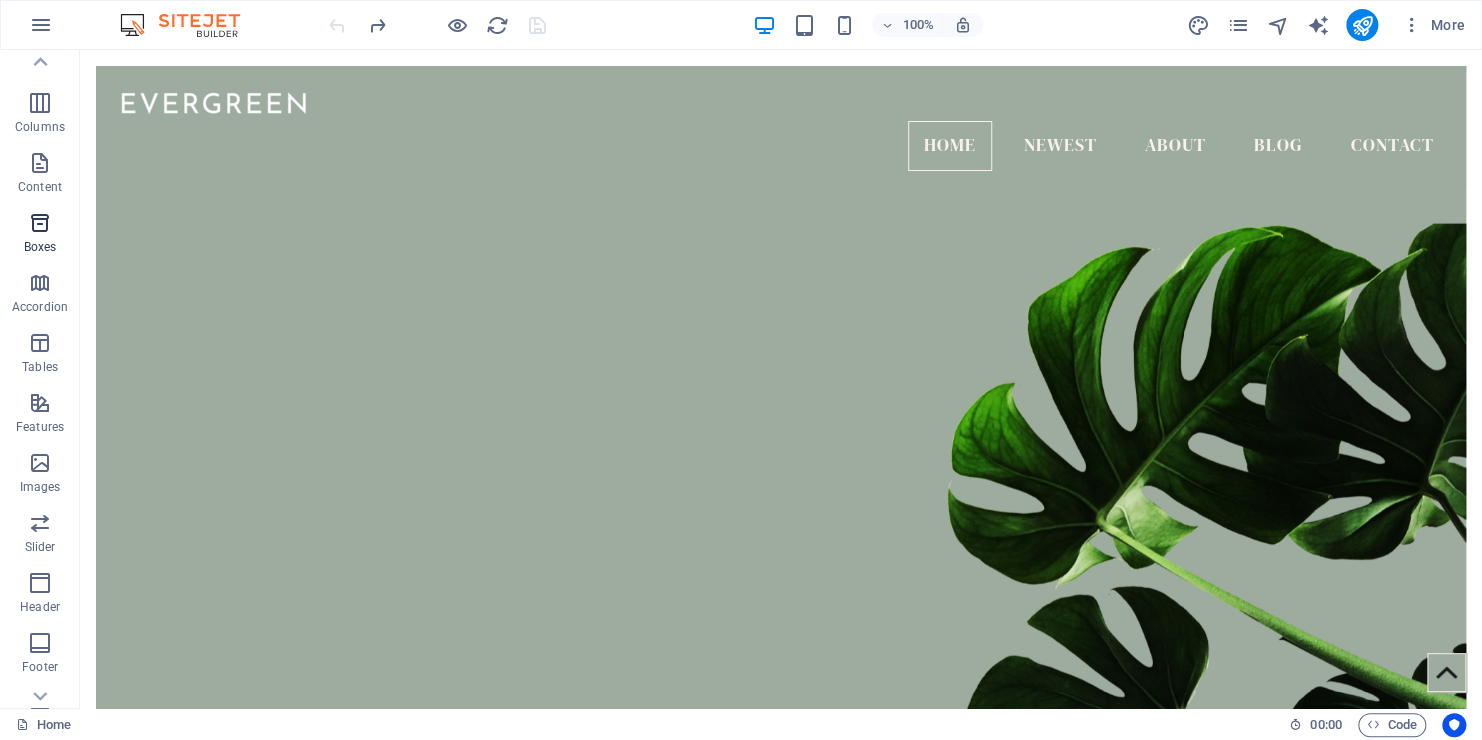 scroll, scrollTop: 0, scrollLeft: 0, axis: both 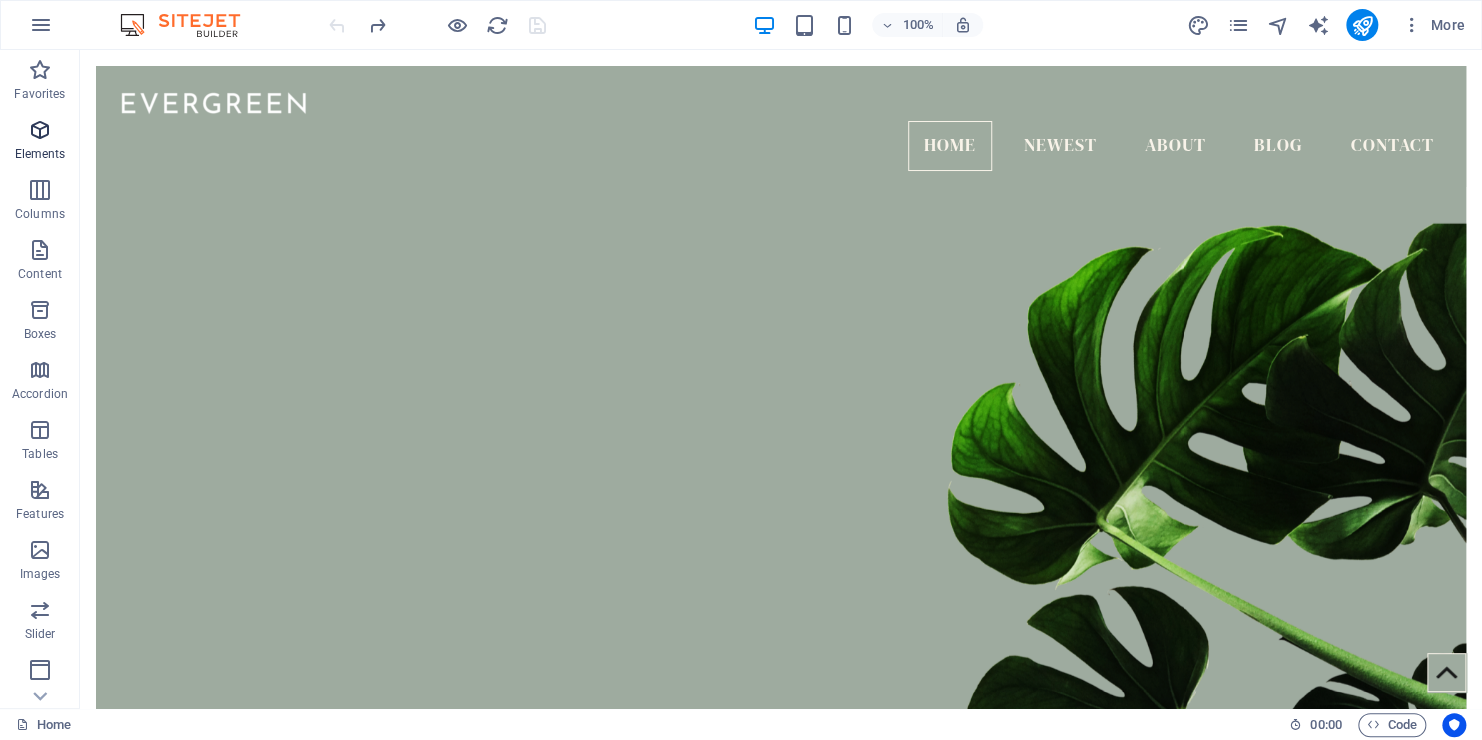 click on "Elements" at bounding box center [40, 140] 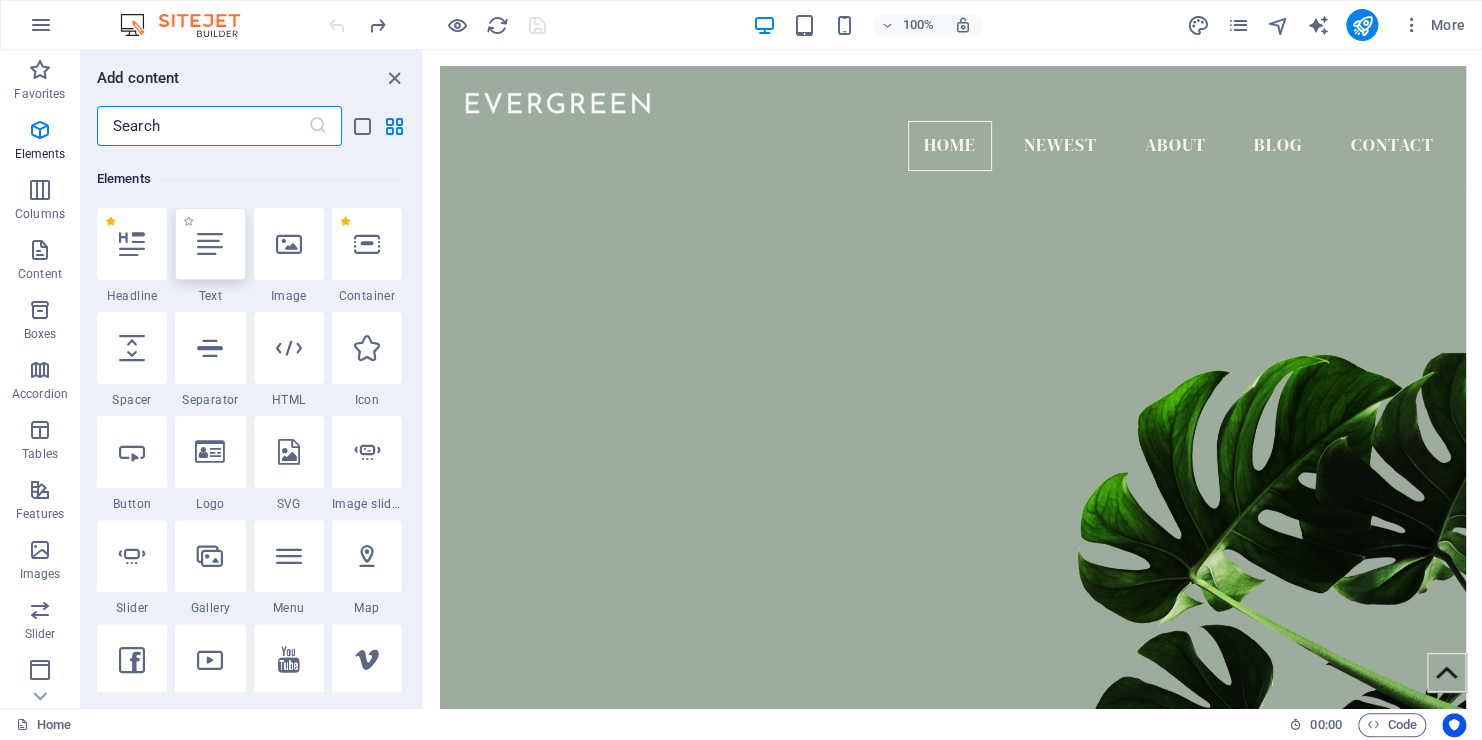 scroll, scrollTop: 212, scrollLeft: 0, axis: vertical 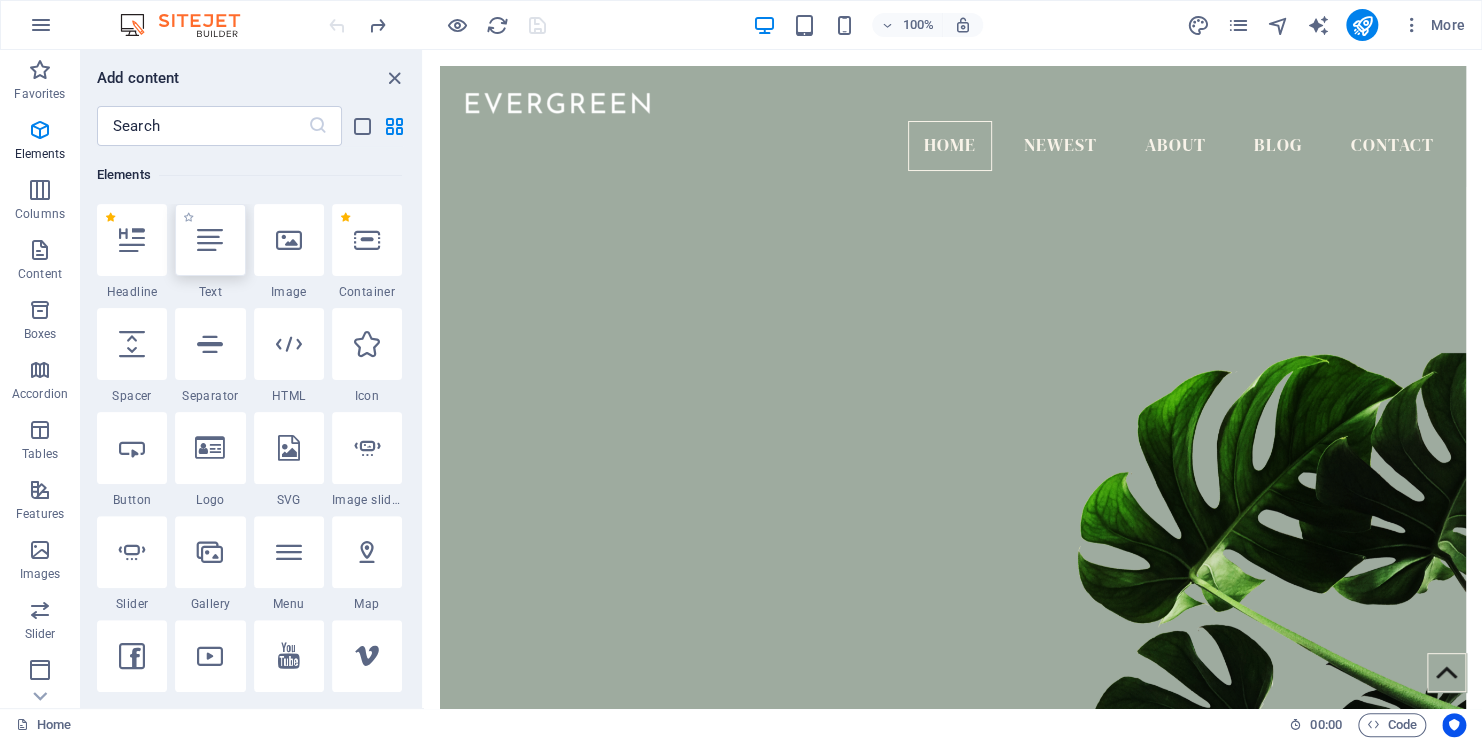 click at bounding box center [210, 240] 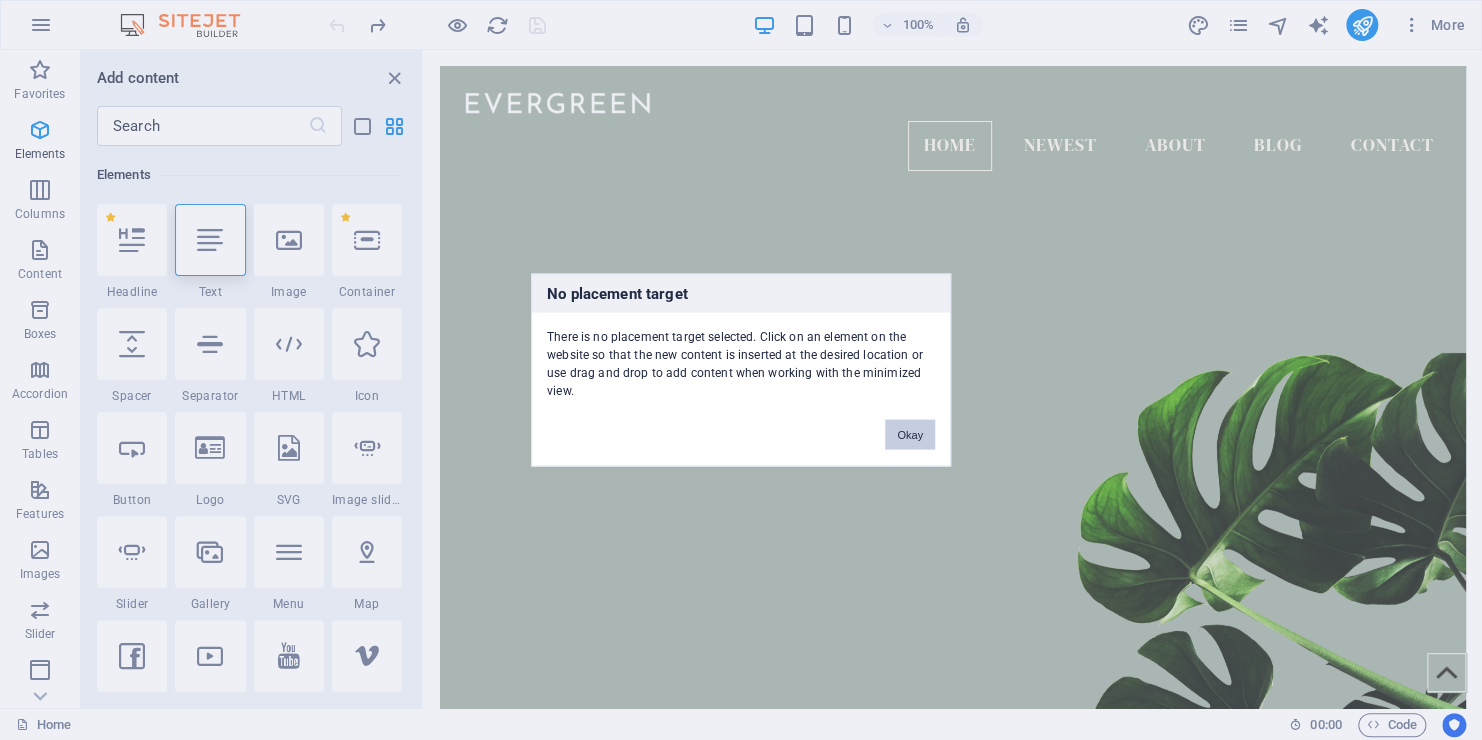 click on "Okay" at bounding box center [910, 435] 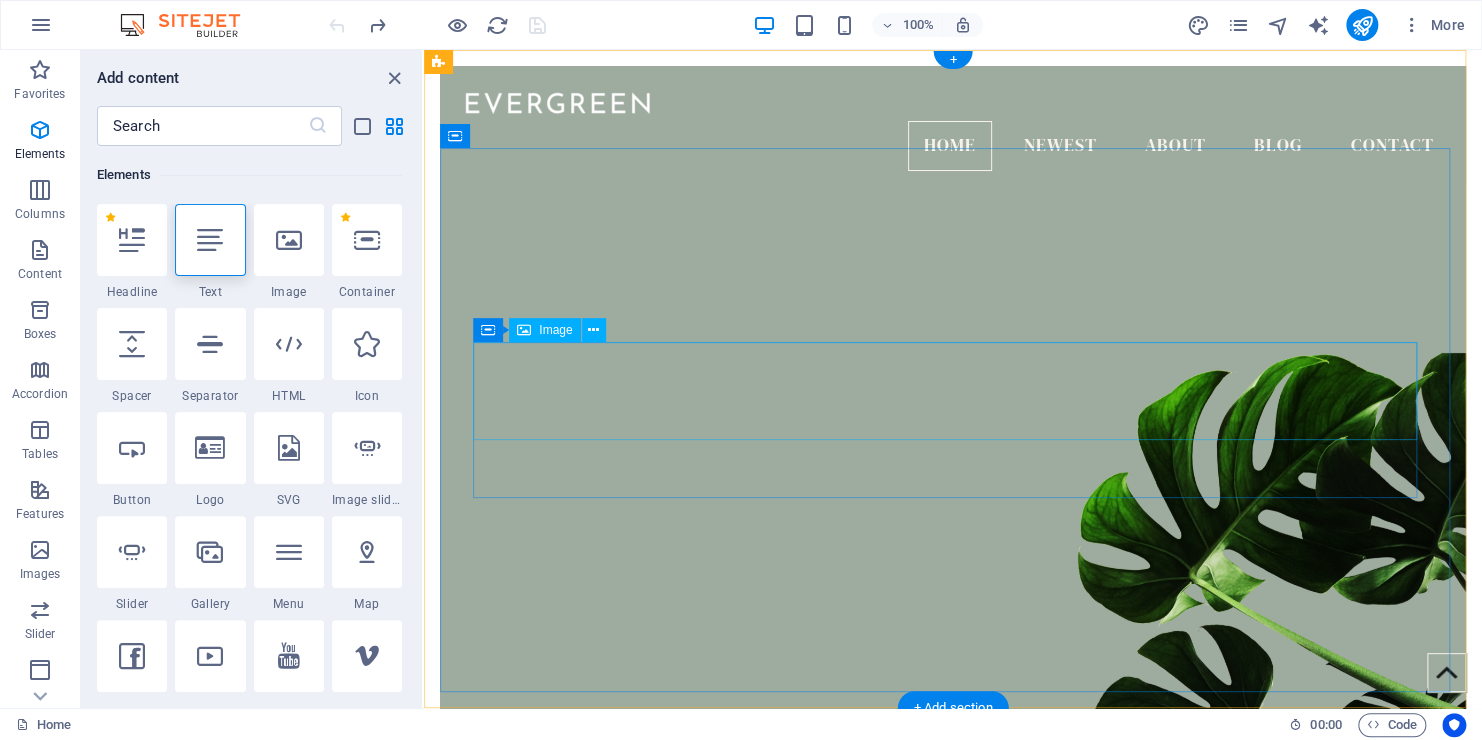click at bounding box center [953, 954] 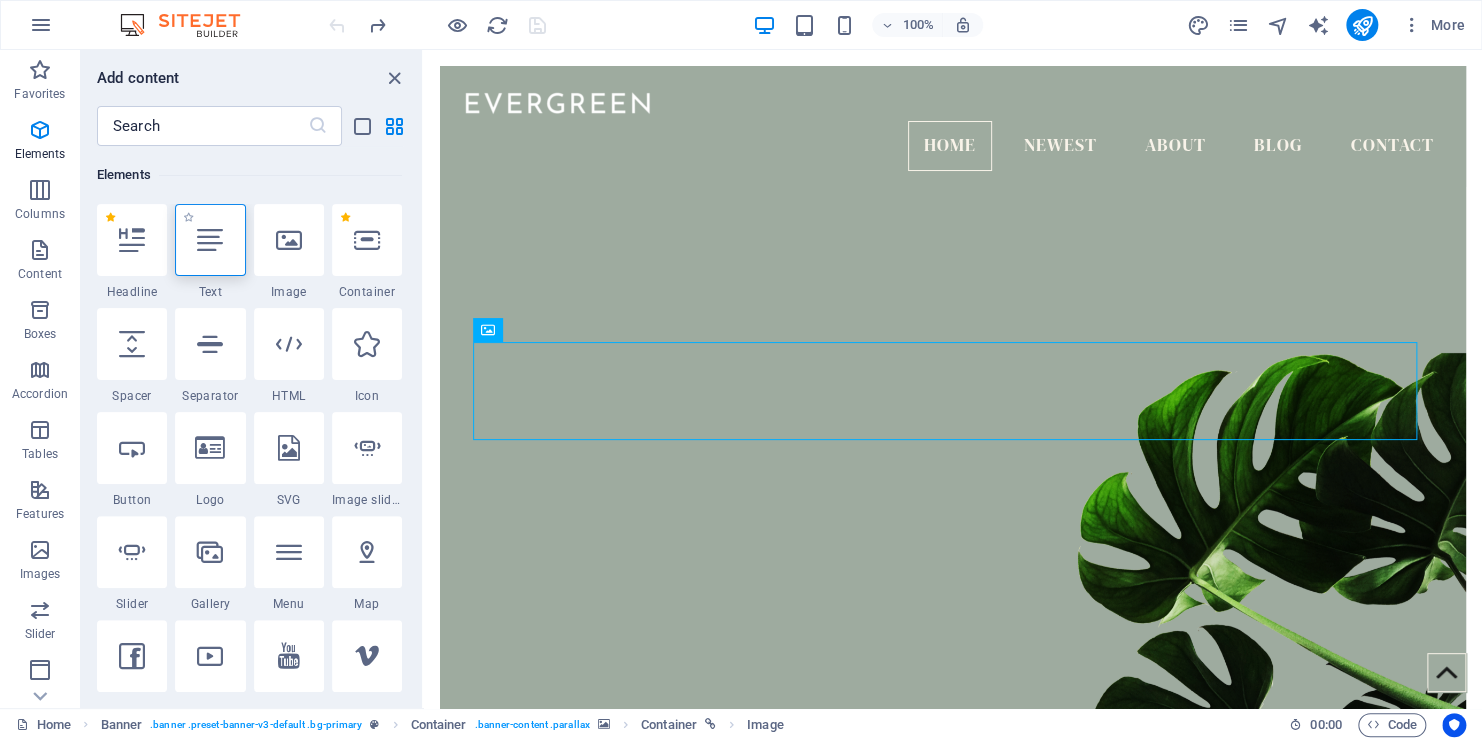 click at bounding box center [210, 240] 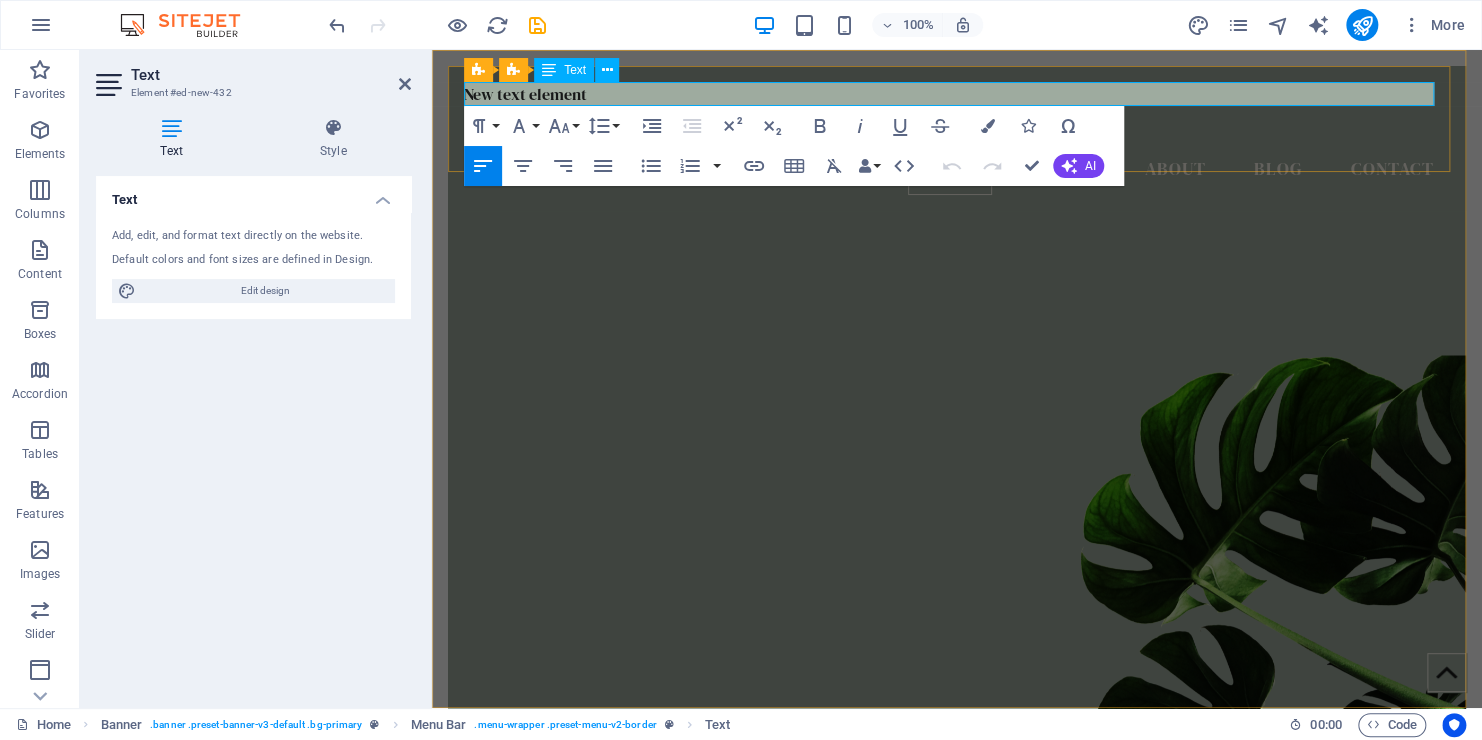 type 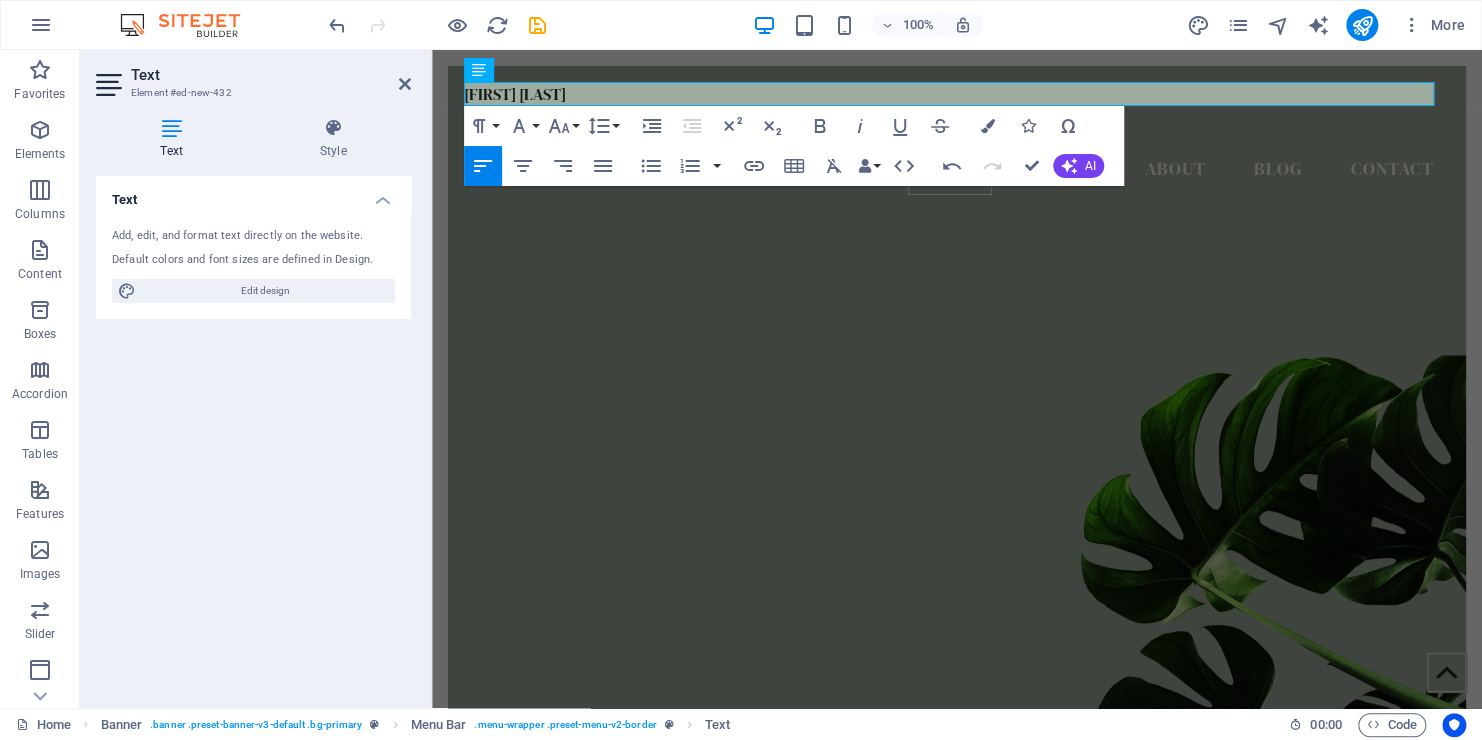 click on "Paragraph Format Normal Heading 1 Heading 2 Heading 3 Heading 4 Heading 5 Heading 6 Code Font Family Arial Georgia Impact Tahoma Times New Roman Verdana Amatic SC DM Serif Display Josefin Sans Font Size 8 9 10 11 12 14 18 24 30 36 48 60 72 96 Line Height Default Single 1.15 1.5 Double" at bounding box center [543, 126] 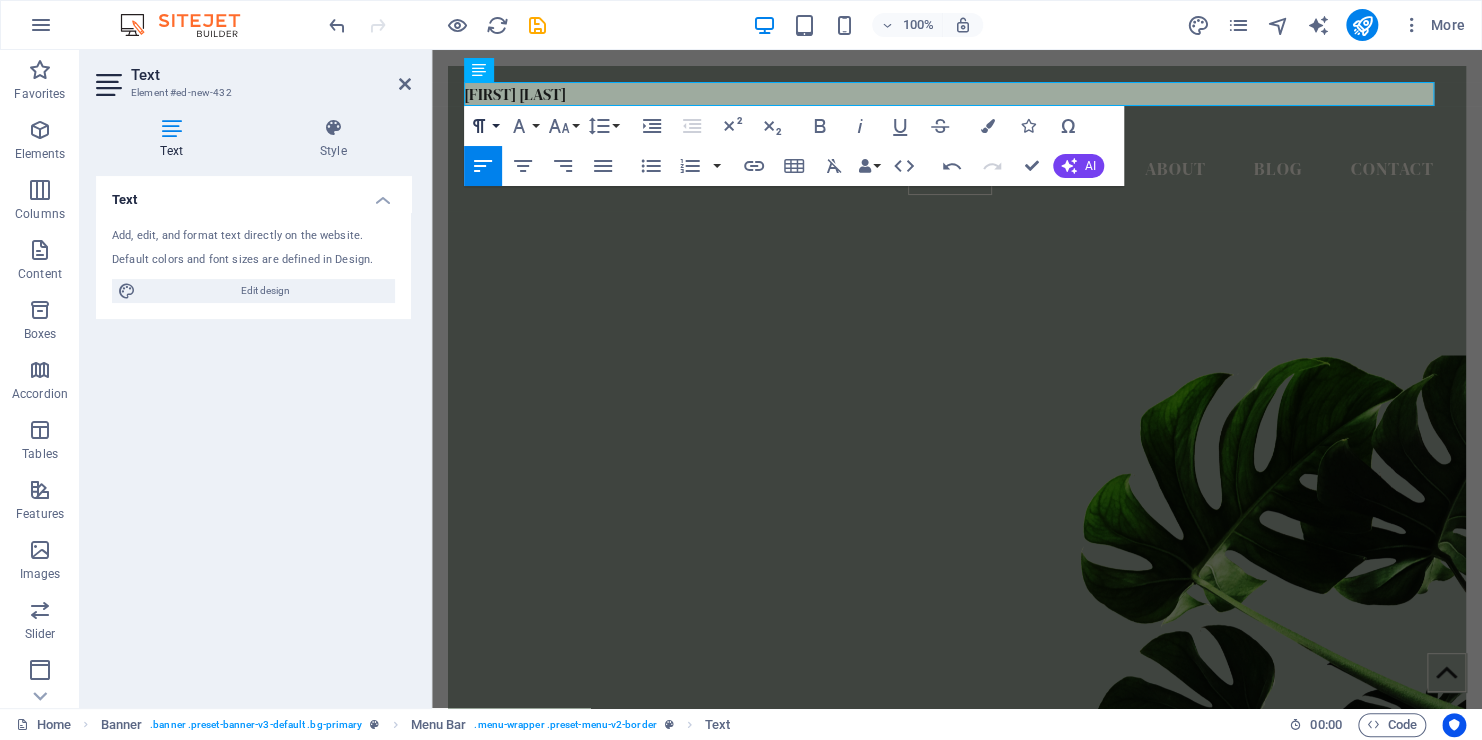 click on "Paragraph Format" at bounding box center (483, 126) 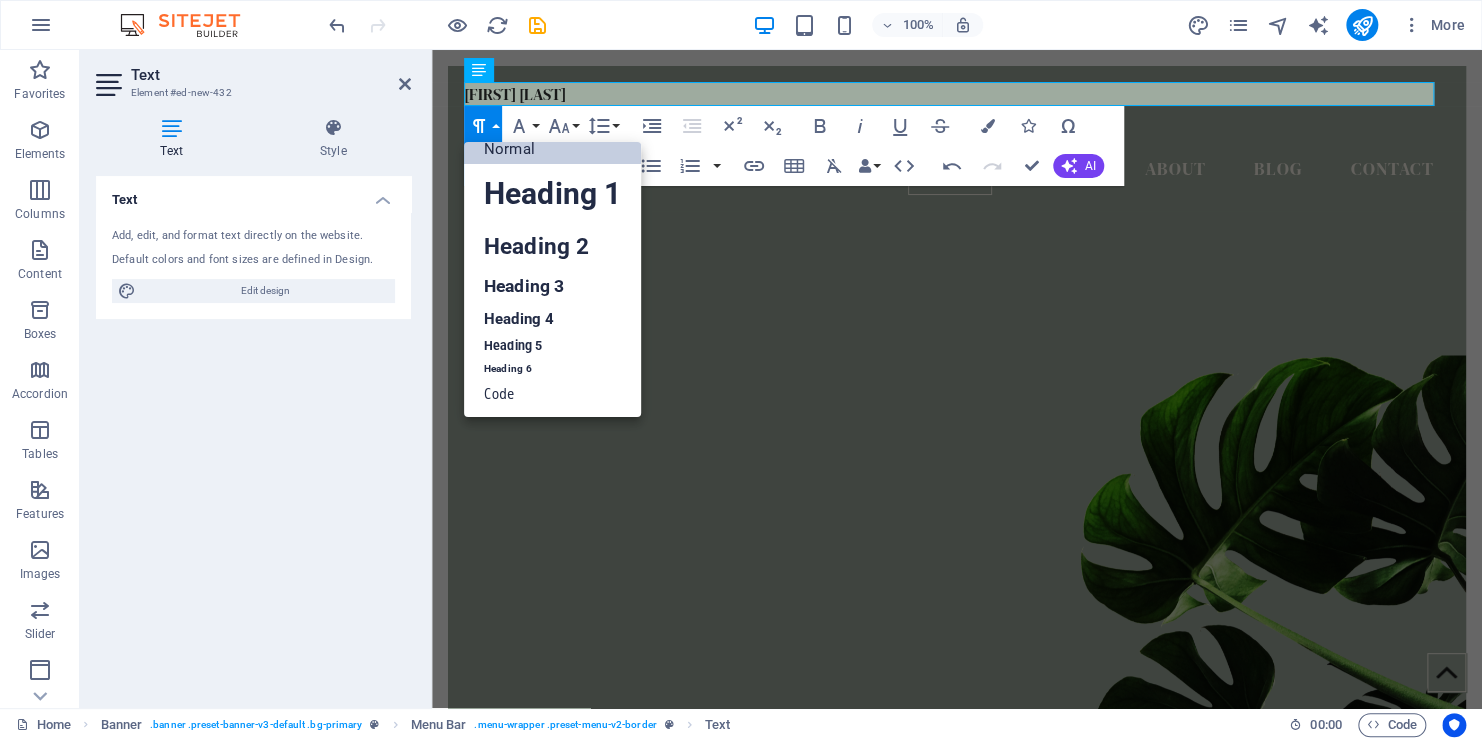 scroll, scrollTop: 16, scrollLeft: 0, axis: vertical 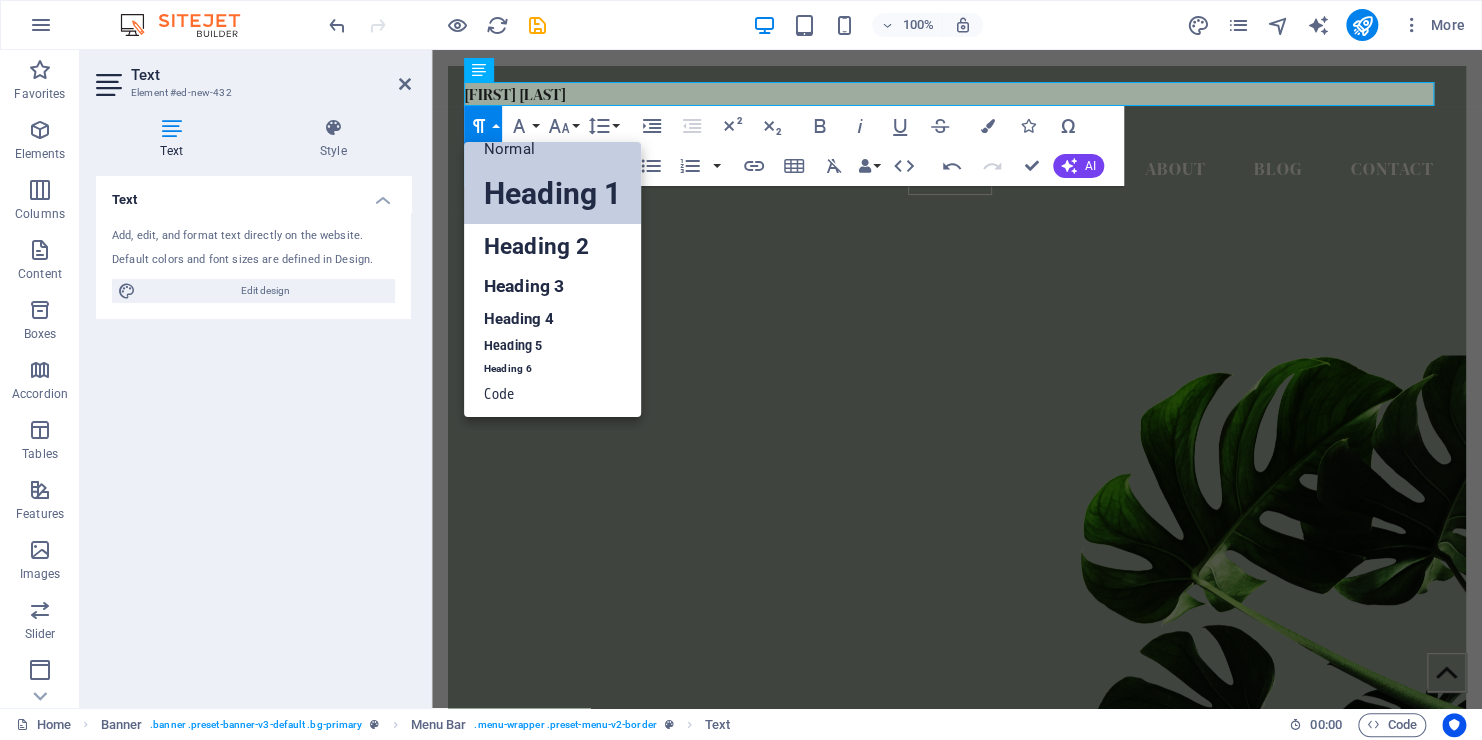 click on "Heading 1" at bounding box center (552, 194) 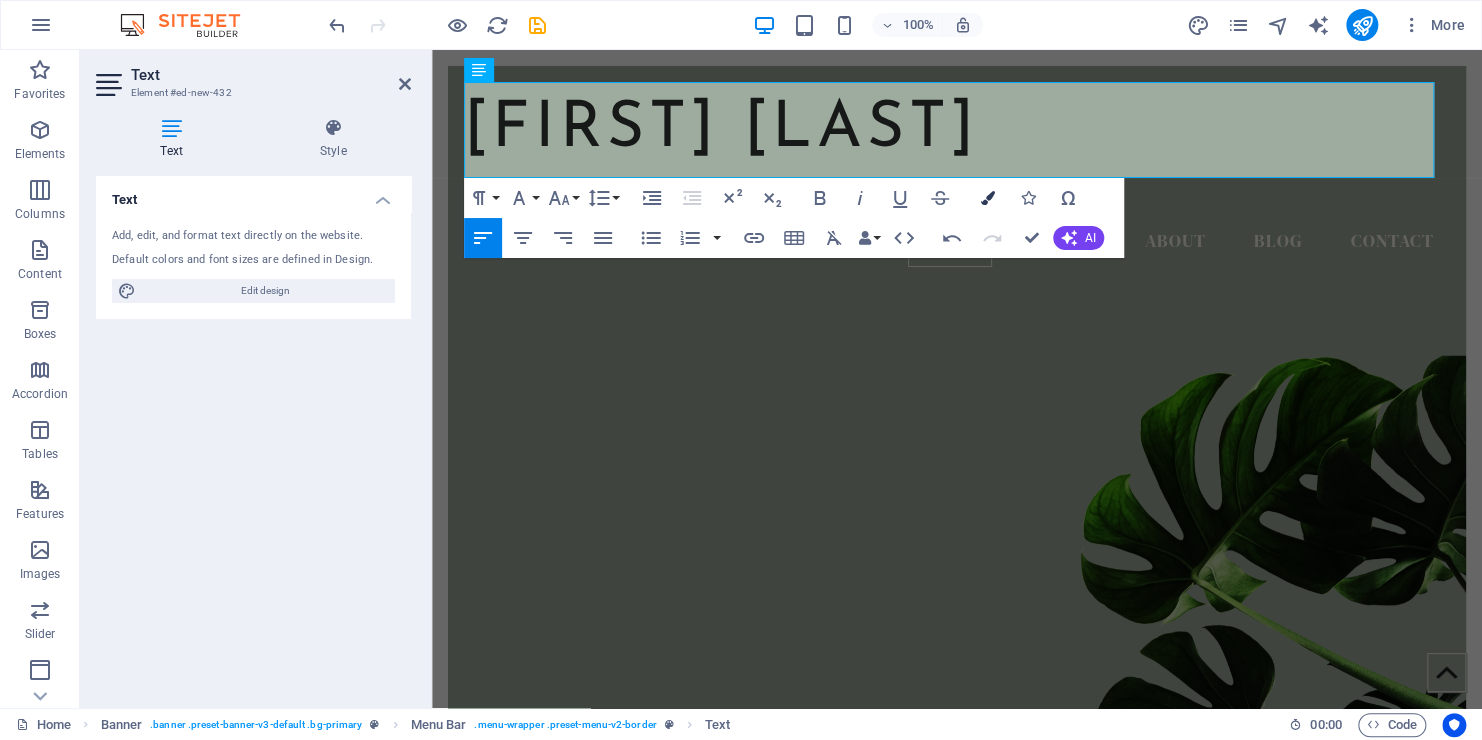click on "Colors" at bounding box center (988, 198) 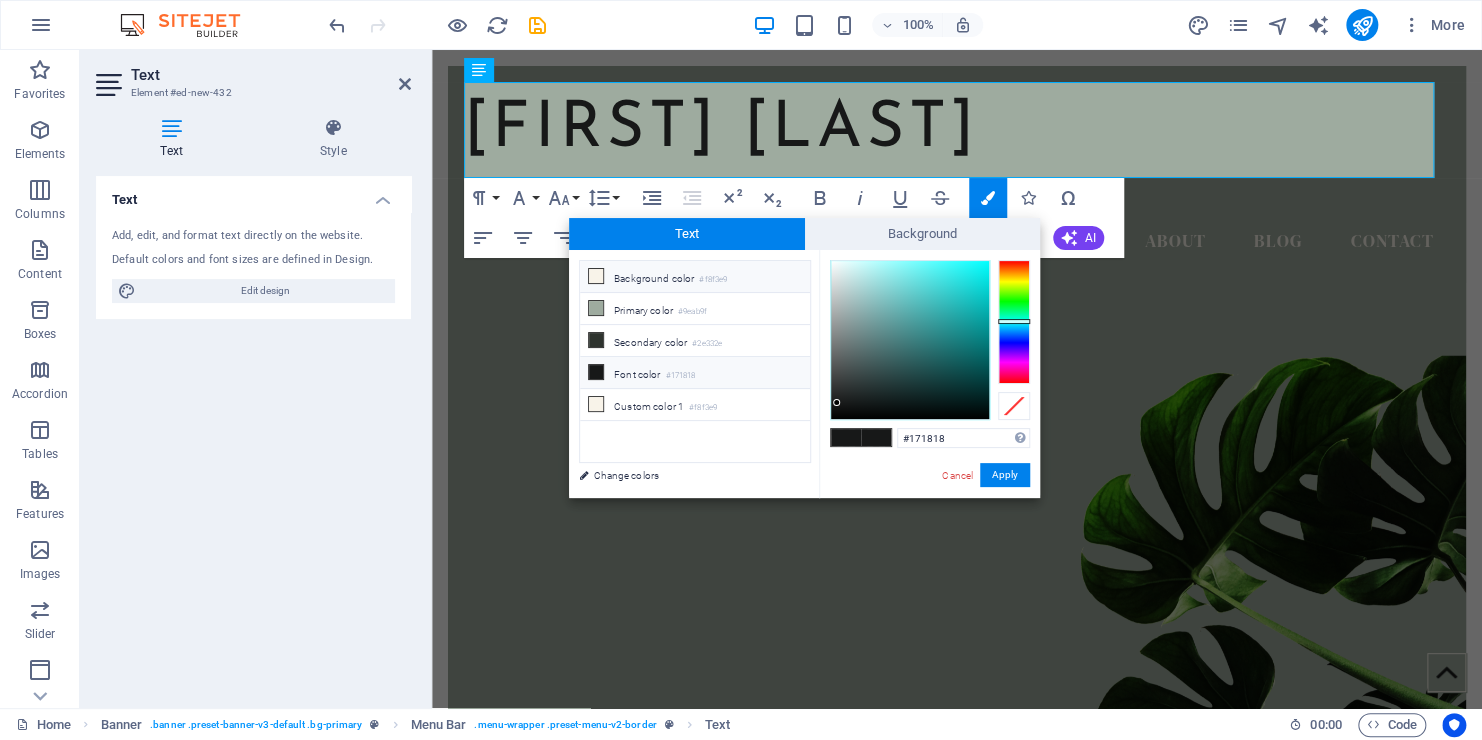 click on "Background color
#f8f3e9" at bounding box center [695, 277] 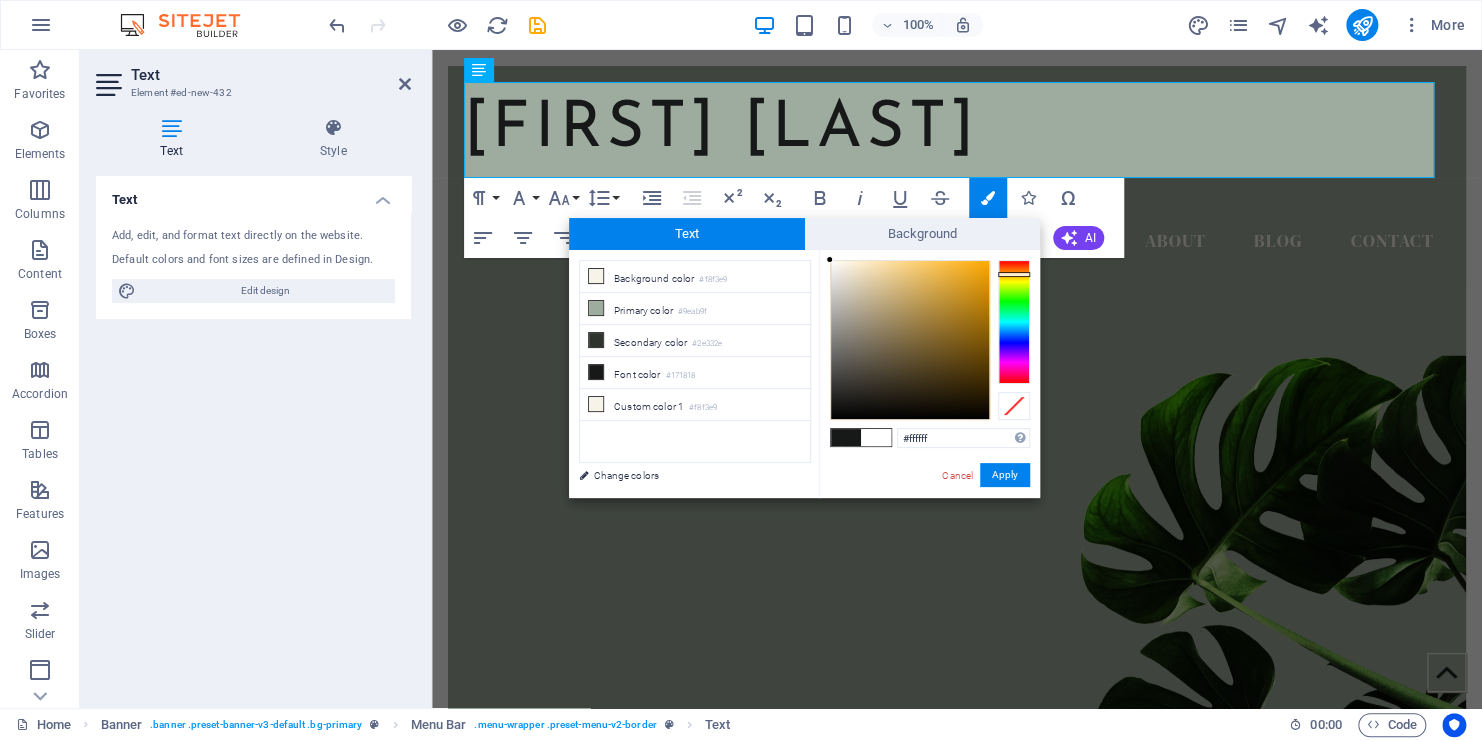 drag, startPoint x: 848, startPoint y: 267, endPoint x: 813, endPoint y: 257, distance: 36.40055 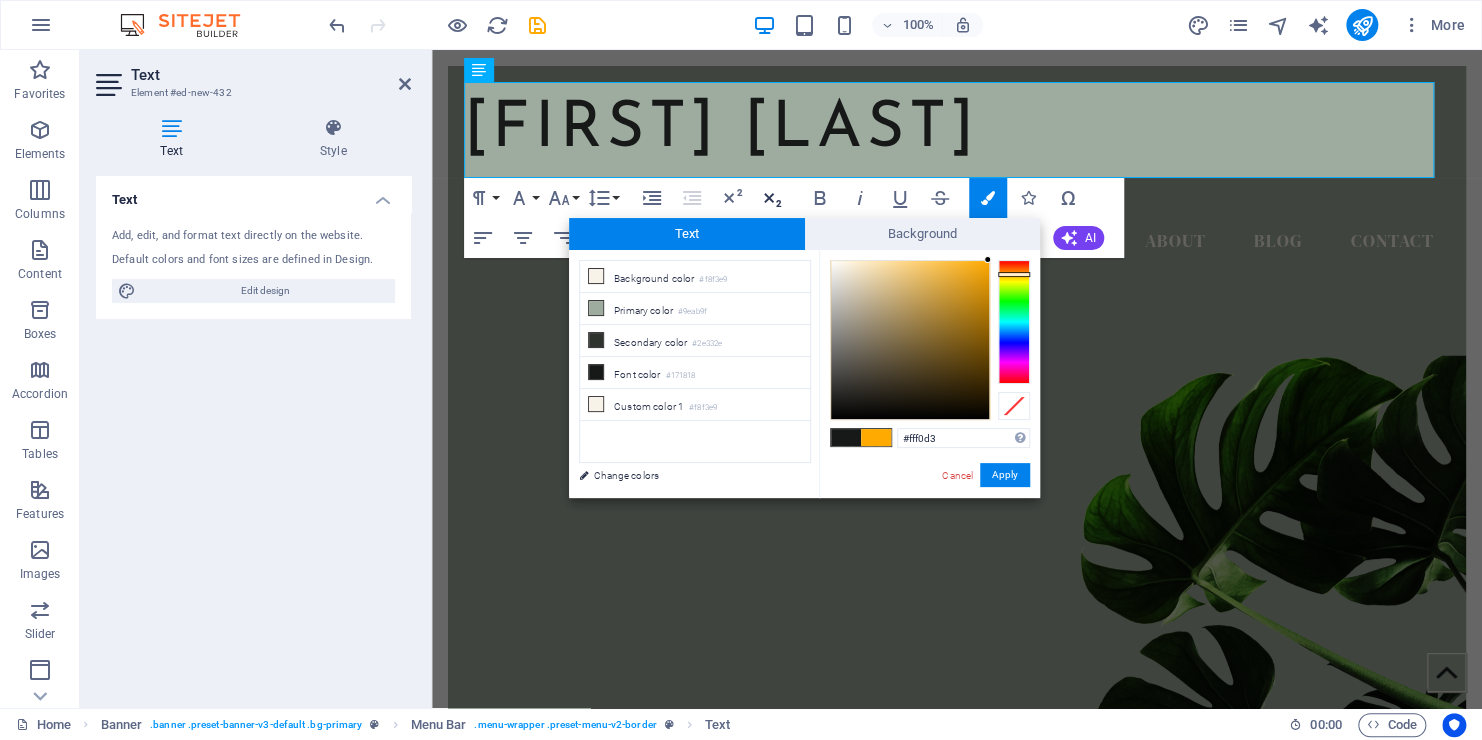 type on "#ffffff" 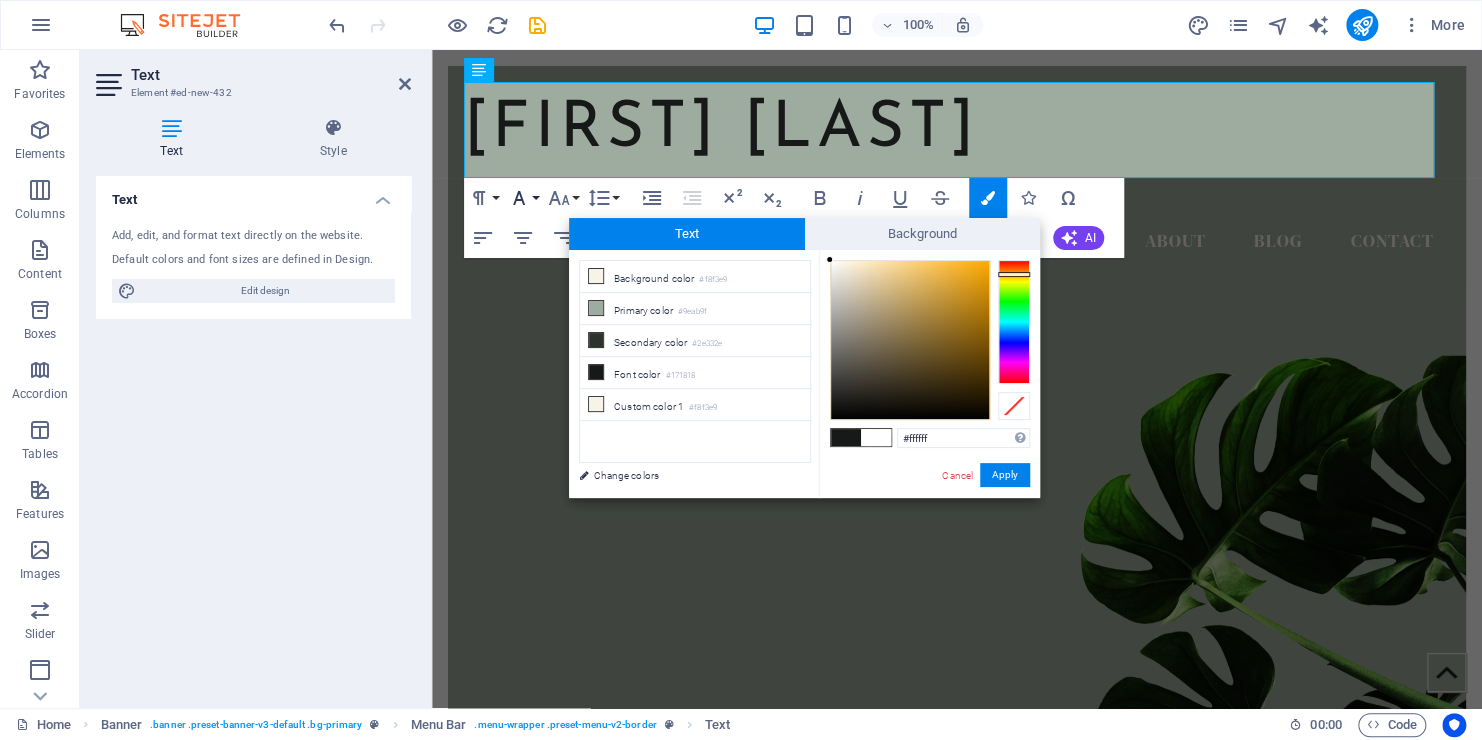 click on "Font Family" at bounding box center [523, 198] 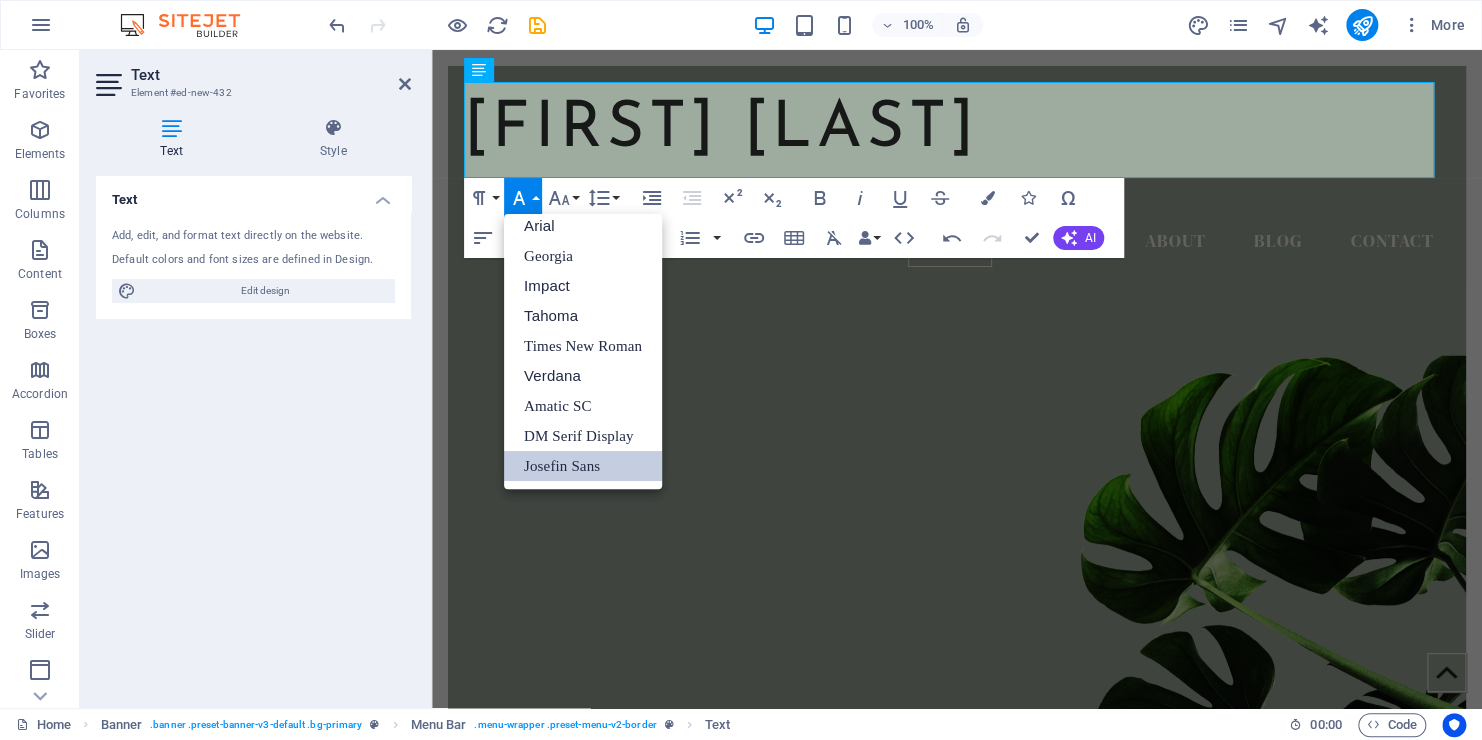 scroll, scrollTop: 11, scrollLeft: 0, axis: vertical 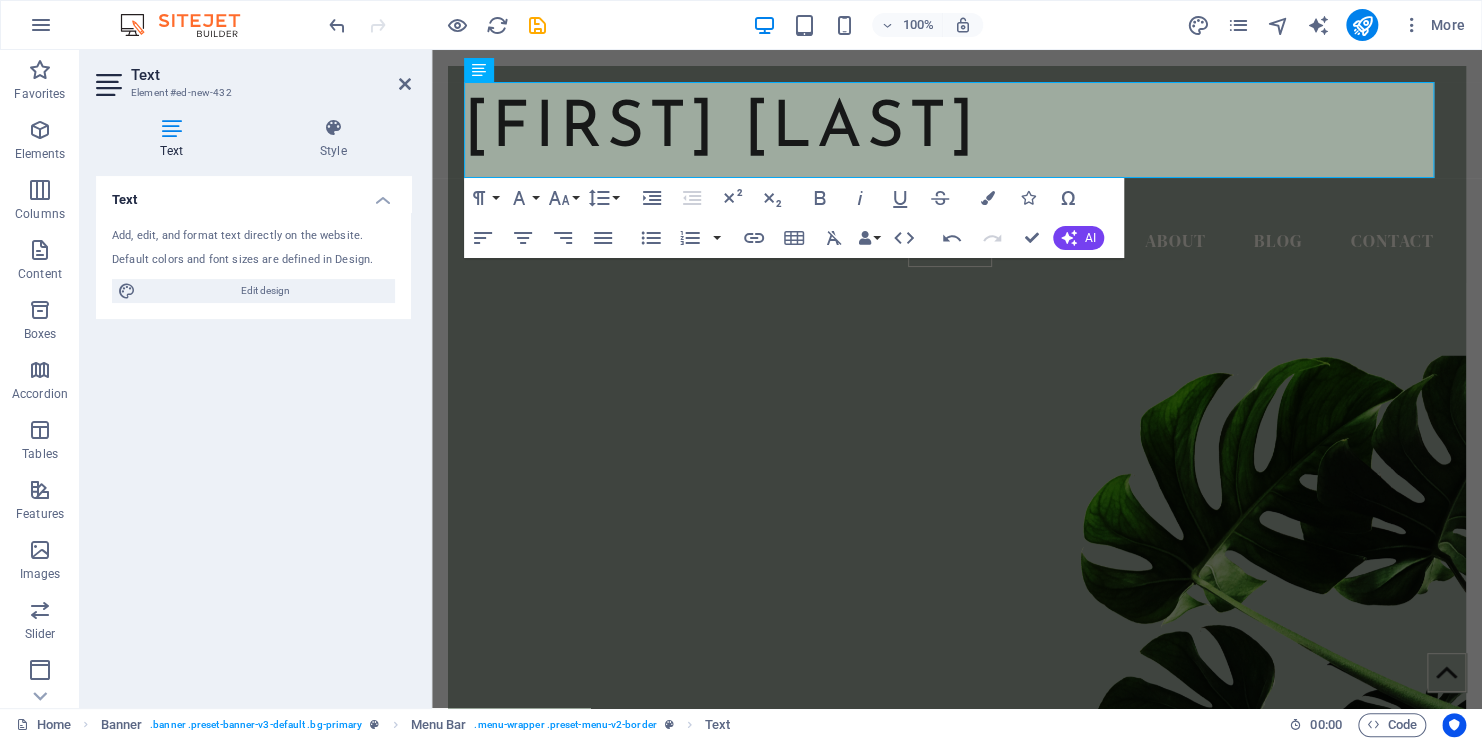 click on "H2 Banner Container Container Spacer Container Image Logo Banner Menu Bar Menu H2 Menu Bar Banner Text Paragraph Format Normal Heading 1 Heading 2 Heading 3 Heading 4 Heading 5 Heading 6 Code Font Family Arial Georgia Impact Tahoma Times New Roman Verdana Amatic SC DM Serif Display Josefin Sans Font Size 8 9 10 11 12 14 18 24 30 36 48 60 72 96 Line Height Default Single 1.15 1.5 Double Increase Indent Decrease Indent Superscript Subscript Bold Italic Underline Strikethrough Colors Icons Special Characters Align Left Align Center Align Right Align Justify Unordered List Default Circle Disc Square Ordered List Default Lower Alpha Lower Greek Lower Roman Upper Alpha Upper Roman Insert Link Insert Table Clear Formatting Data Bindings Company First name Last name Street ZIP code City Email Phone Mobile Fax Custom field 1 Custom field 2 Custom field 3 Custom field 4 Custom field 5 Custom field 6 HTML Undo Redo Confirm (Ctrl+⏎) AI Improve Make shorter" at bounding box center (957, 379) 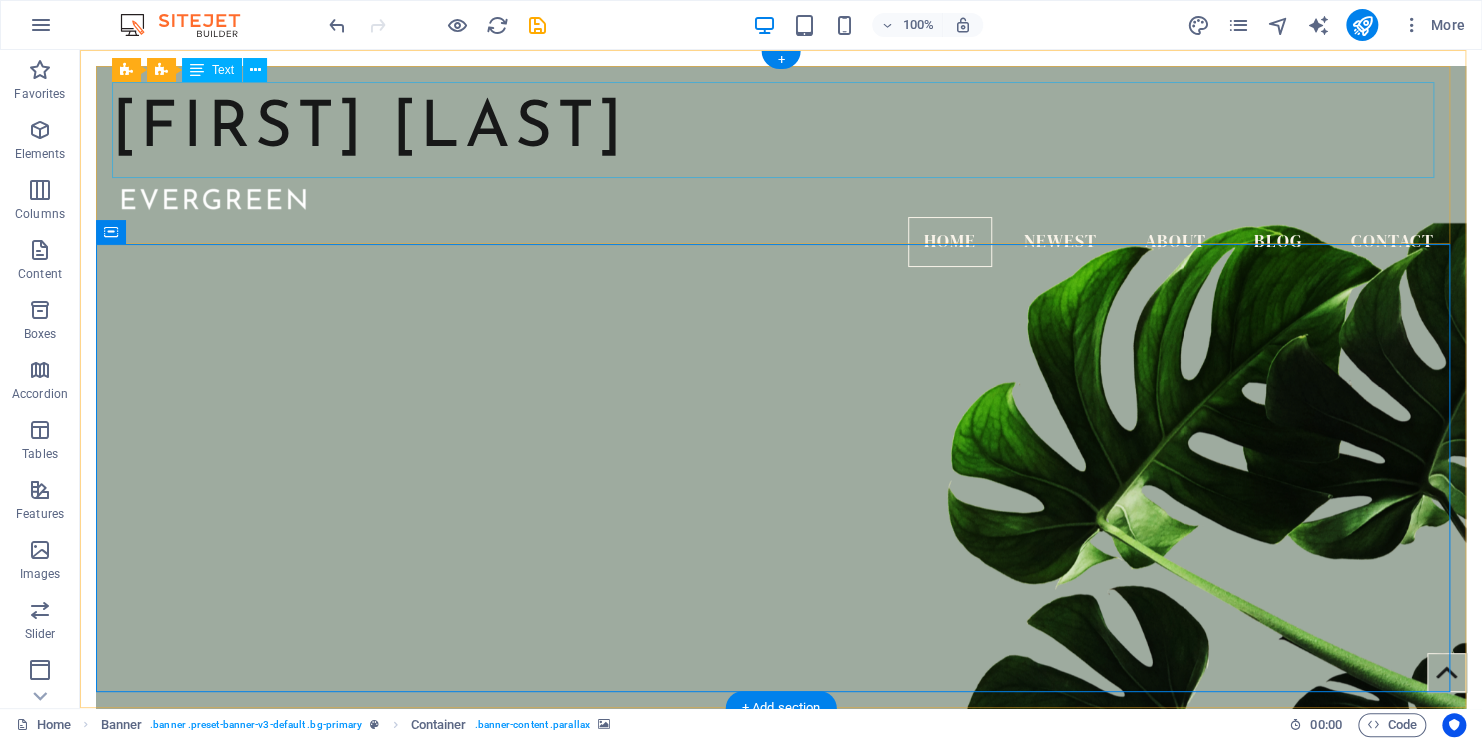 click on "[FIRST] [LAST]" at bounding box center (781, 130) 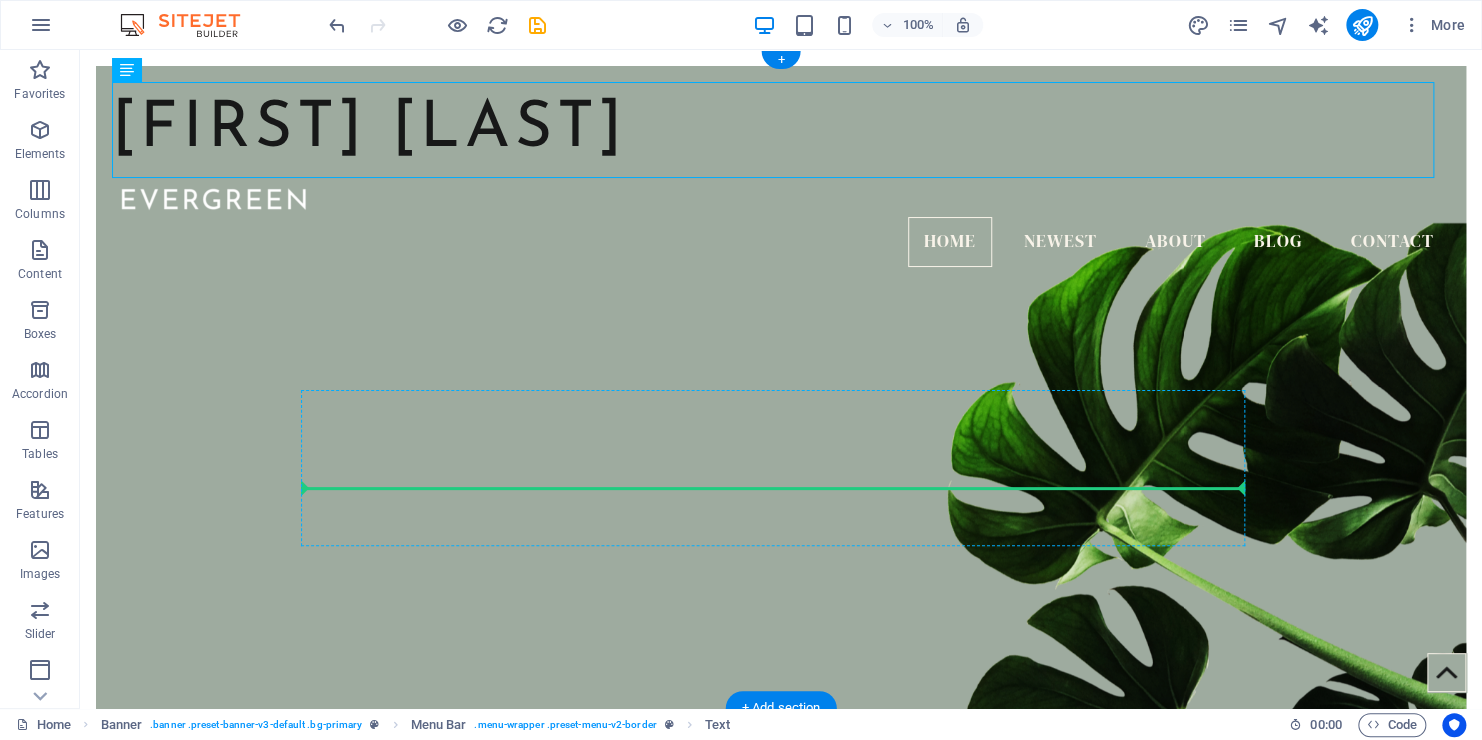drag, startPoint x: 660, startPoint y: 120, endPoint x: 671, endPoint y: 457, distance: 337.17947 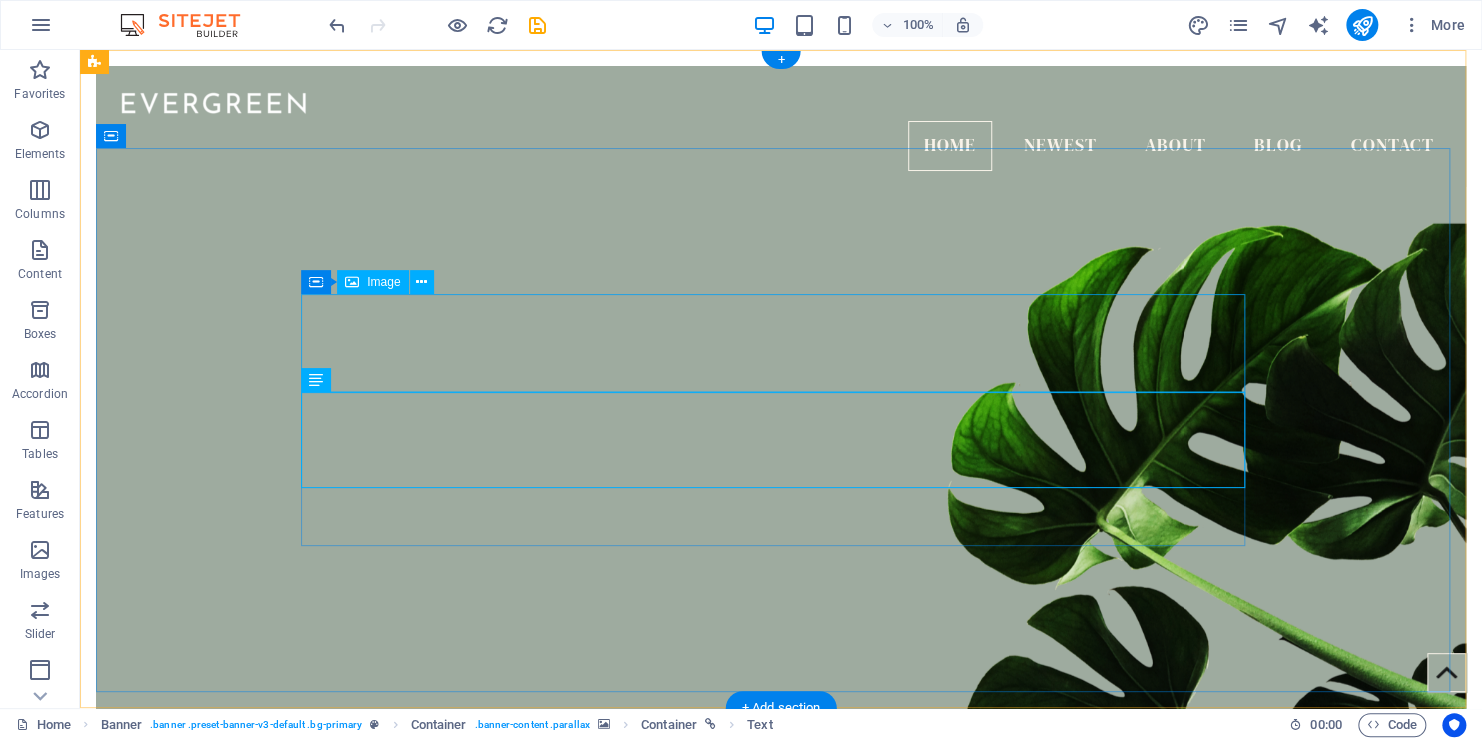 click at bounding box center [781, 954] 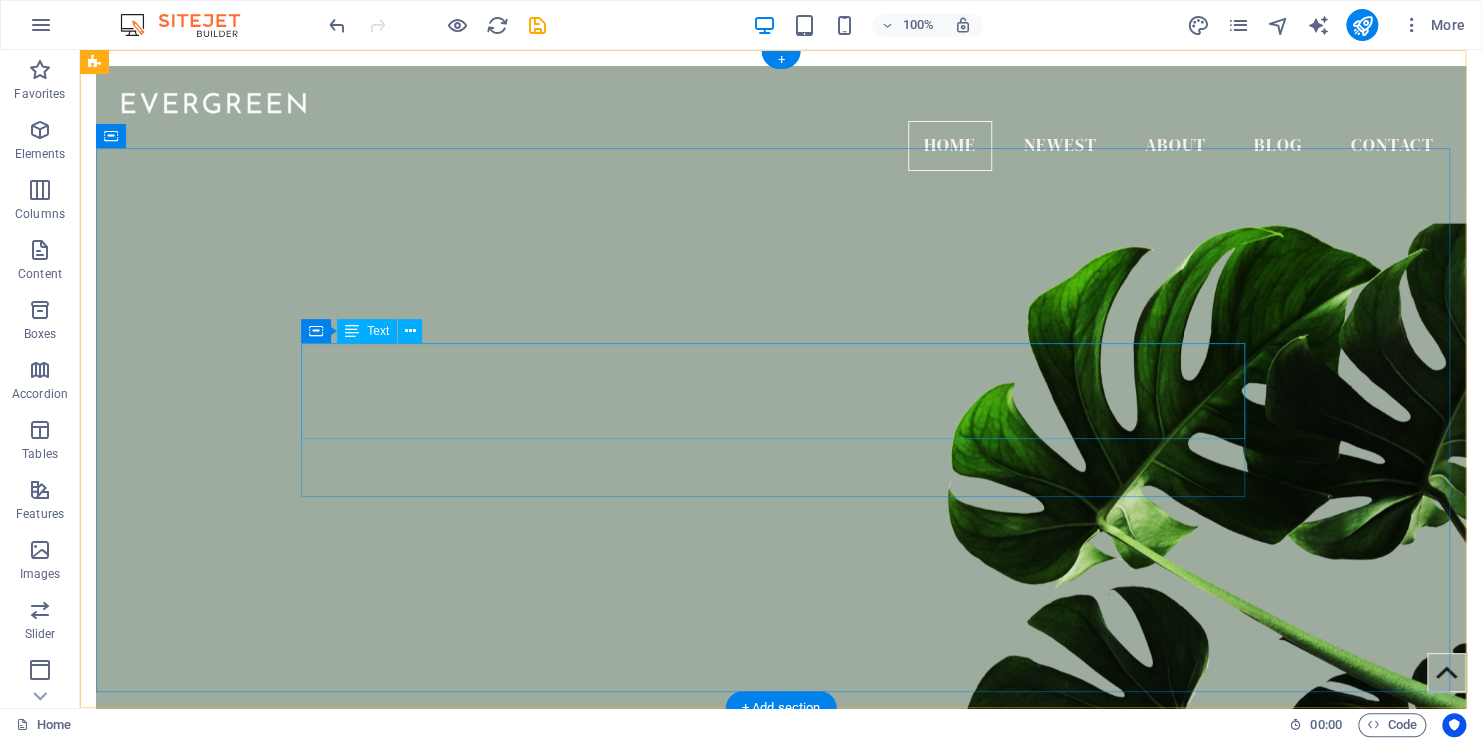 click on "[FIRST] [LAST]" at bounding box center (781, 954) 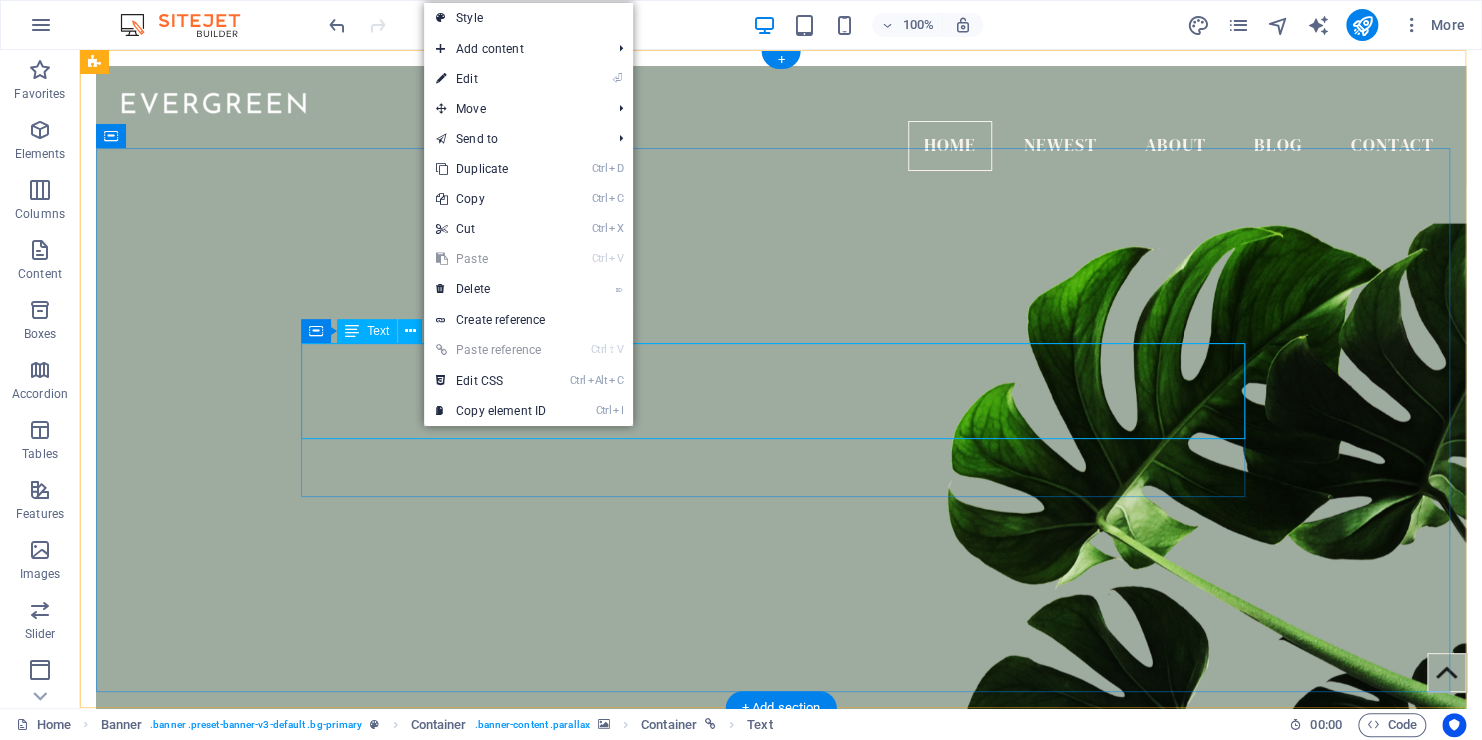 click on "[FIRST] [LAST]" at bounding box center [781, 954] 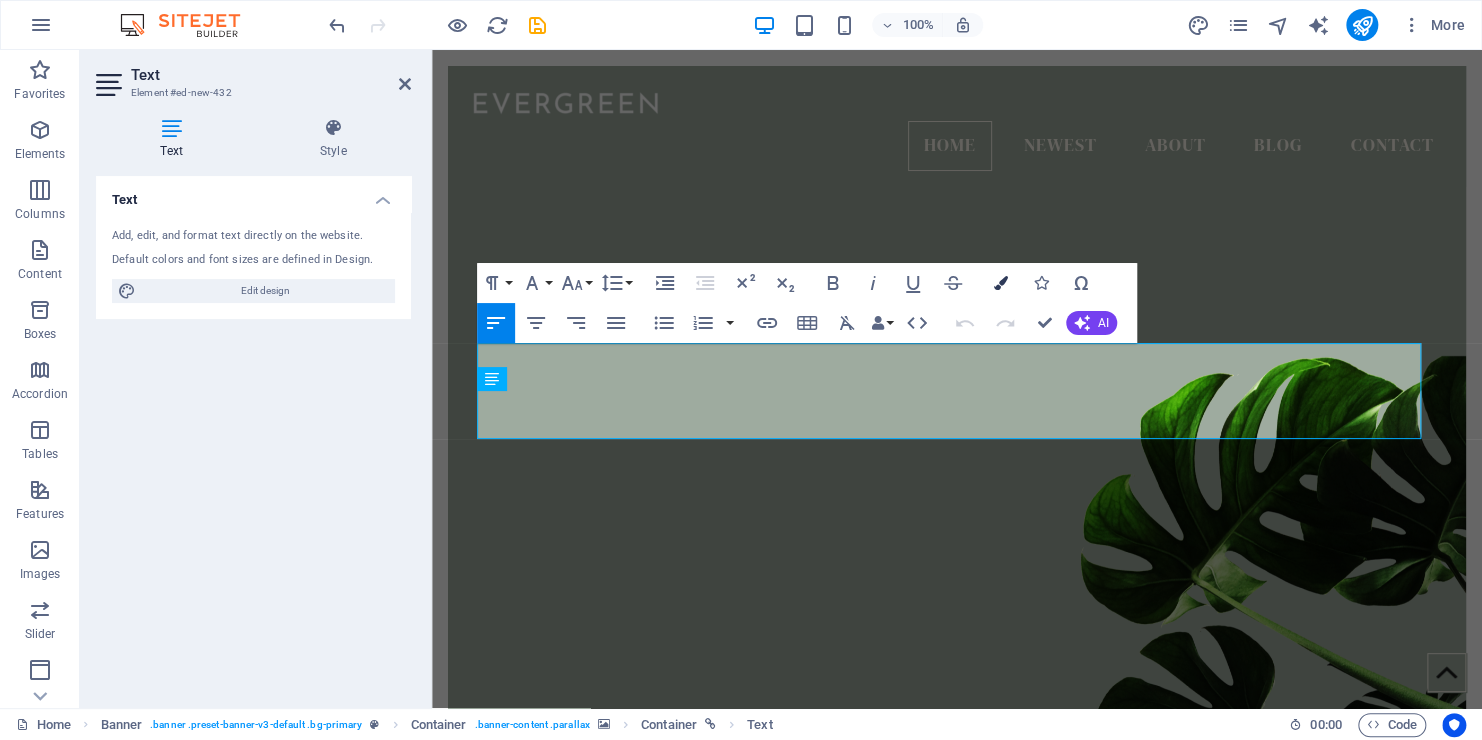 click at bounding box center (1001, 283) 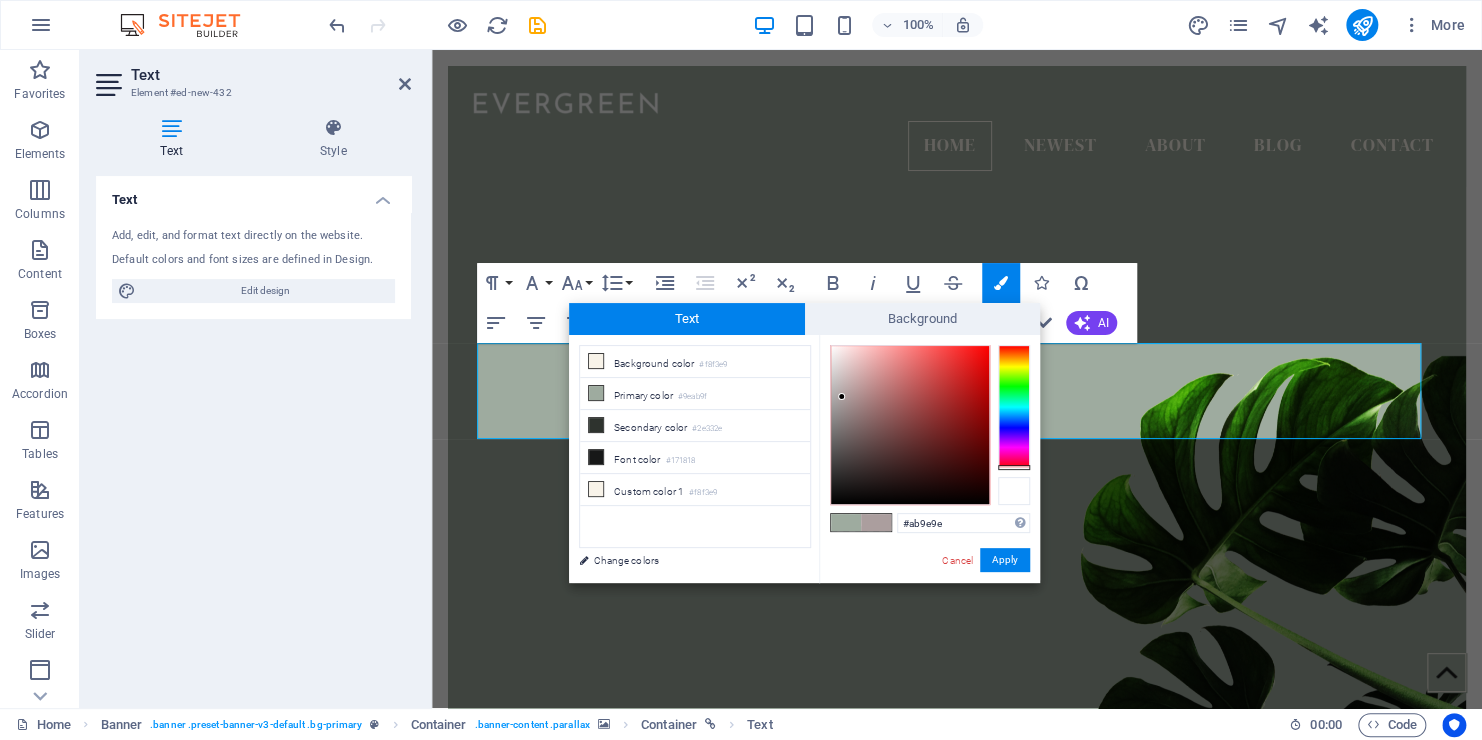 drag, startPoint x: 1012, startPoint y: 376, endPoint x: 1011, endPoint y: 484, distance: 108.00463 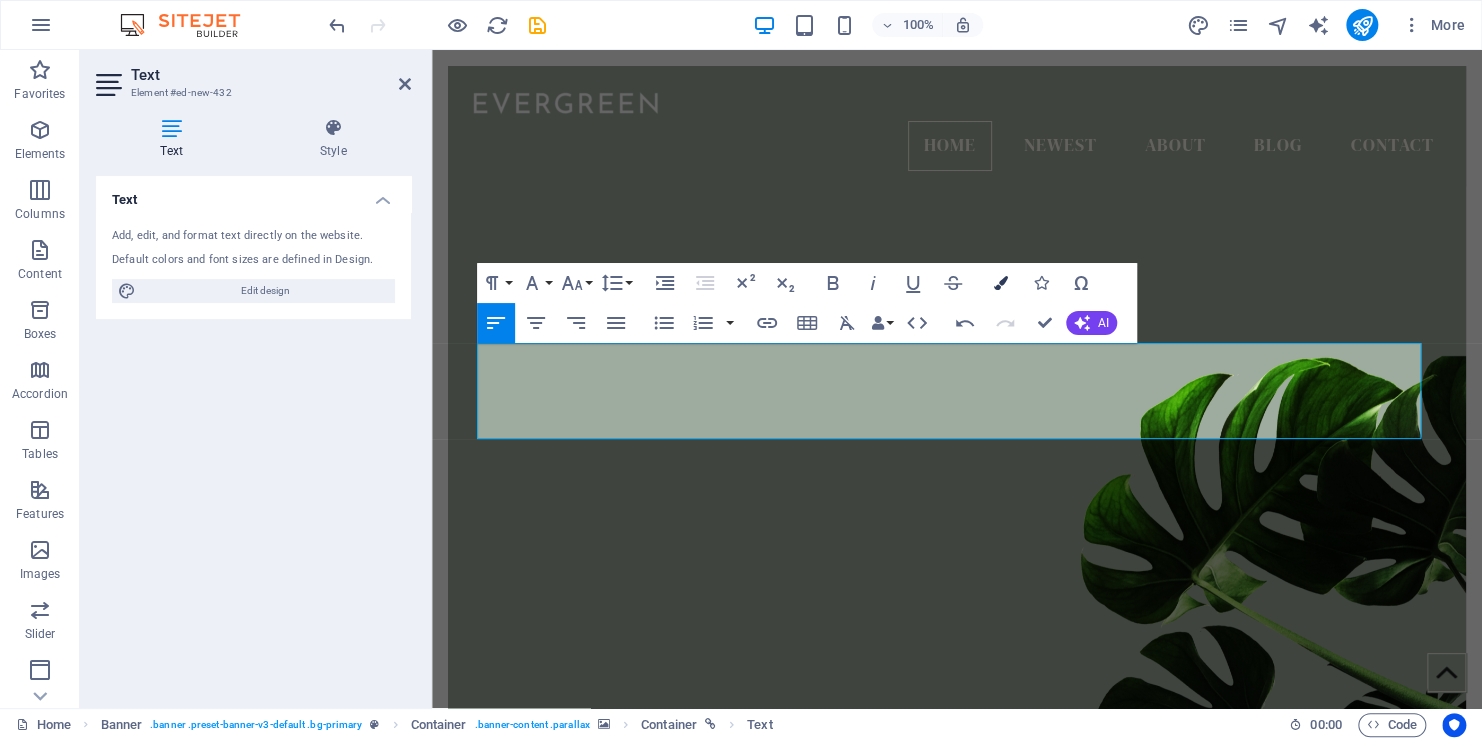 click at bounding box center (1001, 283) 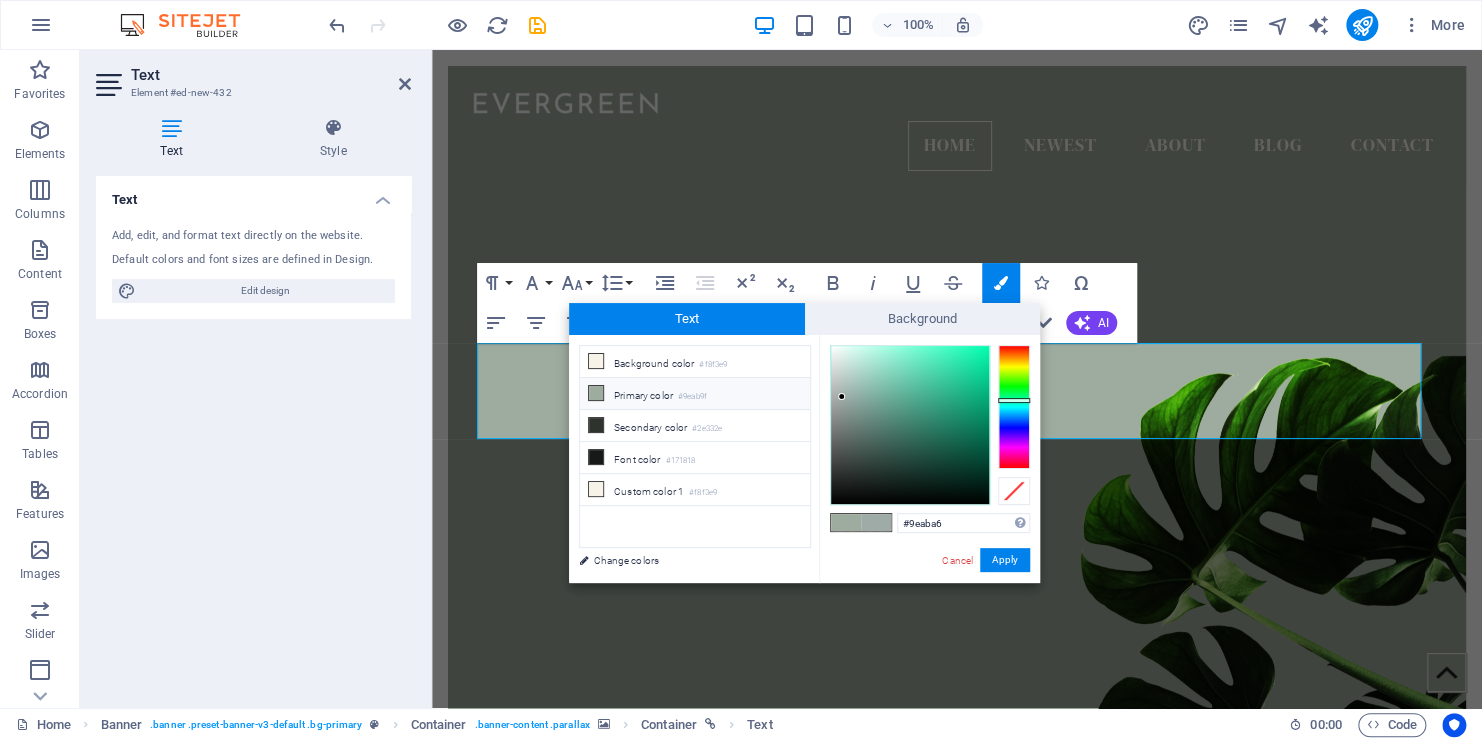 click on "Primary color
#9eab9f" at bounding box center [695, 394] 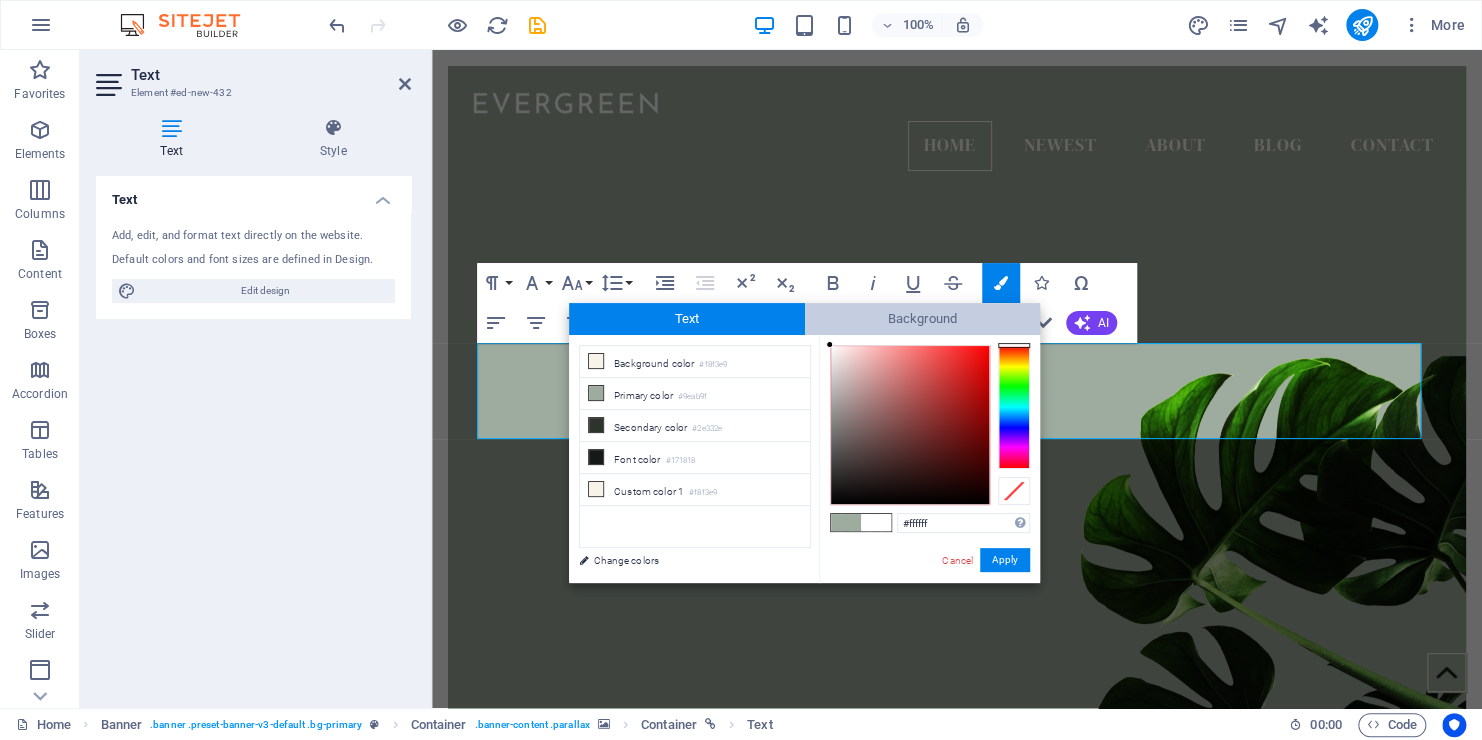 drag, startPoint x: 833, startPoint y: 393, endPoint x: 828, endPoint y: 325, distance: 68.18358 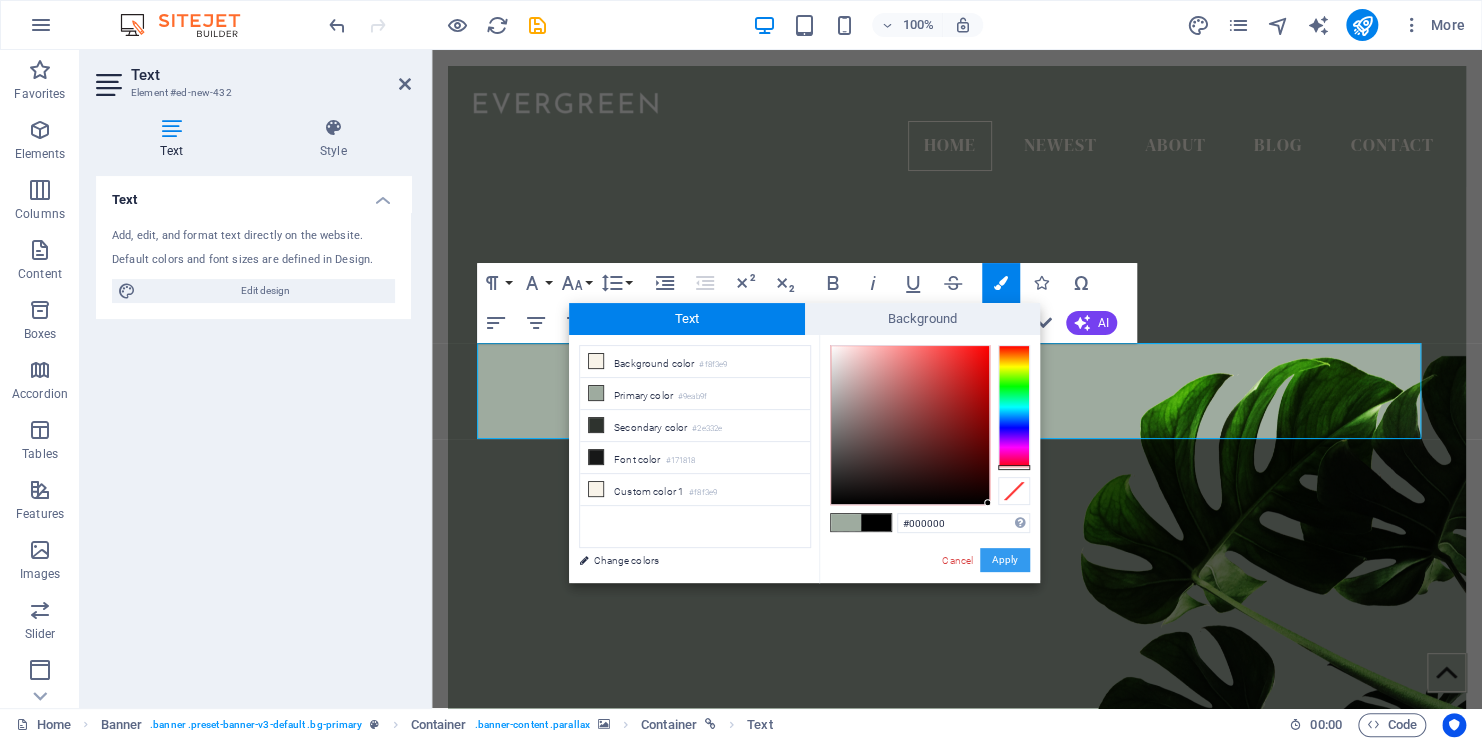 click on "Apply" at bounding box center (1005, 560) 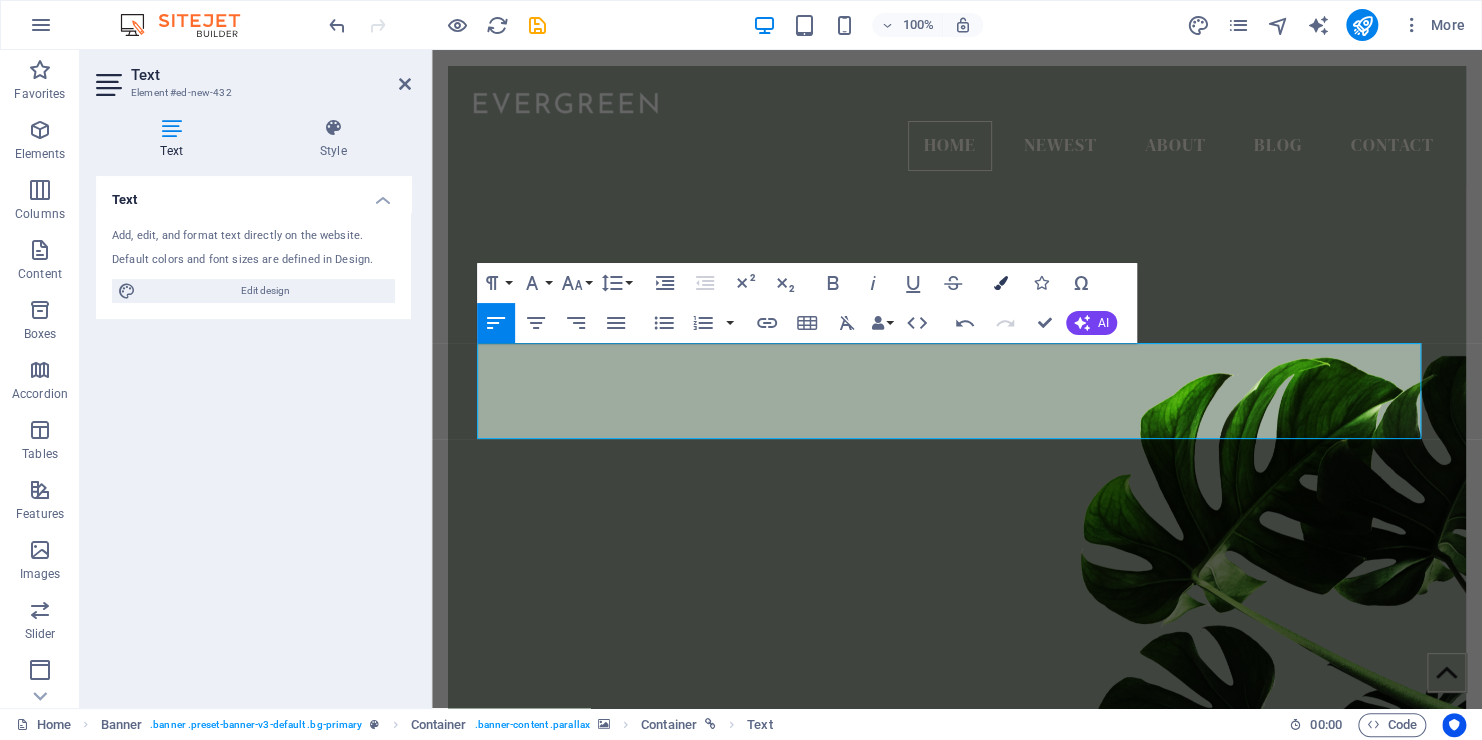click at bounding box center [1001, 283] 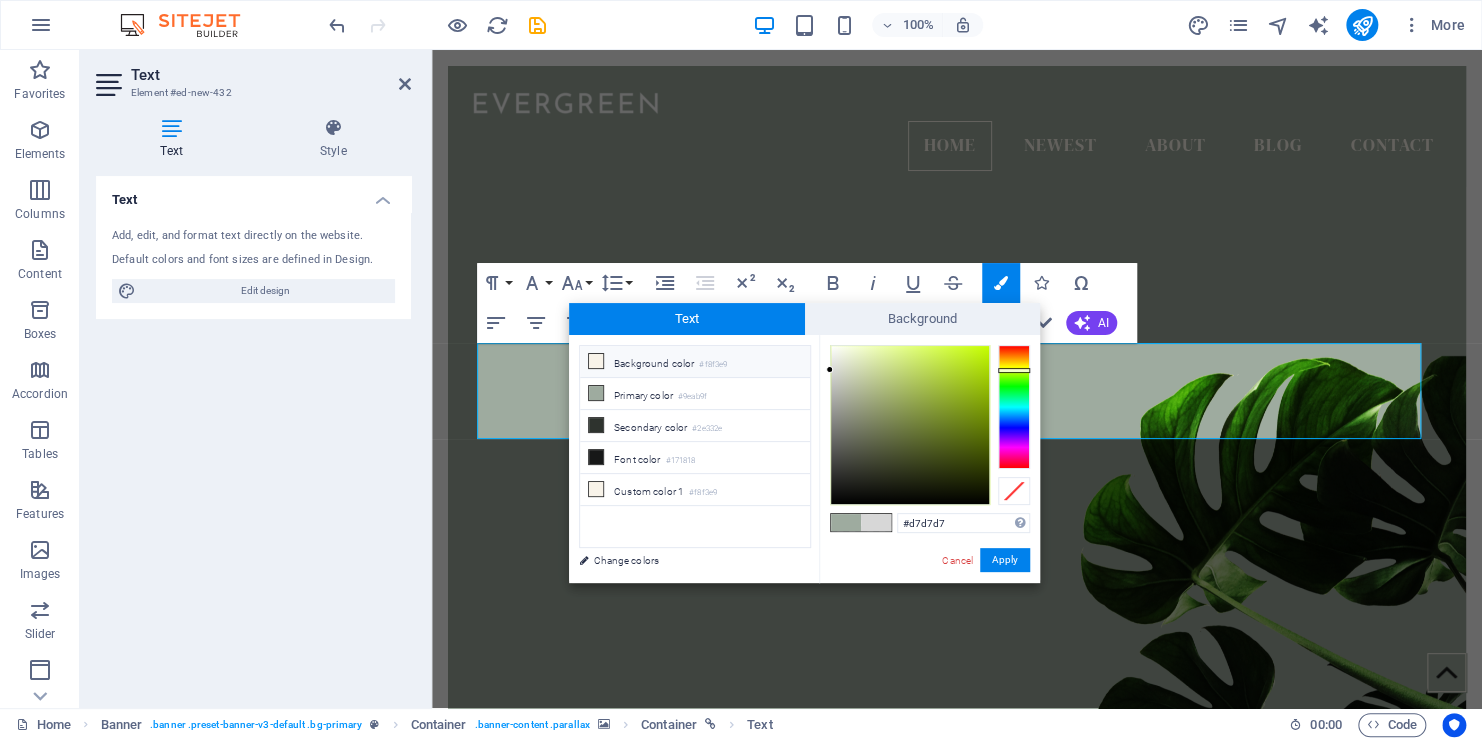 click on "Background color
#f8f3e9" at bounding box center [695, 362] 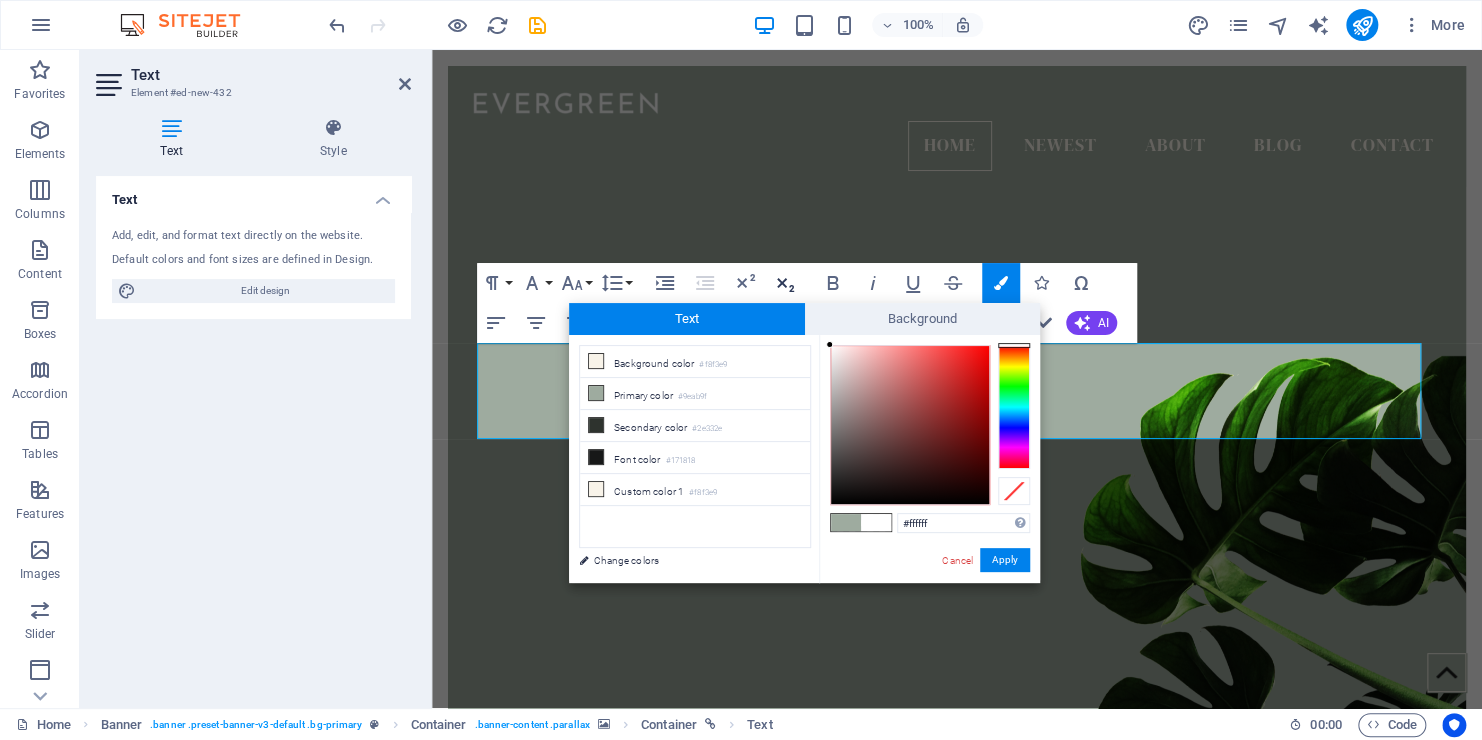 drag, startPoint x: 867, startPoint y: 413, endPoint x: 800, endPoint y: 296, distance: 134.82582 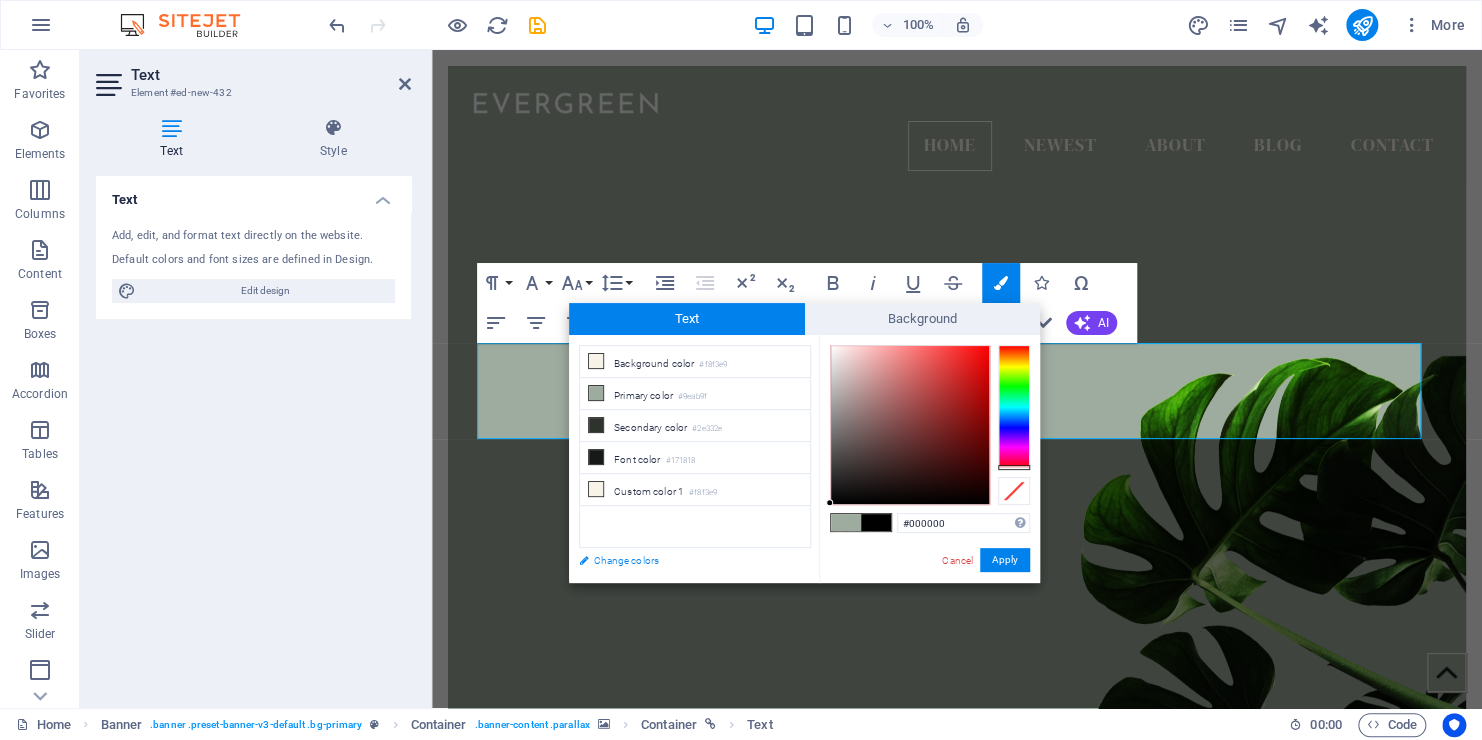 click on "Change colors" at bounding box center [685, 560] 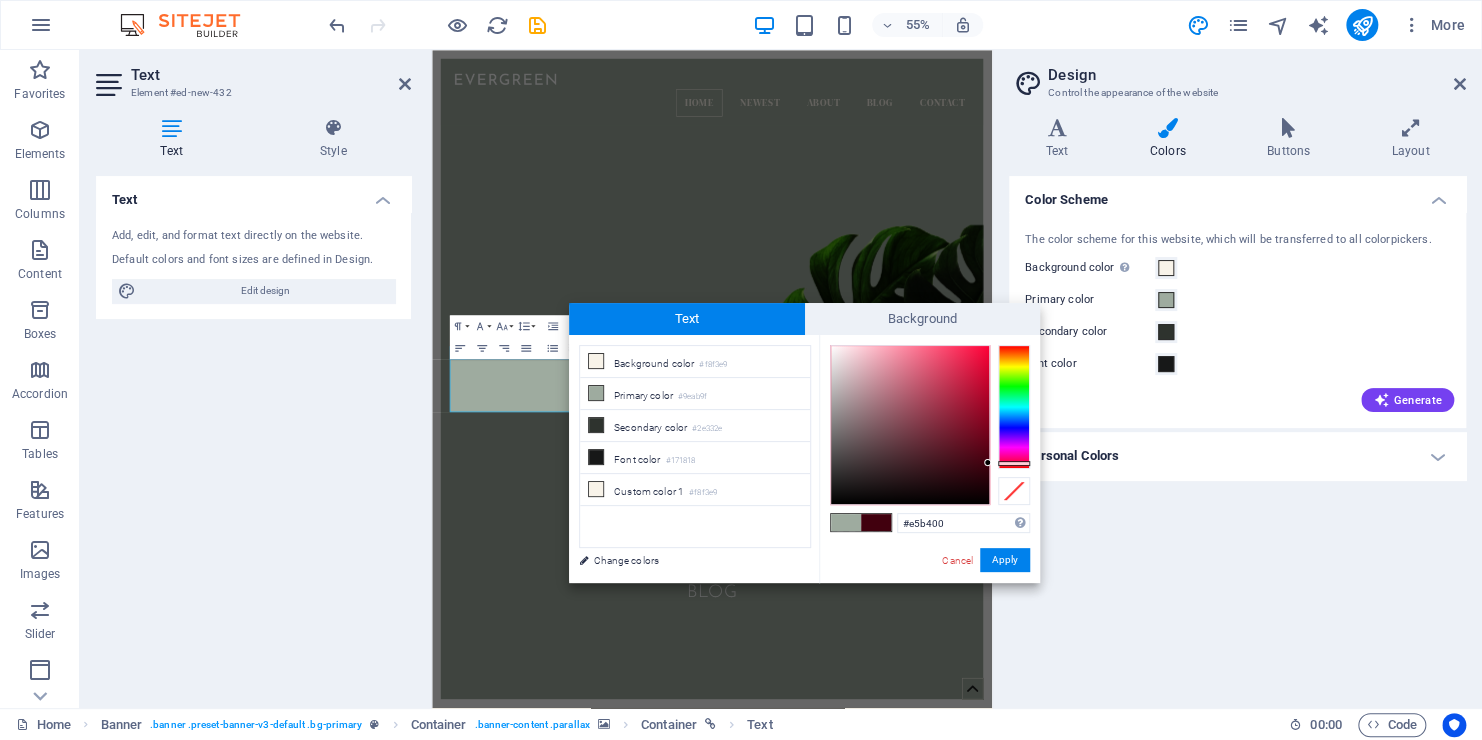 type on "#ff0000" 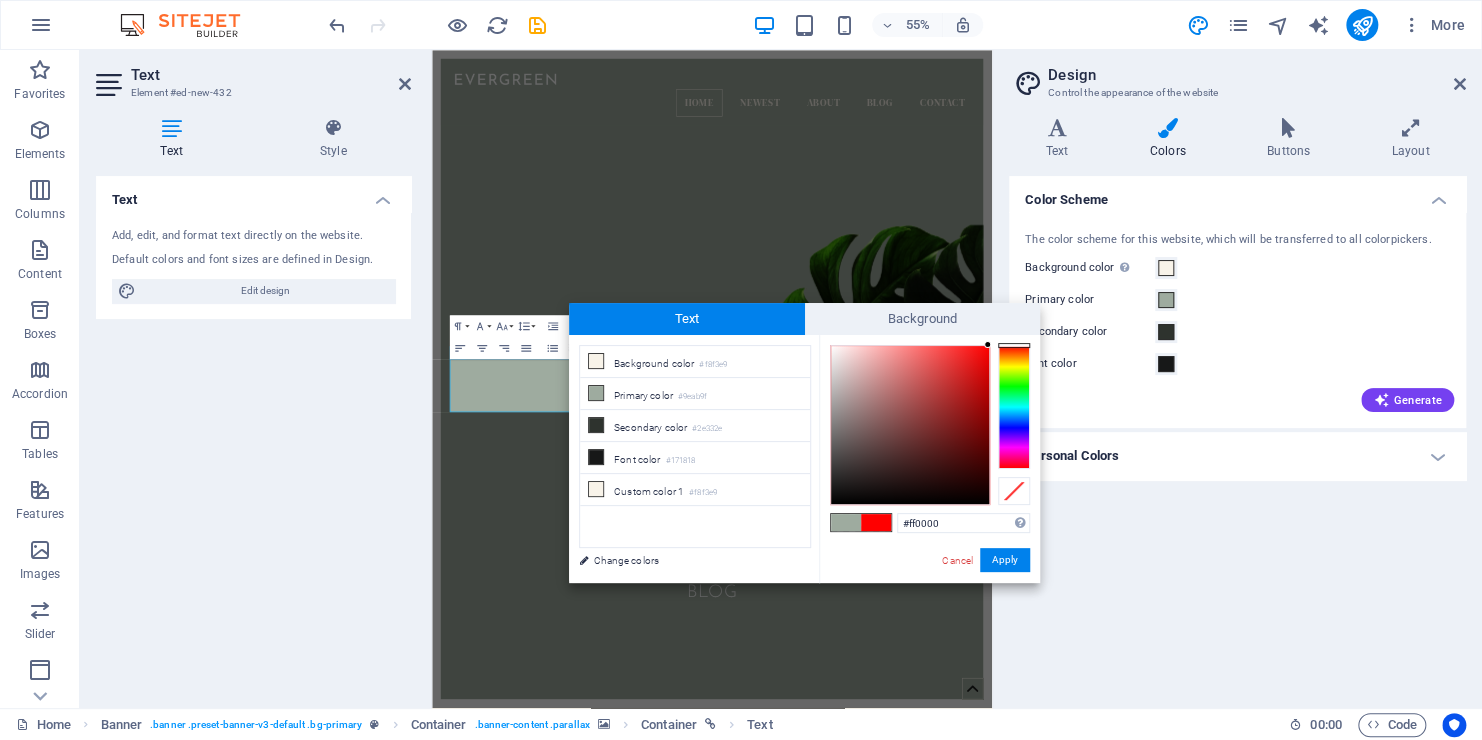 click on "Variants Text Colors Buttons Layout Text Standard Bold Links Font color Font DM Serif Display Font size 16 rem px Line height 1.5 Font weight To display the font weight correctly, it may need to be enabled. Manage Fonts Thin, 100 Extra-light, 200 Light, 300 Regular, 400 Medium, 500 Semi-bold, 600 Bold, 700 Extra-bold, 800 Black, 900 Letter spacing 0 rem px Font style Text transform Tt TT tt Text align Font weight To display the font weight correctly, it may need to be enabled. Manage Fonts Thin, 100 Extra-light, 200 Light, 300 Regular, 400 Medium, 500 Semi-bold, 600 Bold, 700 Extra-bold, 800 Black, 900 Default Hover / Active Font color Font color Decoration None Decoration None Transition duration 0.3 s Transition function Ease Ease In Ease Out Ease In/Ease Out Linear Headlines All H1 / Textlogo H2 H3 H4 H5 H6 Font color Font Josefin Sans Line height 1.5 Font weight To display the font weight correctly, it may need to be enabled. Manage Fonts Thin, 100 Extra-light, 200 Light, 300 Regular, 400 Bold, 700" at bounding box center (1237, 405) 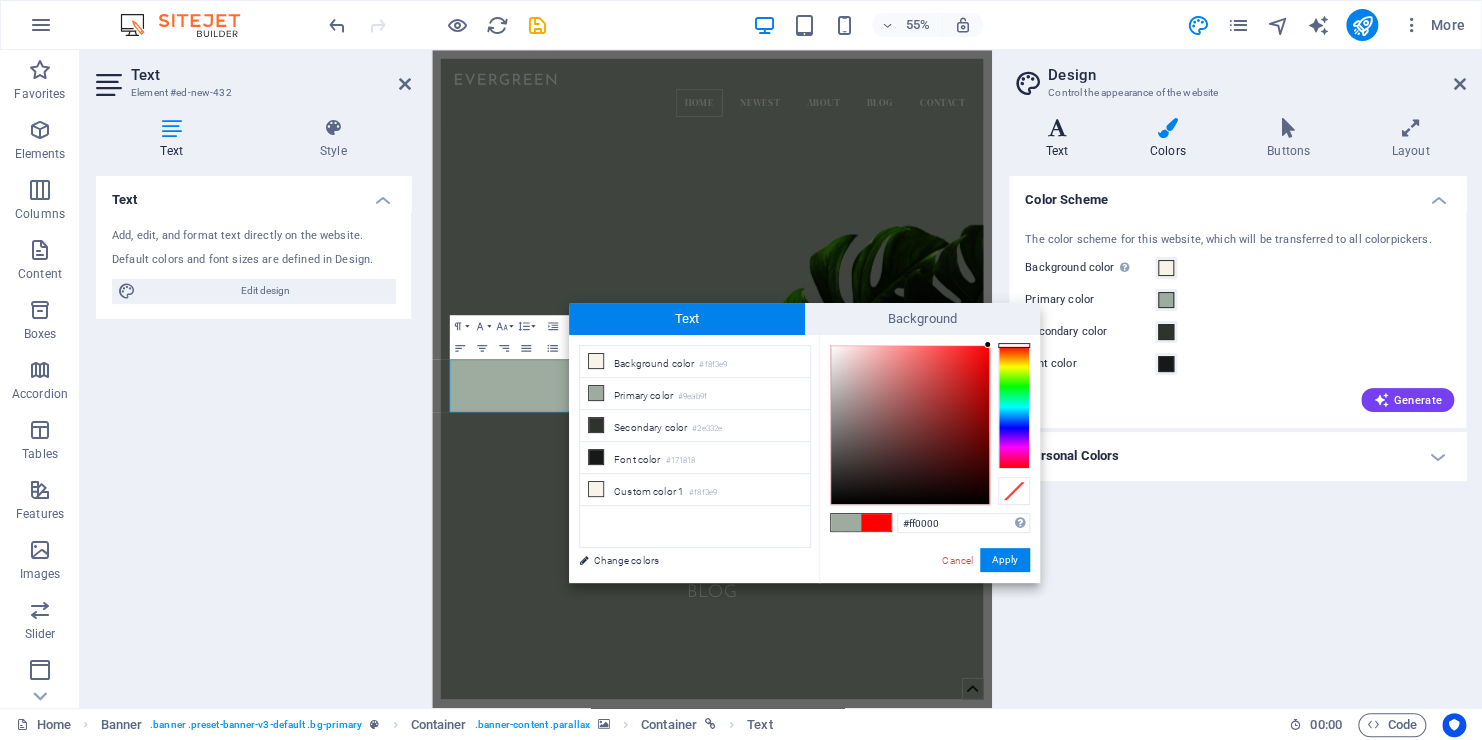 click at bounding box center [1057, 128] 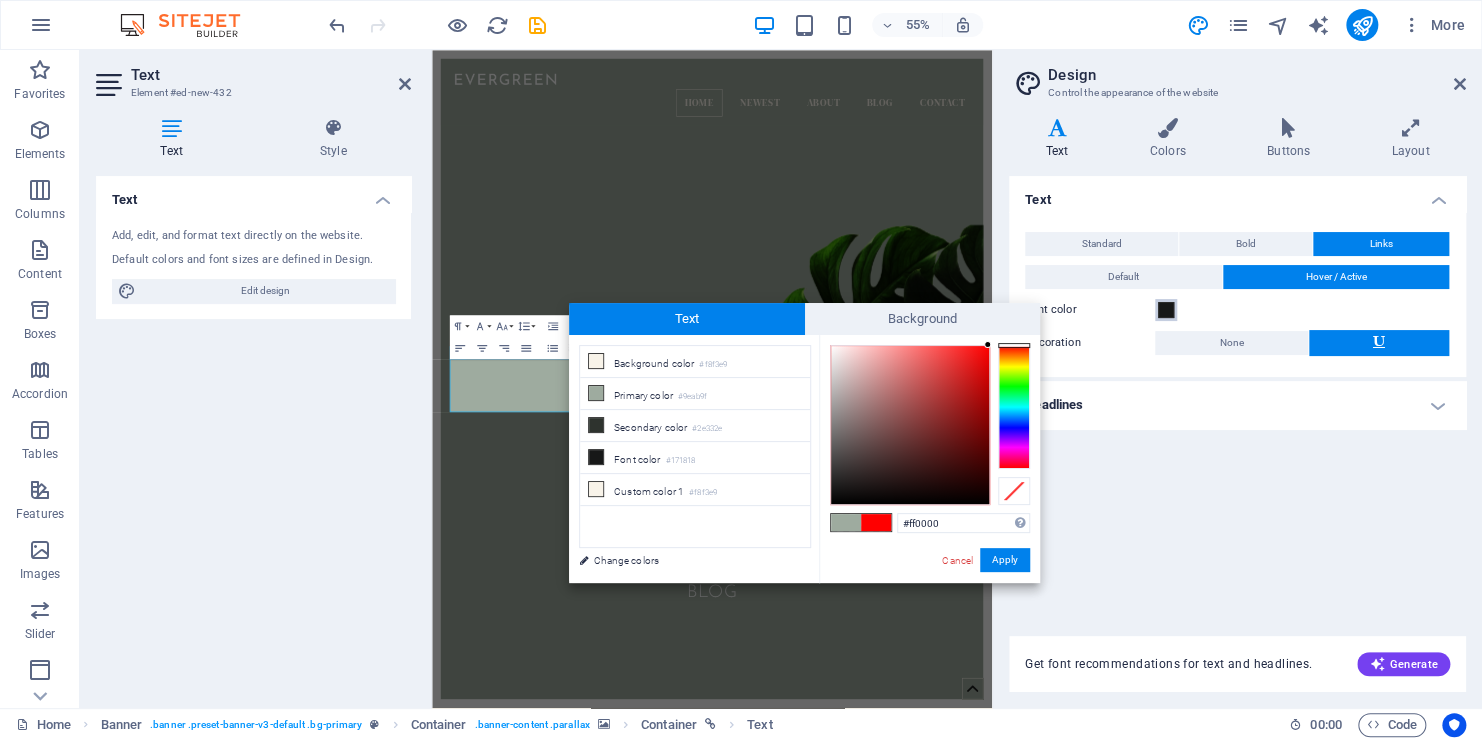 click at bounding box center [1166, 310] 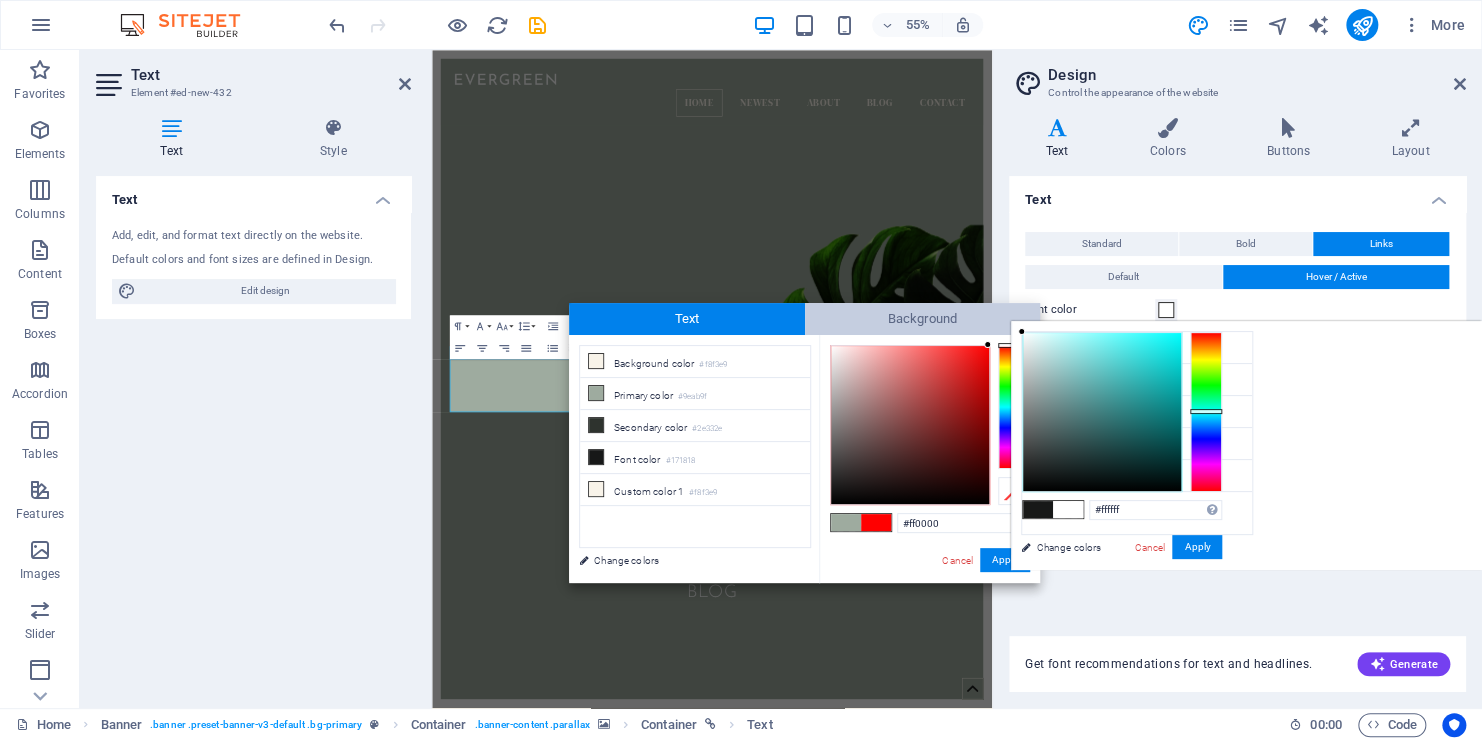 drag, startPoint x: 1033, startPoint y: 338, endPoint x: 1001, endPoint y: 325, distance: 34.539833 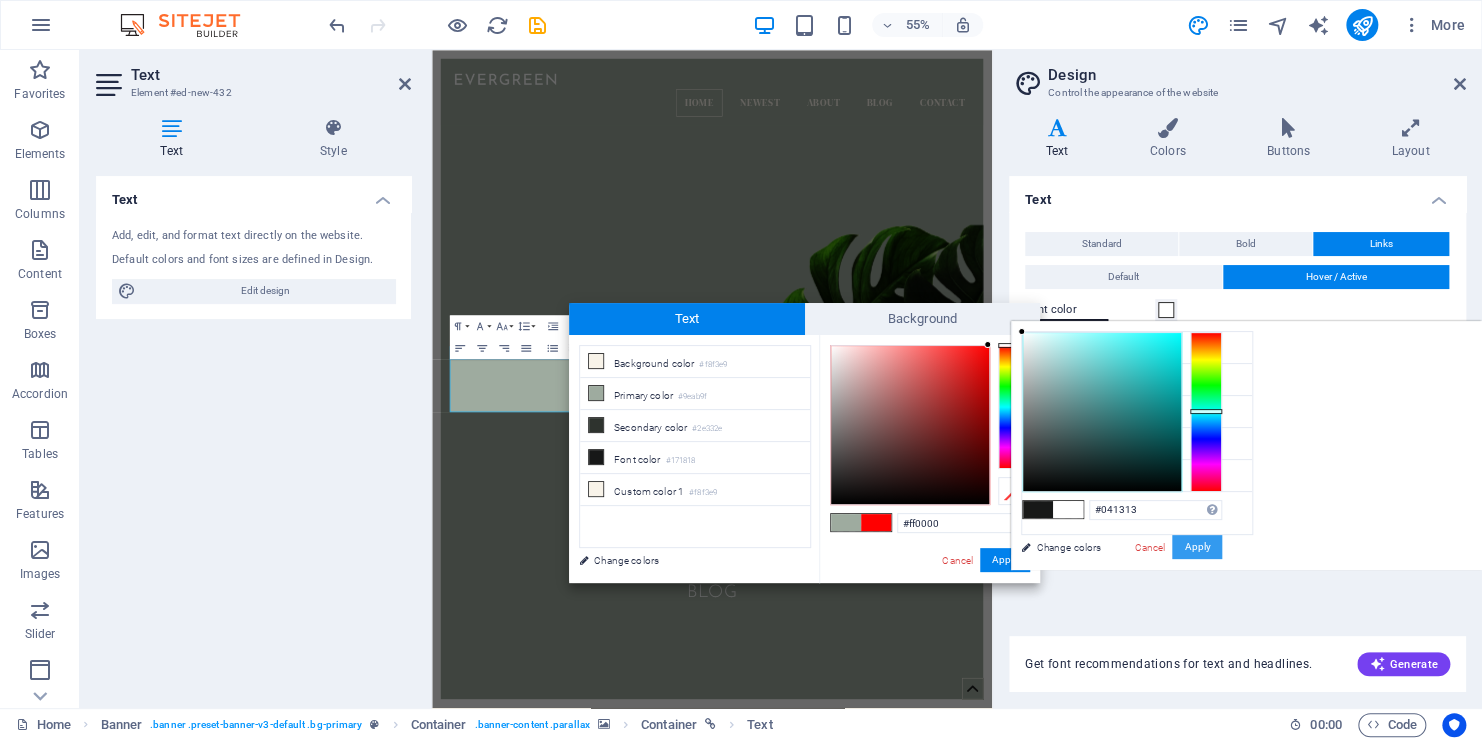 type on "#000000" 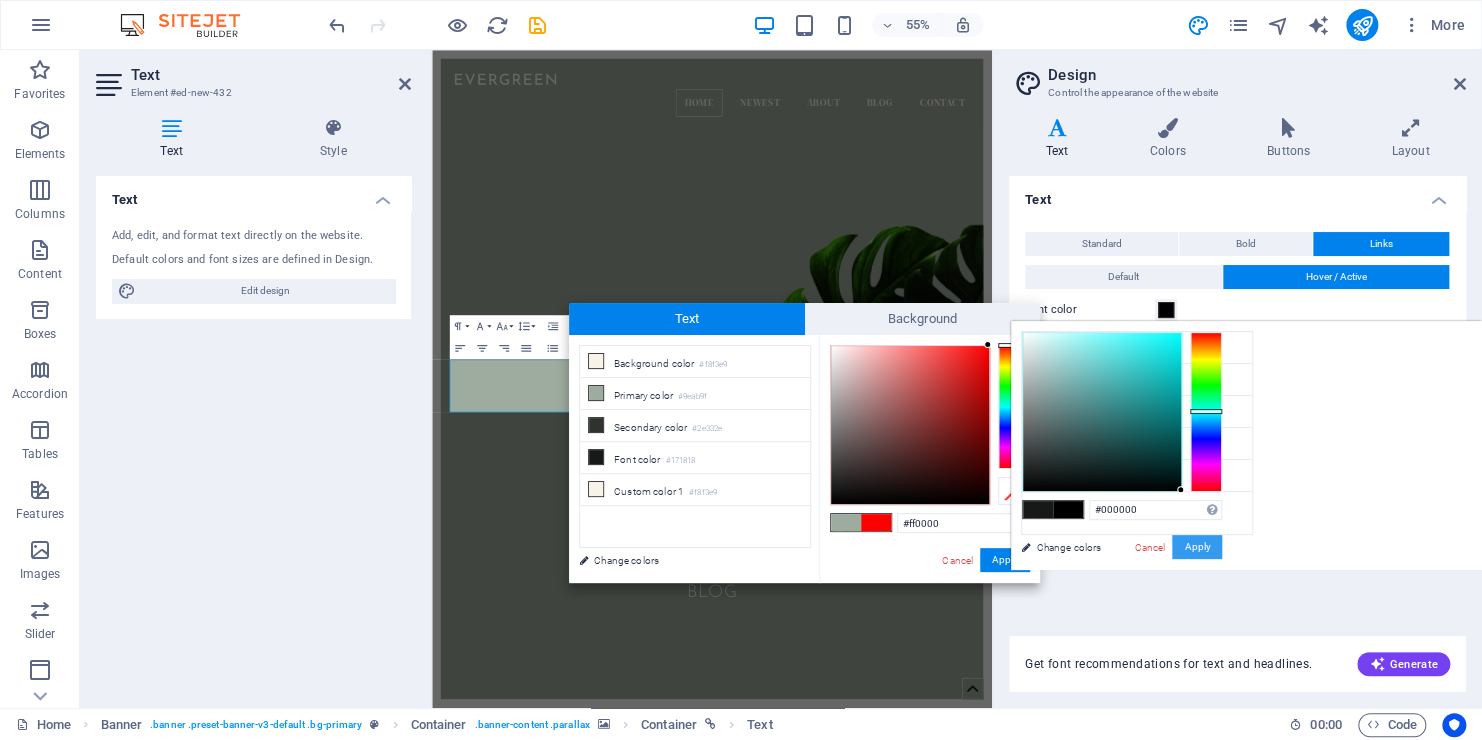 click on "Apply" at bounding box center (1197, 547) 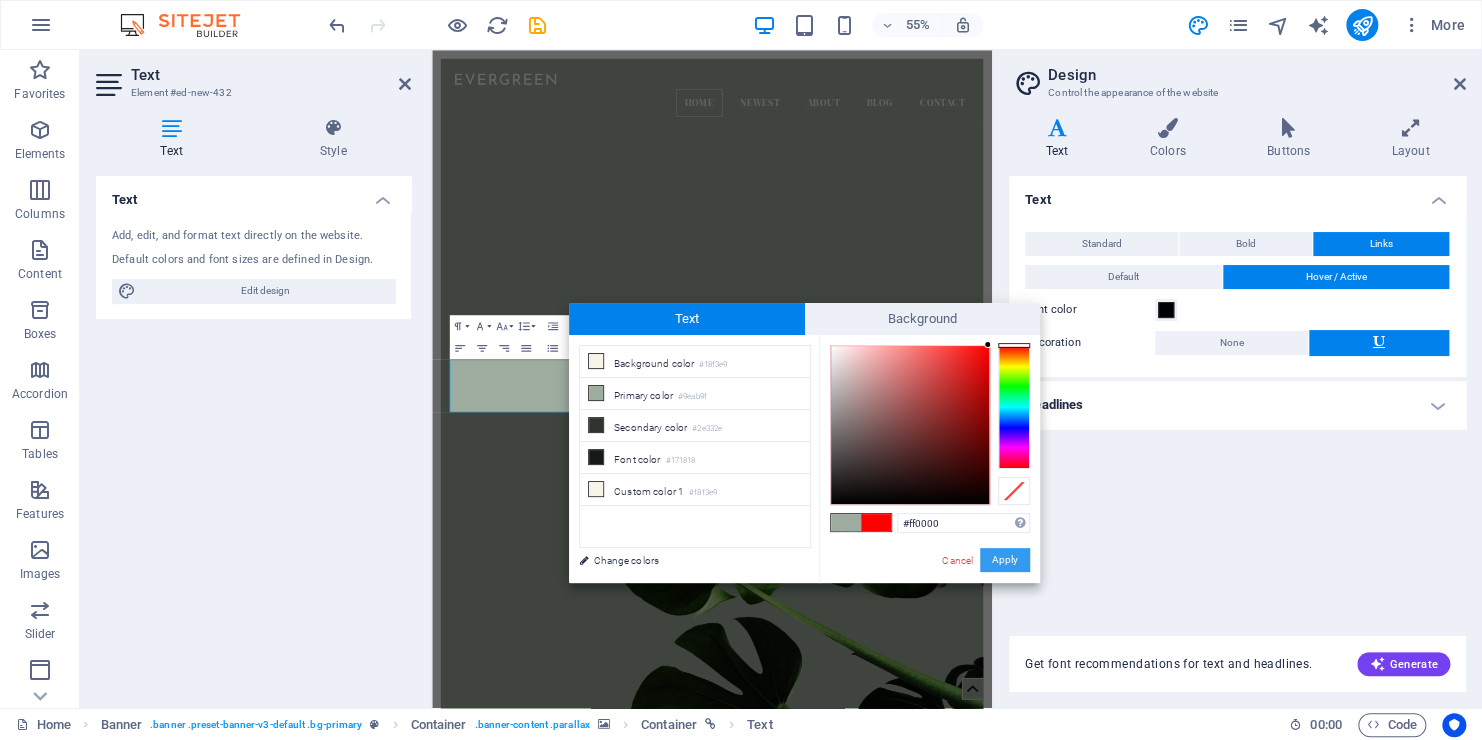 click on "Apply" at bounding box center (1005, 560) 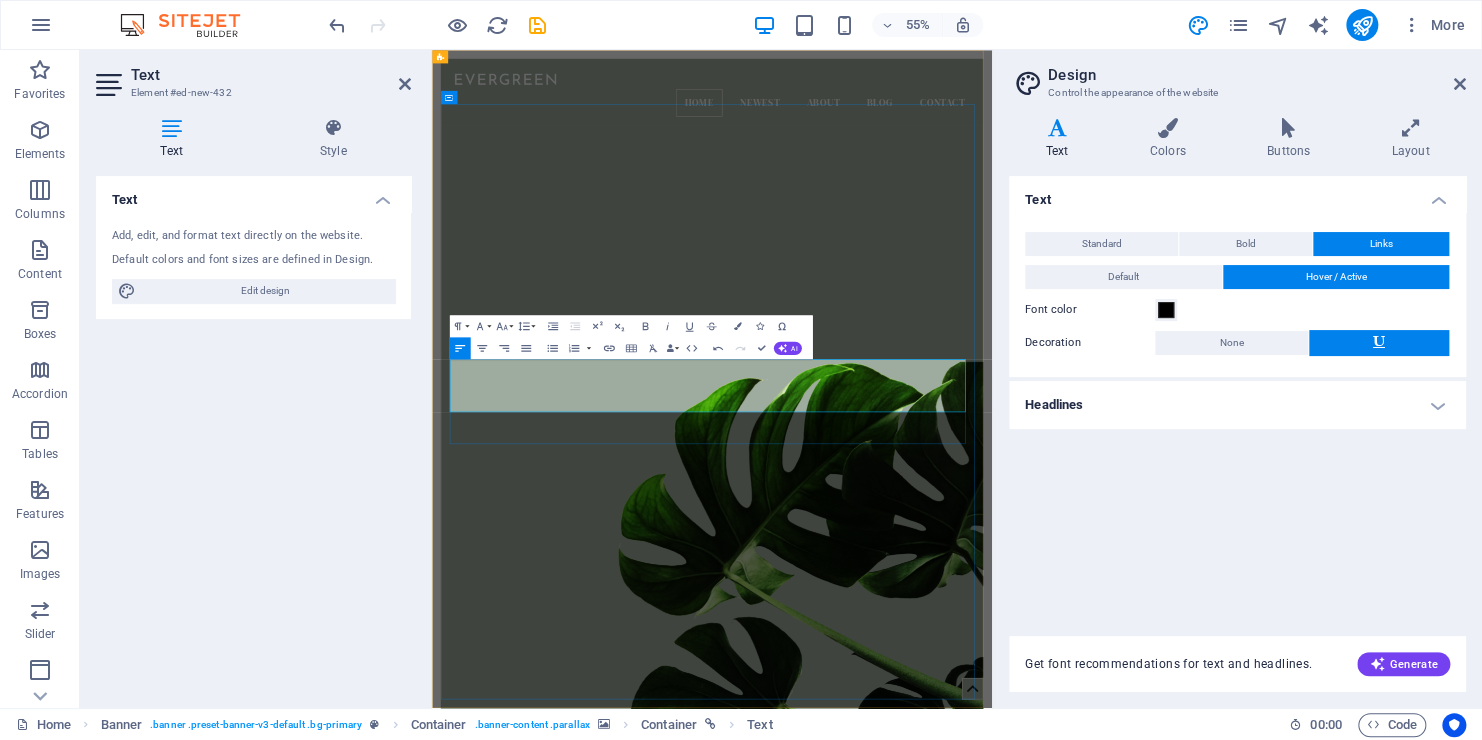 click on "​​​ ​ [FIRST] [LAST]" at bounding box center [941, 1491] 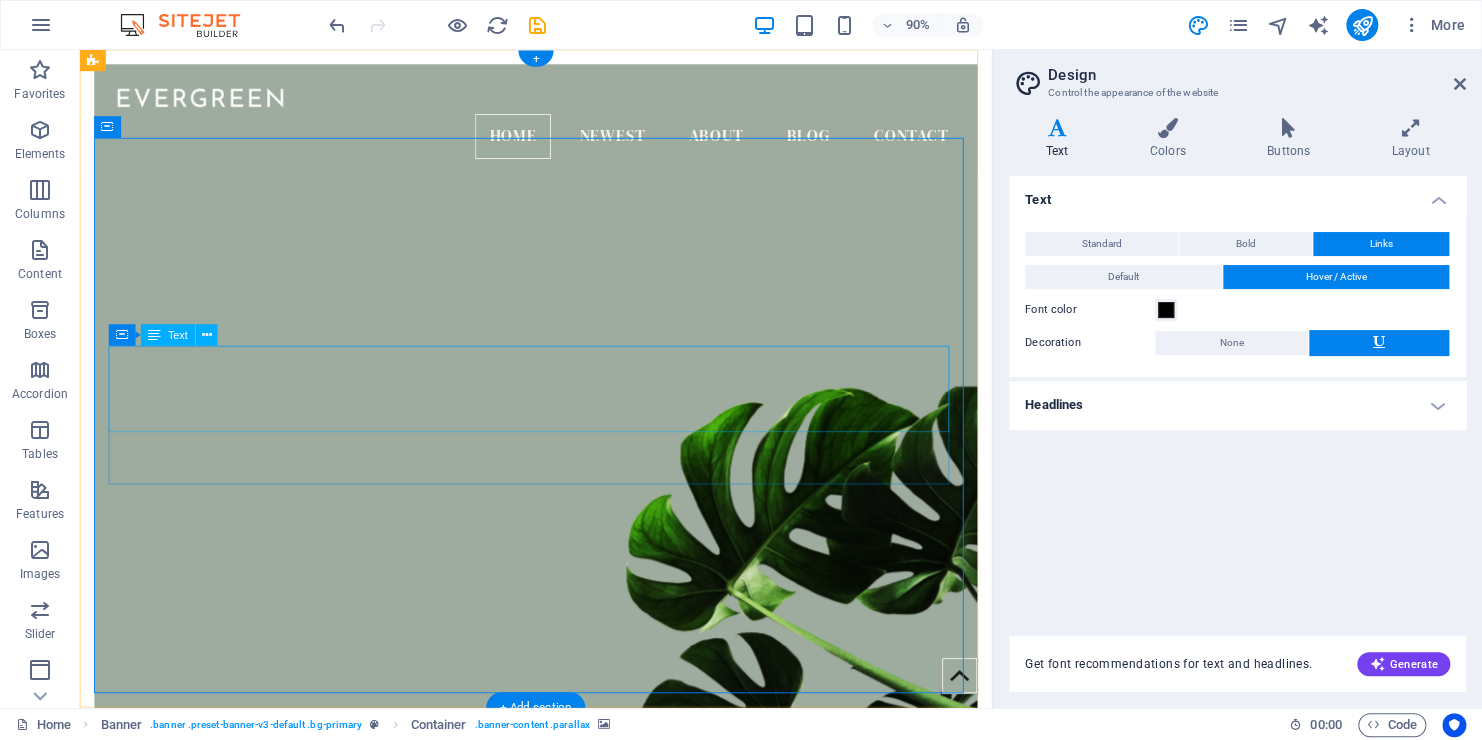 click on "[FIRST] [LAST]" at bounding box center (587, 1027) 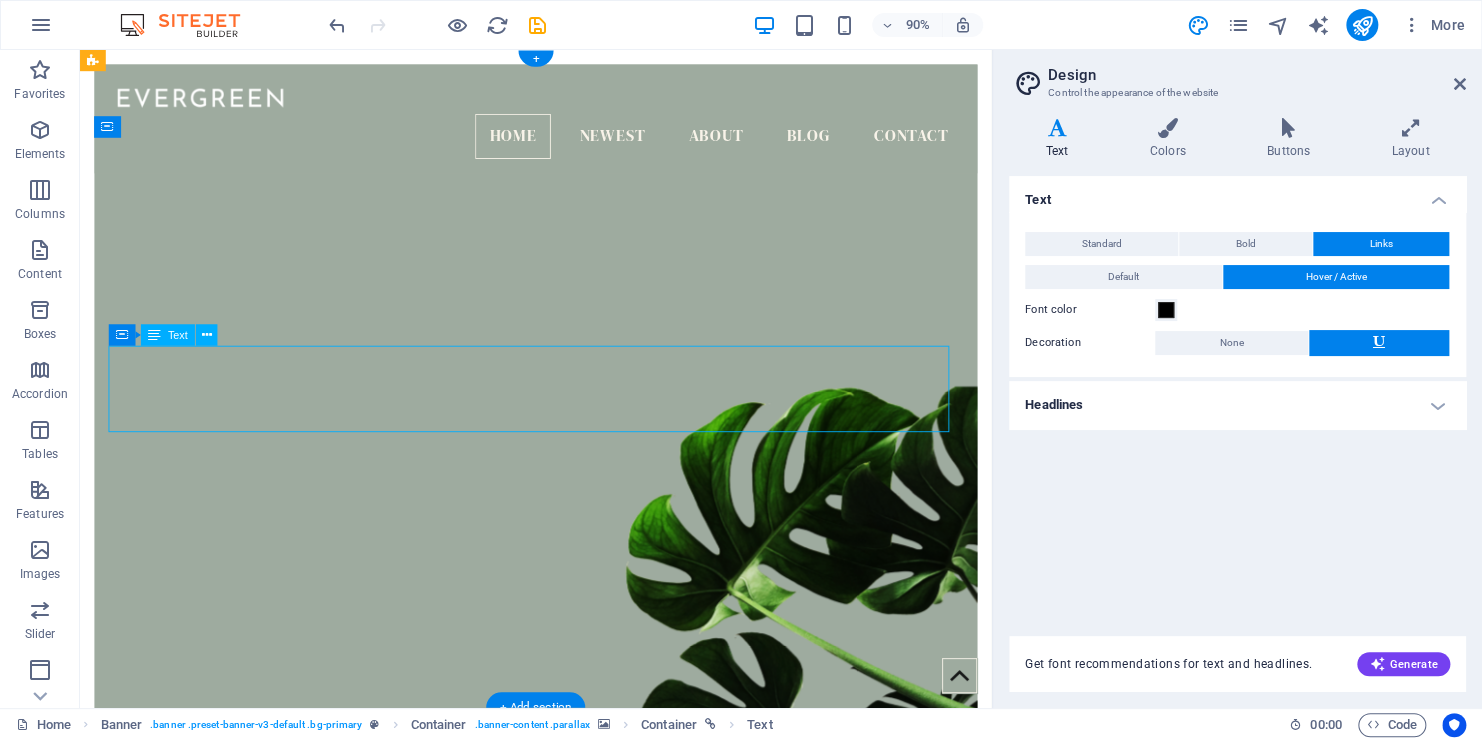 click on "[FIRST] [LAST]" at bounding box center [587, 1027] 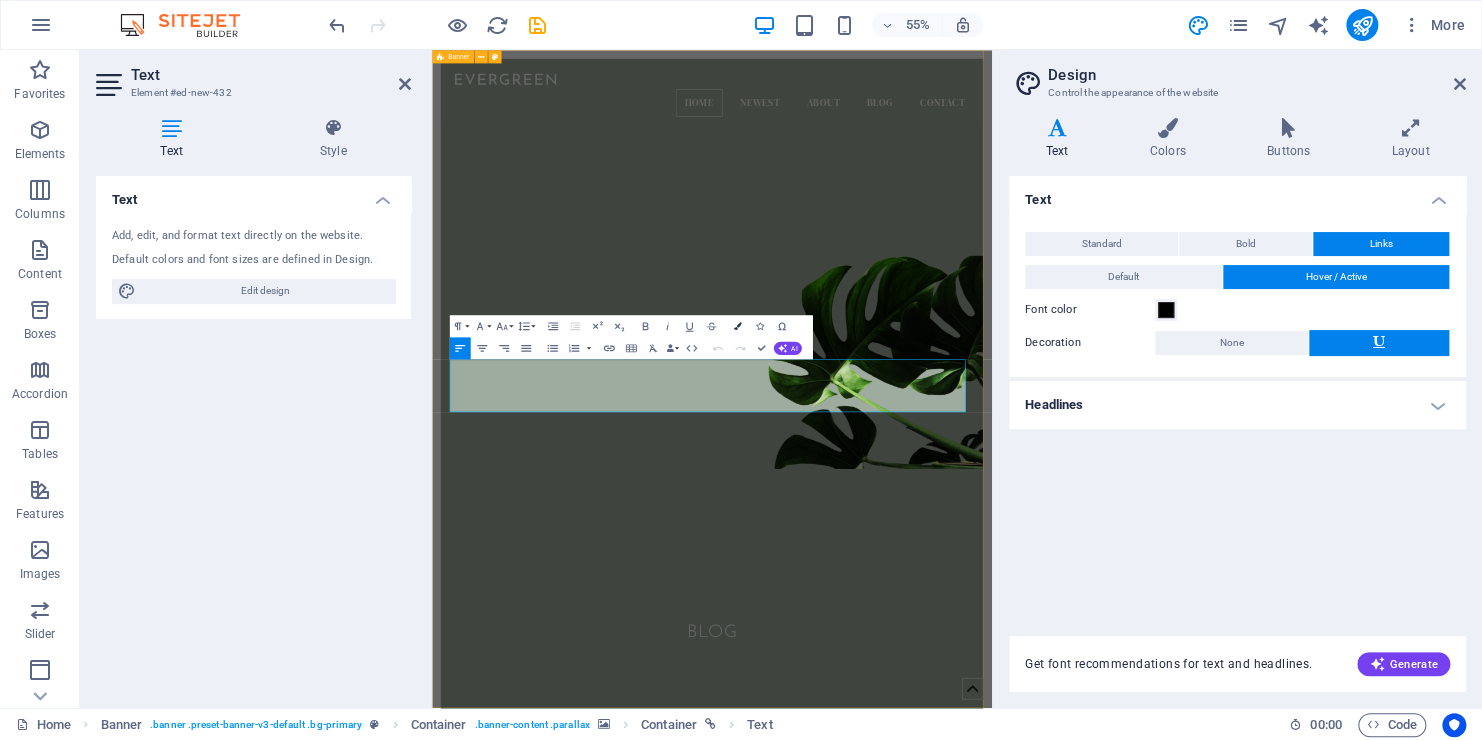 click at bounding box center (738, 326) 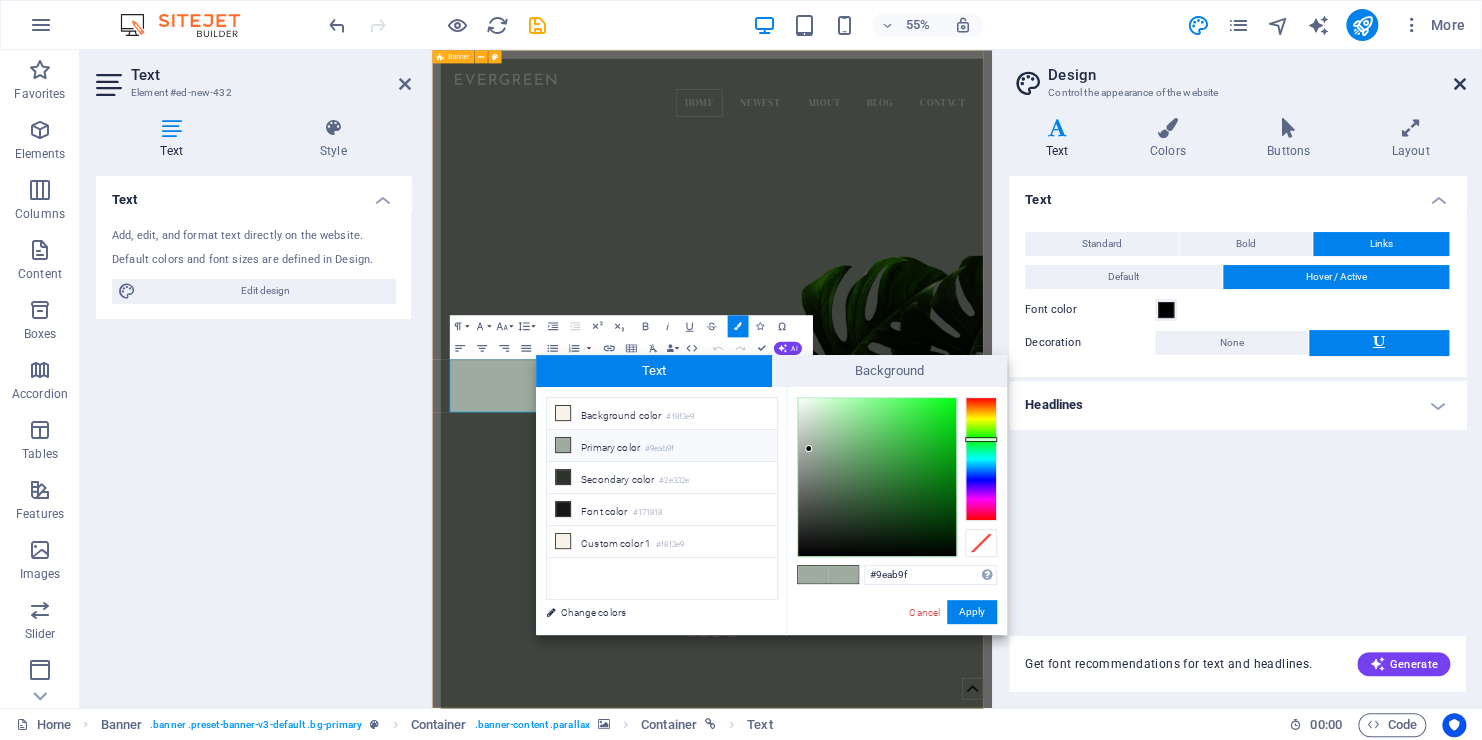 click at bounding box center [1460, 84] 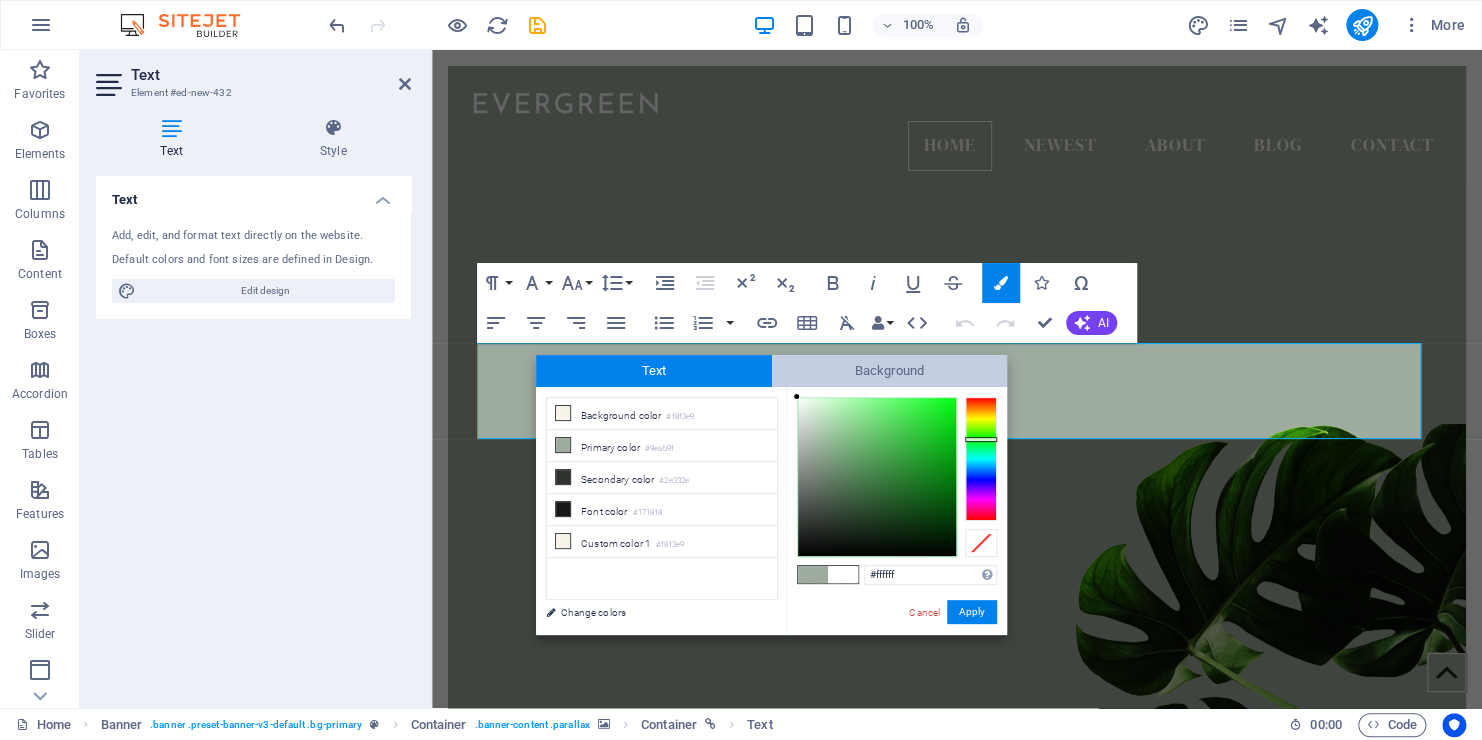 drag, startPoint x: 811, startPoint y: 451, endPoint x: 788, endPoint y: 354, distance: 99.68952 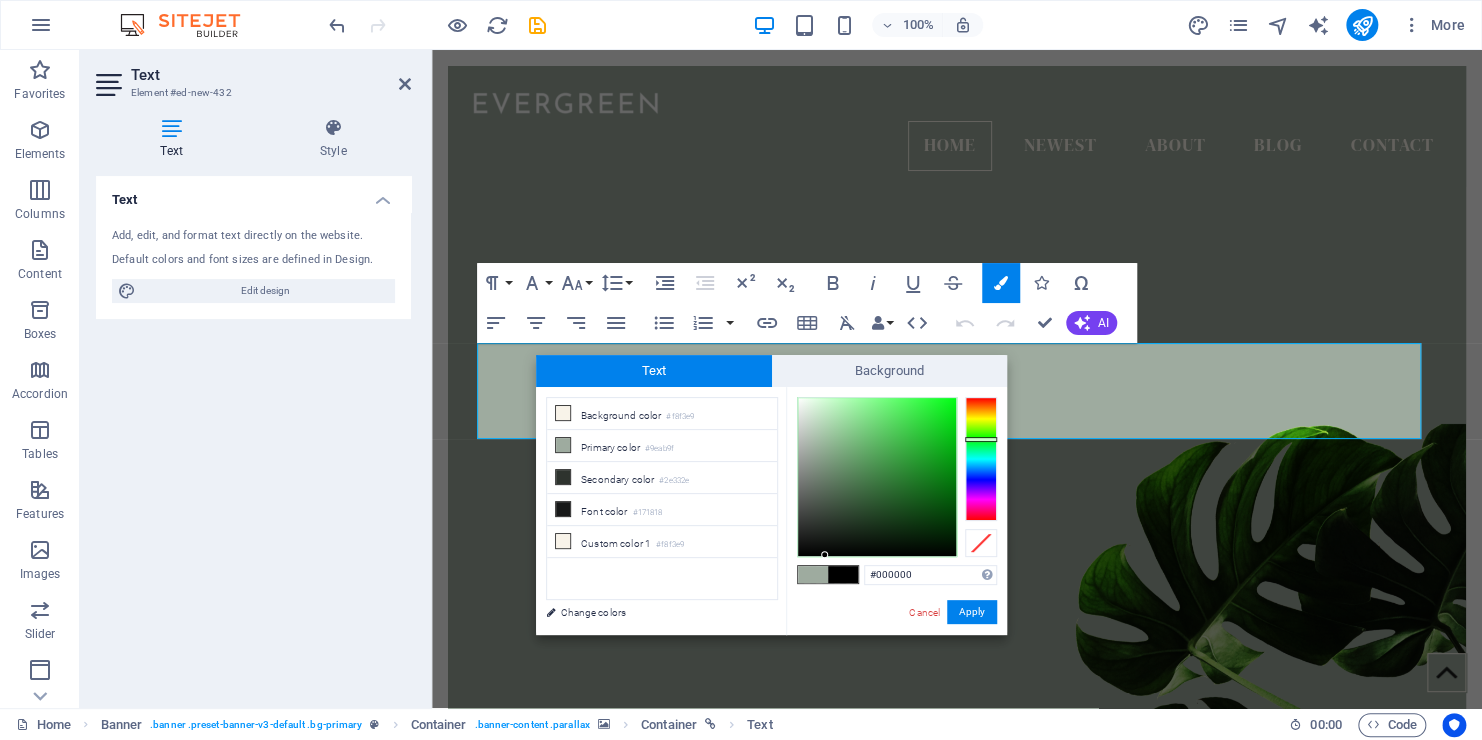 click at bounding box center [813, 574] 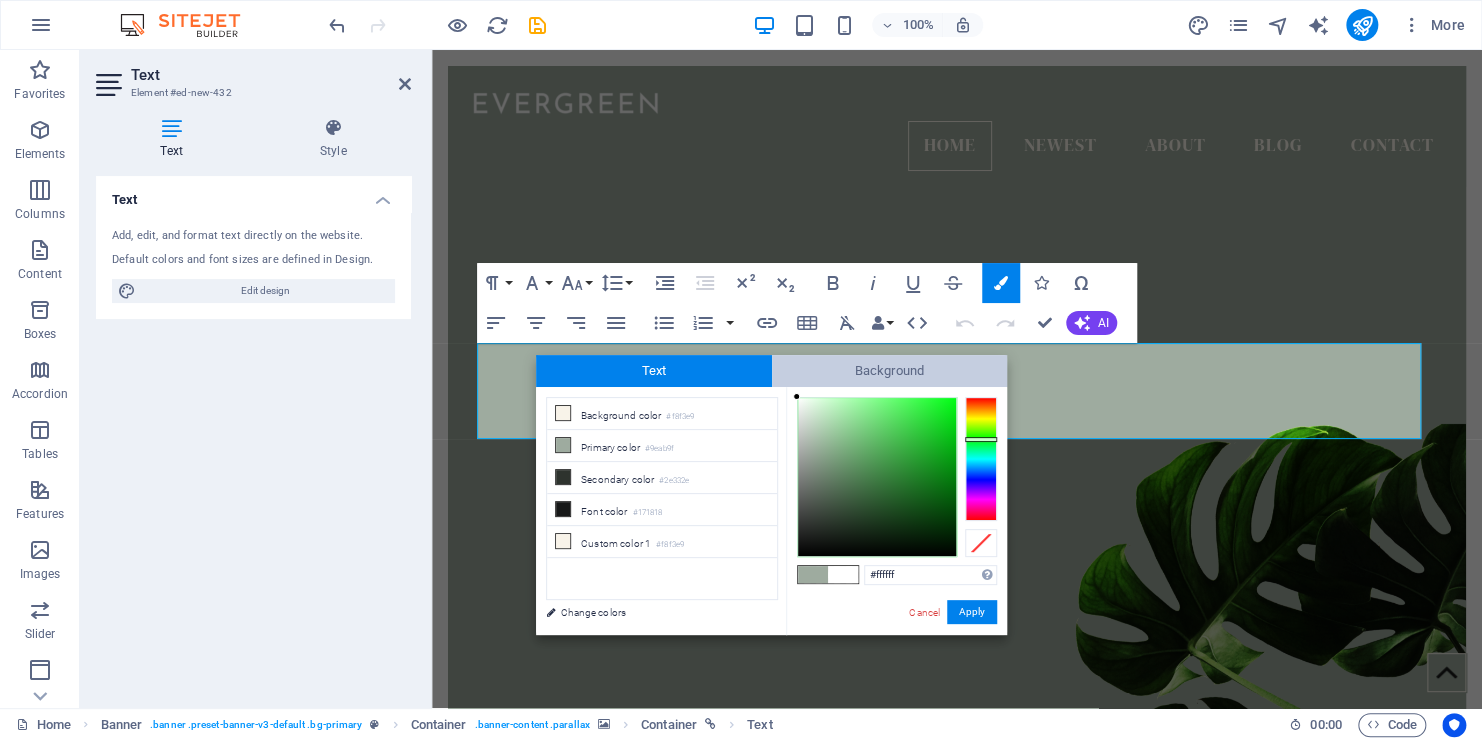 drag, startPoint x: 819, startPoint y: 448, endPoint x: 773, endPoint y: 359, distance: 100.18483 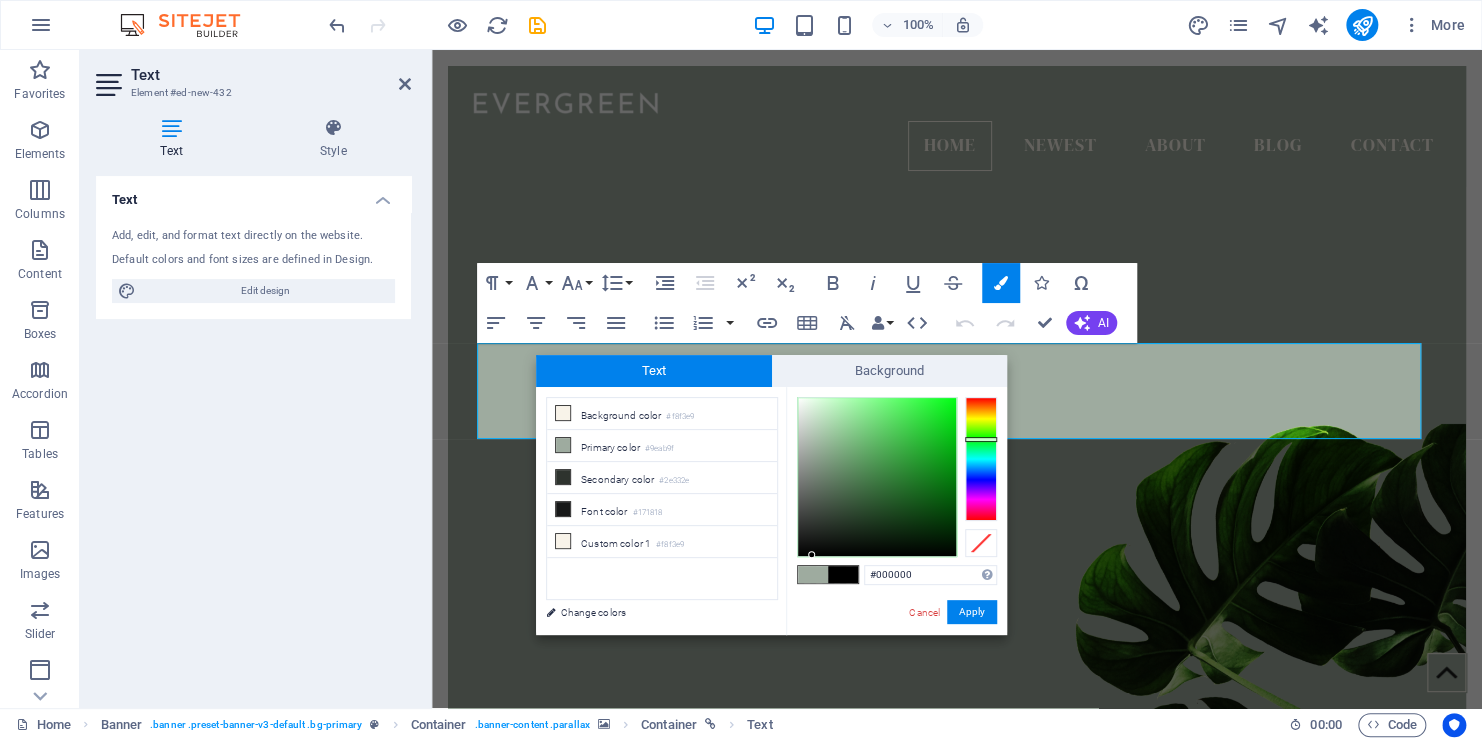 click at bounding box center (813, 574) 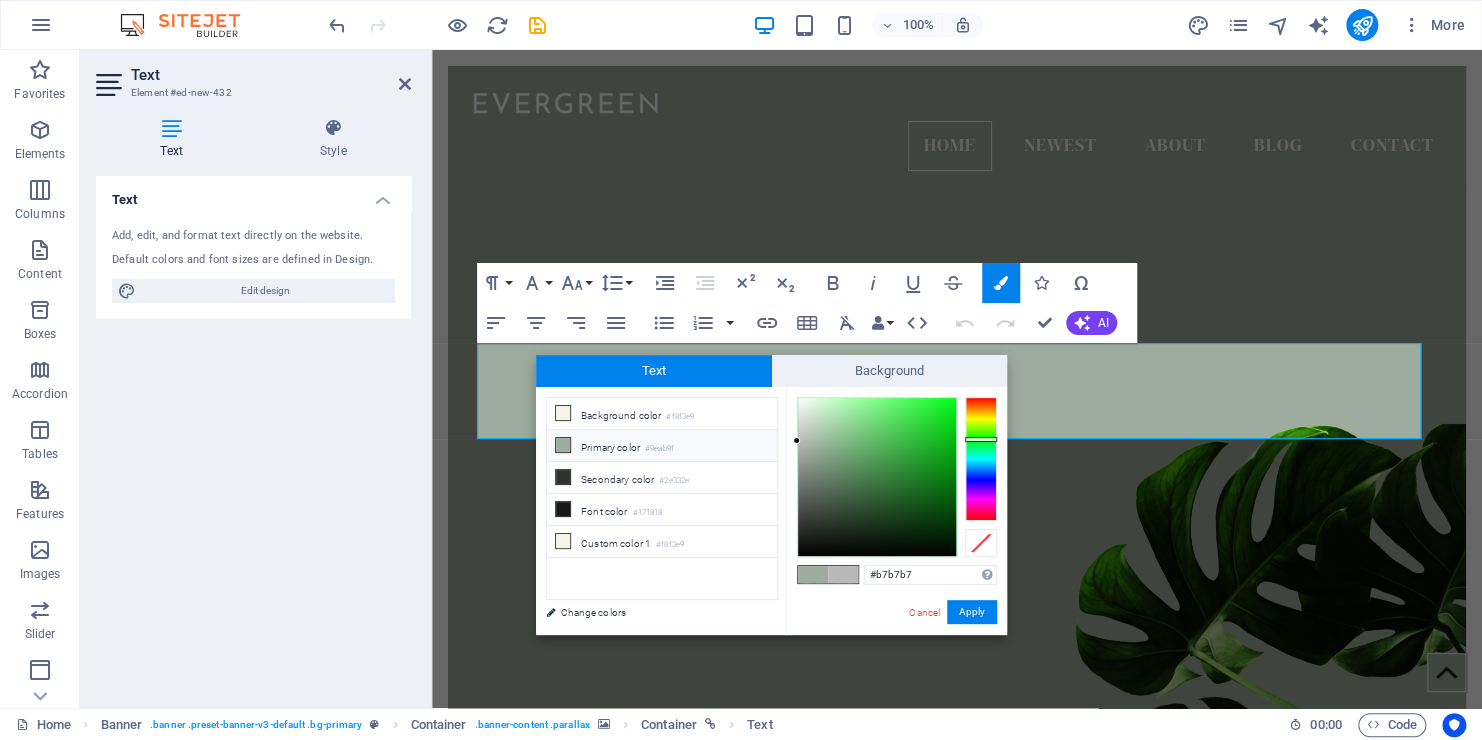 click on "#9eab9f" at bounding box center [659, 449] 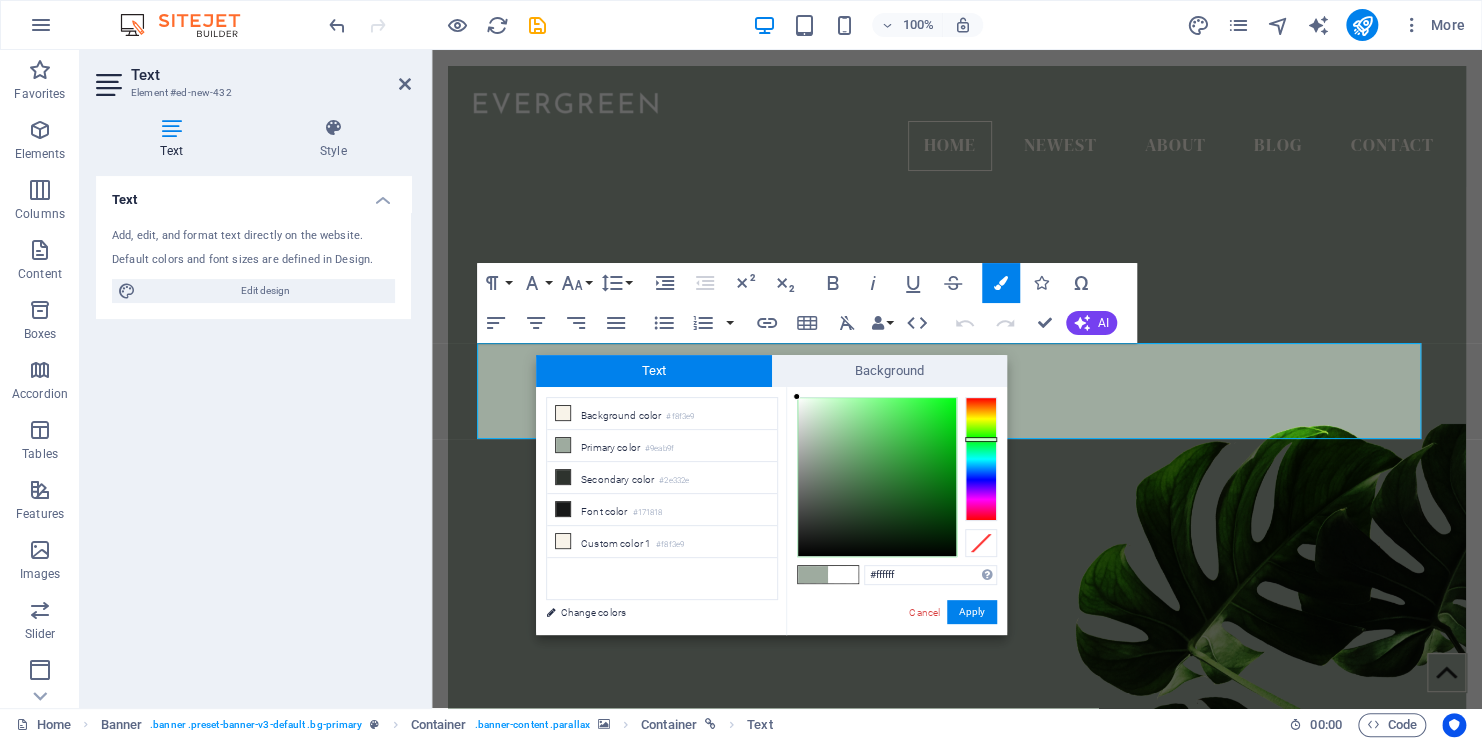 click at bounding box center [796, 396] 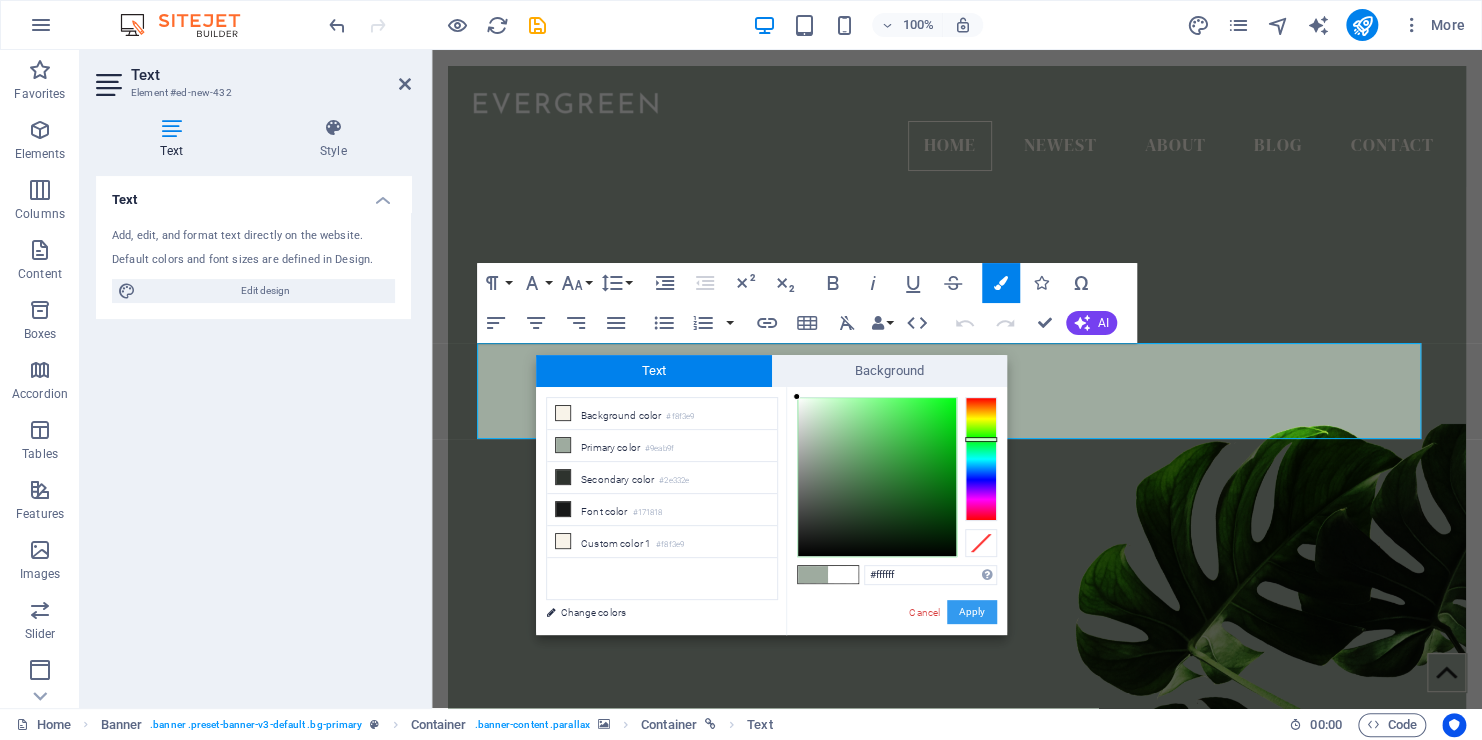 click on "Apply" at bounding box center (972, 612) 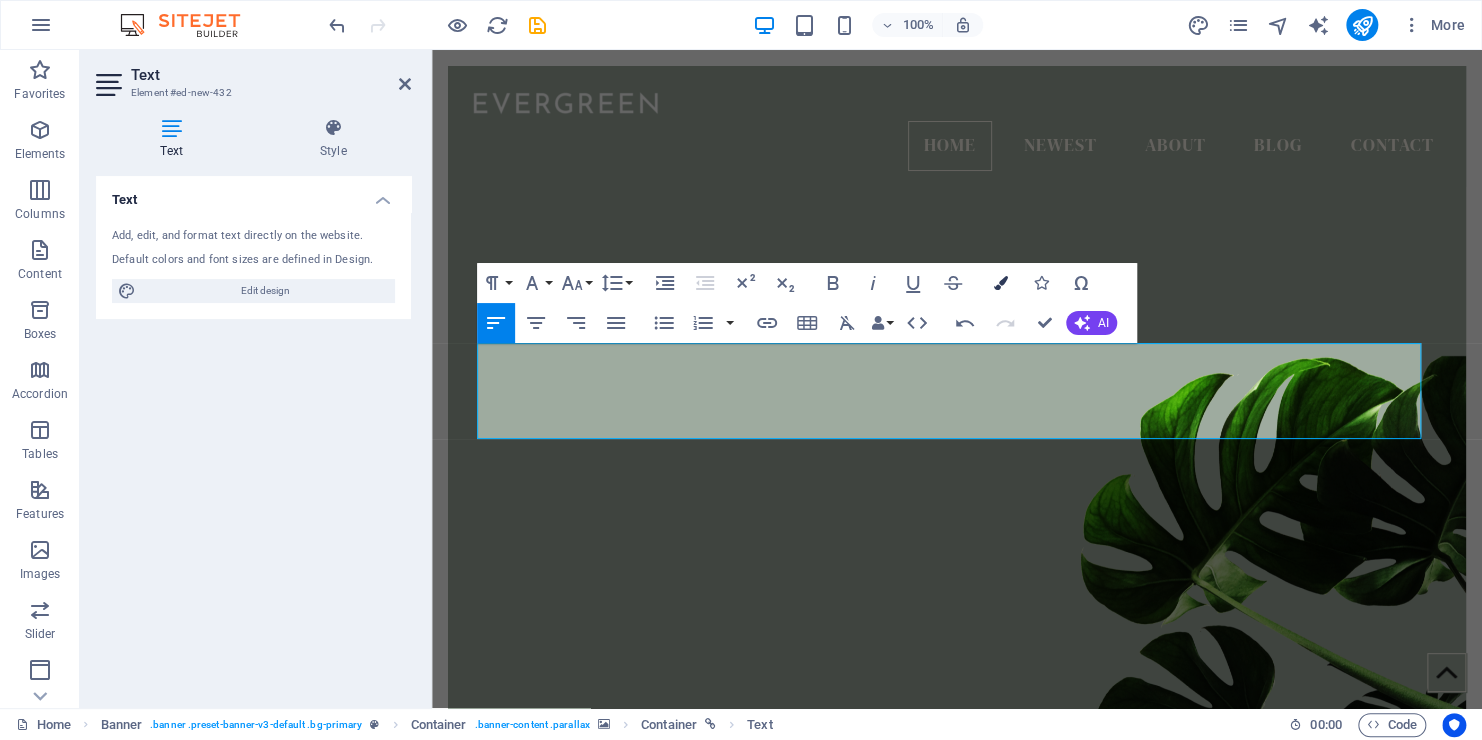 click on "Colors" at bounding box center (1001, 283) 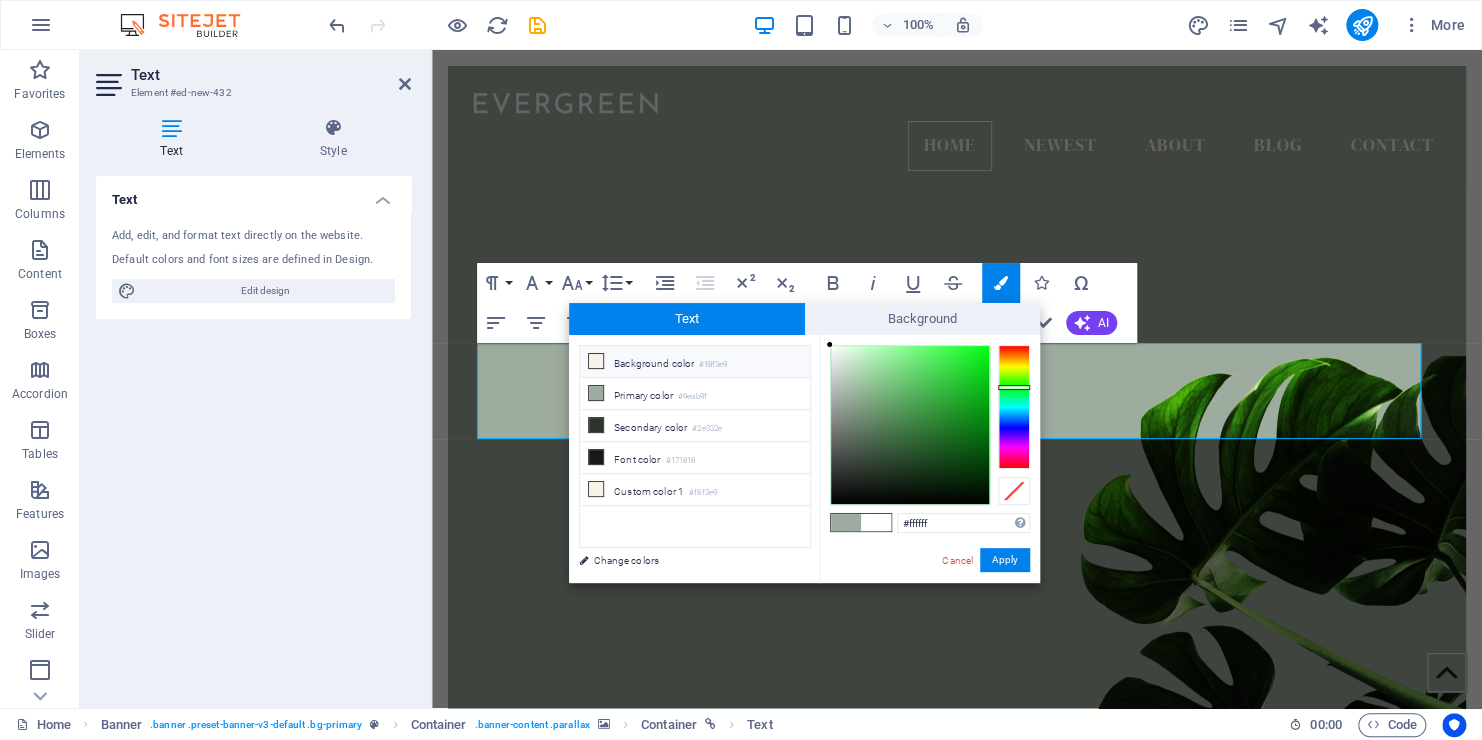 click on "Background color
#f8f3e9" at bounding box center [695, 362] 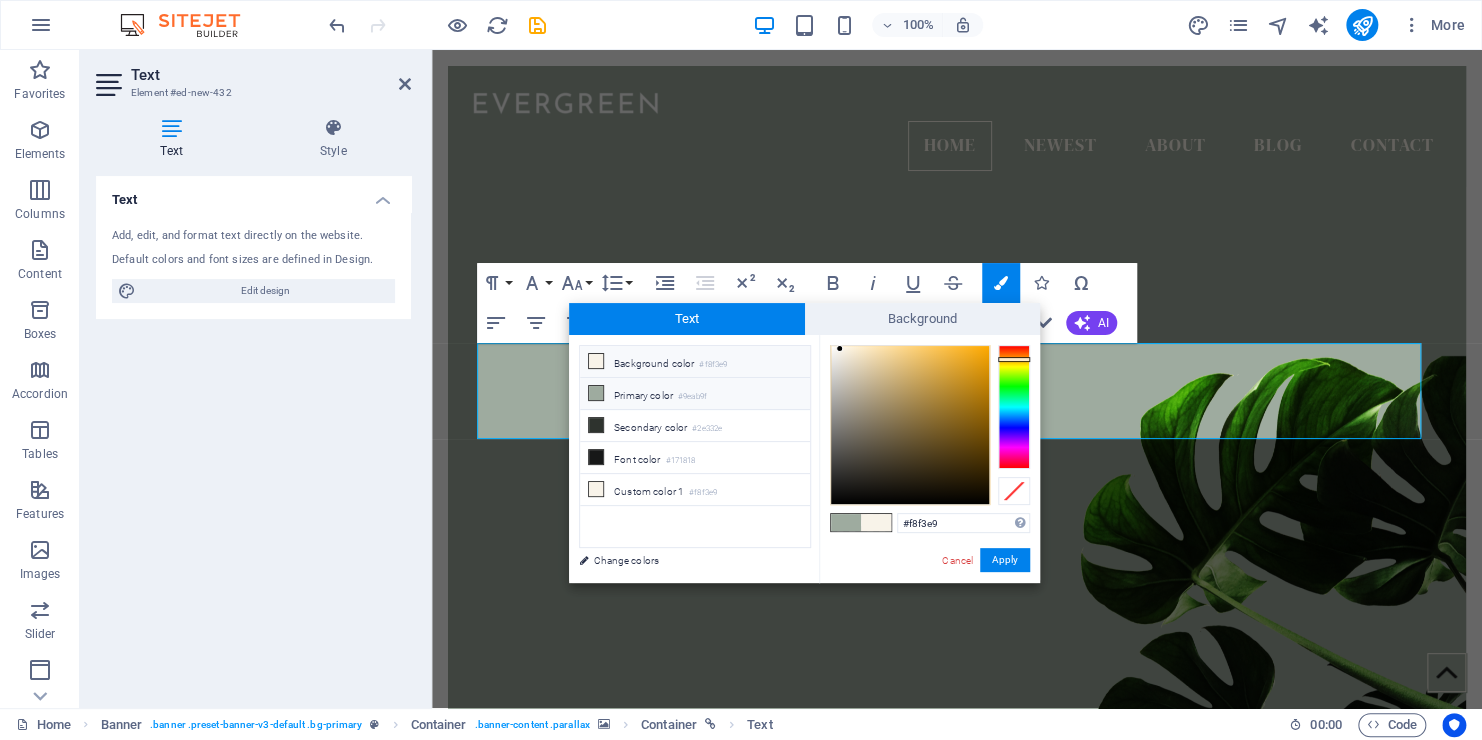click on "Primary color
#9eab9f" at bounding box center (695, 394) 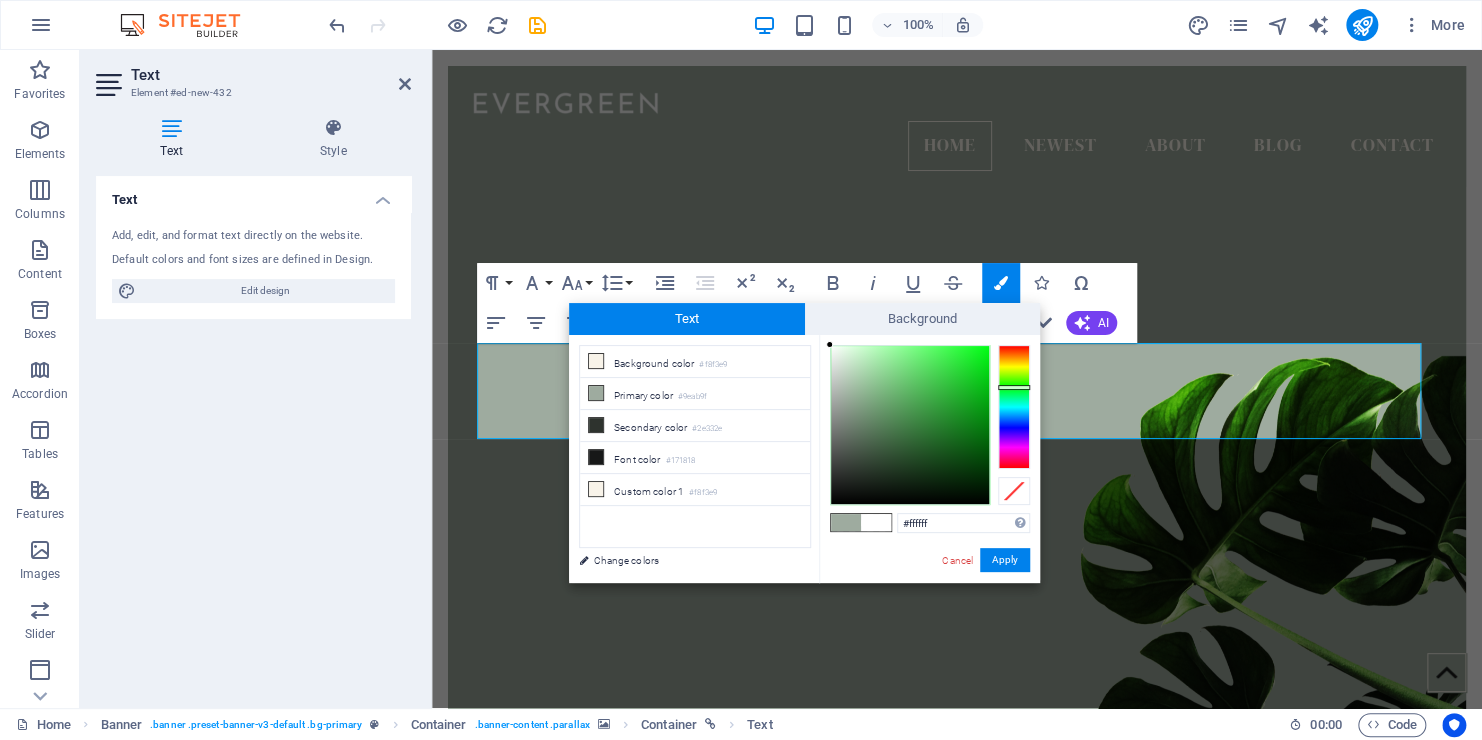 drag, startPoint x: 841, startPoint y: 413, endPoint x: 797, endPoint y: 306, distance: 115.69356 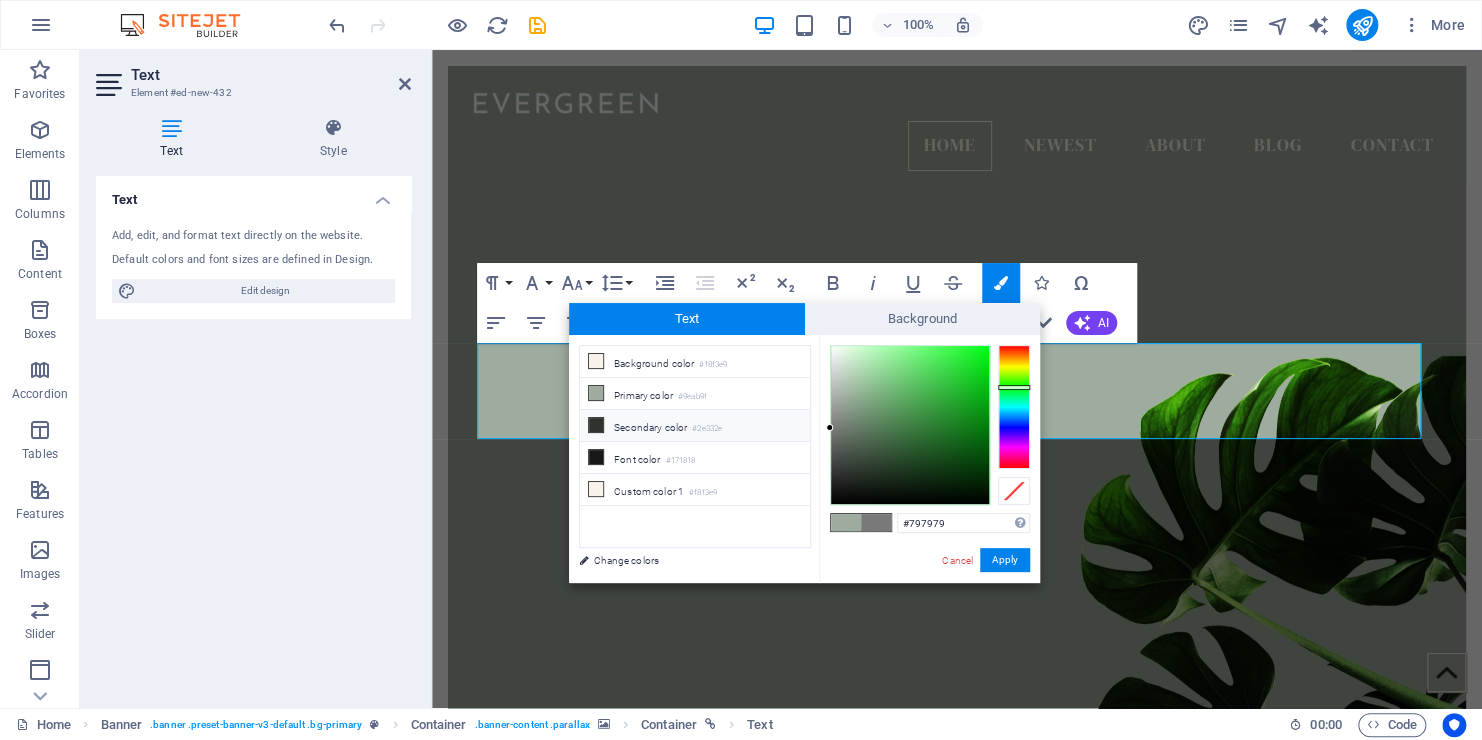 click on "#2e332e" at bounding box center (707, 429) 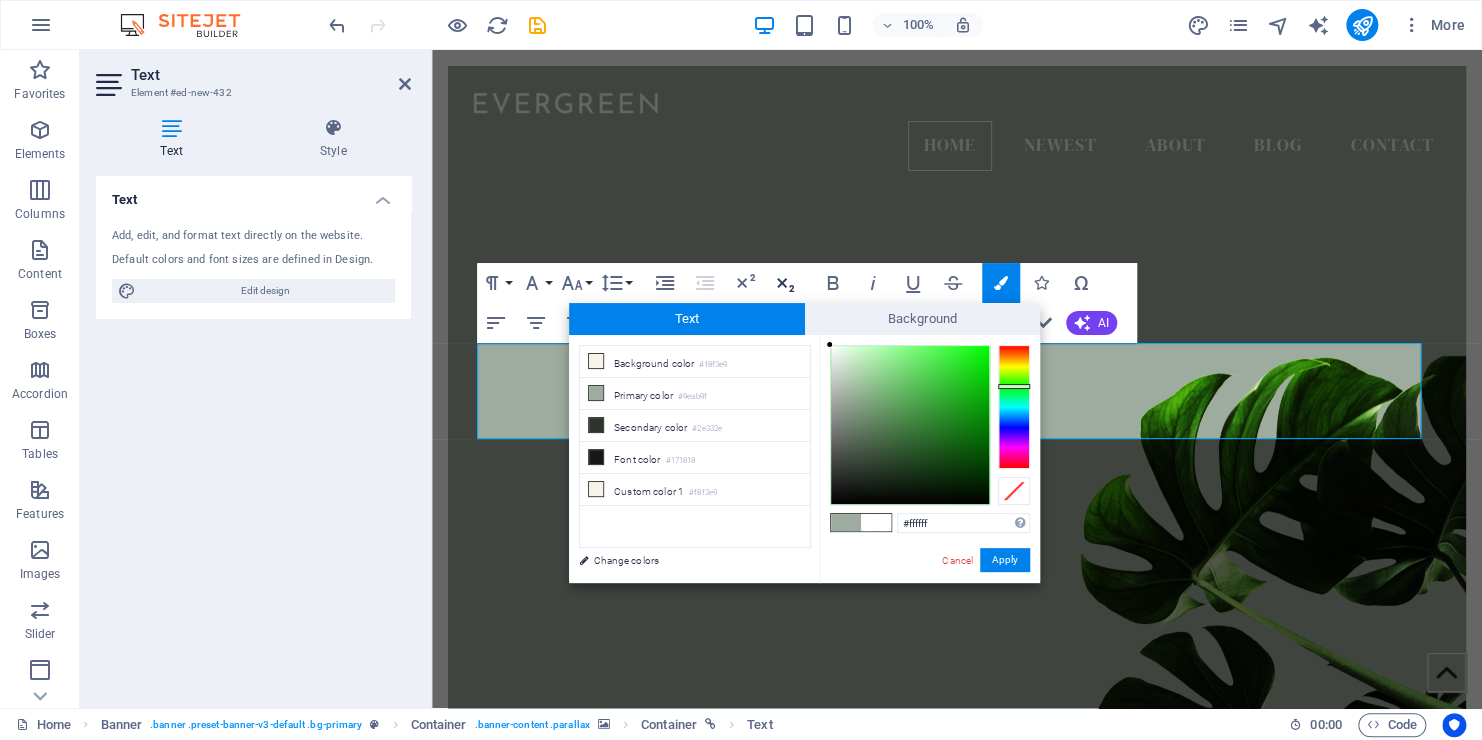 drag, startPoint x: 864, startPoint y: 429, endPoint x: 796, endPoint y: 279, distance: 164.69365 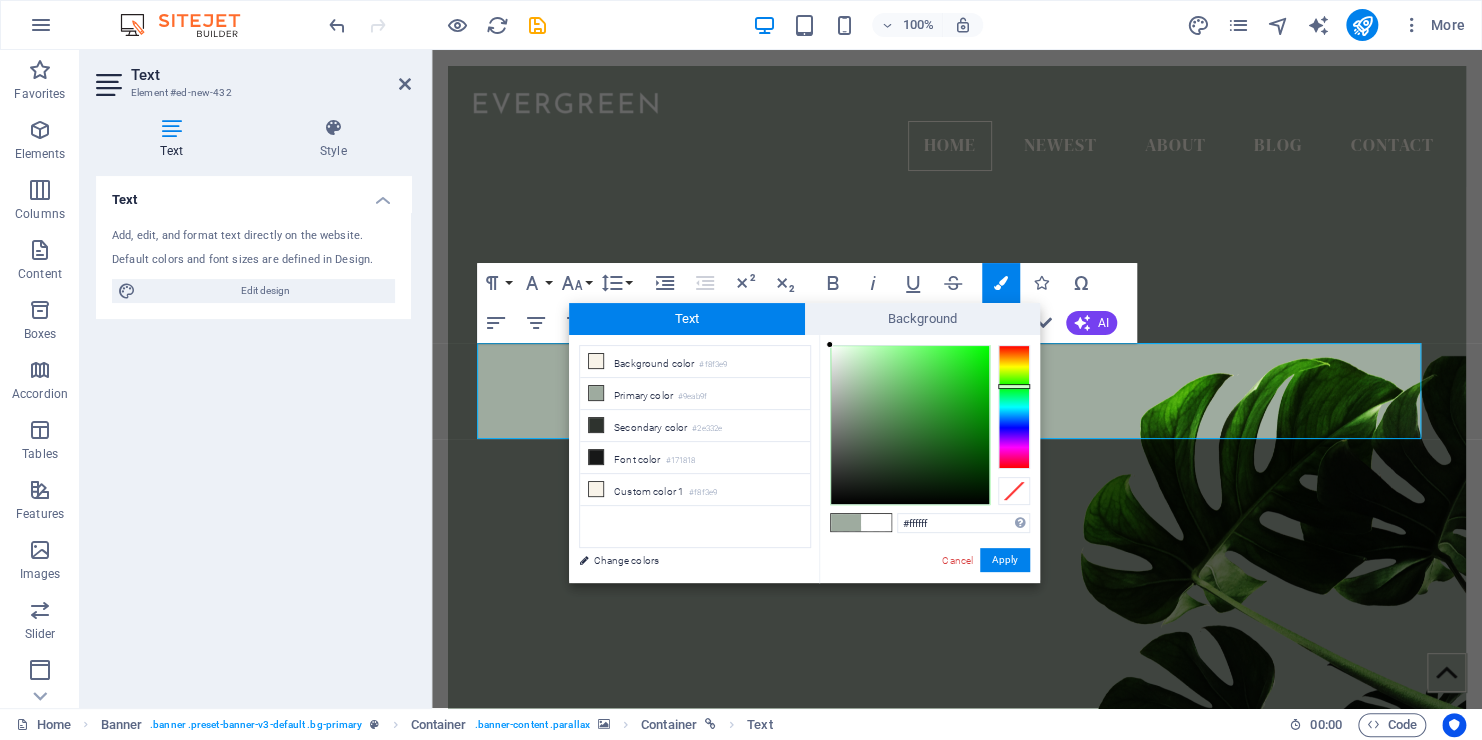 click on "Background color
#f8f3e9
Primary color
#9eab9f
Secondary color
#2e332e
Font color" at bounding box center [694, 335] 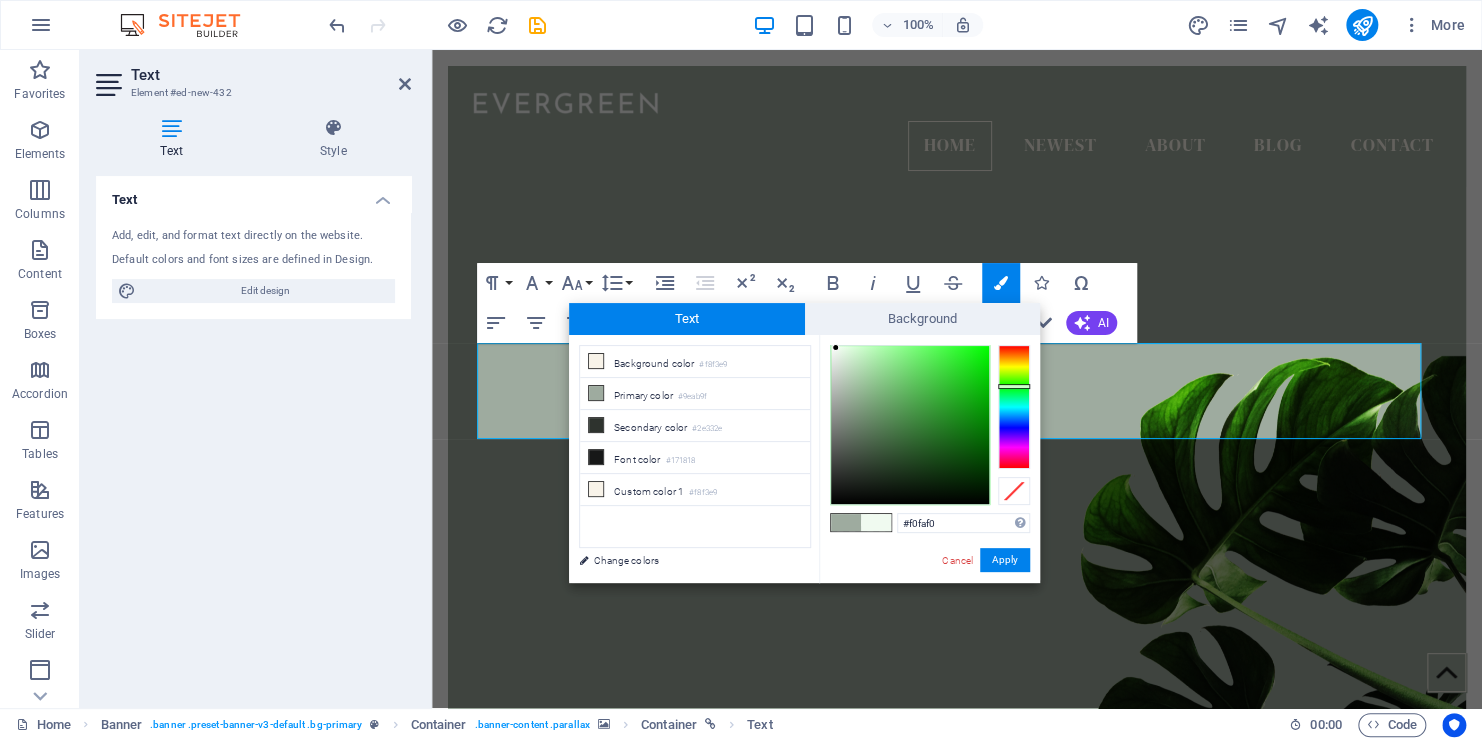 click at bounding box center (835, 347) 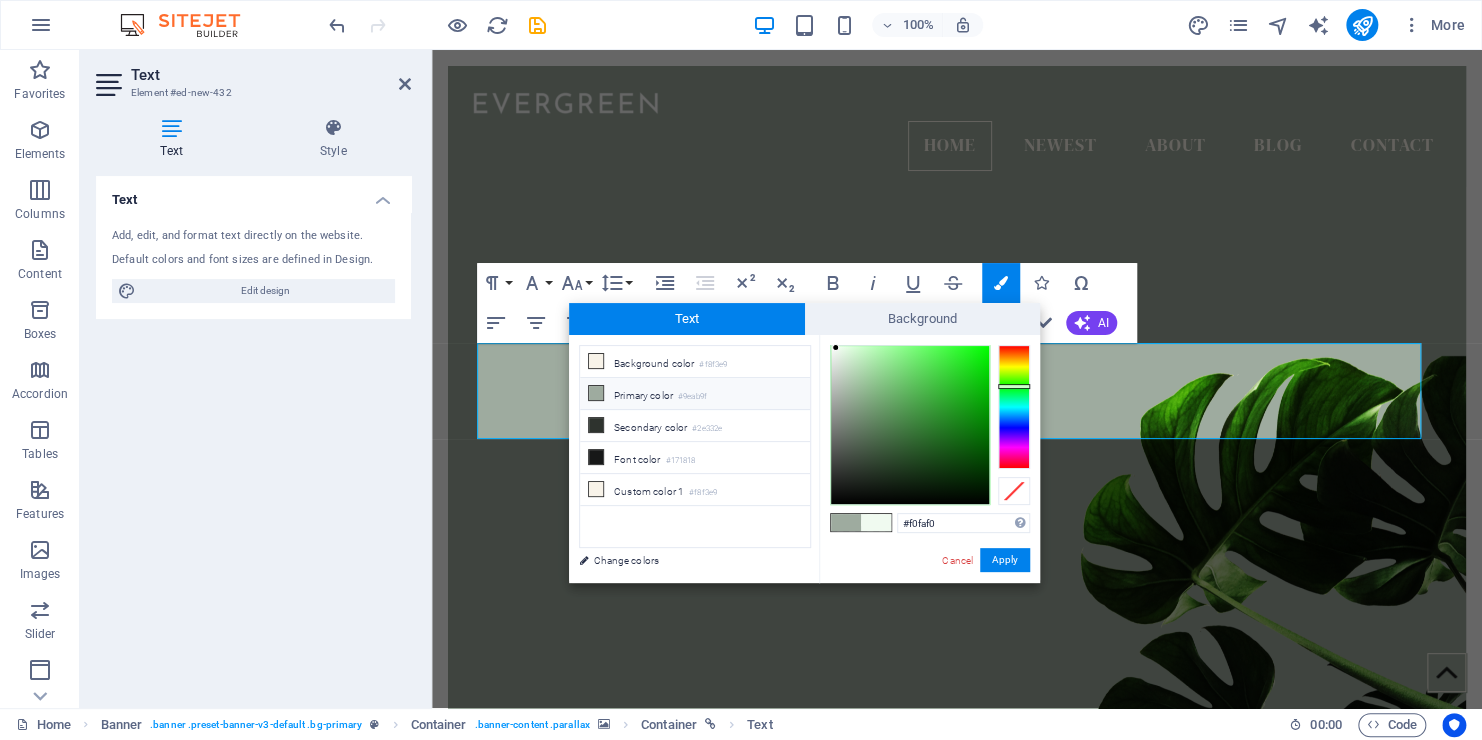click on "Primary color
#9eab9f" at bounding box center [695, 394] 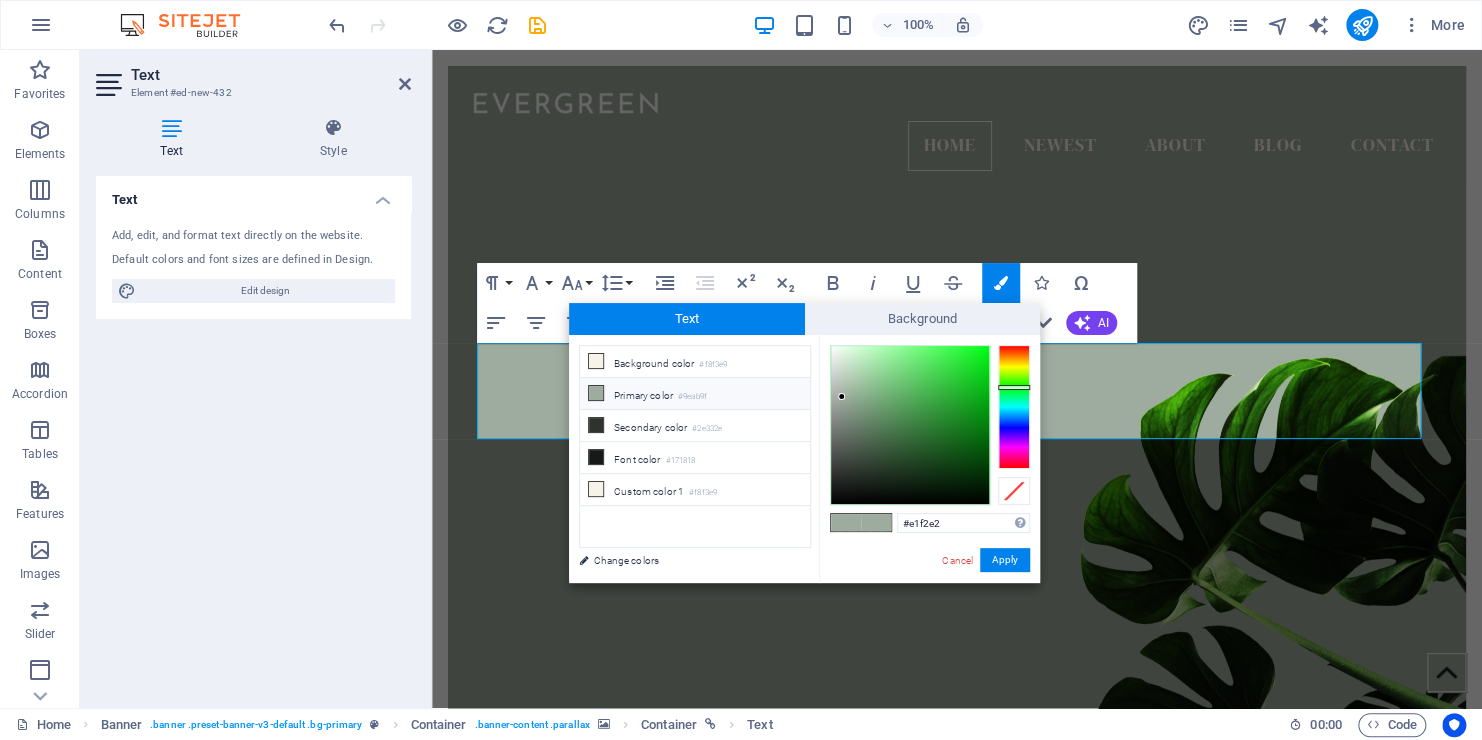 click at bounding box center (910, 425) 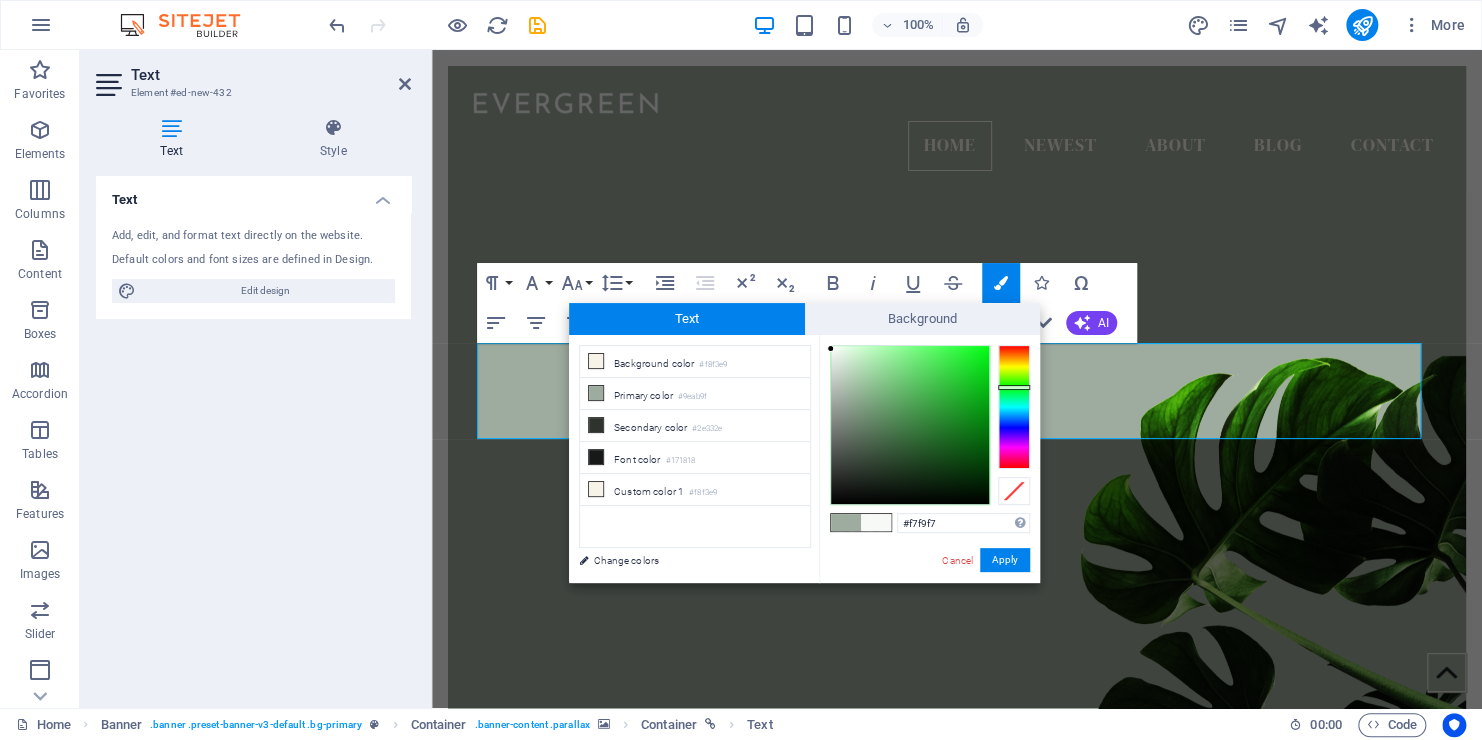 click at bounding box center [910, 425] 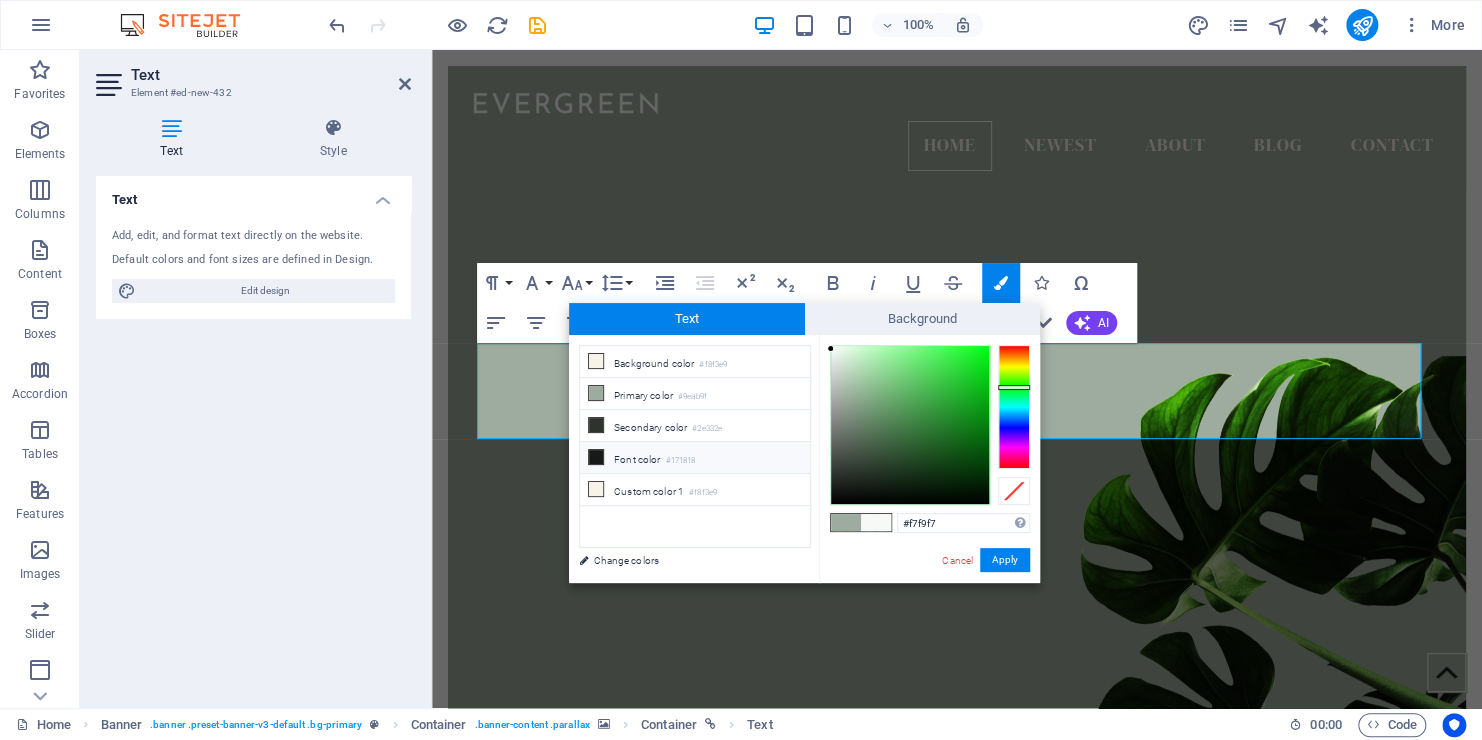 click on "Font color
#171818" at bounding box center [695, 458] 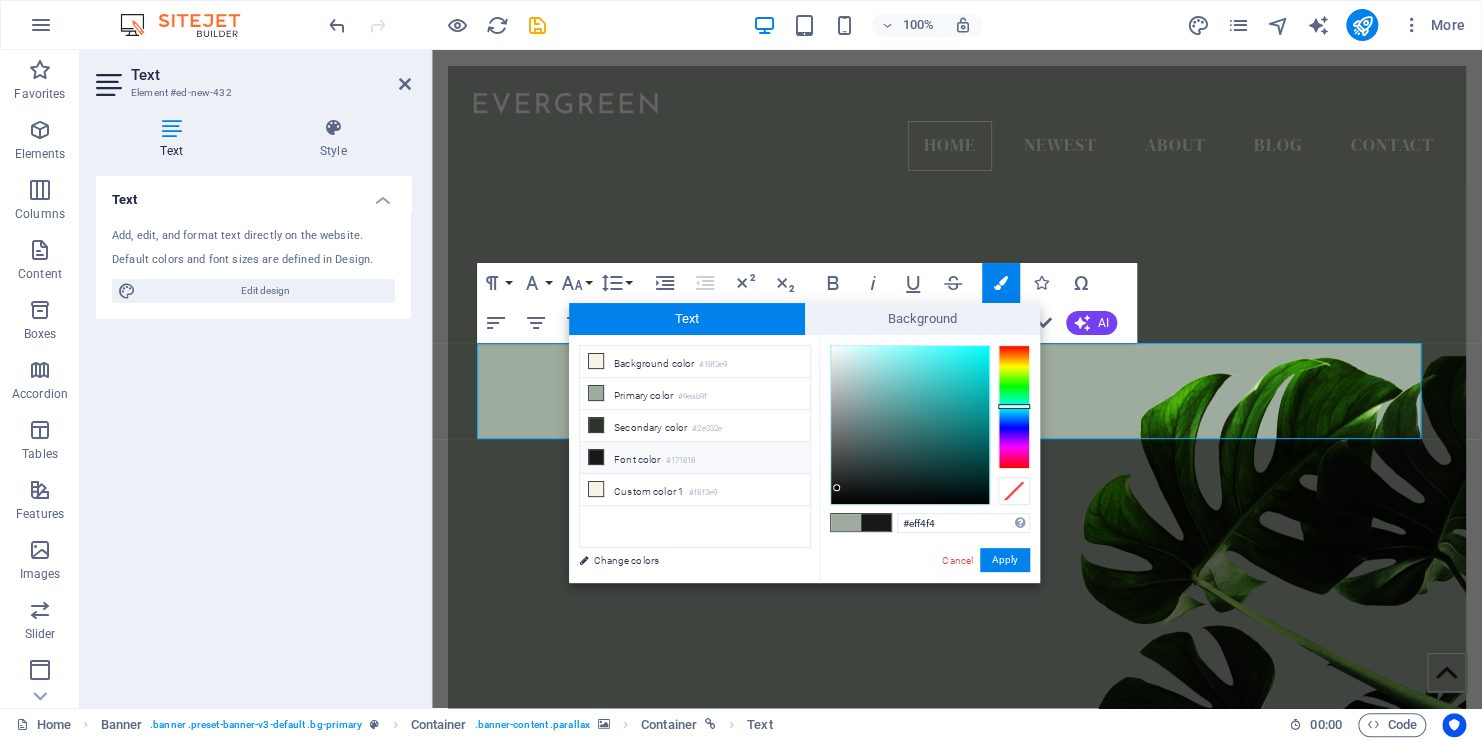click at bounding box center (910, 425) 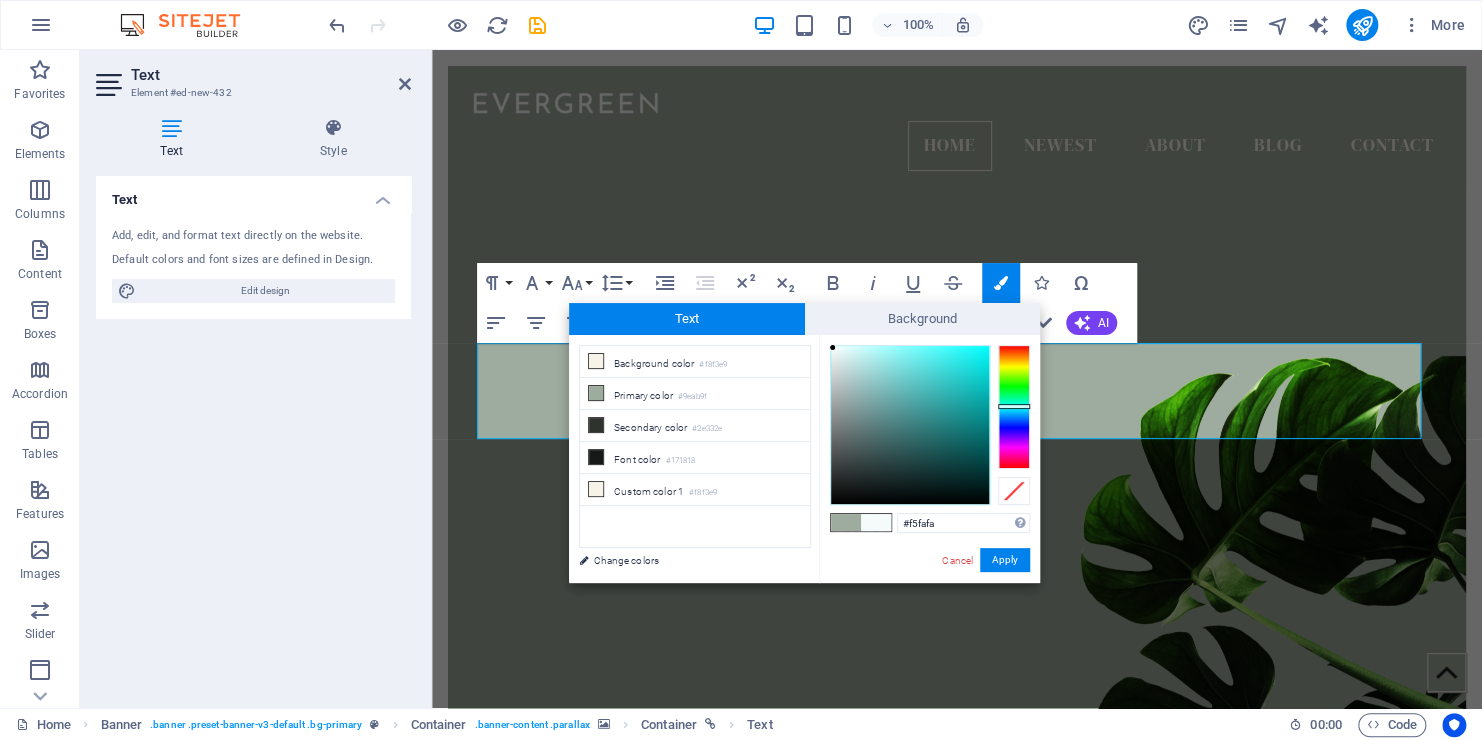 click at bounding box center (832, 347) 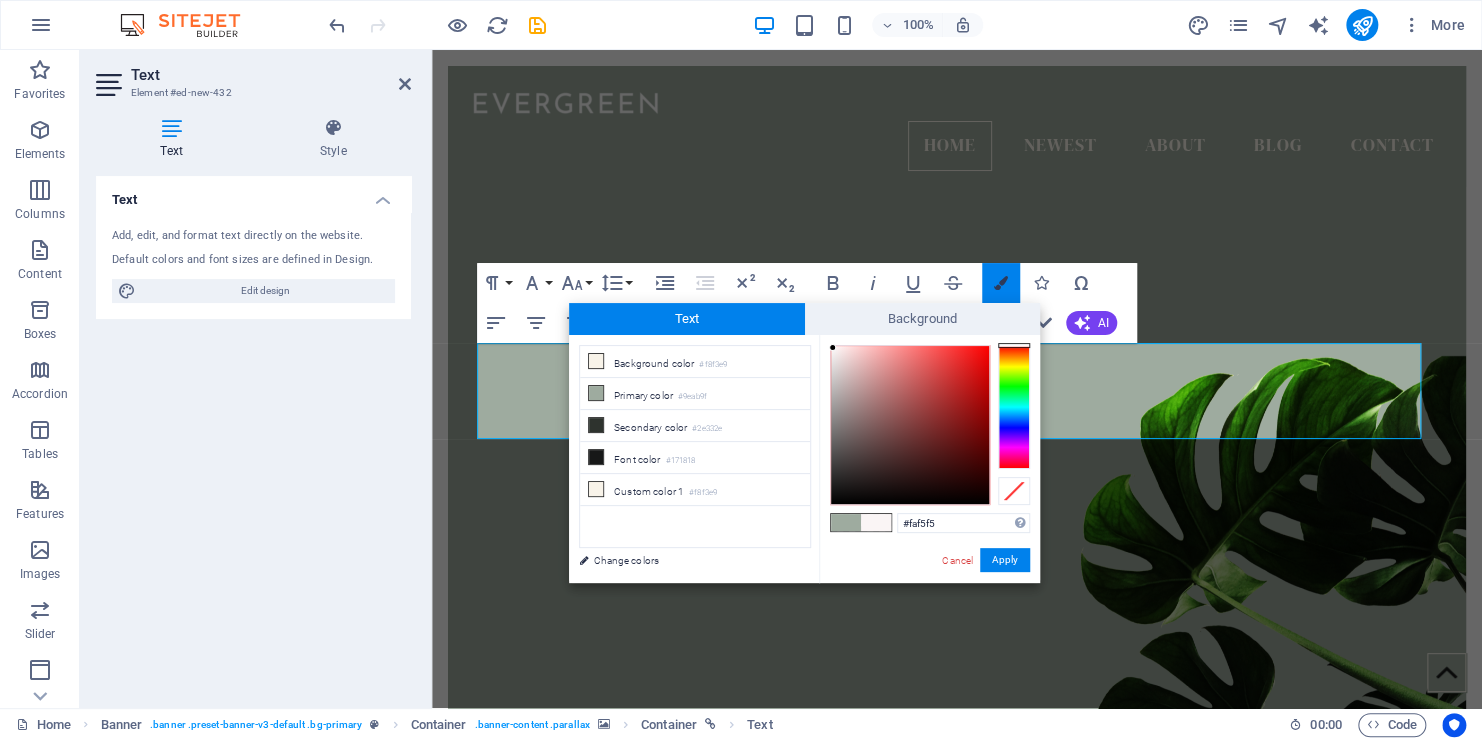drag, startPoint x: 1019, startPoint y: 403, endPoint x: 1009, endPoint y: 285, distance: 118.42297 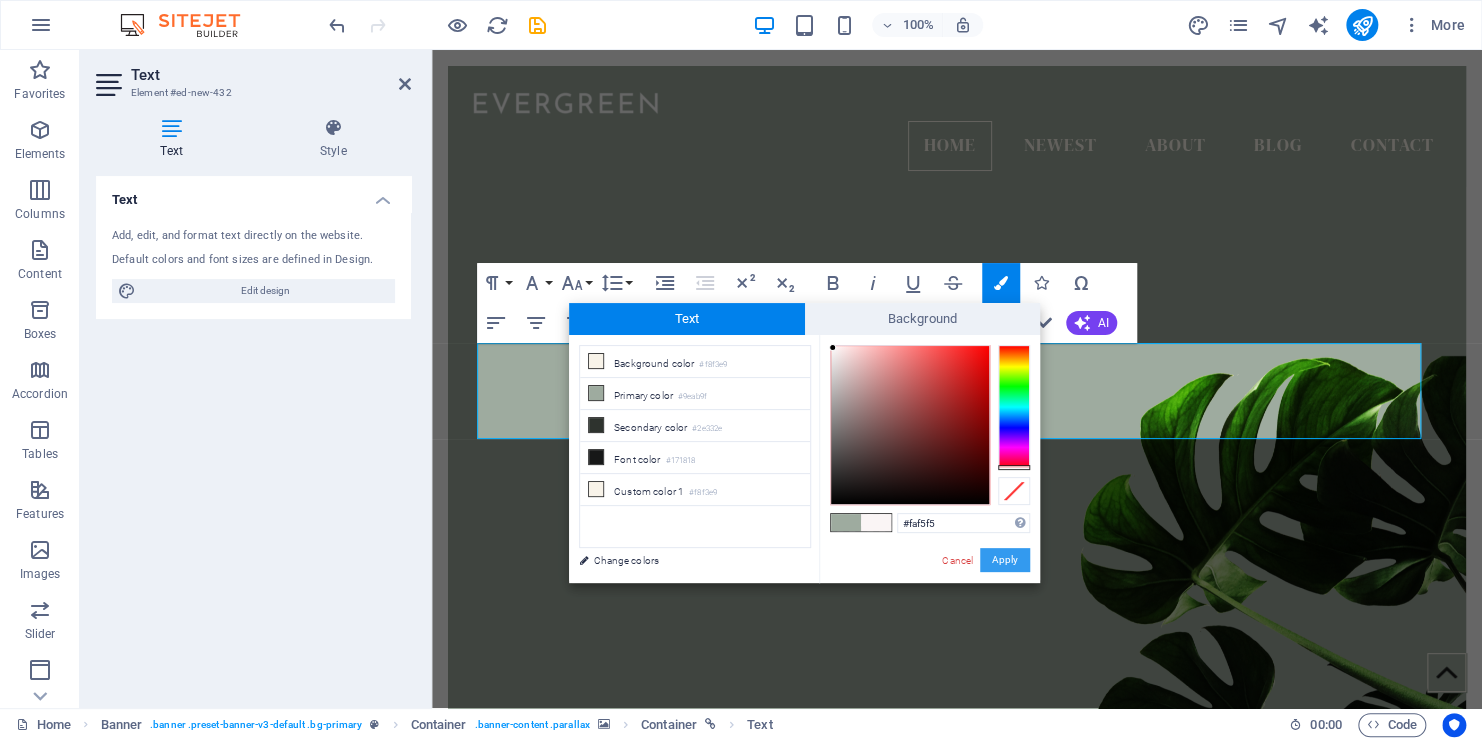 click on "Apply" at bounding box center [1005, 560] 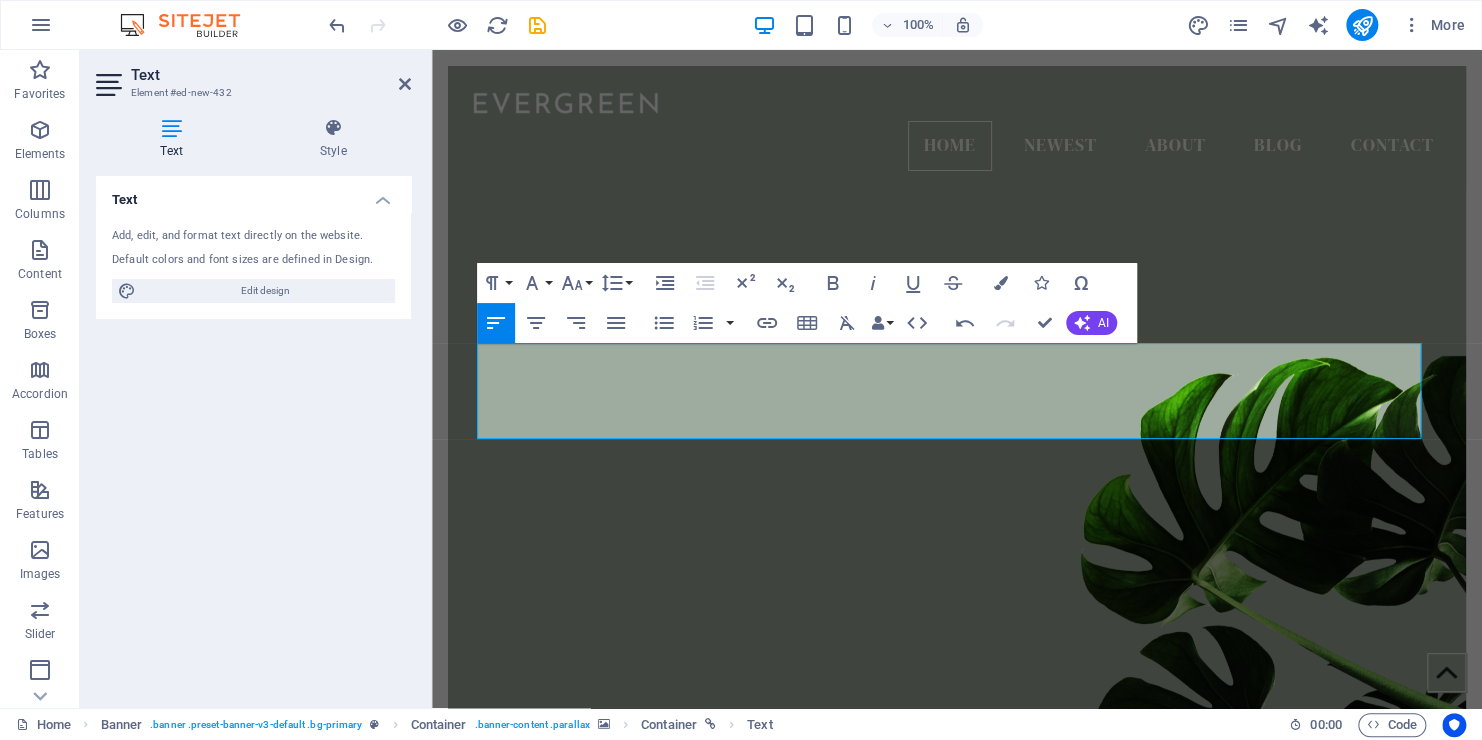 click on "H2 Banner Container Container Spacer Container Image Logo Banner Menu Bar Menu H2 Container Text Paragraph Format Normal Heading 1 Heading 2 Heading 3 Heading 4 Heading 5 Heading 6 Code Font Family Arial Georgia Impact Tahoma Times New Roman Verdana Amatic SC DM Serif Display Josefin Sans Font Size 8 9 10 11 12 14 18 24 30 36 48 60 72 96 Line Height Default Single 1.15 1.5 Double Increase Indent Decrease Indent Superscript Subscript Bold Italic Underline Strikethrough Colors Icons Special Characters Align Left Align Center Align Right Align Justify Unordered List Default Circle Disc Square Ordered List Default Lower Alpha Lower Greek Lower Roman Upper Alpha Upper Roman Insert Link Insert Table Clear Formatting Data Bindings Company First name Last name Street ZIP code City Email Phone Mobile Fax Custom field 1 Custom field 2 Custom field 3 Custom field 4 Custom field 5 Custom field 6 HTML Undo Redo Confirm (Ctrl+⏎) AI Improve Make shorter Make longer" at bounding box center (957, 379) 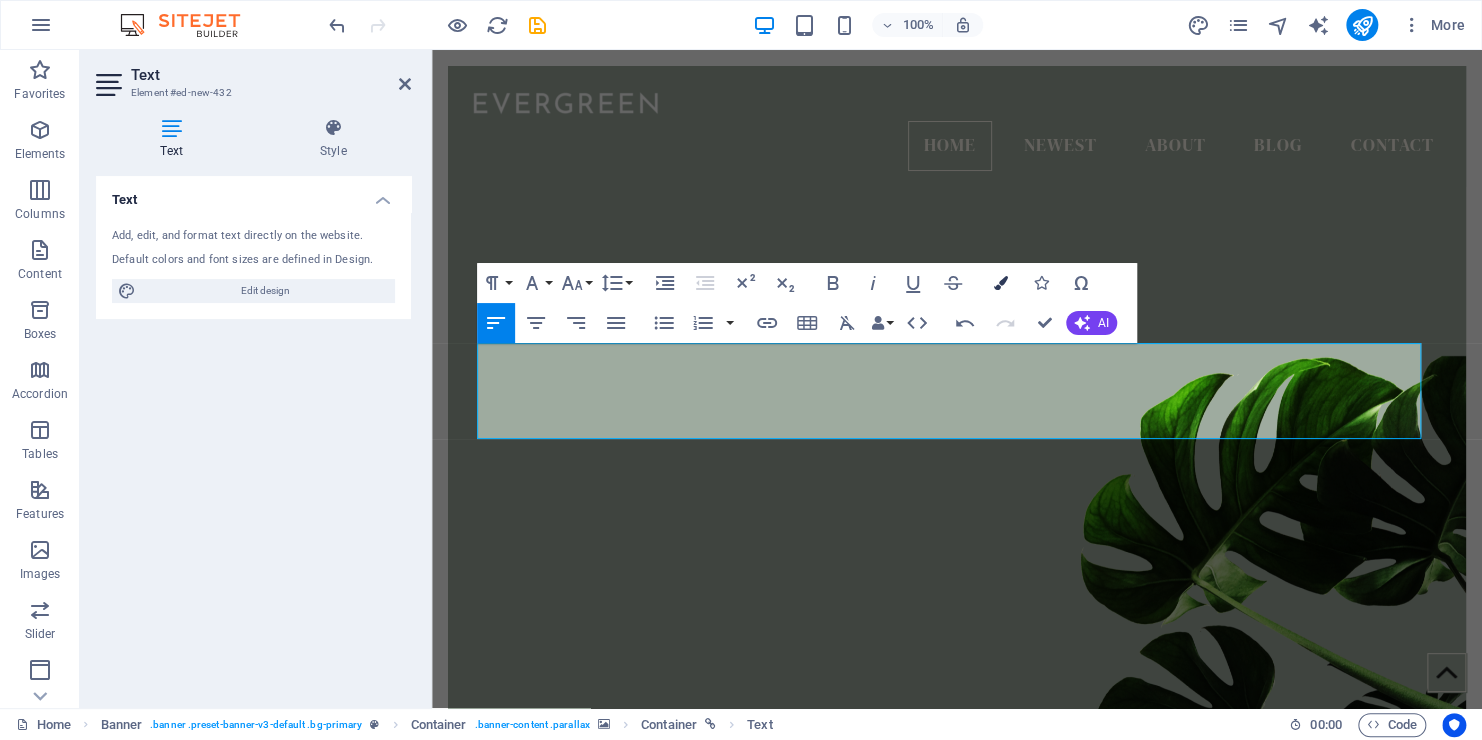 click at bounding box center (1001, 283) 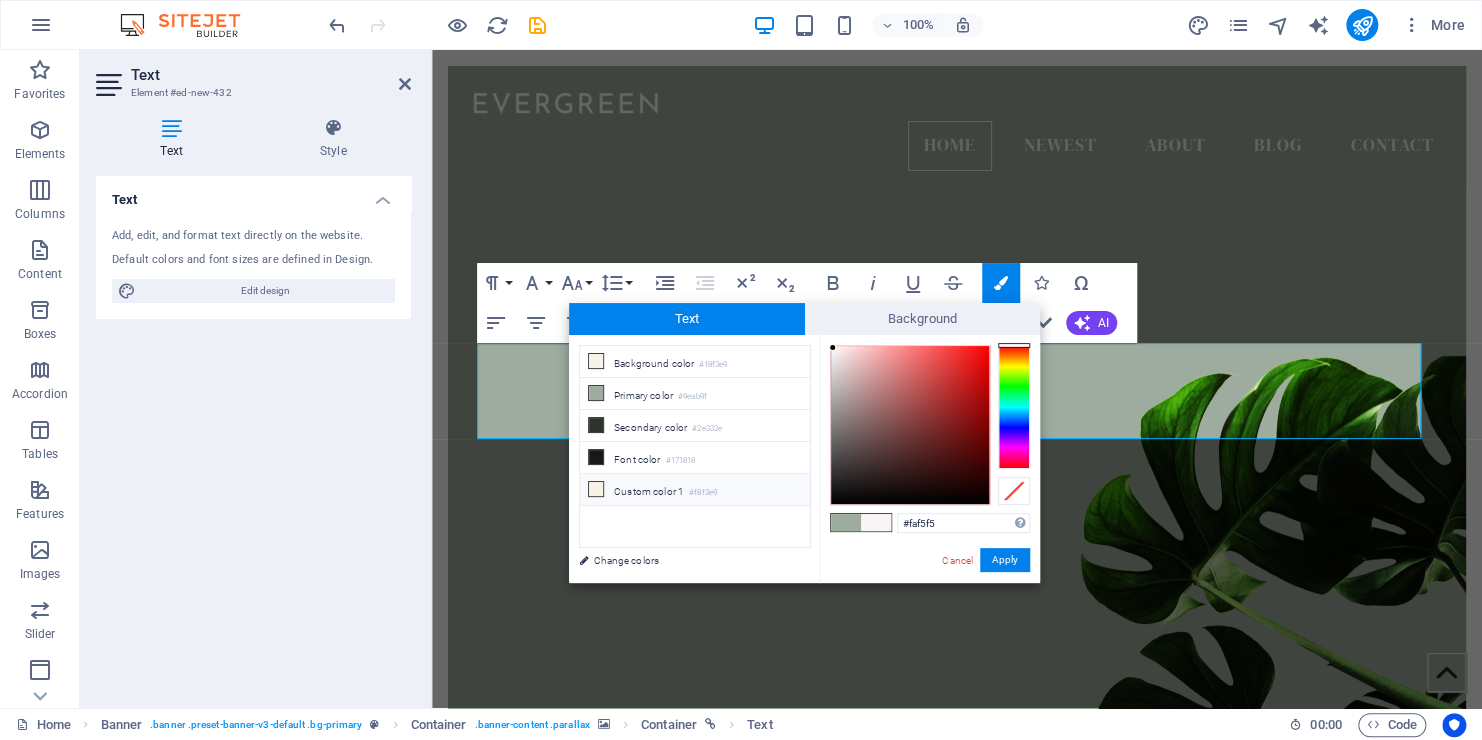 click on "#f8f3e9" at bounding box center [703, 493] 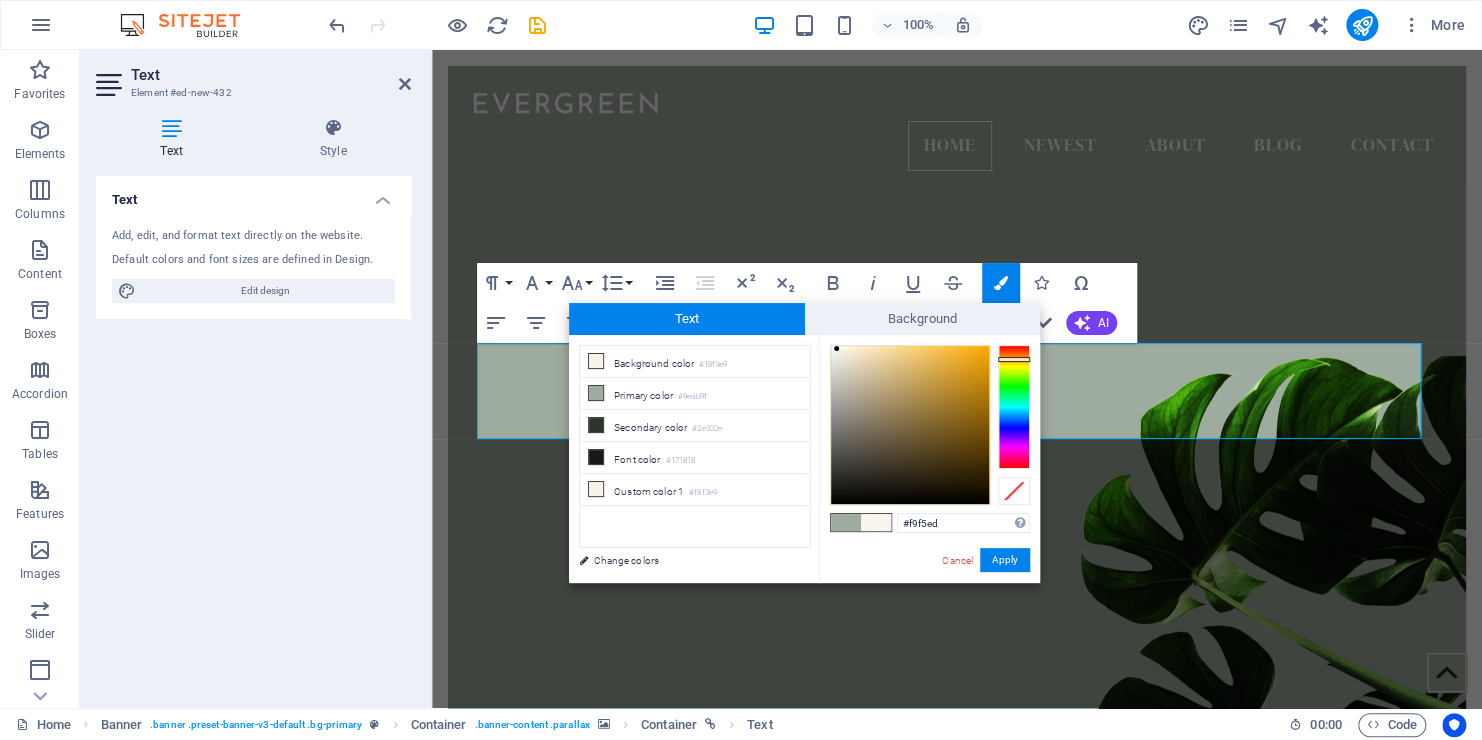 click at bounding box center [836, 348] 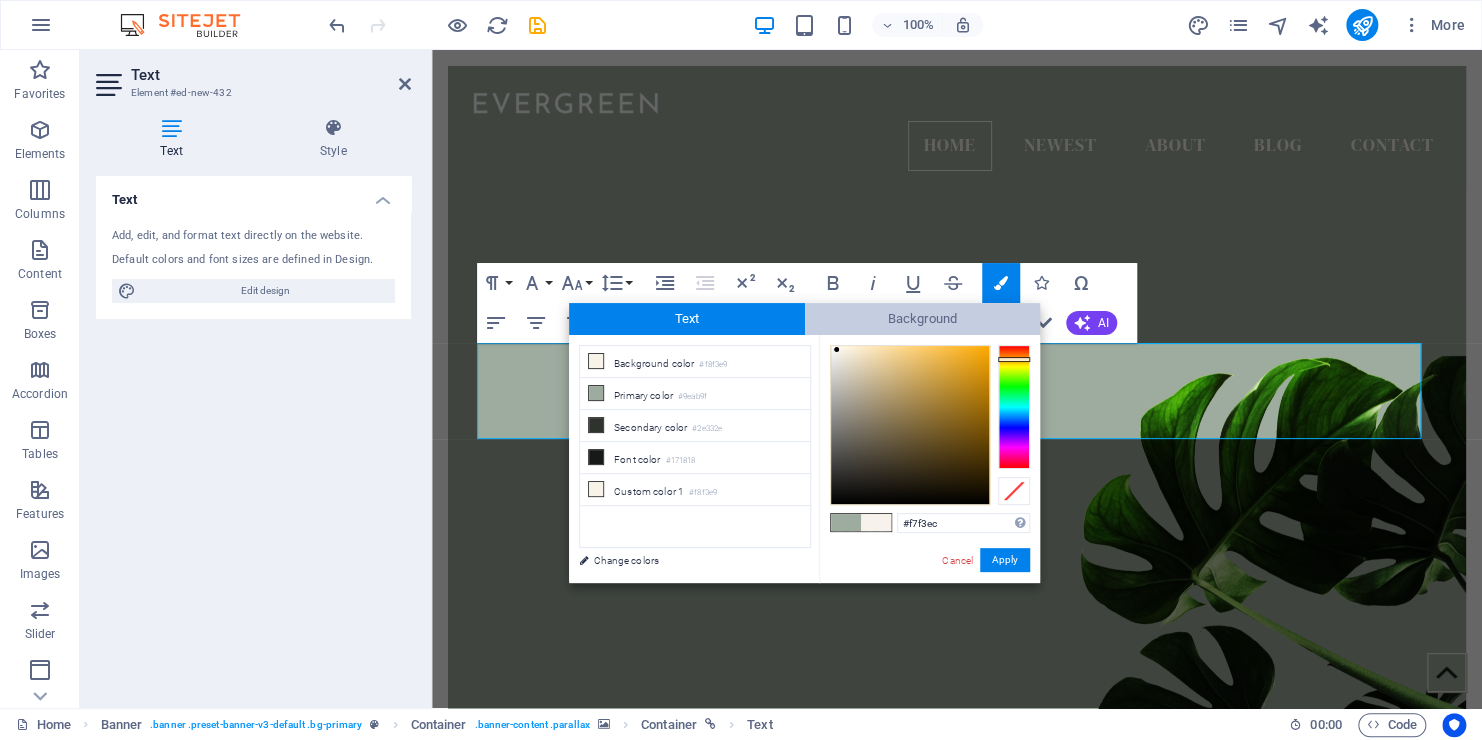 click on "Background" at bounding box center [923, 319] 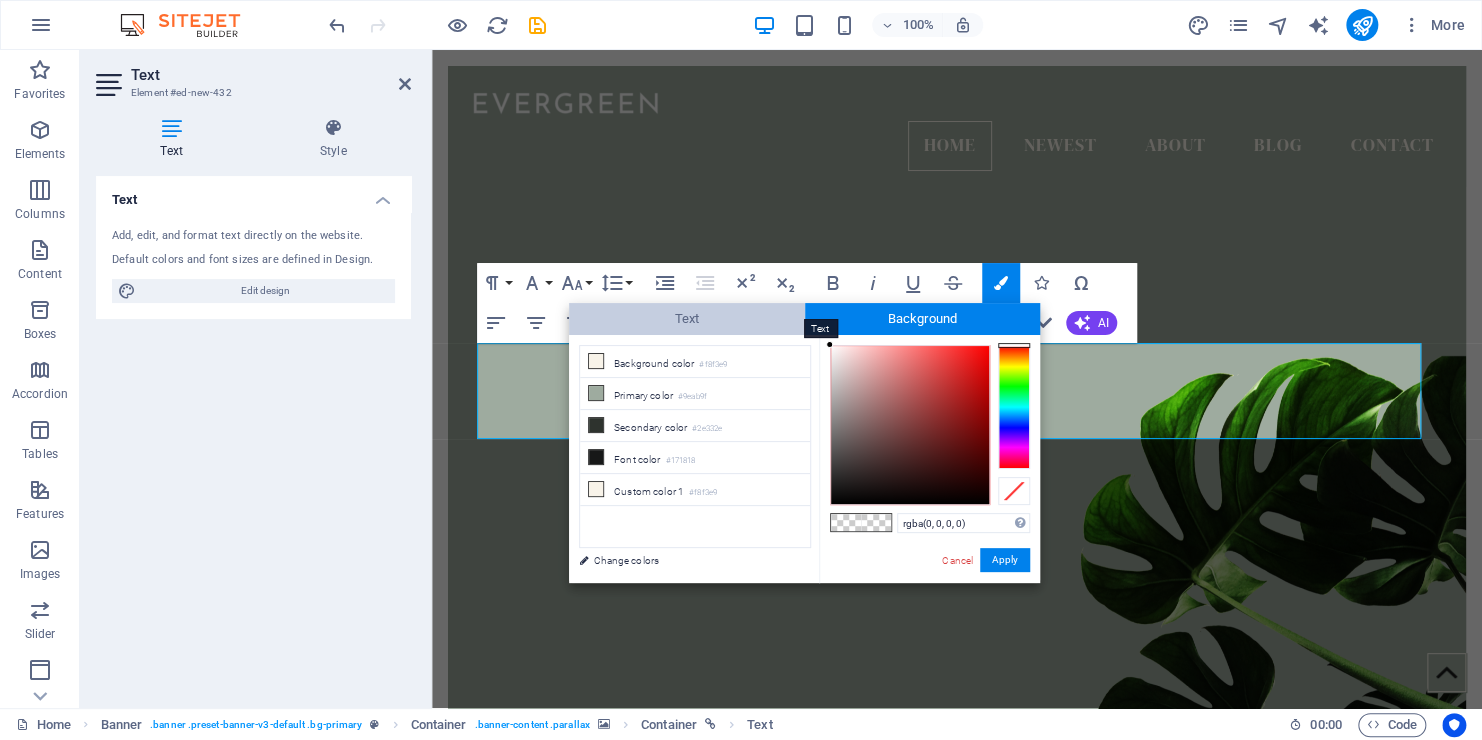 click on "Text" at bounding box center (687, 319) 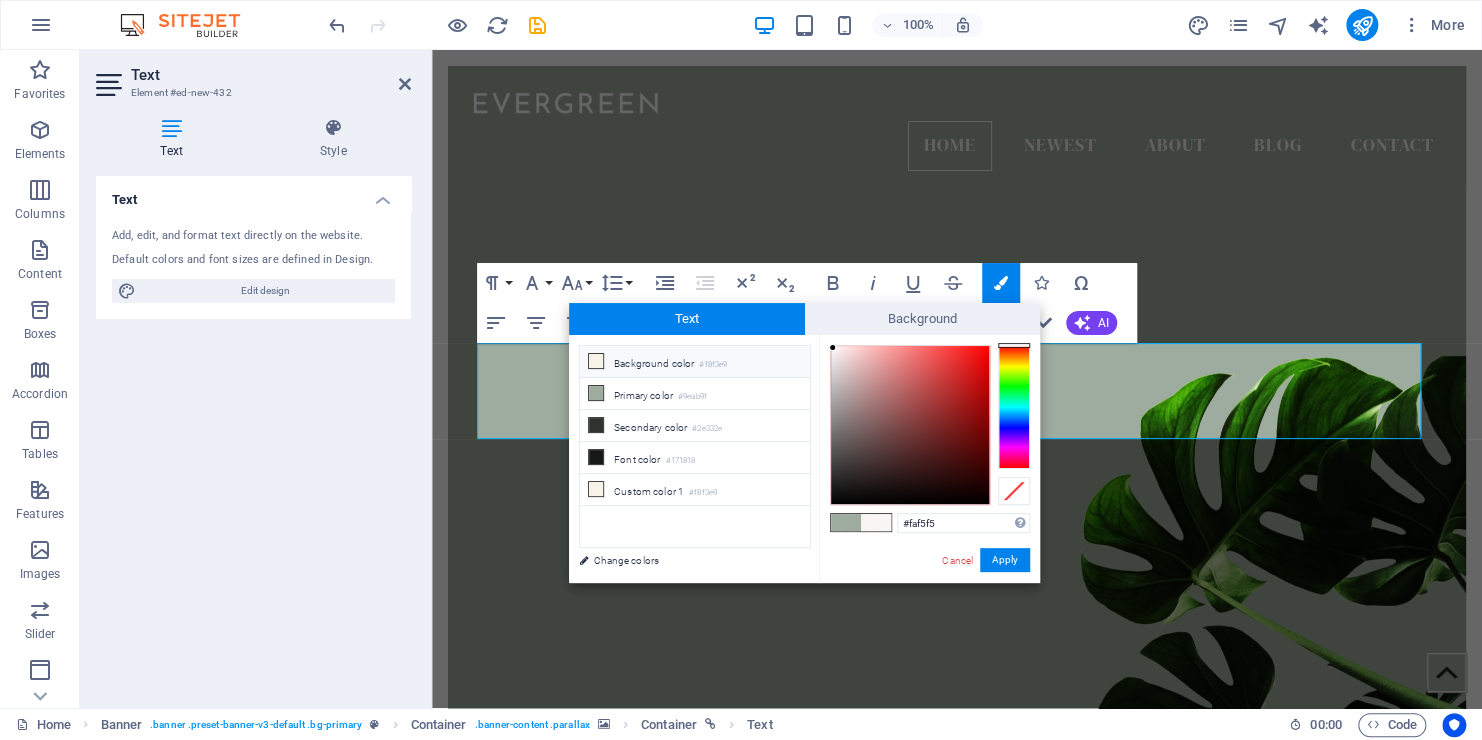 click on "Background color
#f8f3e9" at bounding box center (695, 362) 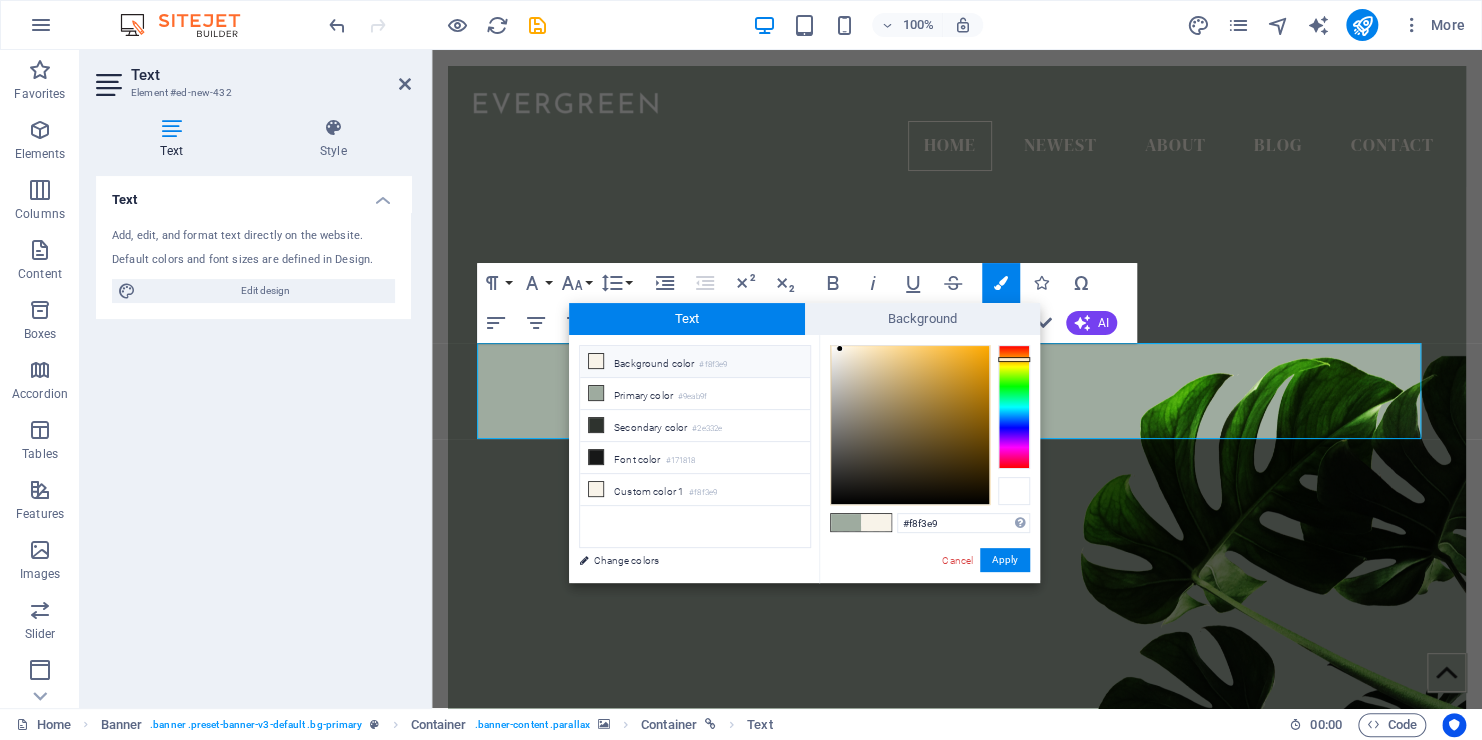 click at bounding box center (1014, 491) 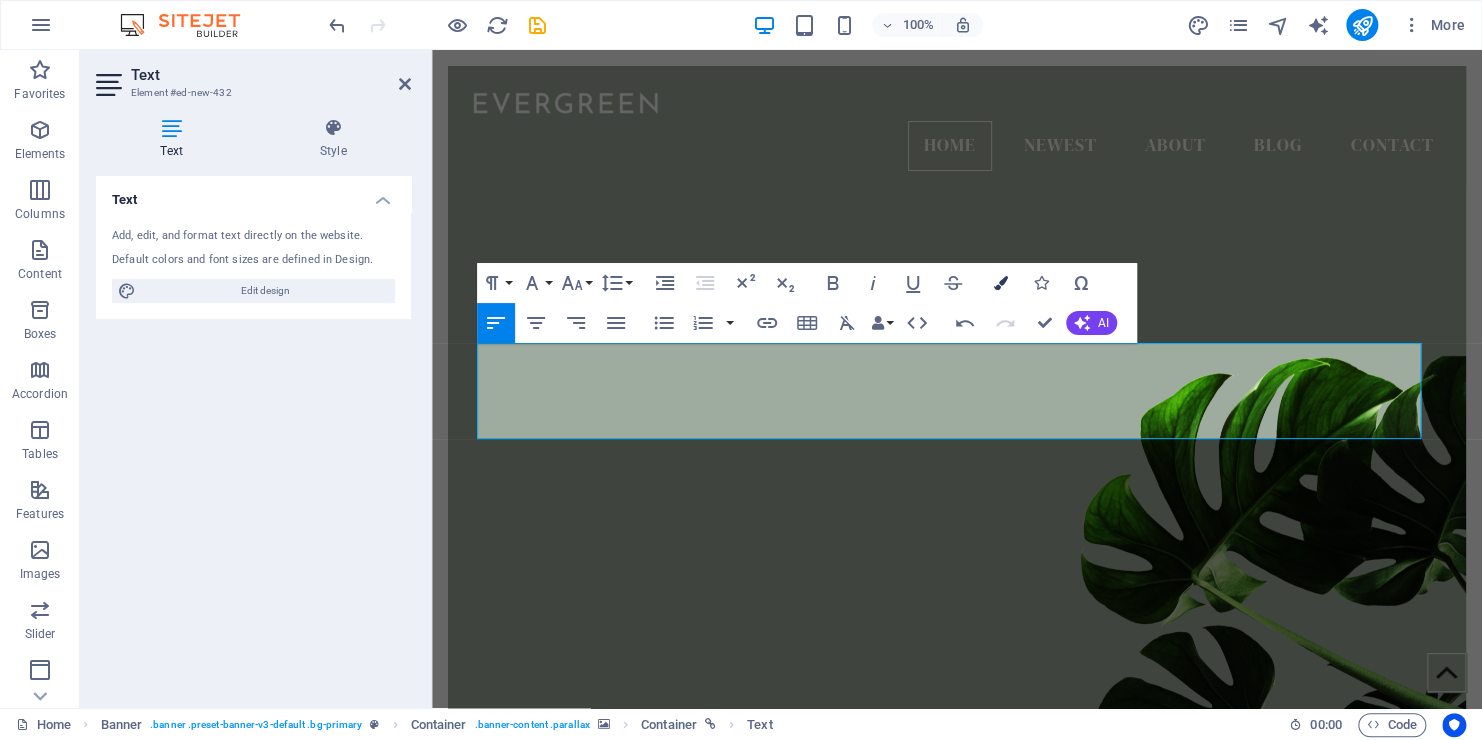 click at bounding box center (1001, 283) 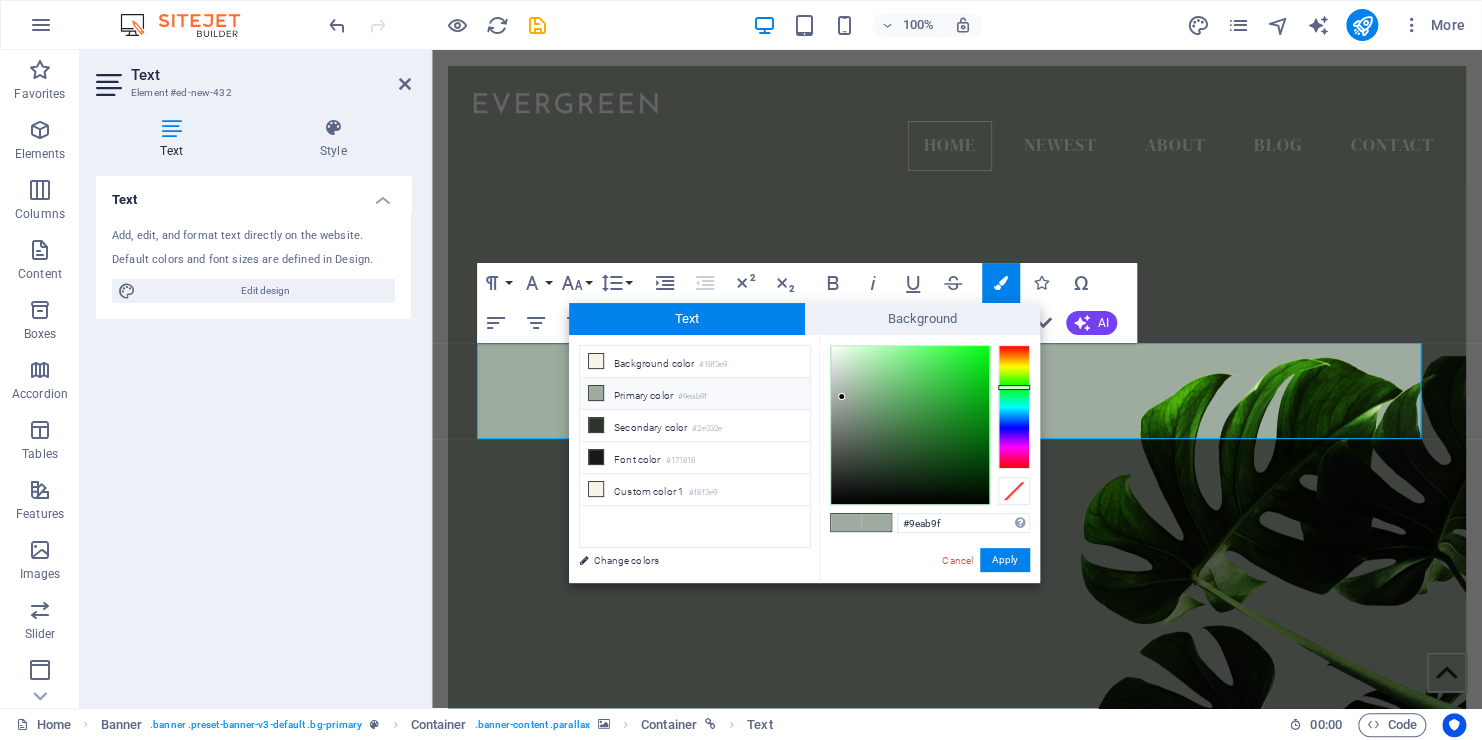 click on "Primary color
#9eab9f" at bounding box center [695, 394] 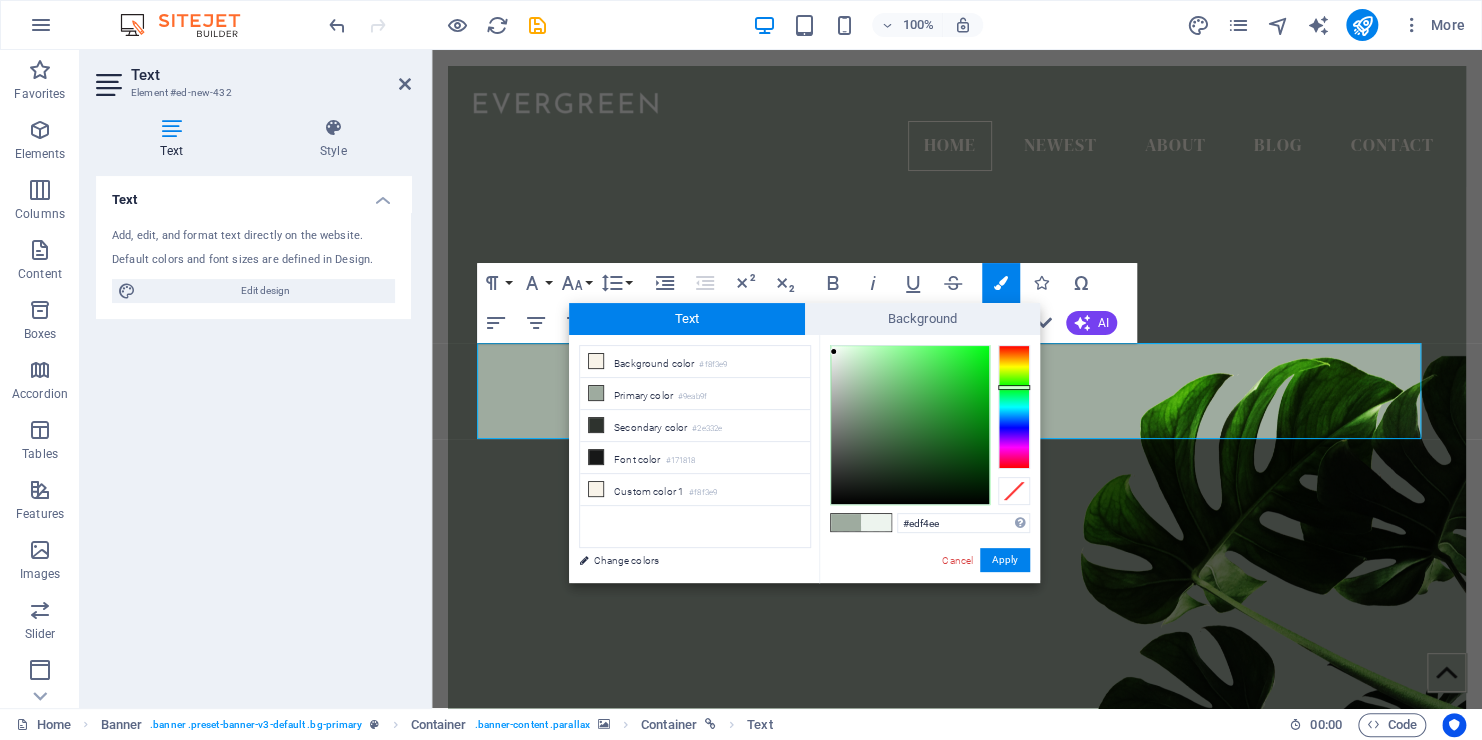 click at bounding box center [910, 425] 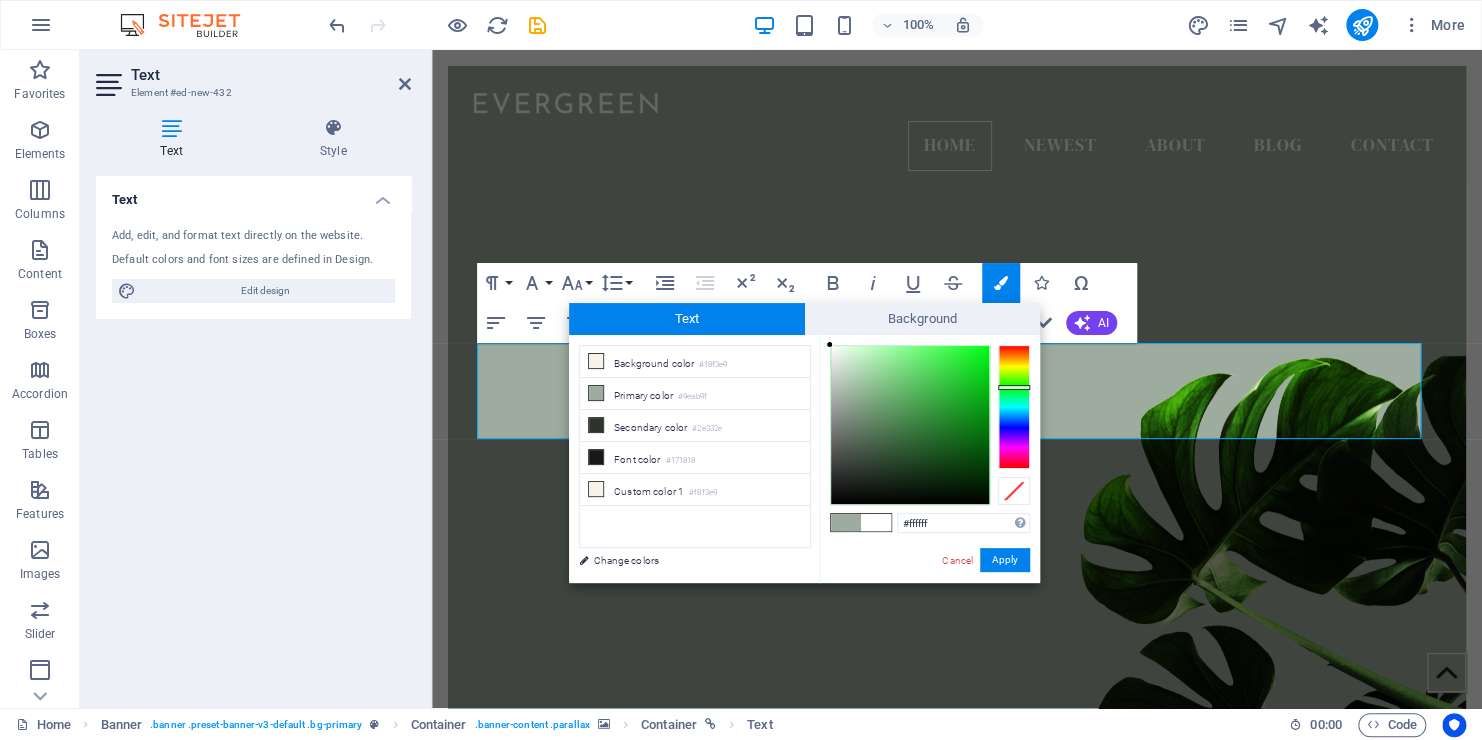 drag, startPoint x: 834, startPoint y: 352, endPoint x: 824, endPoint y: 336, distance: 18.867962 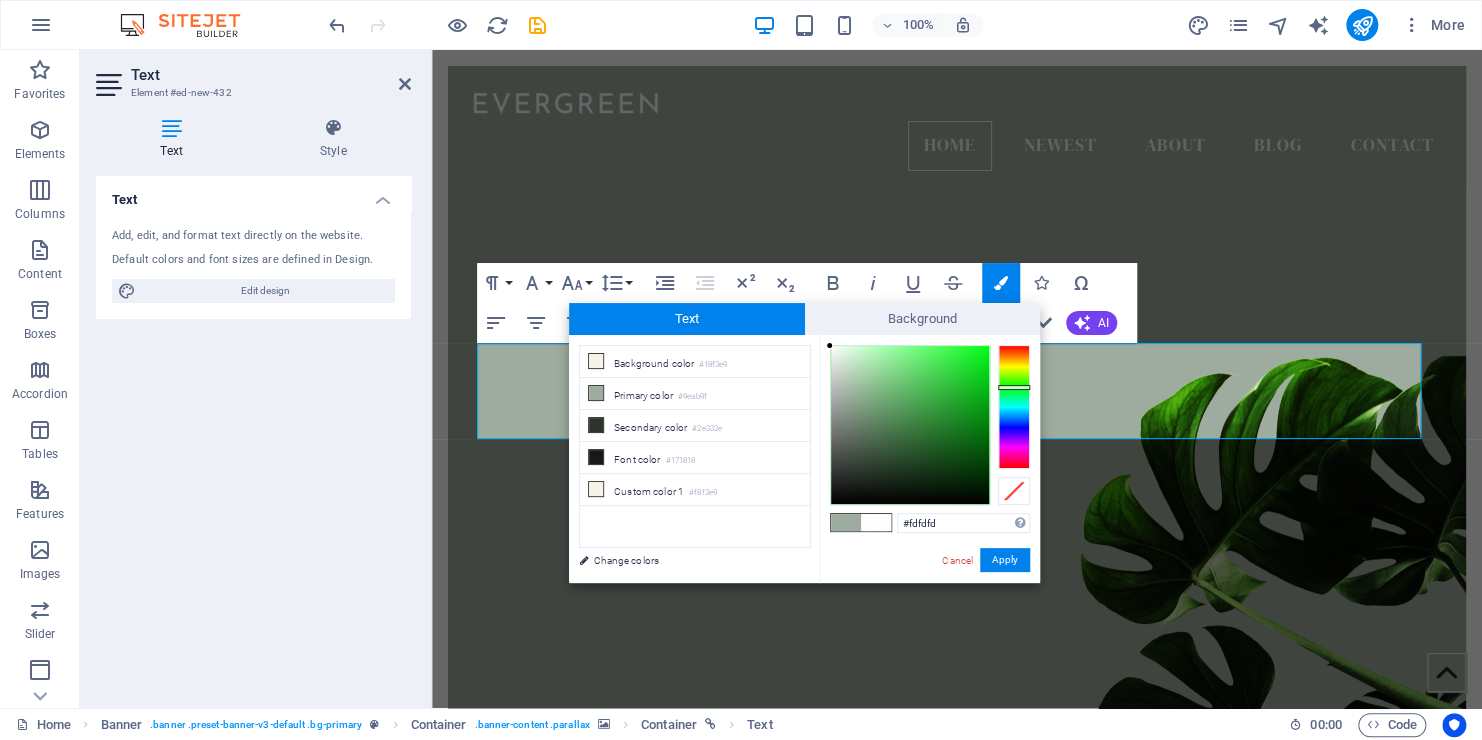 click at bounding box center (829, 345) 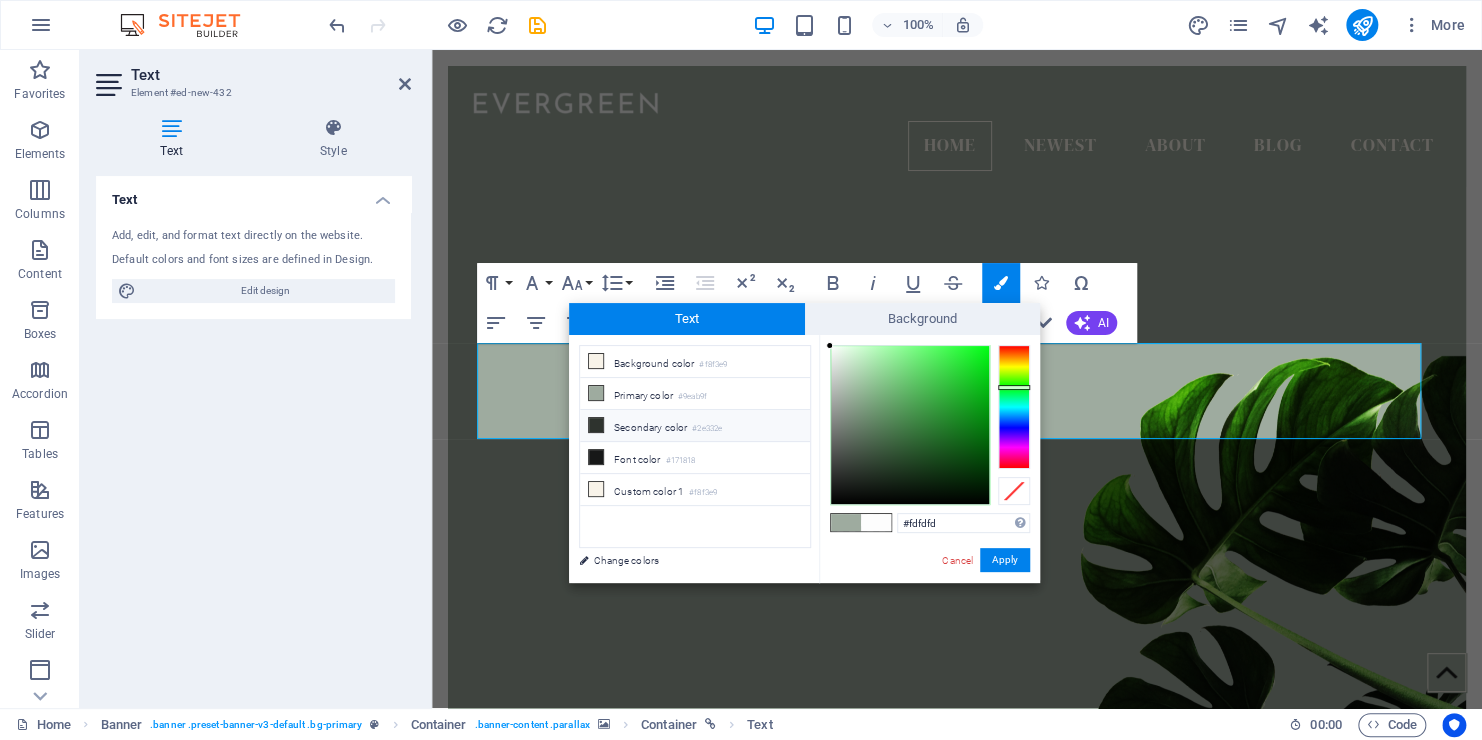 click on "#2e332e" at bounding box center [707, 429] 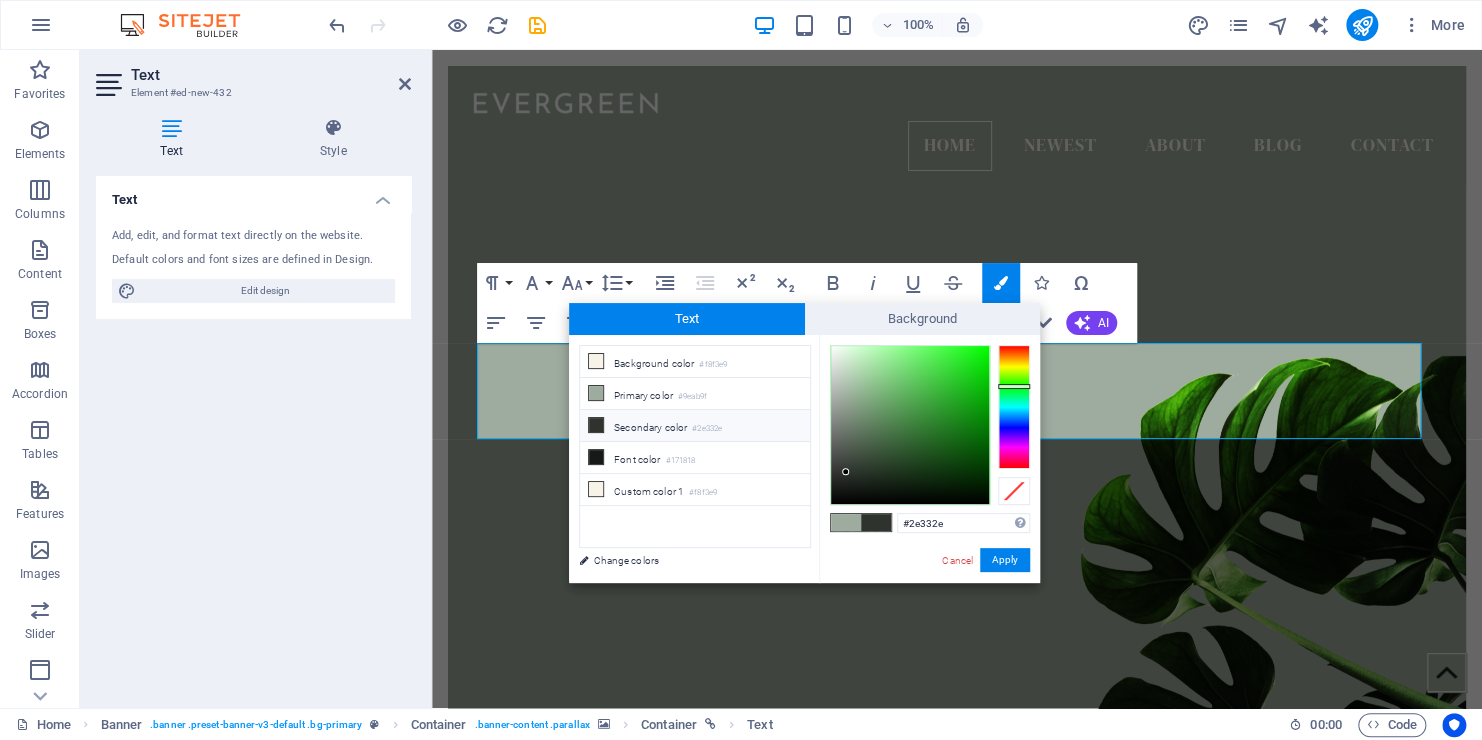 type on "#ffffff" 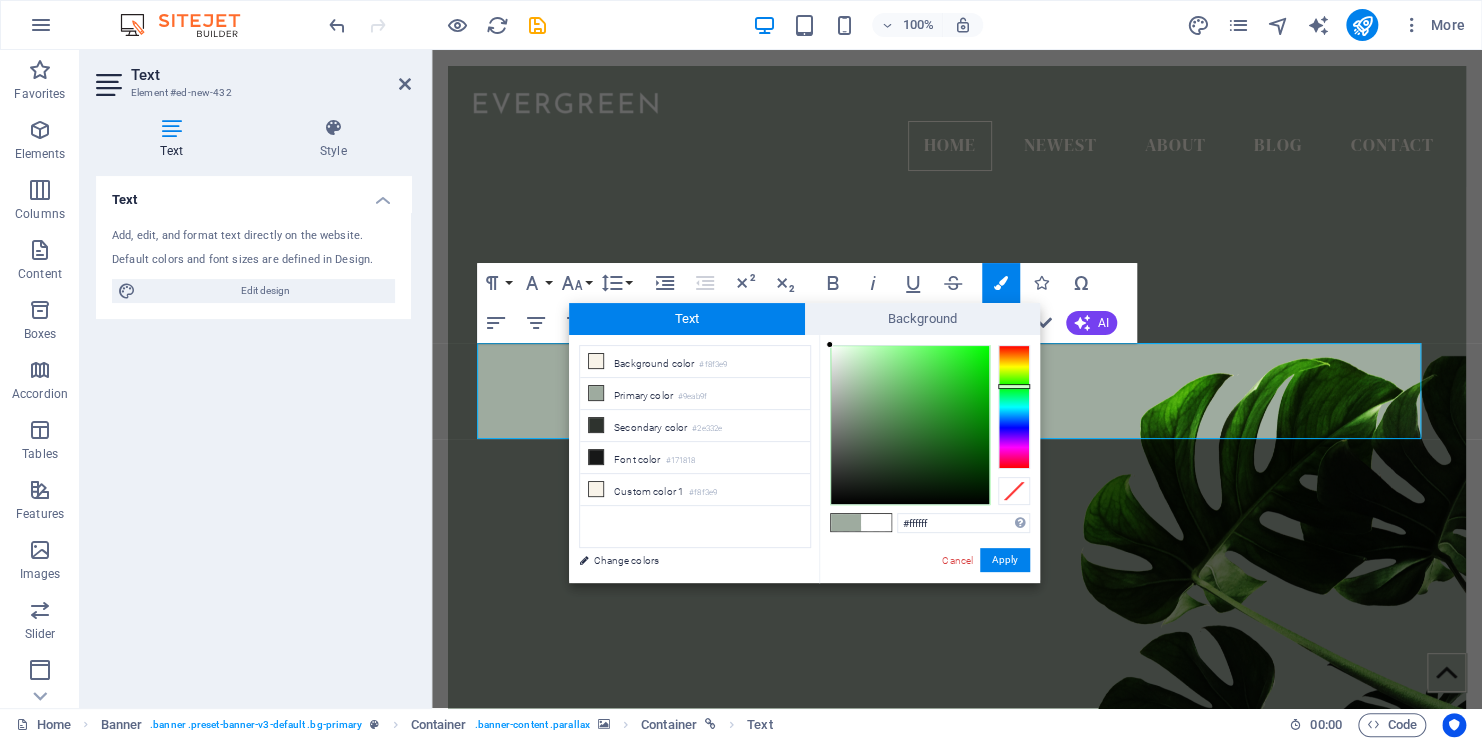 click at bounding box center (910, 425) 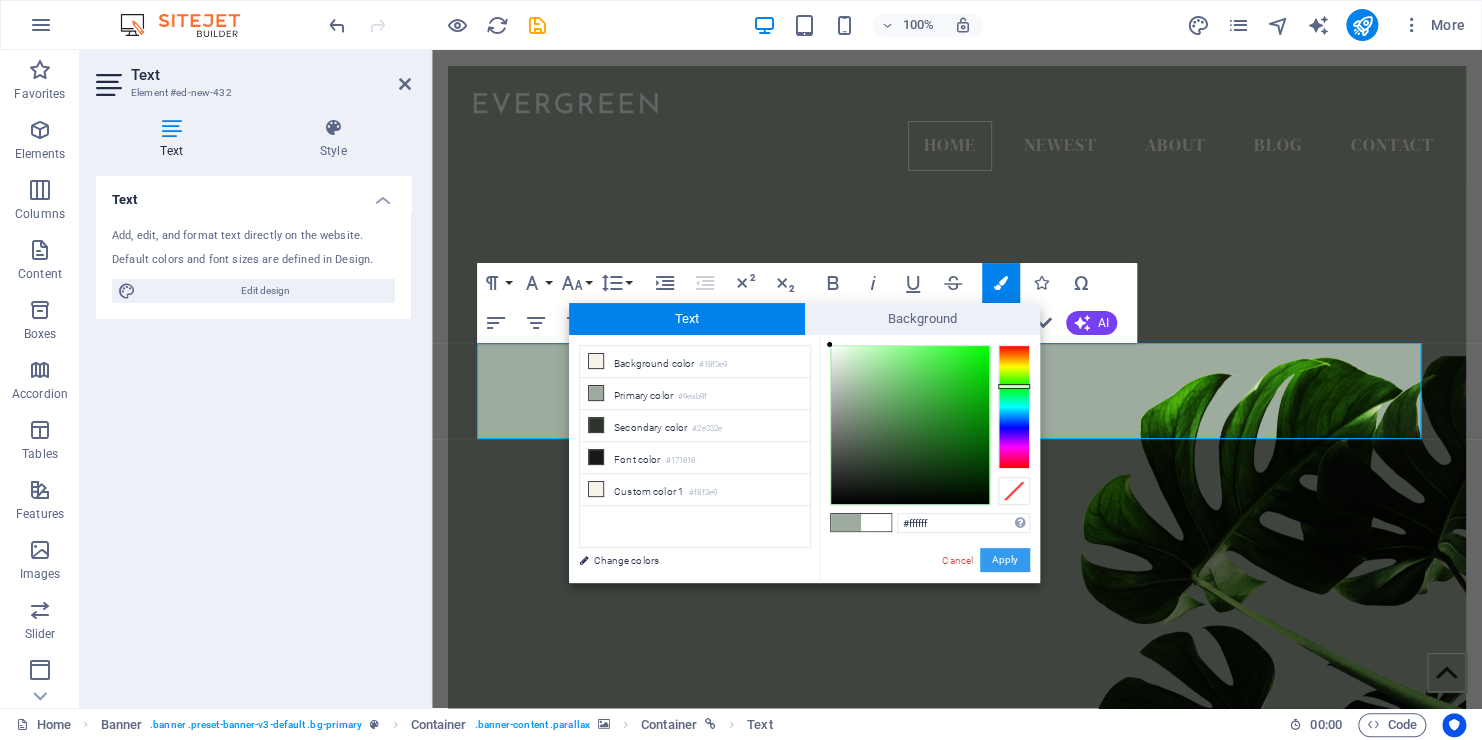 click on "Apply" at bounding box center (1005, 560) 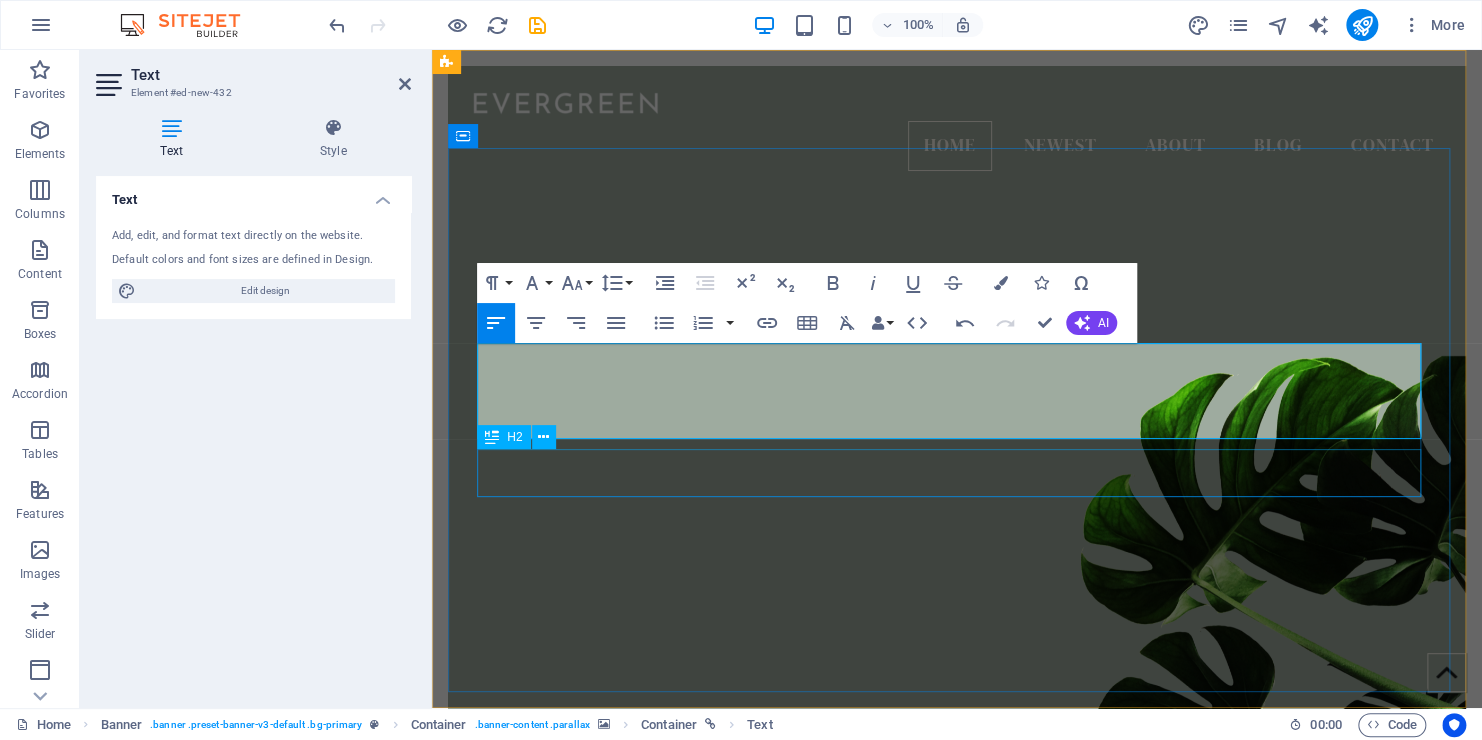 click on "Blog" at bounding box center (957, 1036) 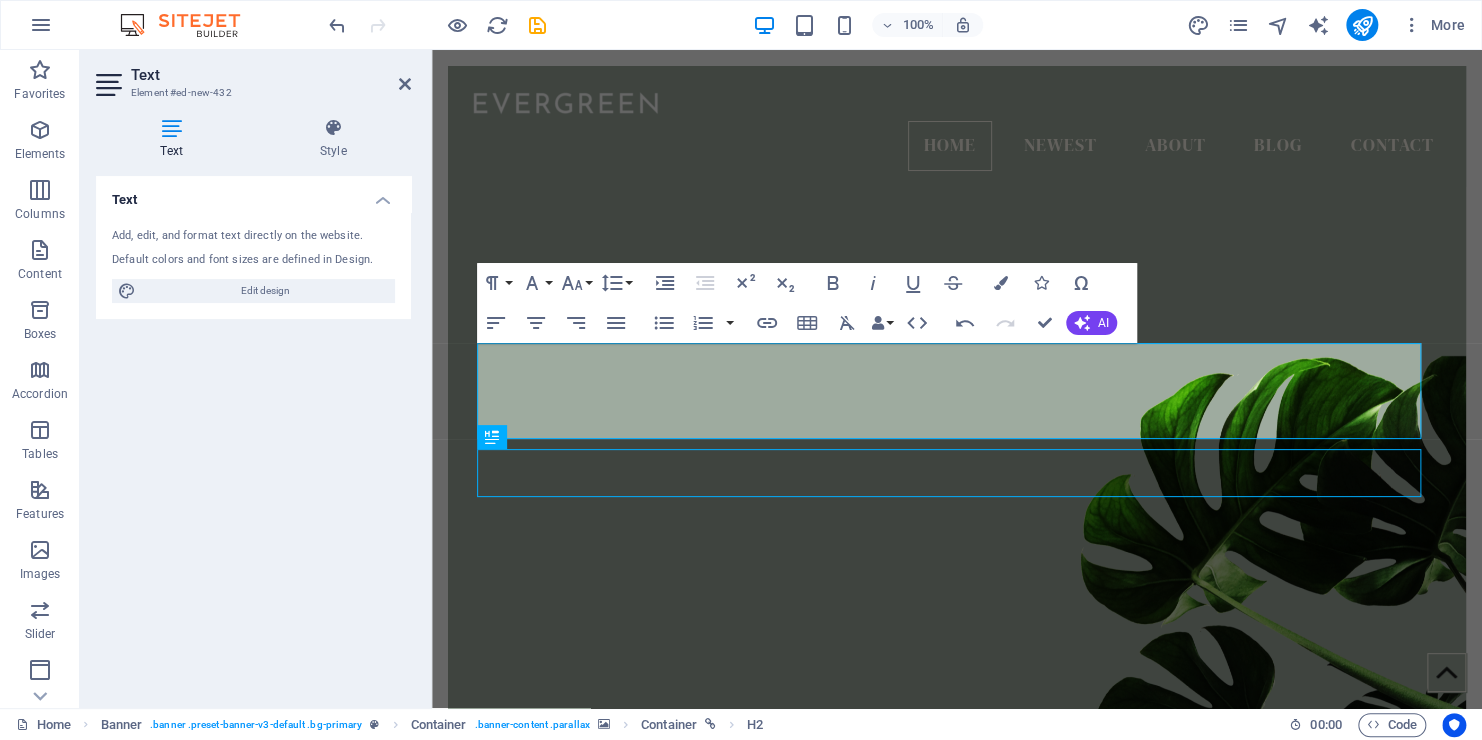 click at bounding box center (957, 443) 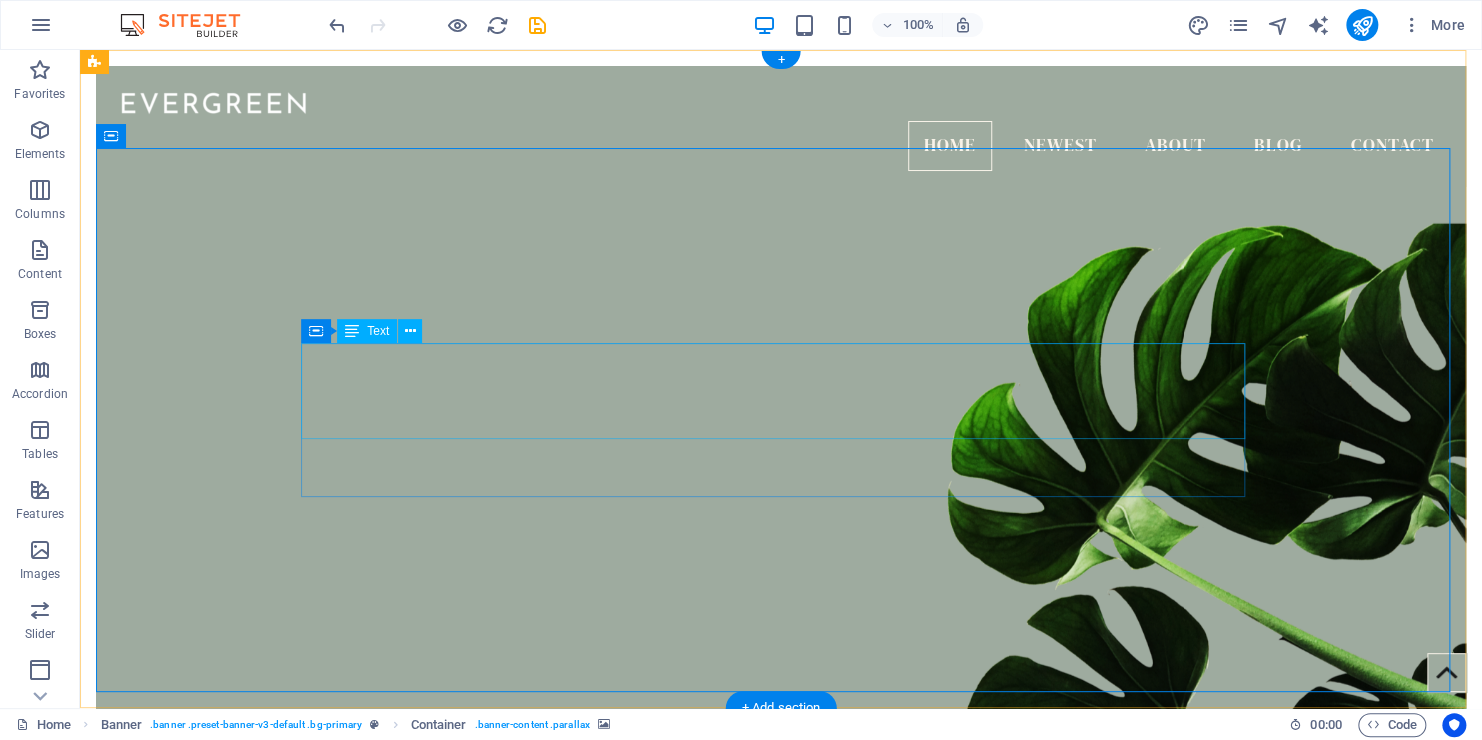 click on "[FIRST] [LAST]" at bounding box center (781, 954) 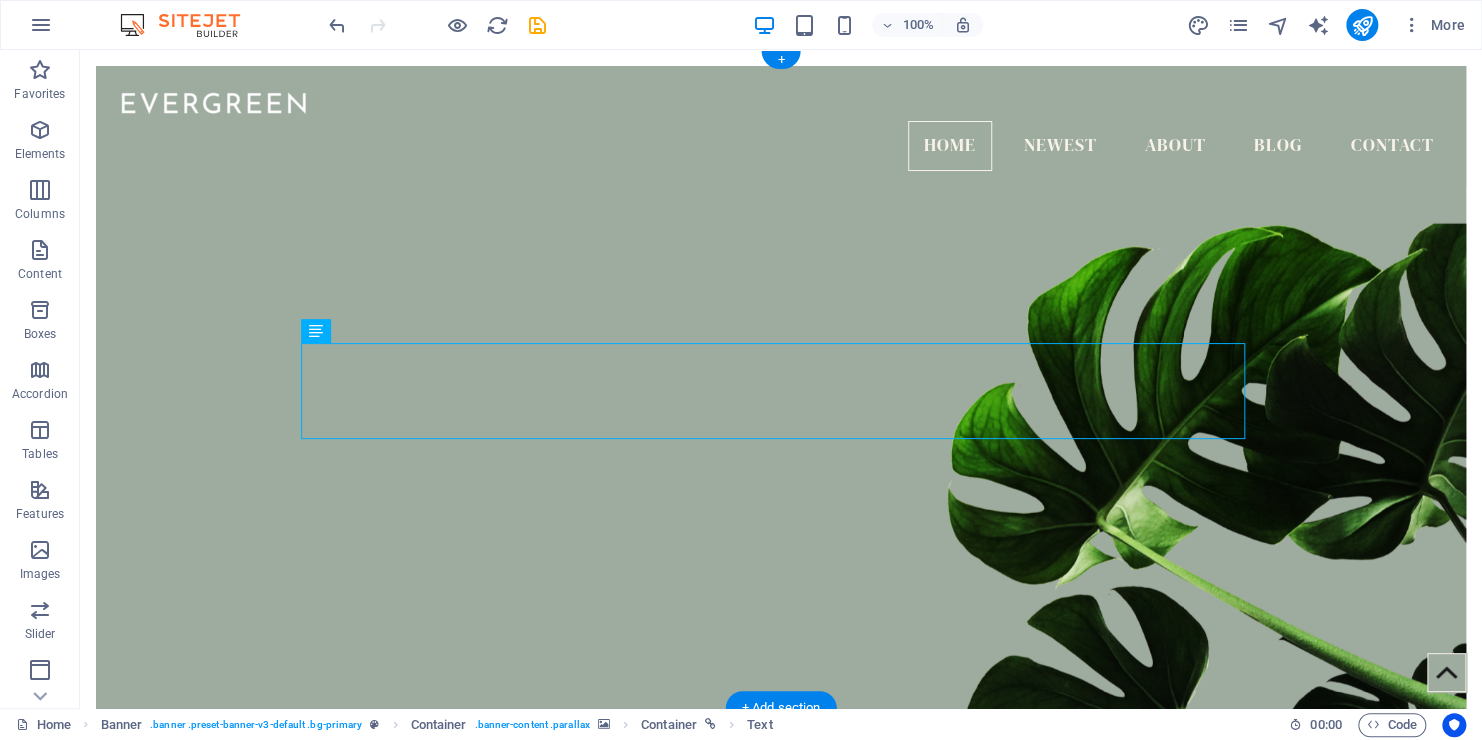 click at bounding box center [781, 443] 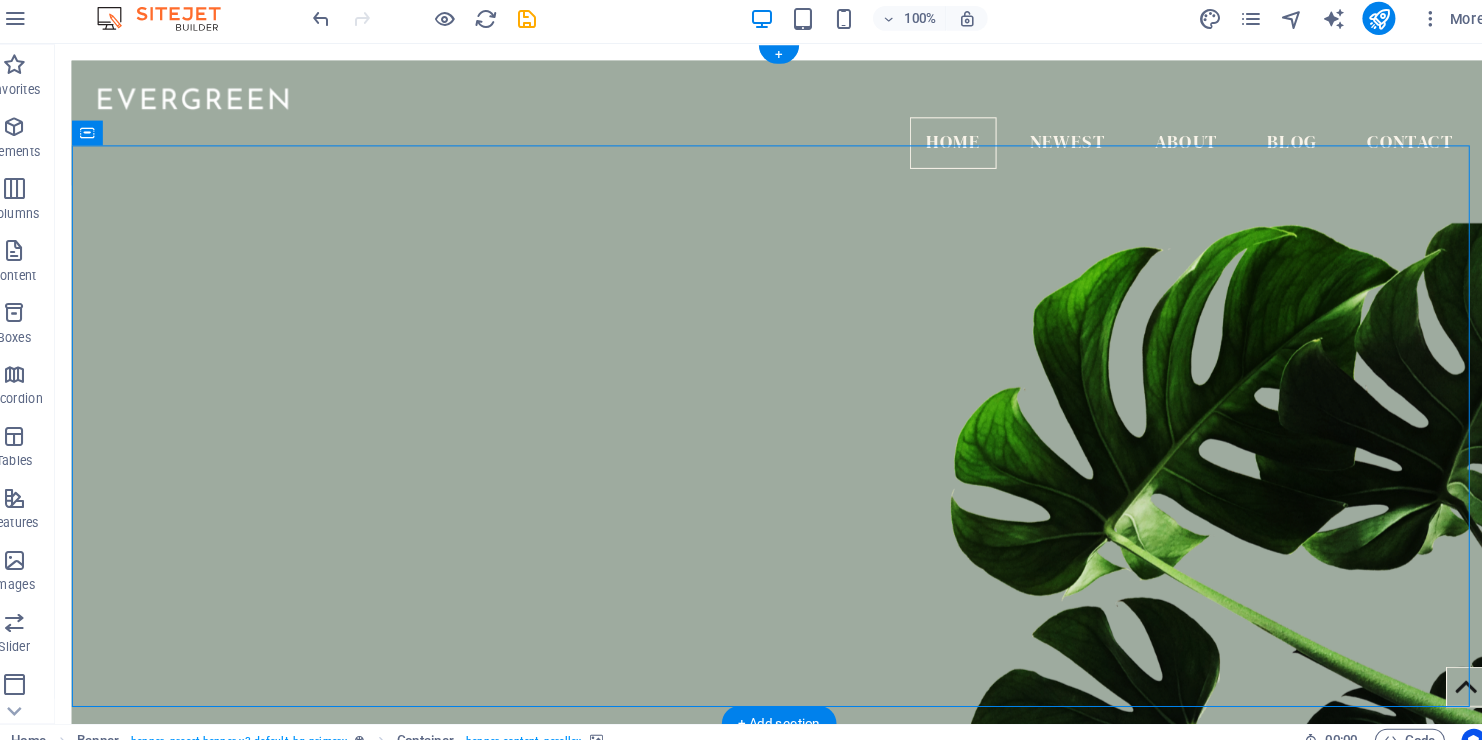 scroll, scrollTop: 0, scrollLeft: 0, axis: both 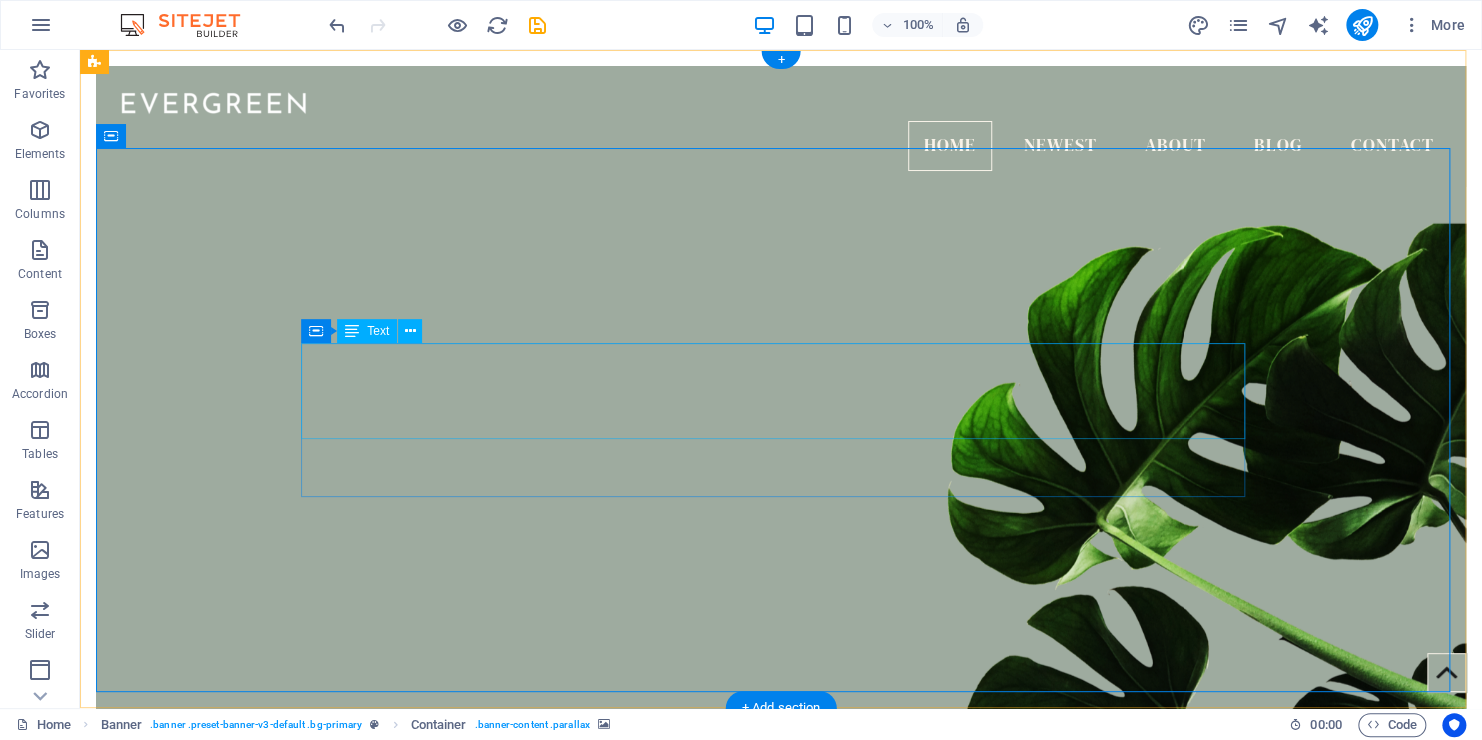 click on "[FIRST] [LAST]" at bounding box center (781, 954) 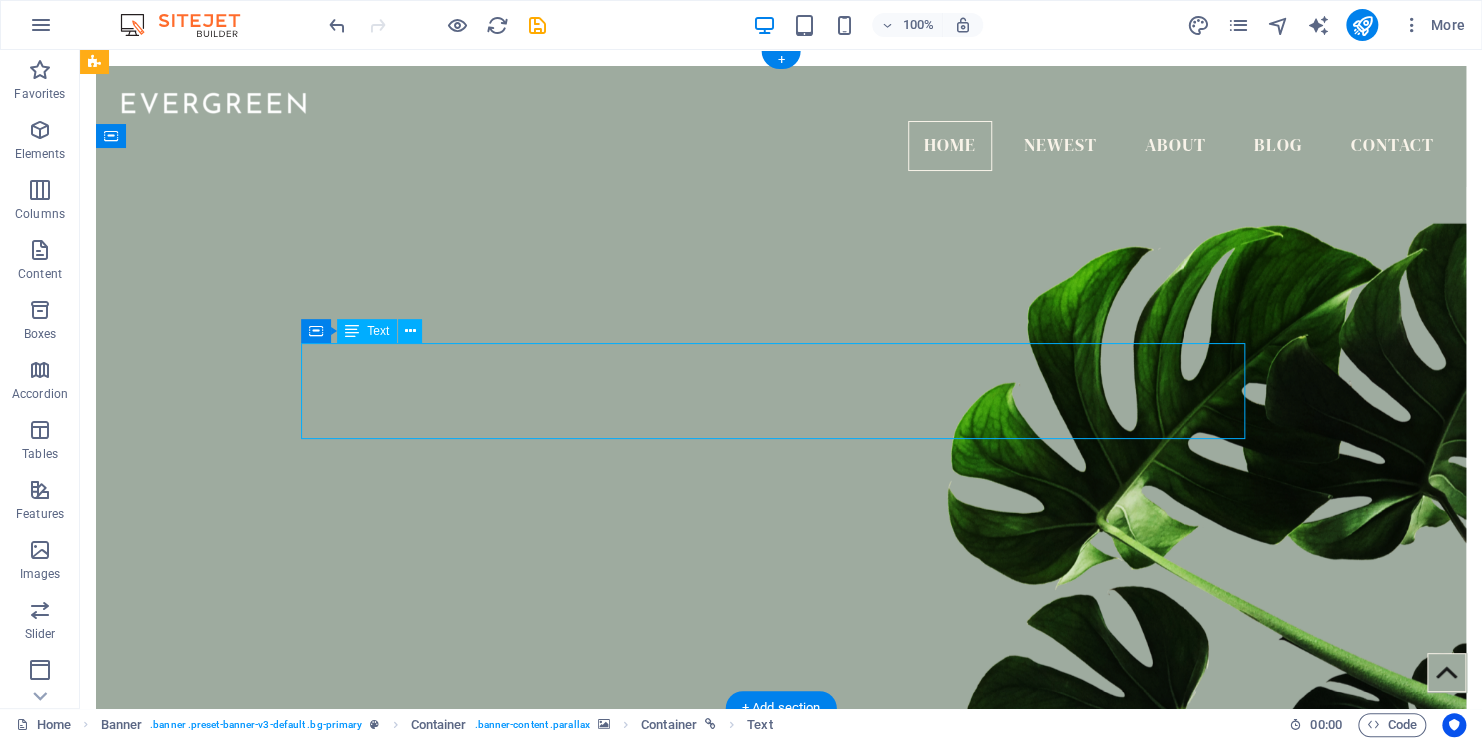 click on "[FIRST] [LAST]" at bounding box center [781, 954] 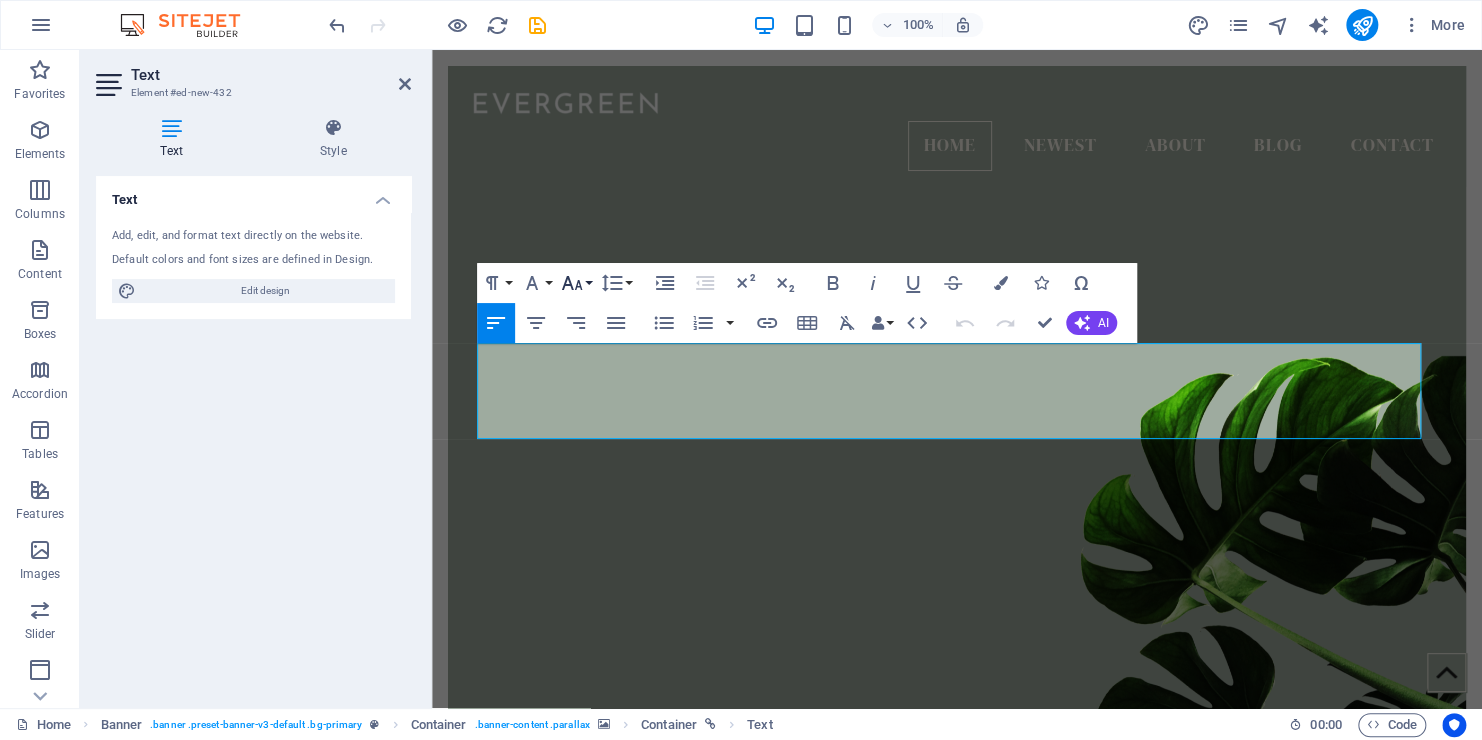 click 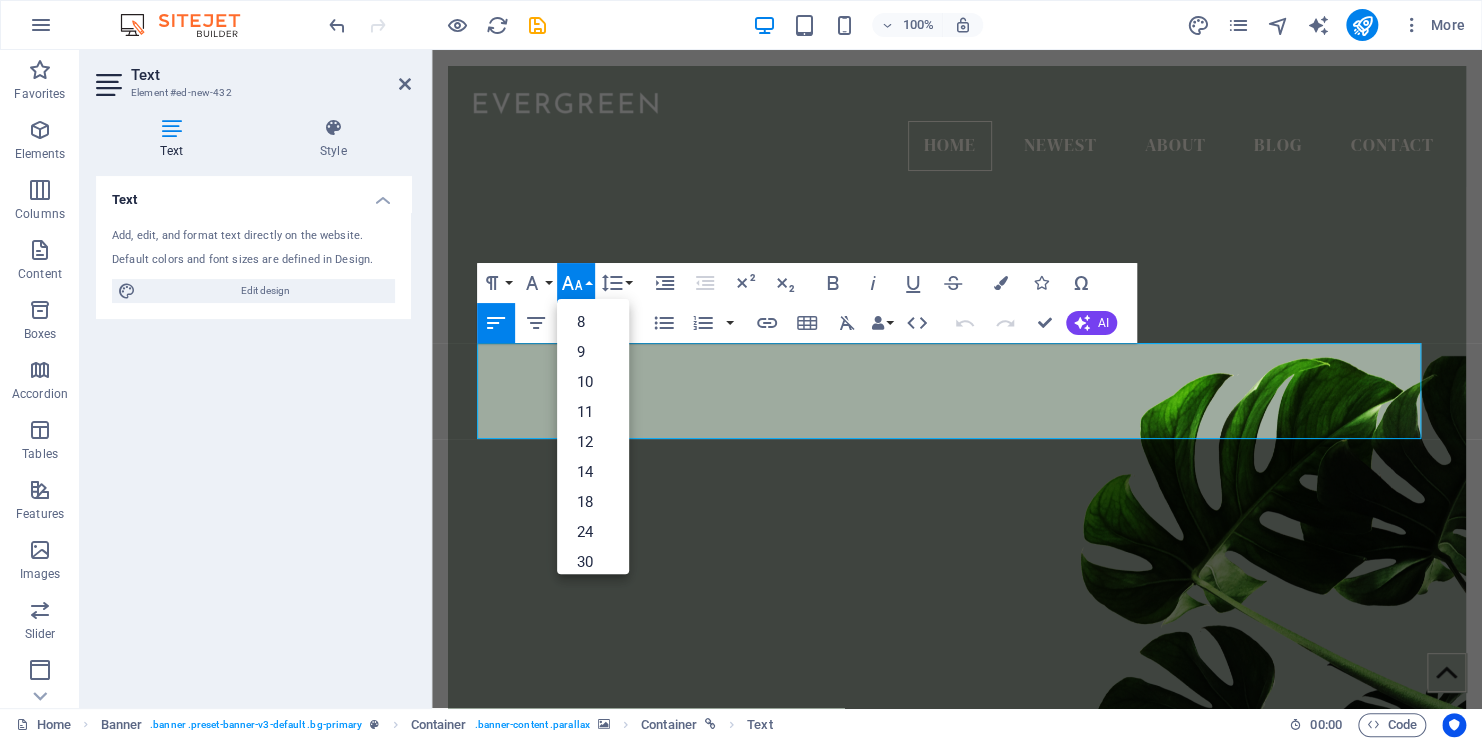 click 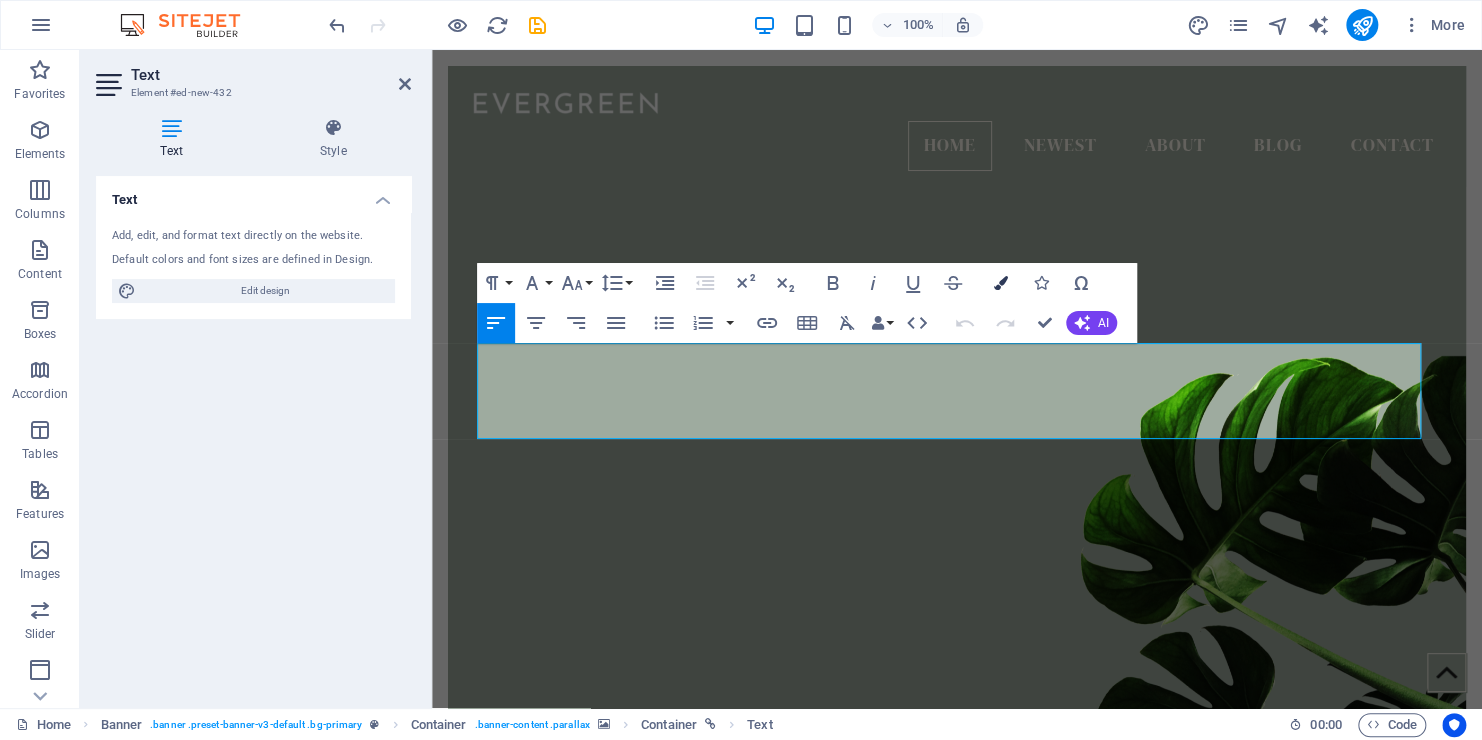 click on "Colors" at bounding box center [1001, 283] 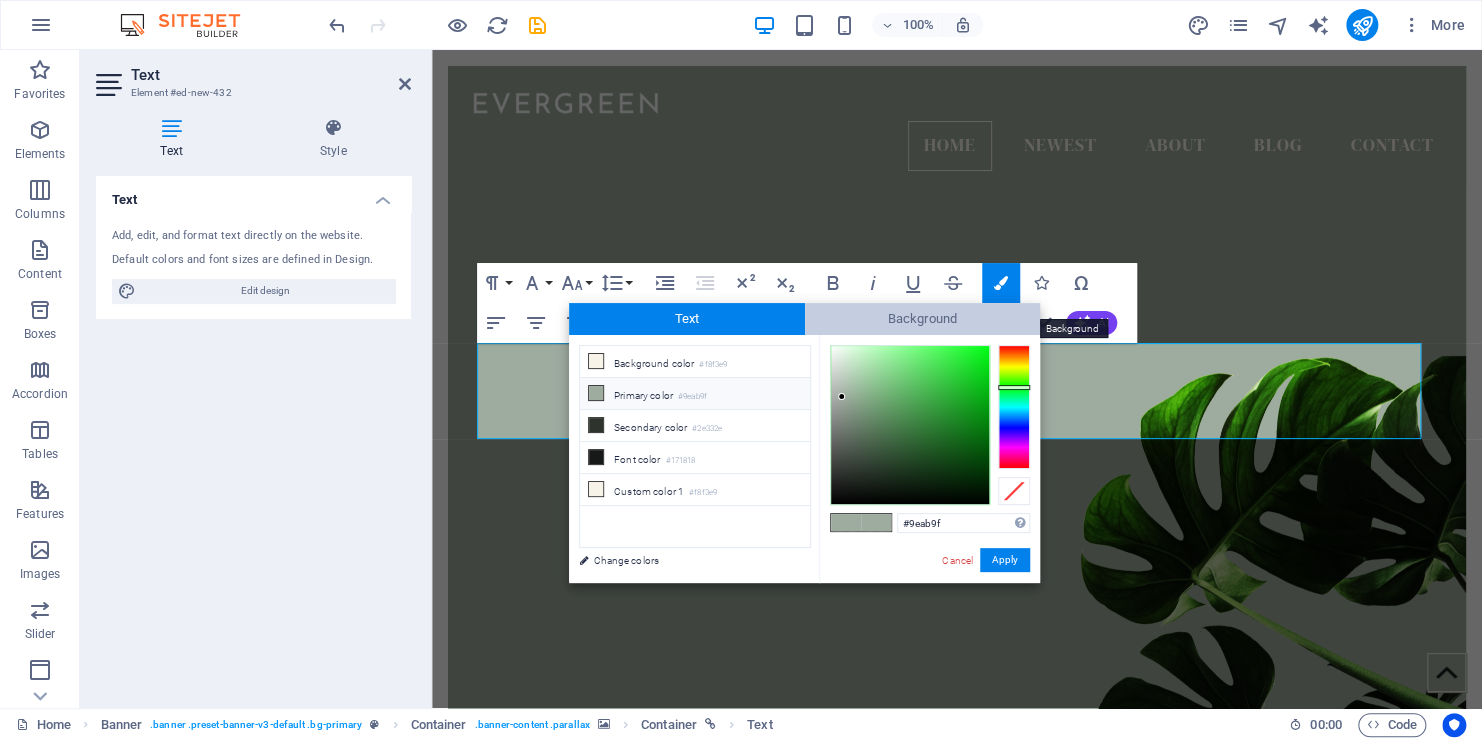 click on "Background" at bounding box center [923, 319] 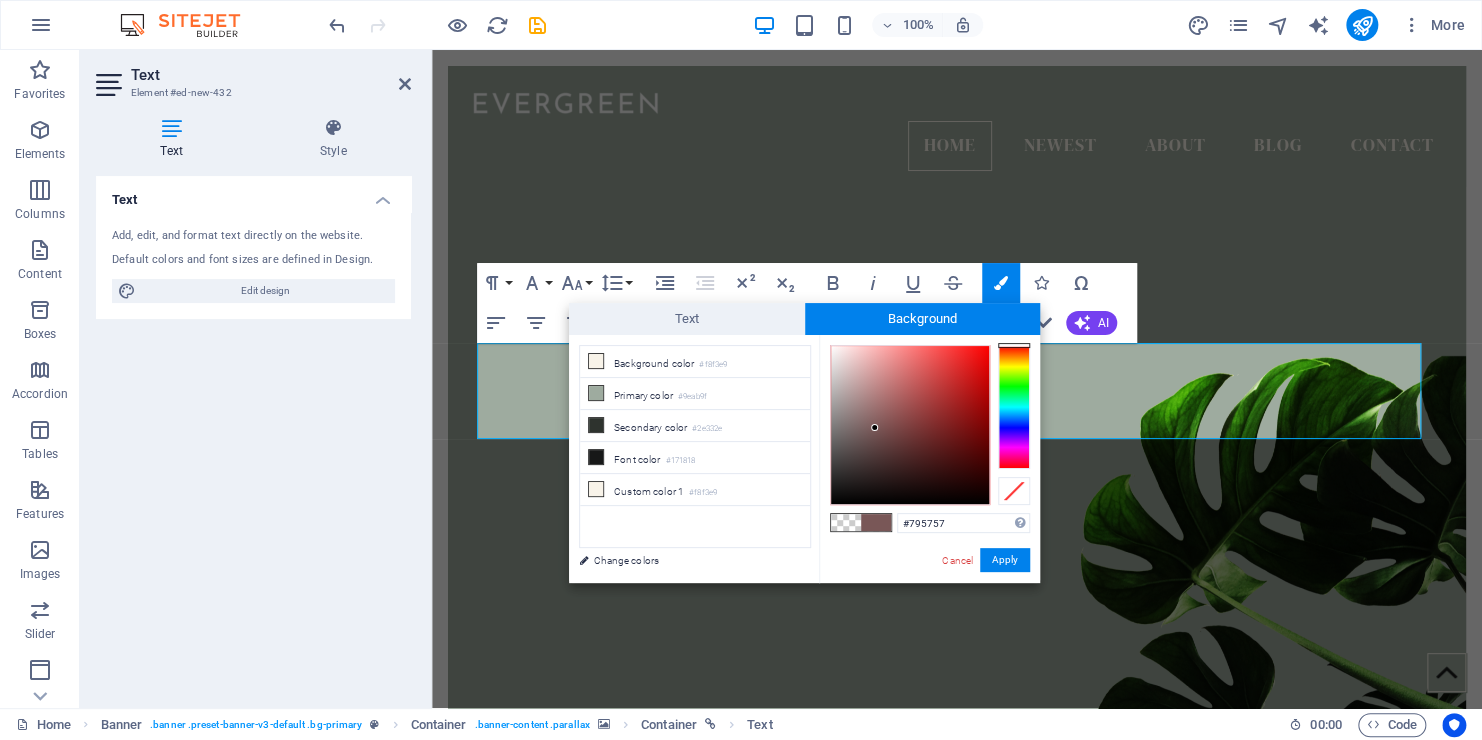 click at bounding box center (910, 425) 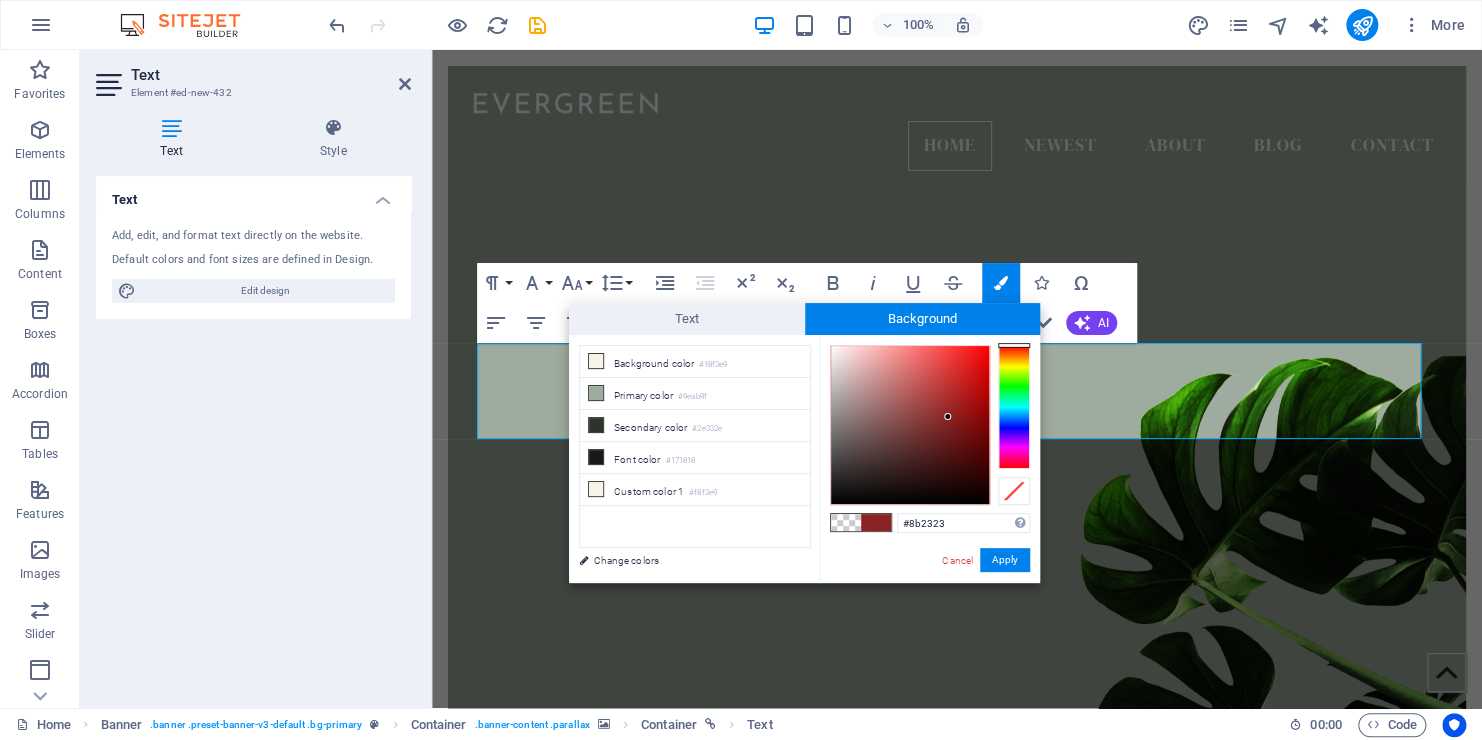 click at bounding box center (910, 425) 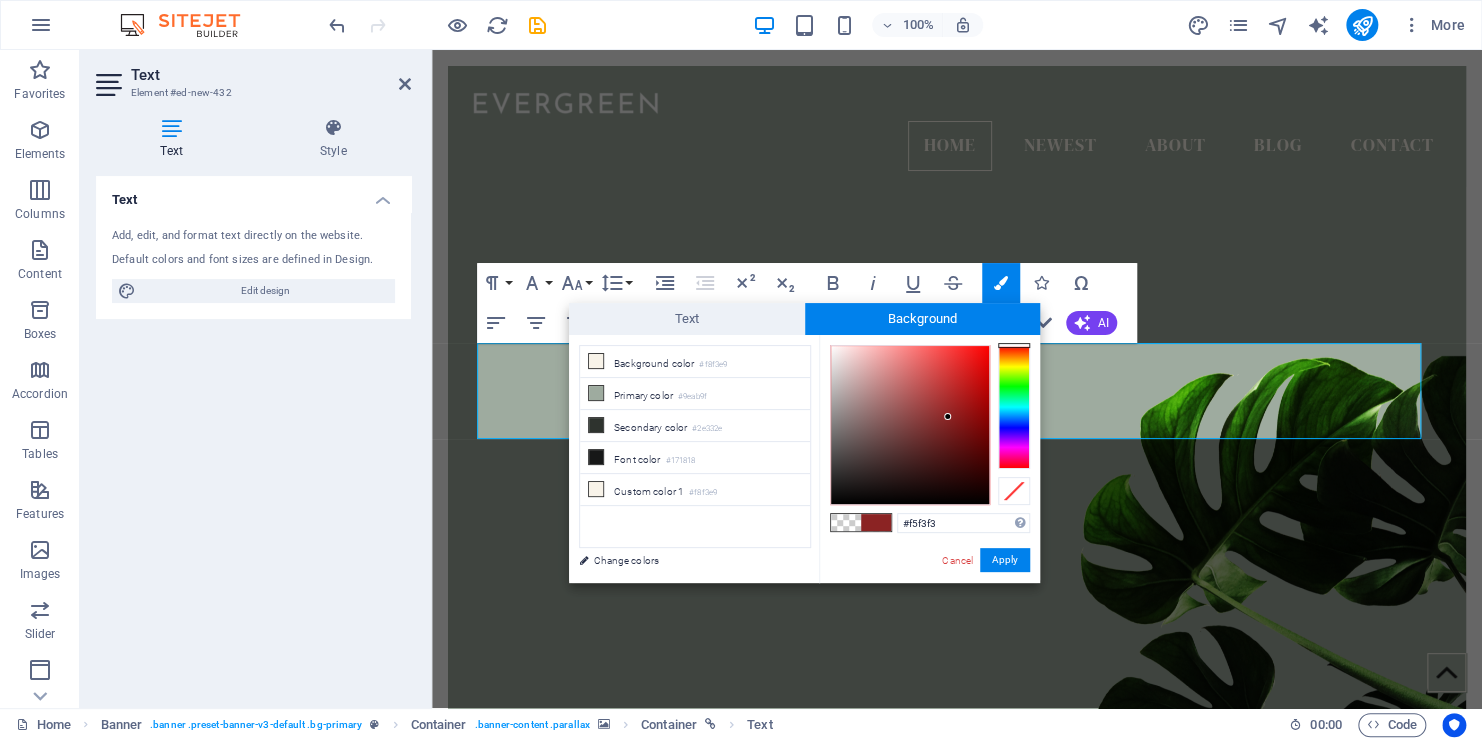 click at bounding box center [910, 425] 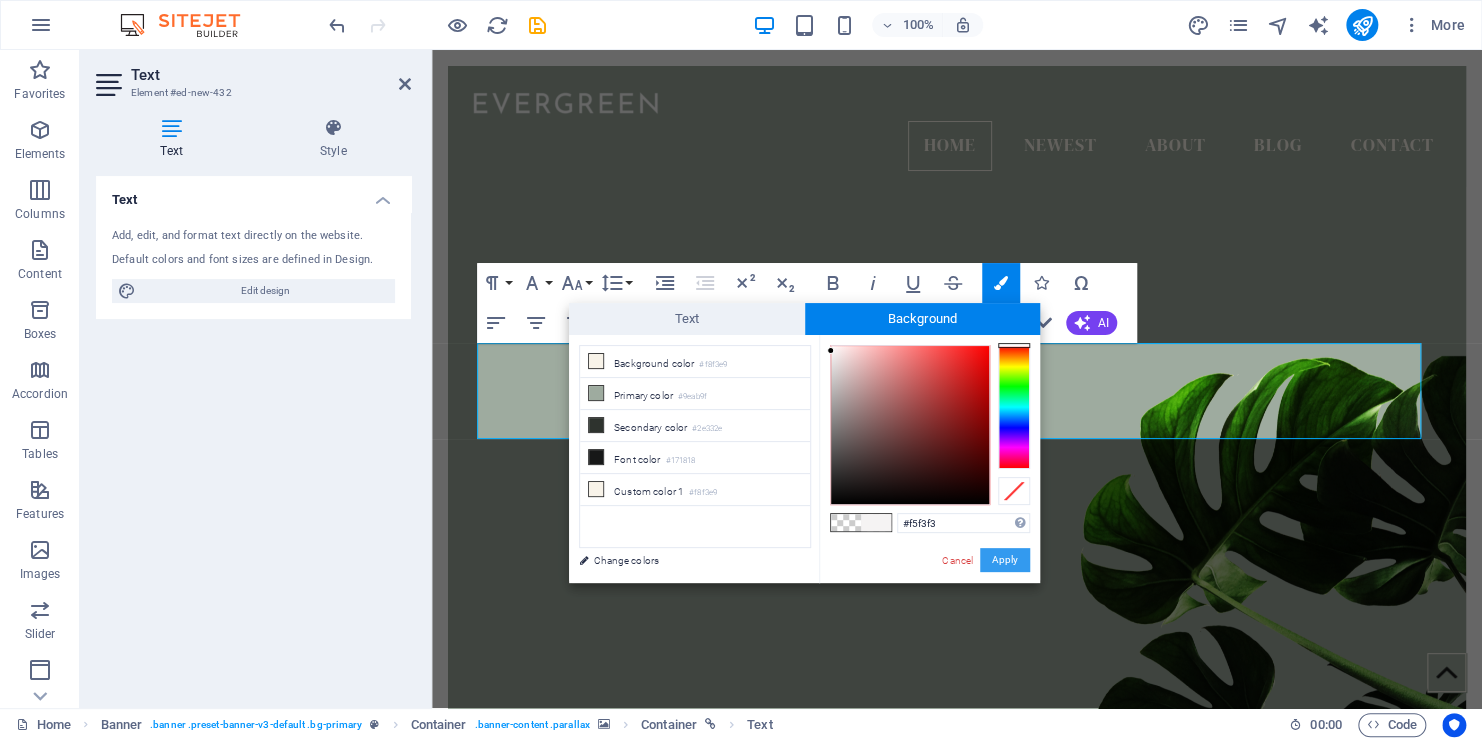 click on "Apply" at bounding box center (1005, 560) 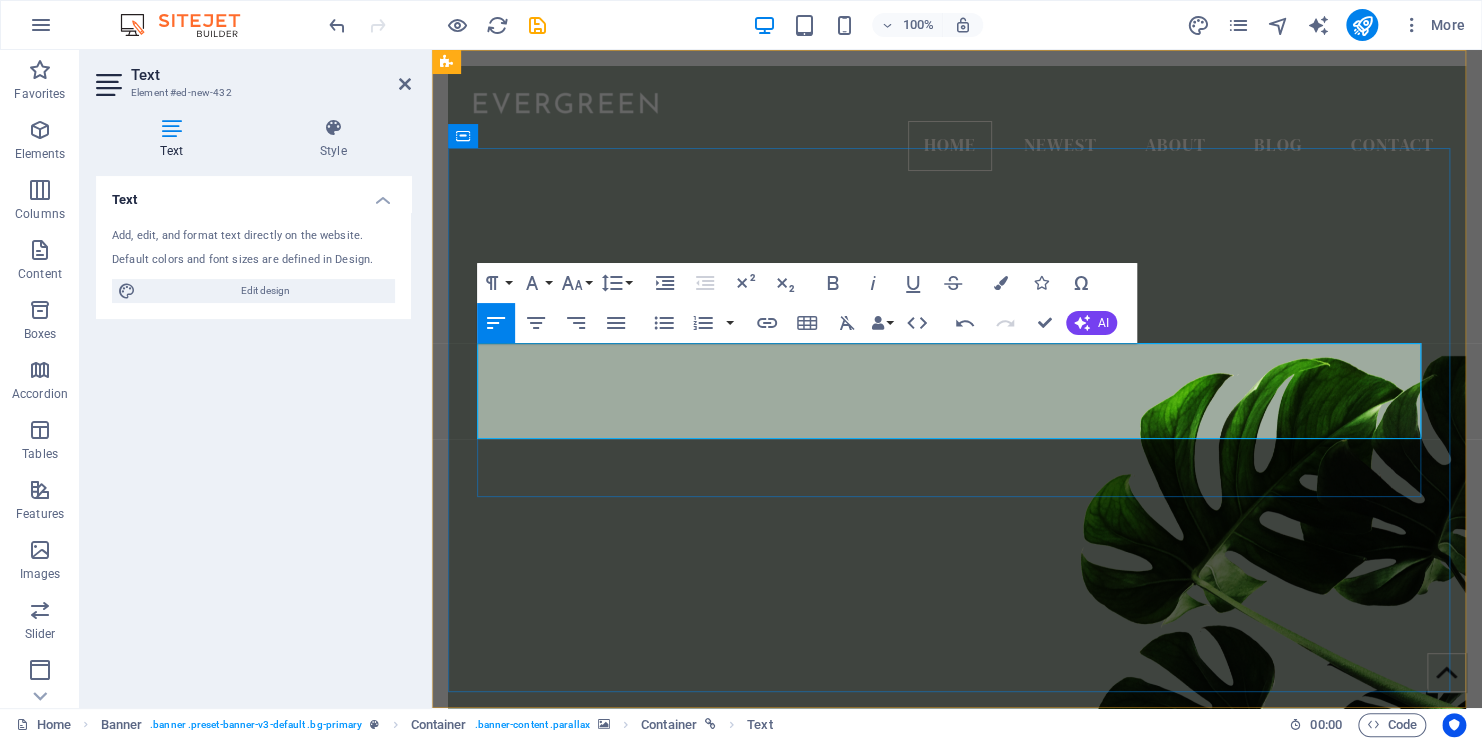 click on "[FIRST] [LAST]" at bounding box center [957, 954] 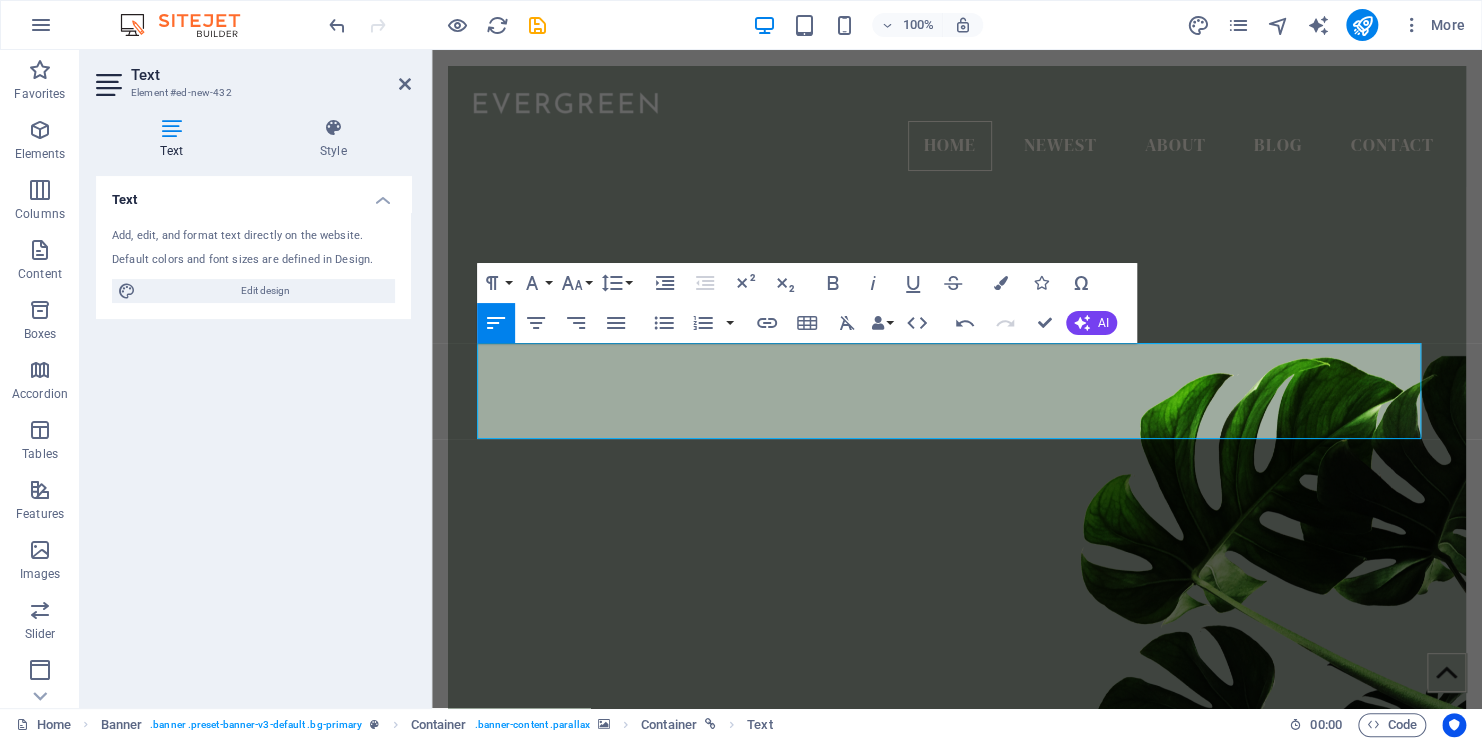 drag, startPoint x: 1363, startPoint y: 384, endPoint x: 461, endPoint y: 378, distance: 902.01996 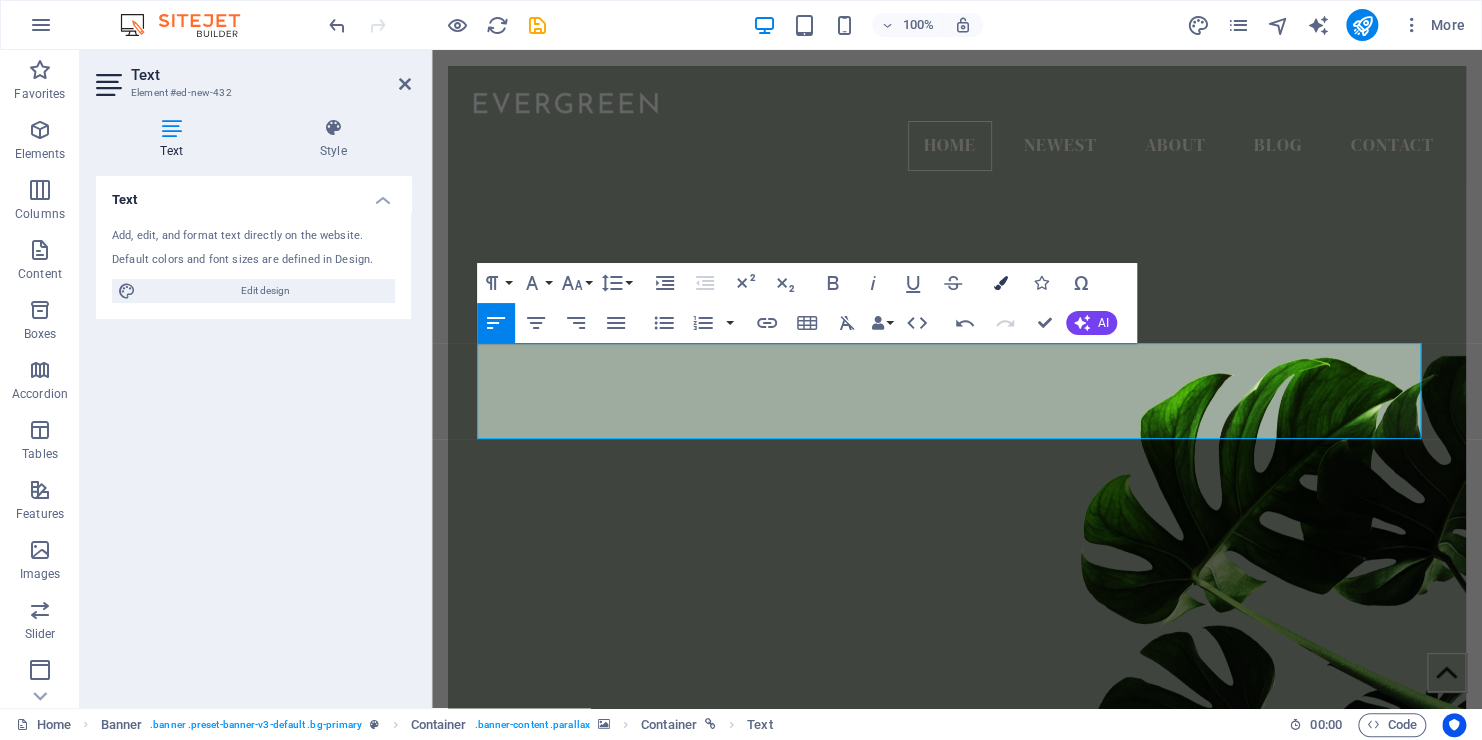 drag, startPoint x: 996, startPoint y: 266, endPoint x: 559, endPoint y: 210, distance: 440.5735 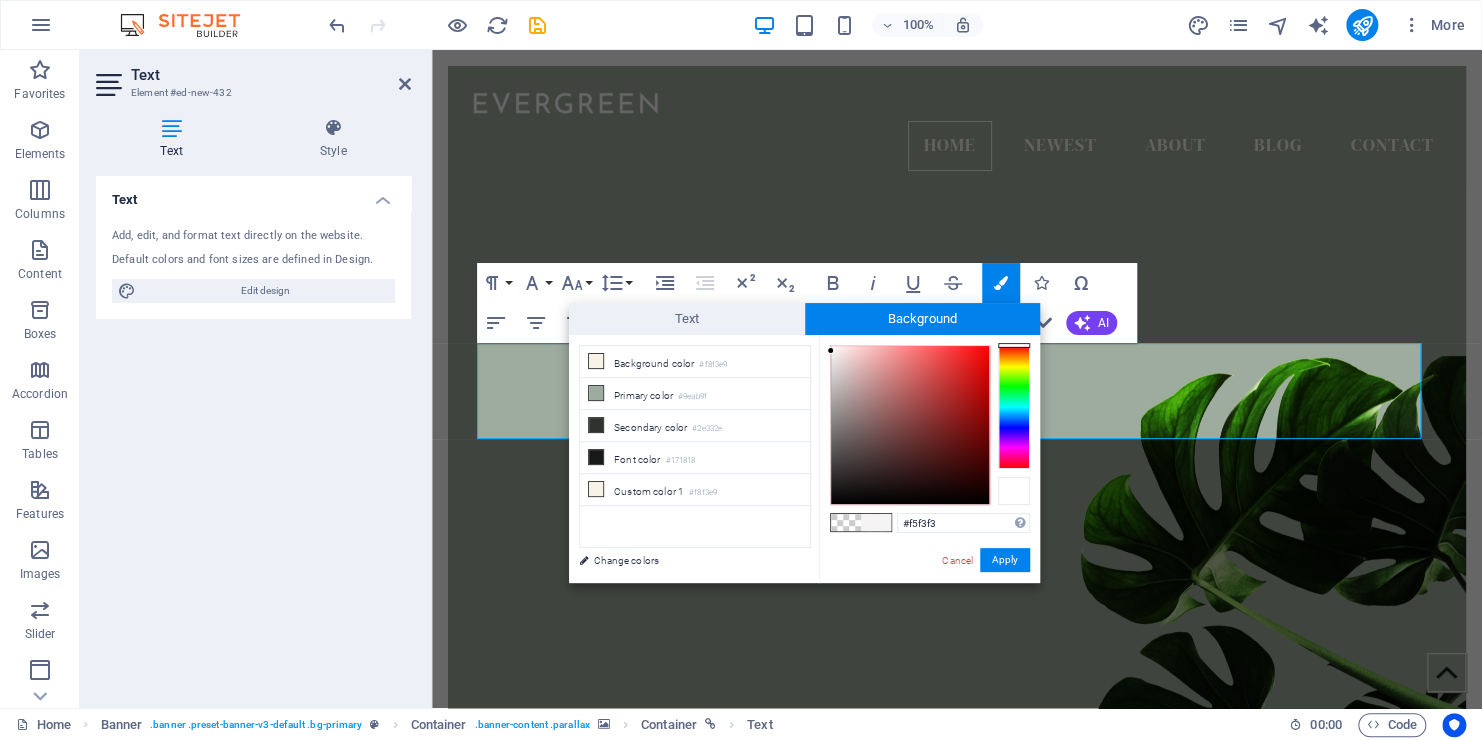 click at bounding box center [1014, 491] 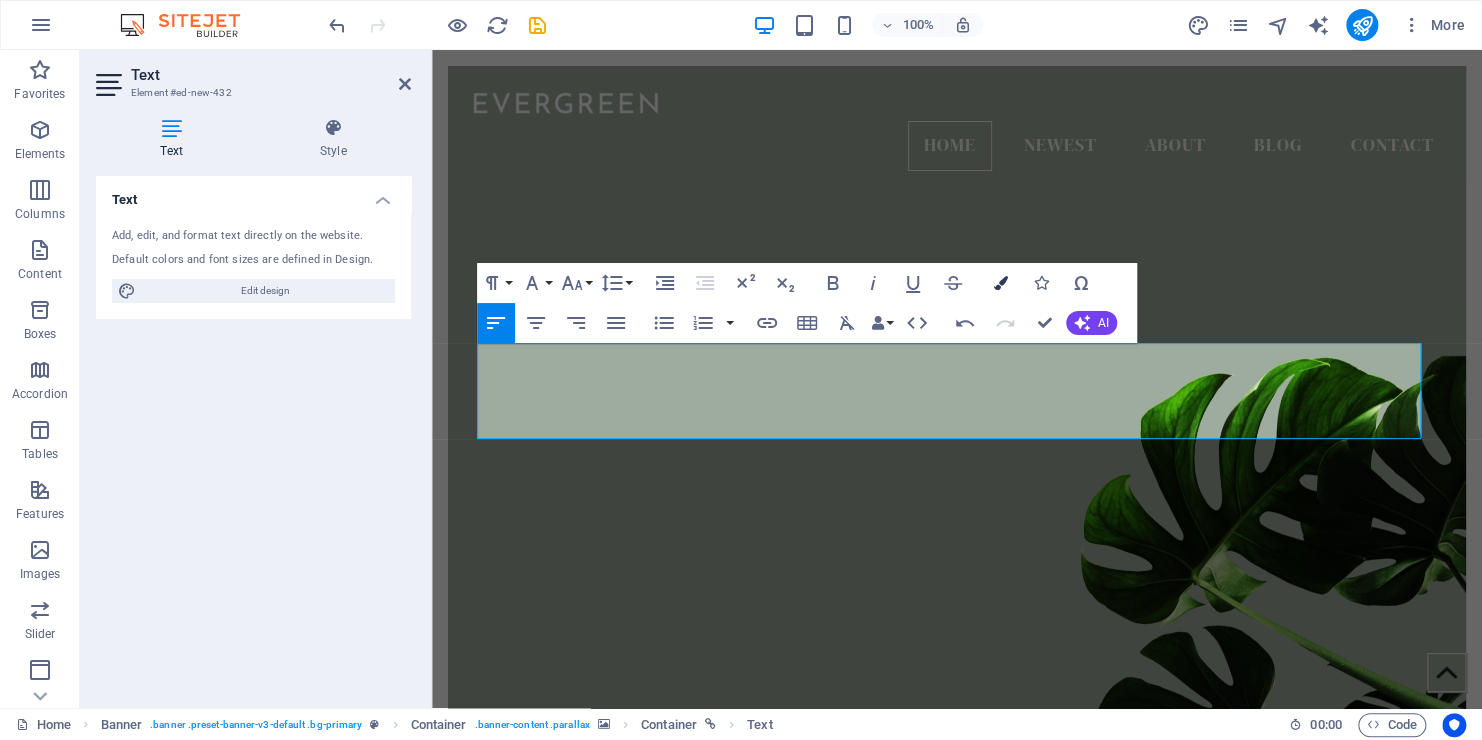click at bounding box center (1001, 283) 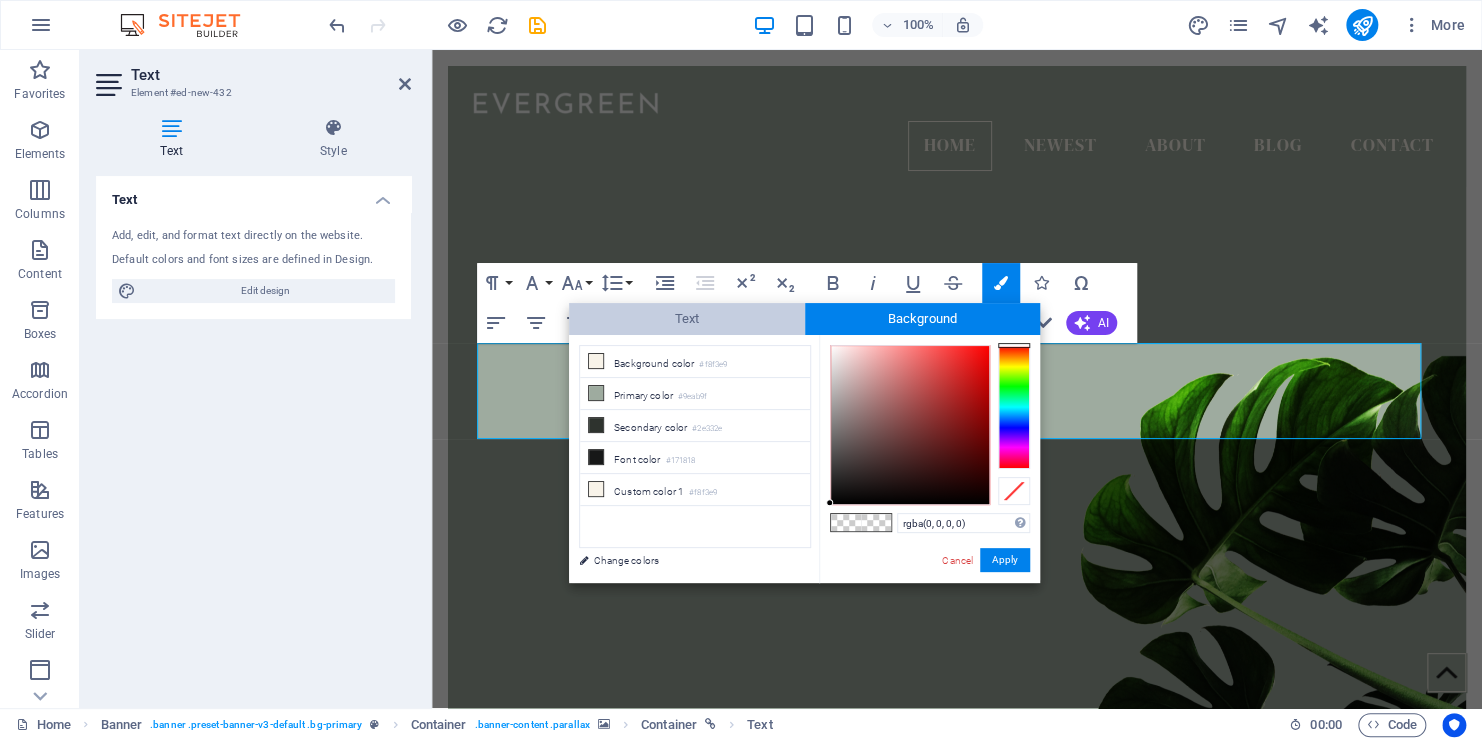 click on "Text" at bounding box center [687, 319] 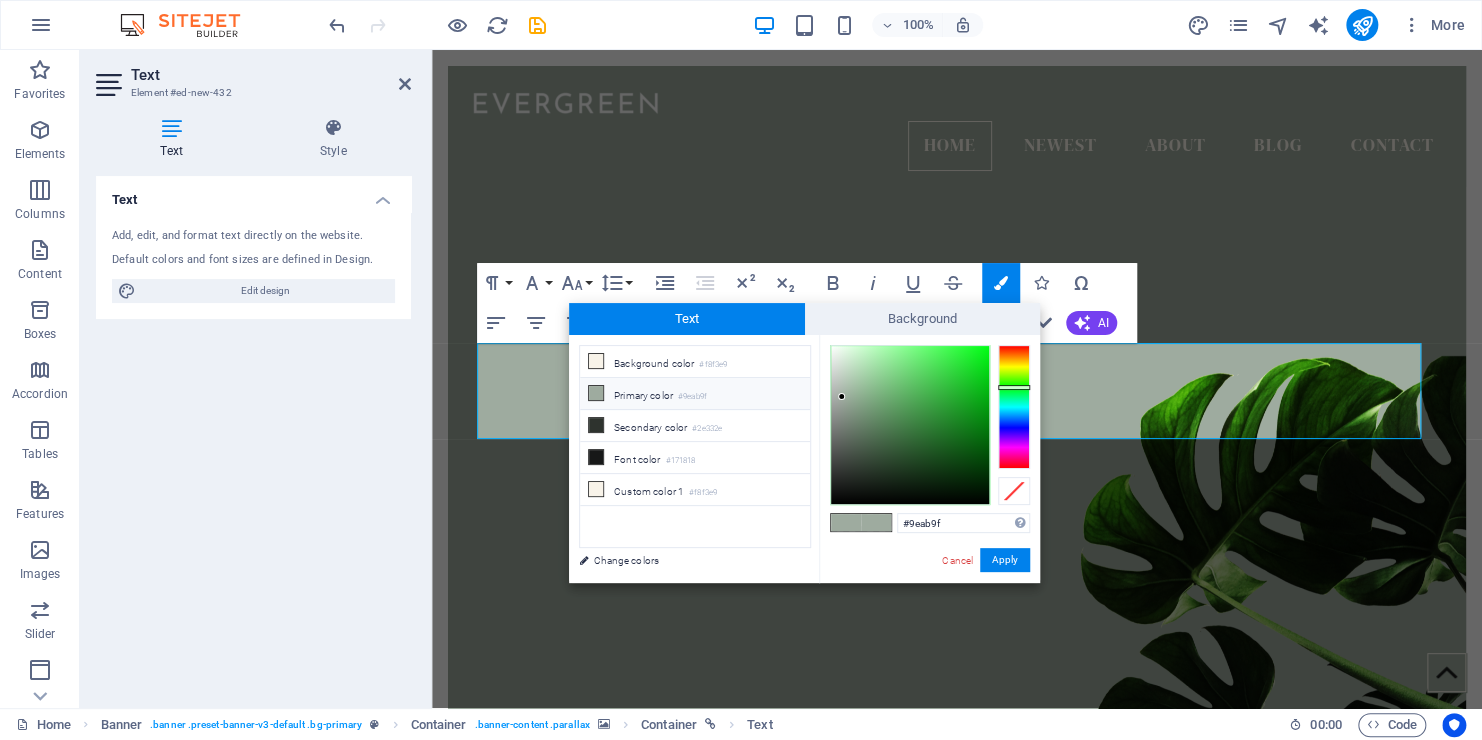 click on "Primary color
#9eab9f" at bounding box center [695, 394] 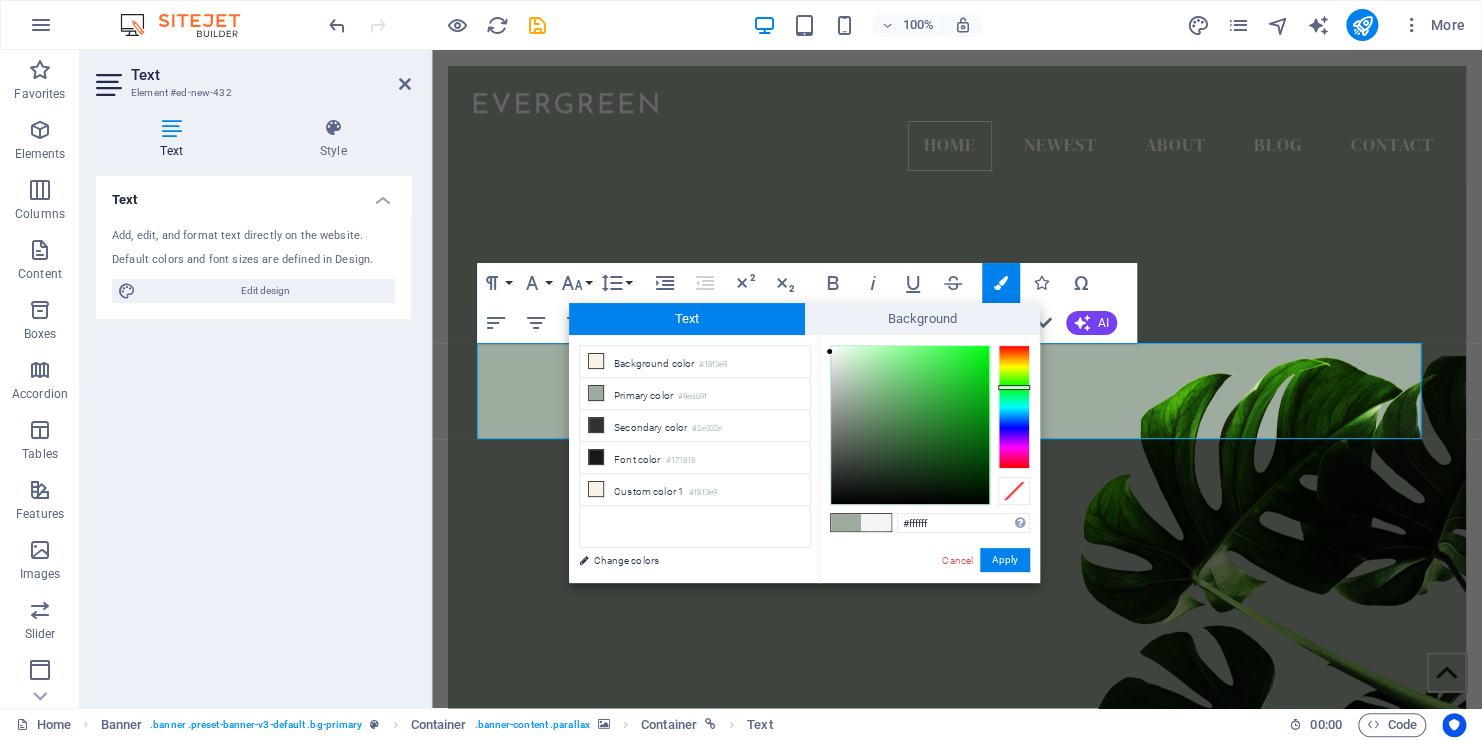 drag, startPoint x: 842, startPoint y: 394, endPoint x: 825, endPoint y: 345, distance: 51.86521 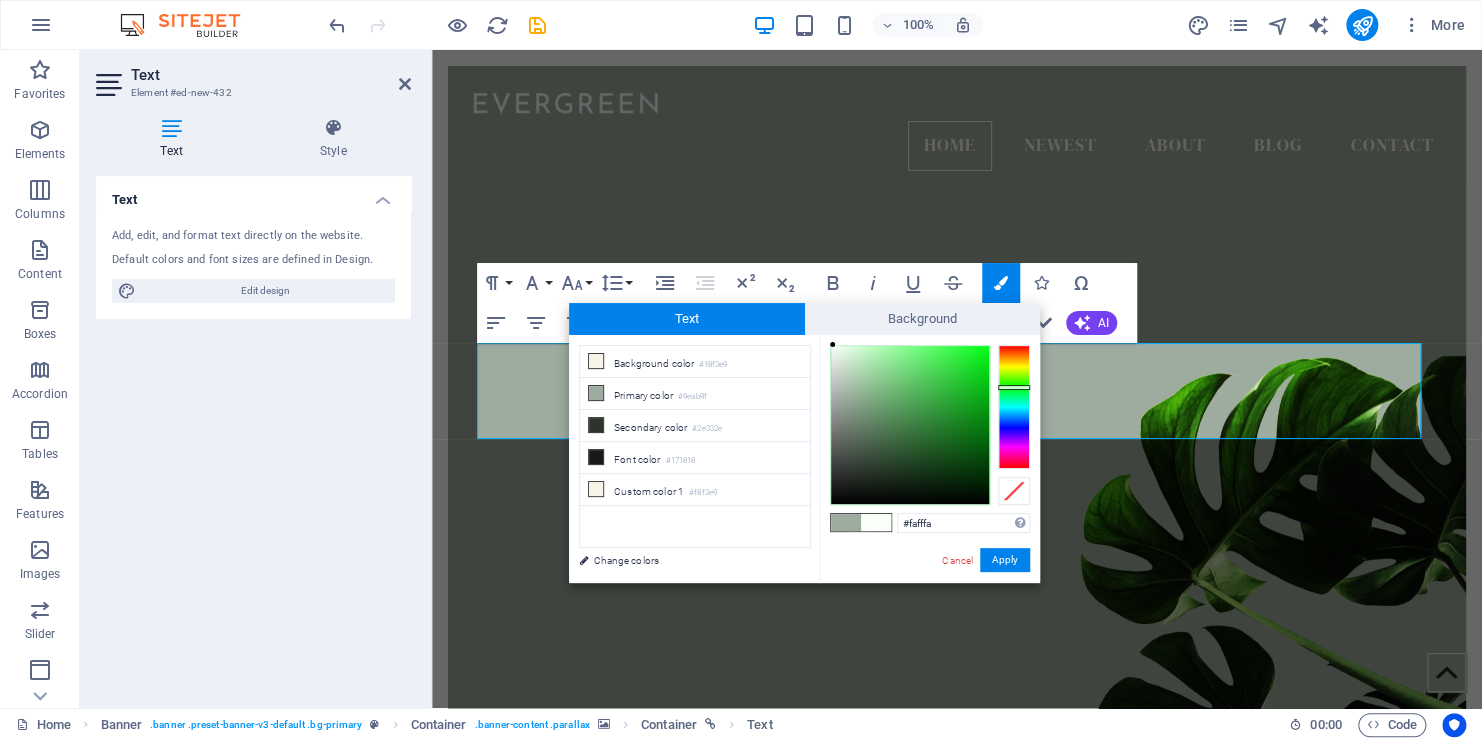 click on "#fafffa Supported formats #0852ed rgb(8, 82, 237) rgba(8, 82, 237, 90%) hsv(221,97,93) hsl(221, 93%, 48%) Cancel Apply" at bounding box center (929, 604) 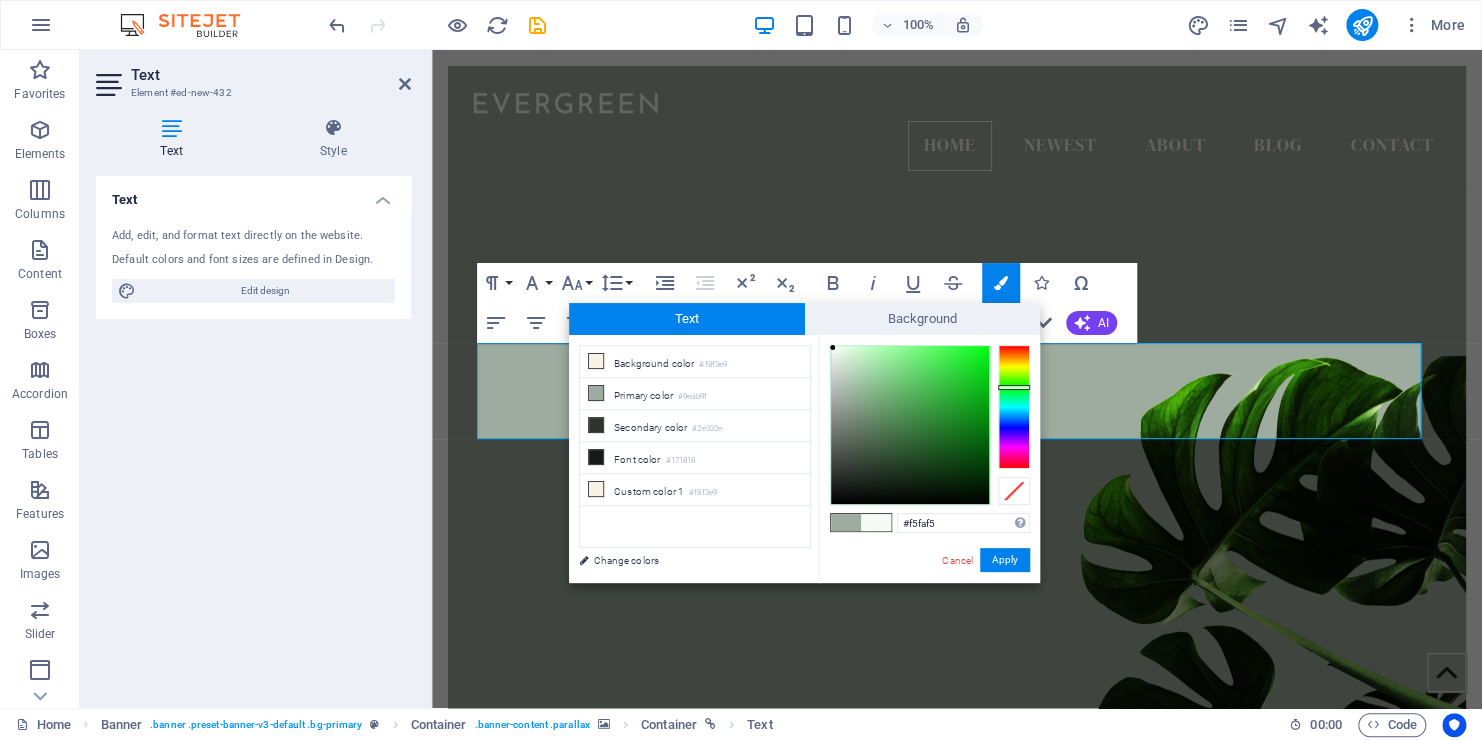 click at bounding box center (832, 347) 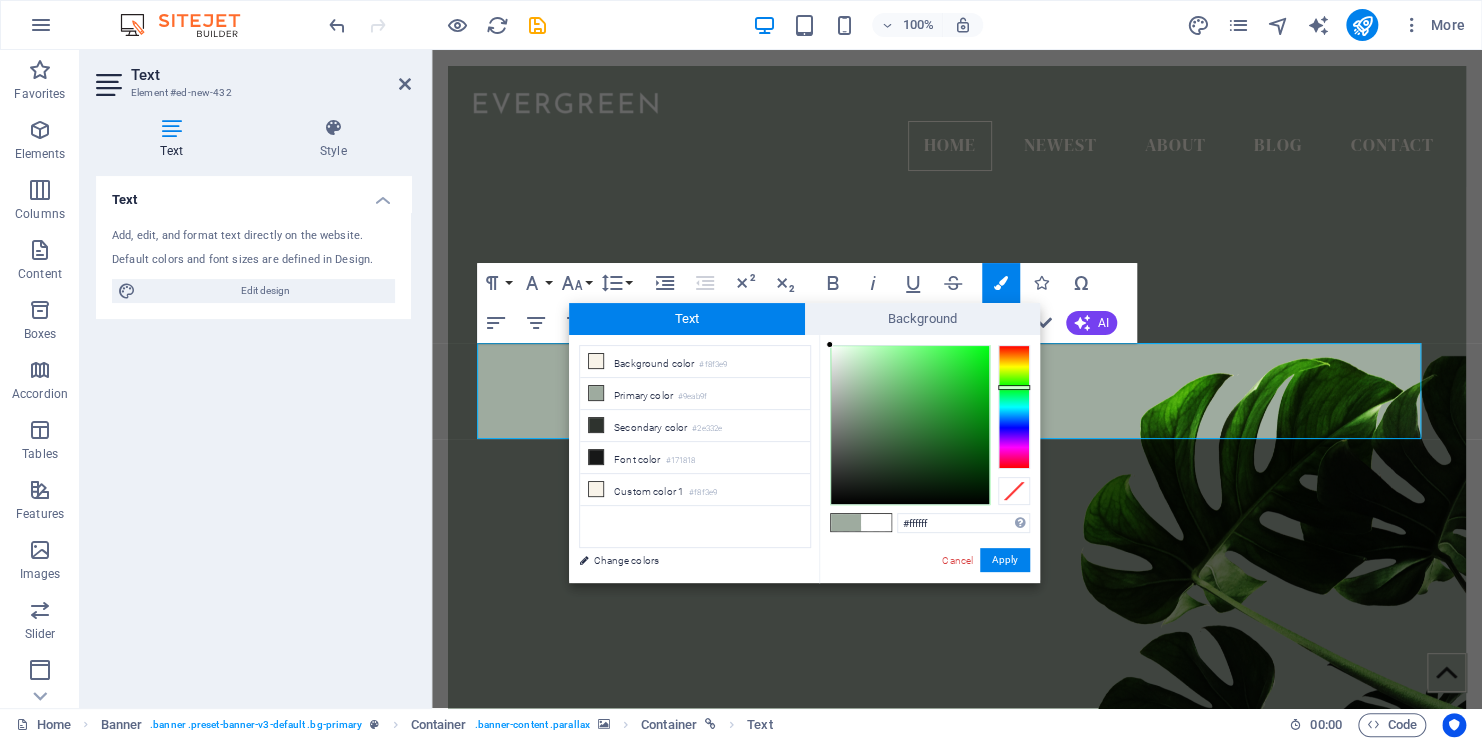 drag, startPoint x: 861, startPoint y: 380, endPoint x: 818, endPoint y: 335, distance: 62.241467 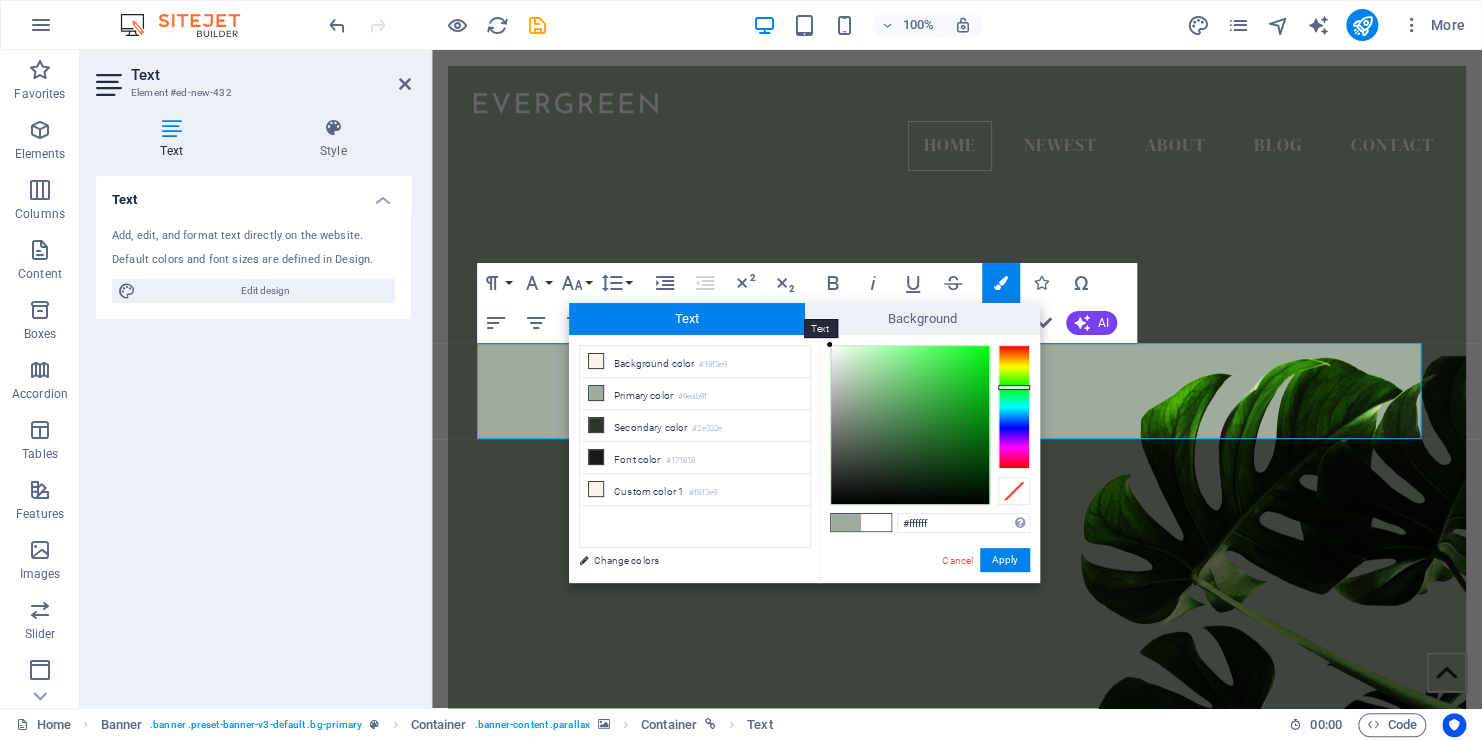 click on "Text" at bounding box center (687, 319) 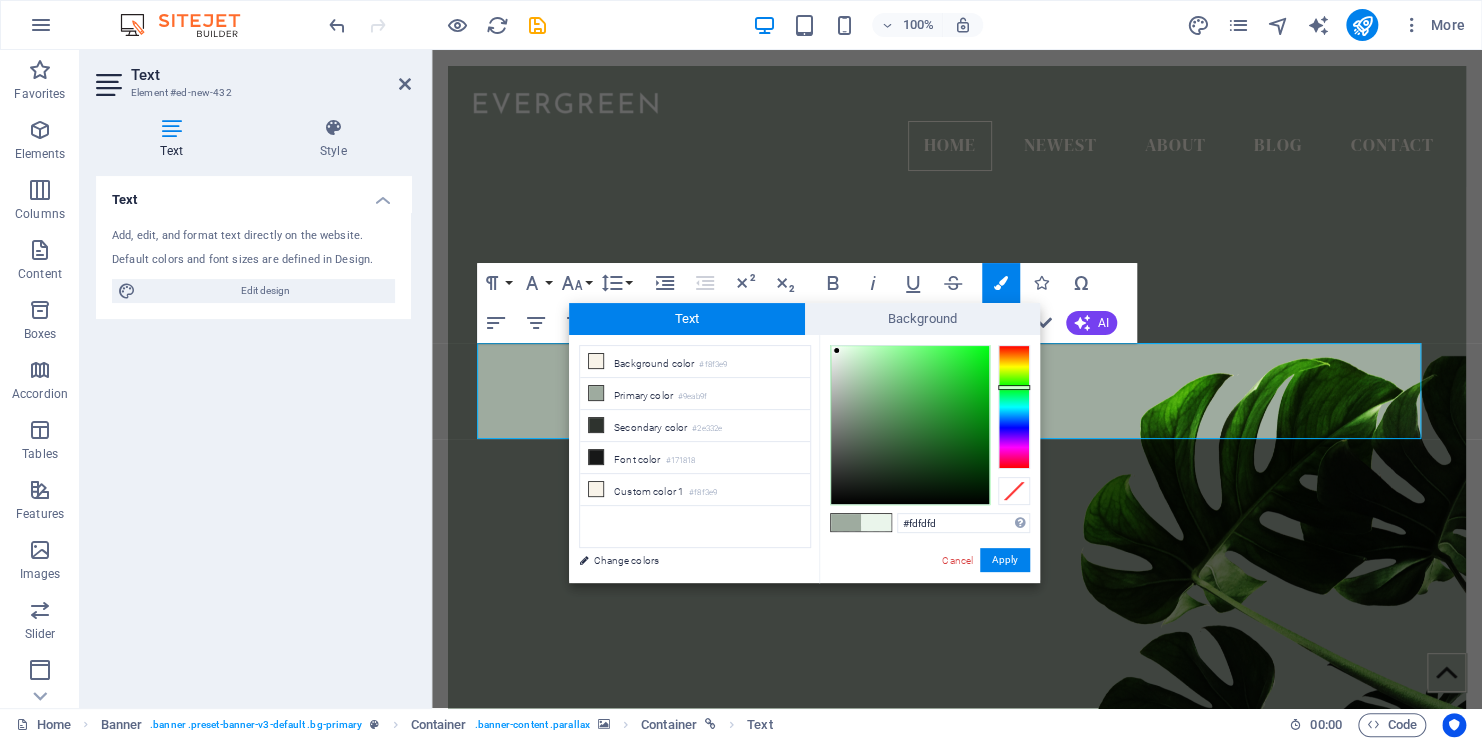 type on "#ffffff" 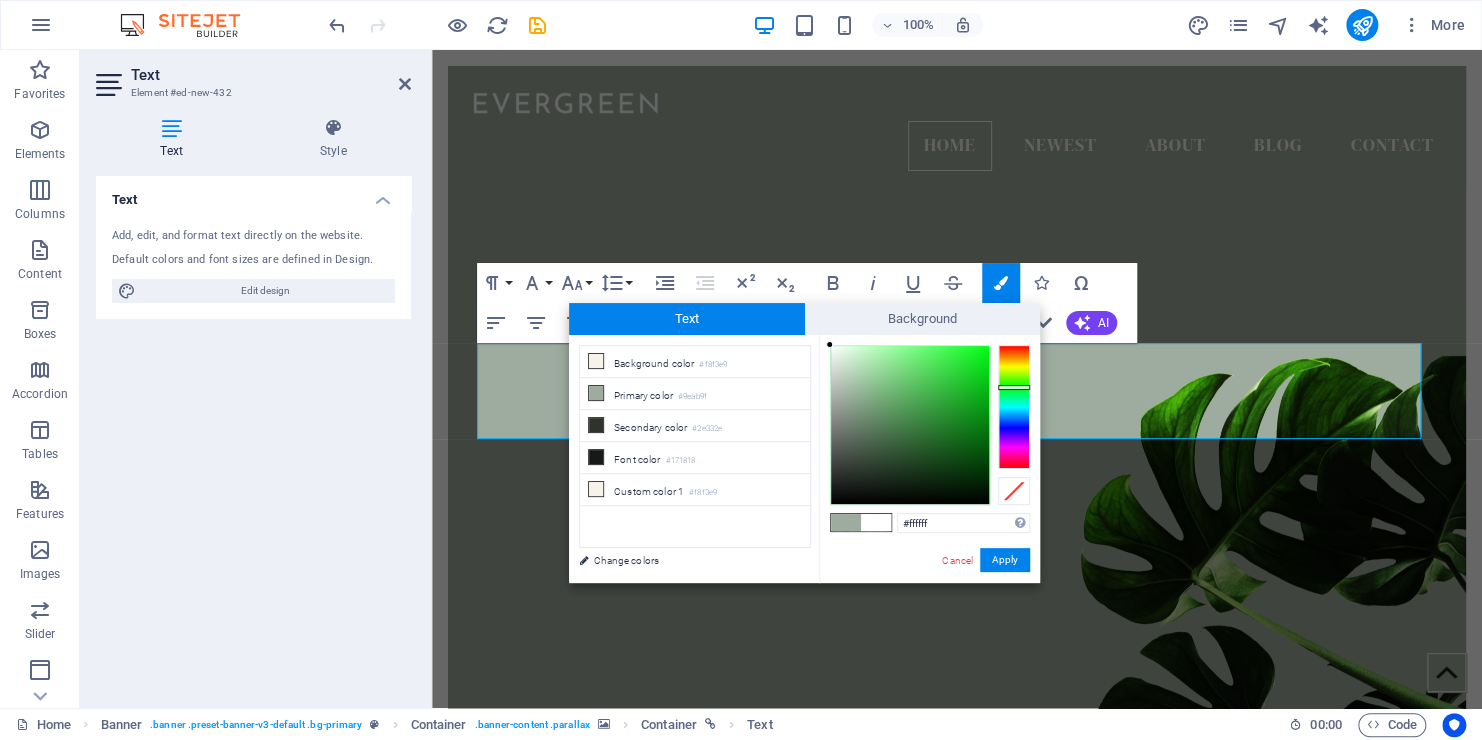 click at bounding box center (829, 344) 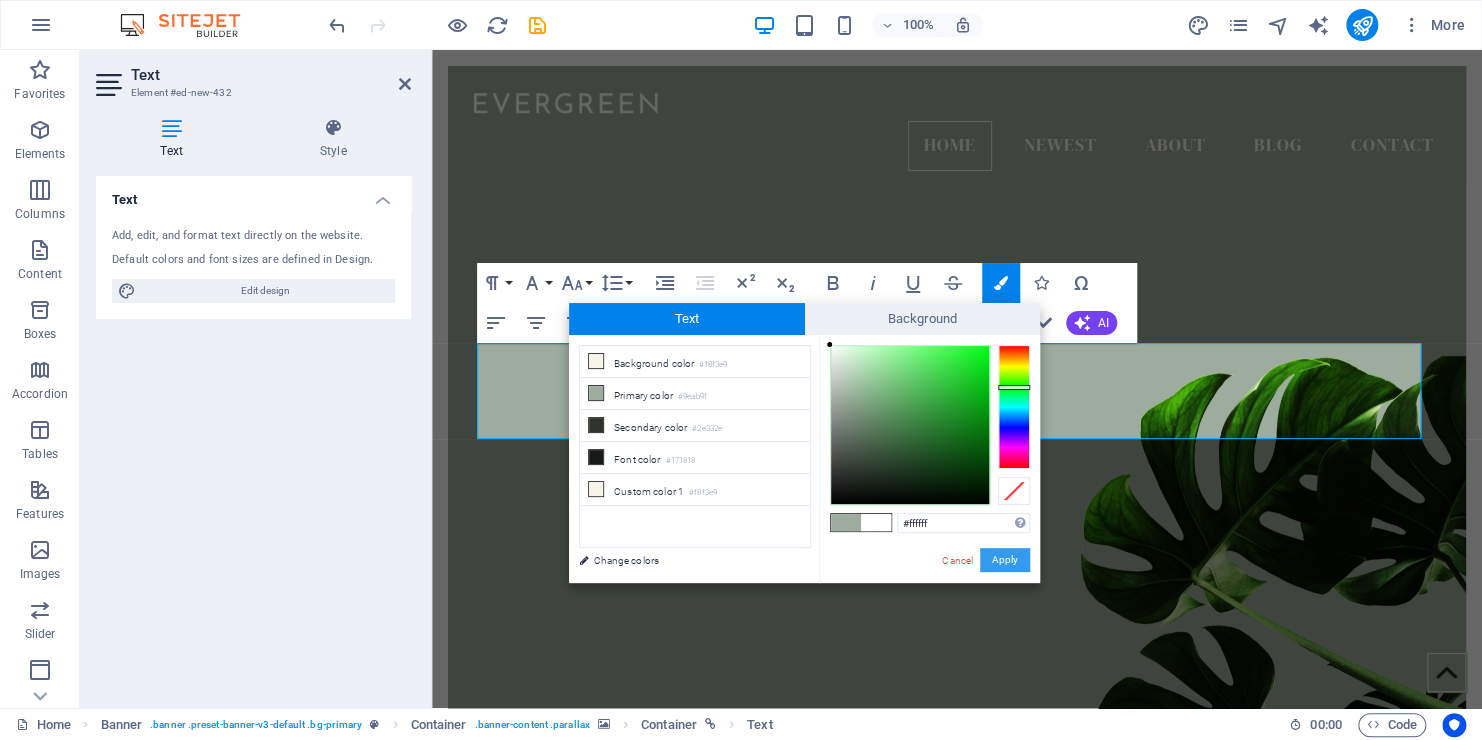 click on "Apply" at bounding box center (1005, 560) 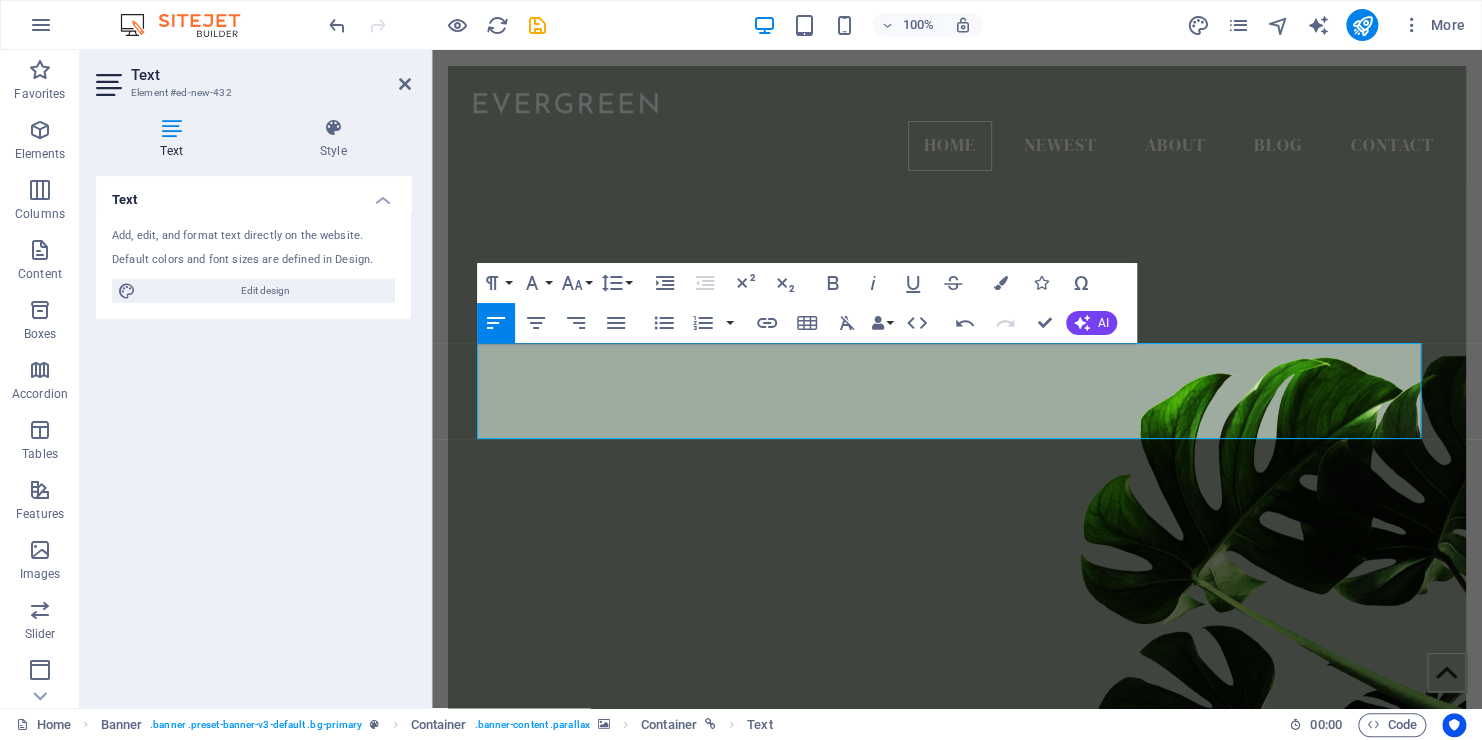 click at bounding box center (957, 443) 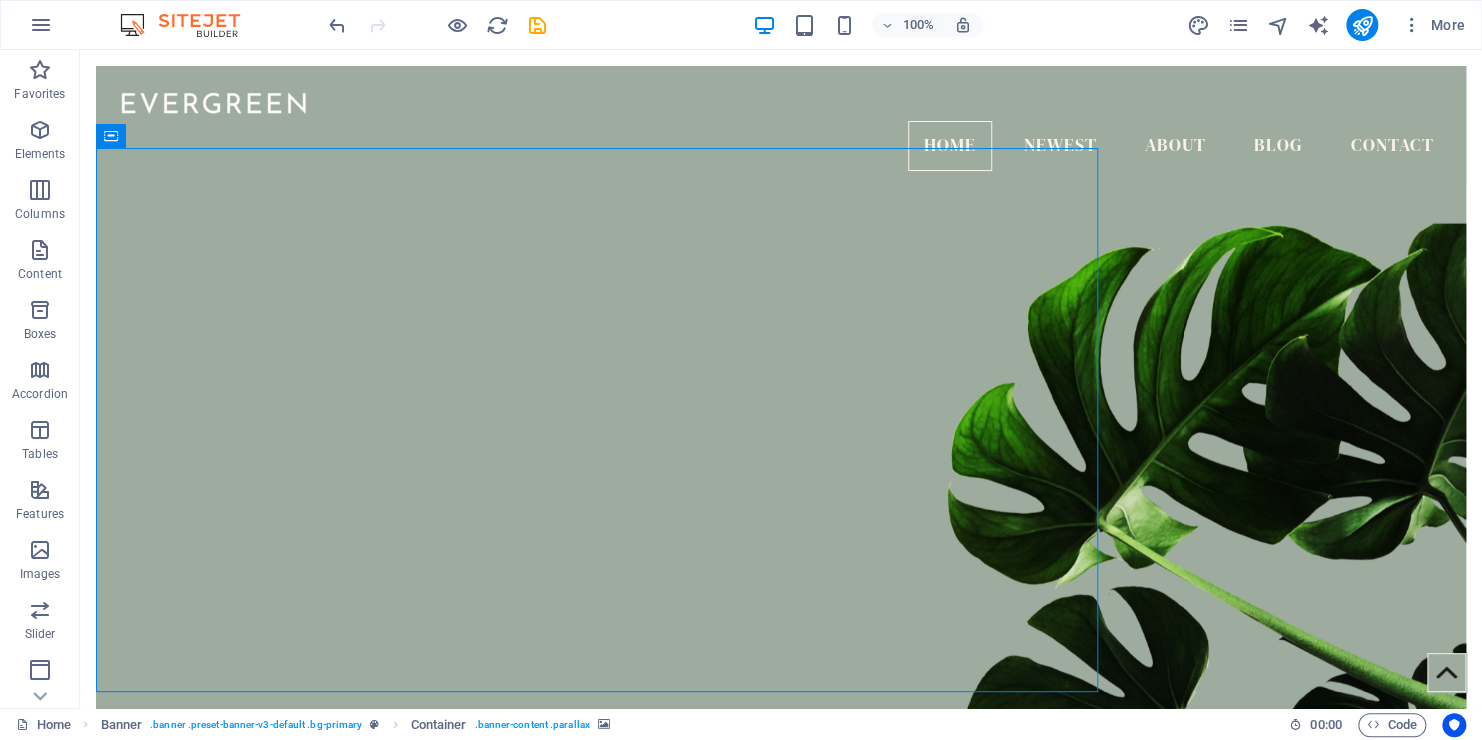 click at bounding box center (781, 443) 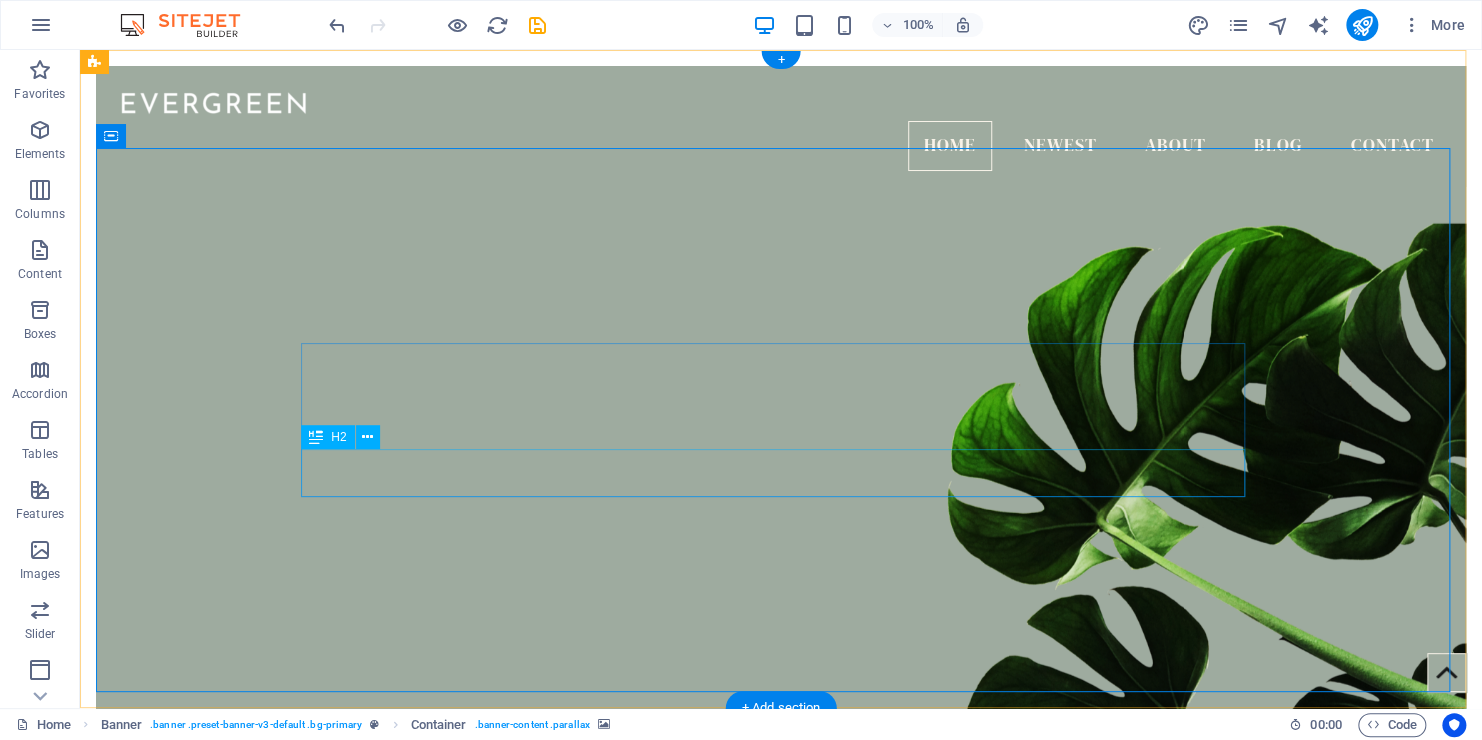 click on "Blog" at bounding box center (781, 1036) 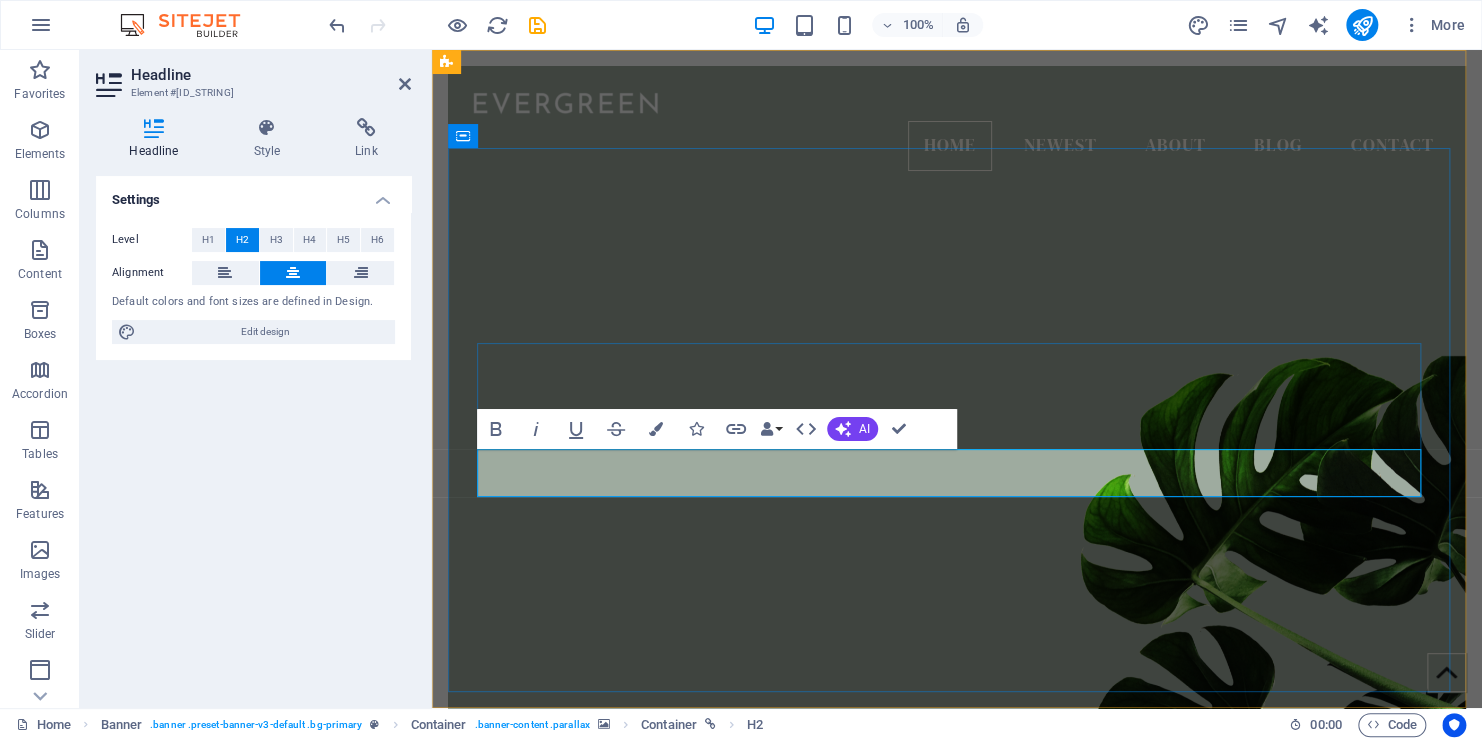 type 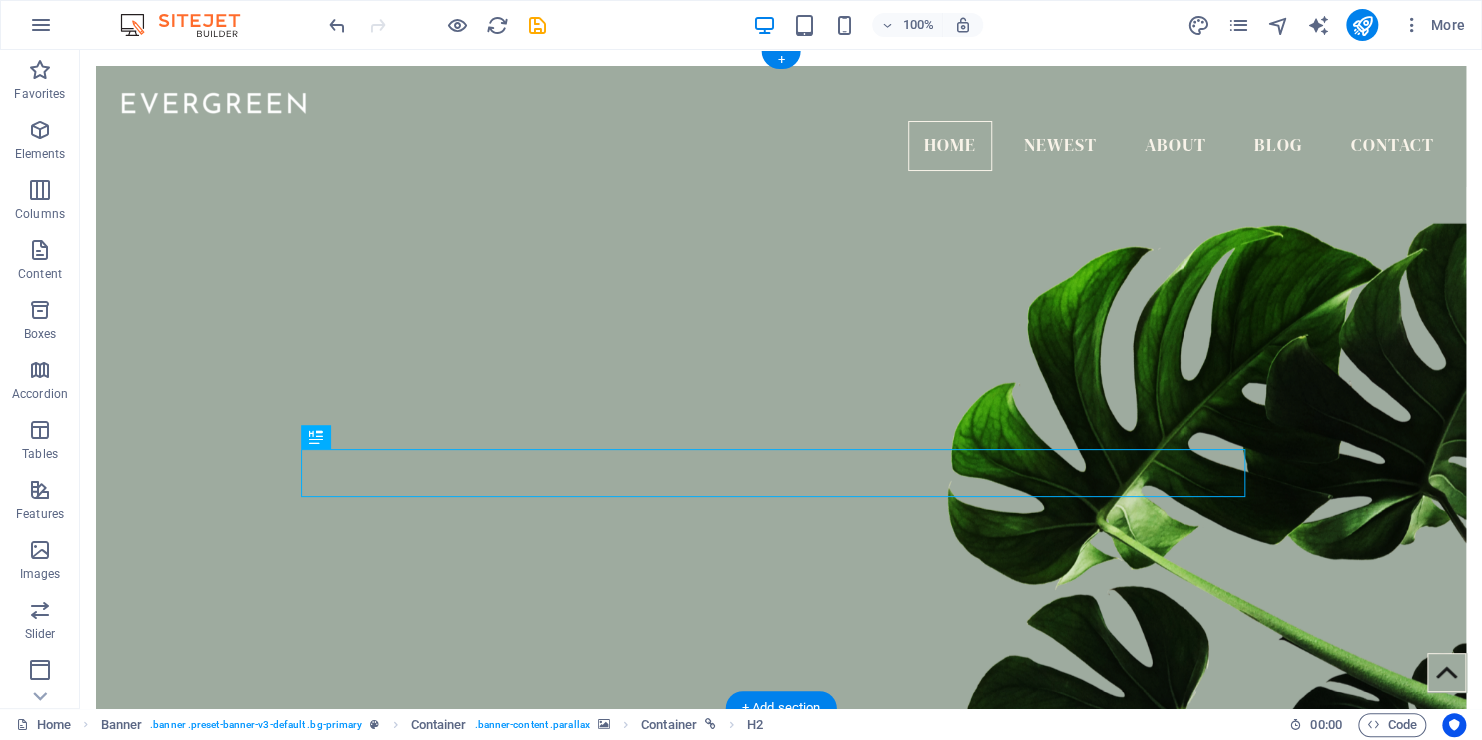 click at bounding box center (781, 443) 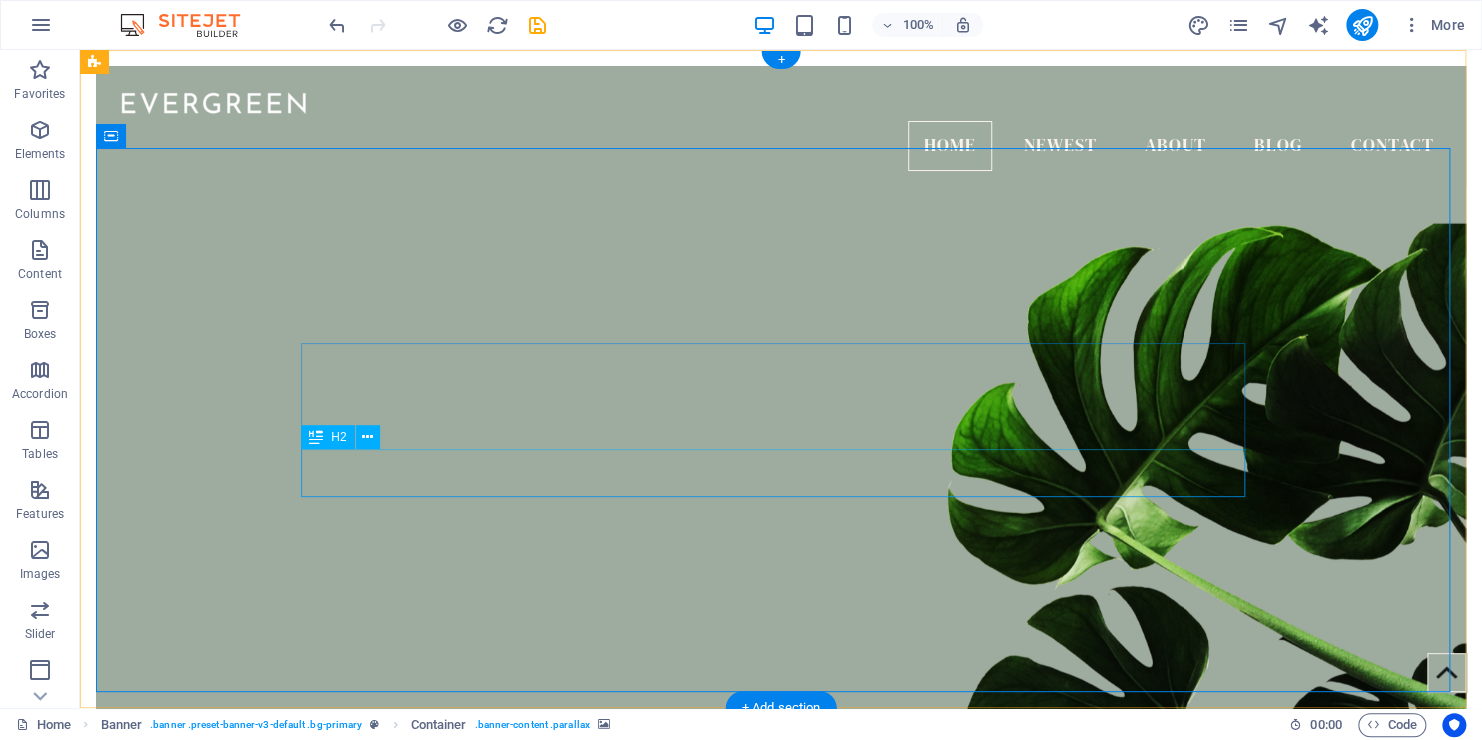 click on "psicoanalista e arteterapeuta" at bounding box center (781, 1036) 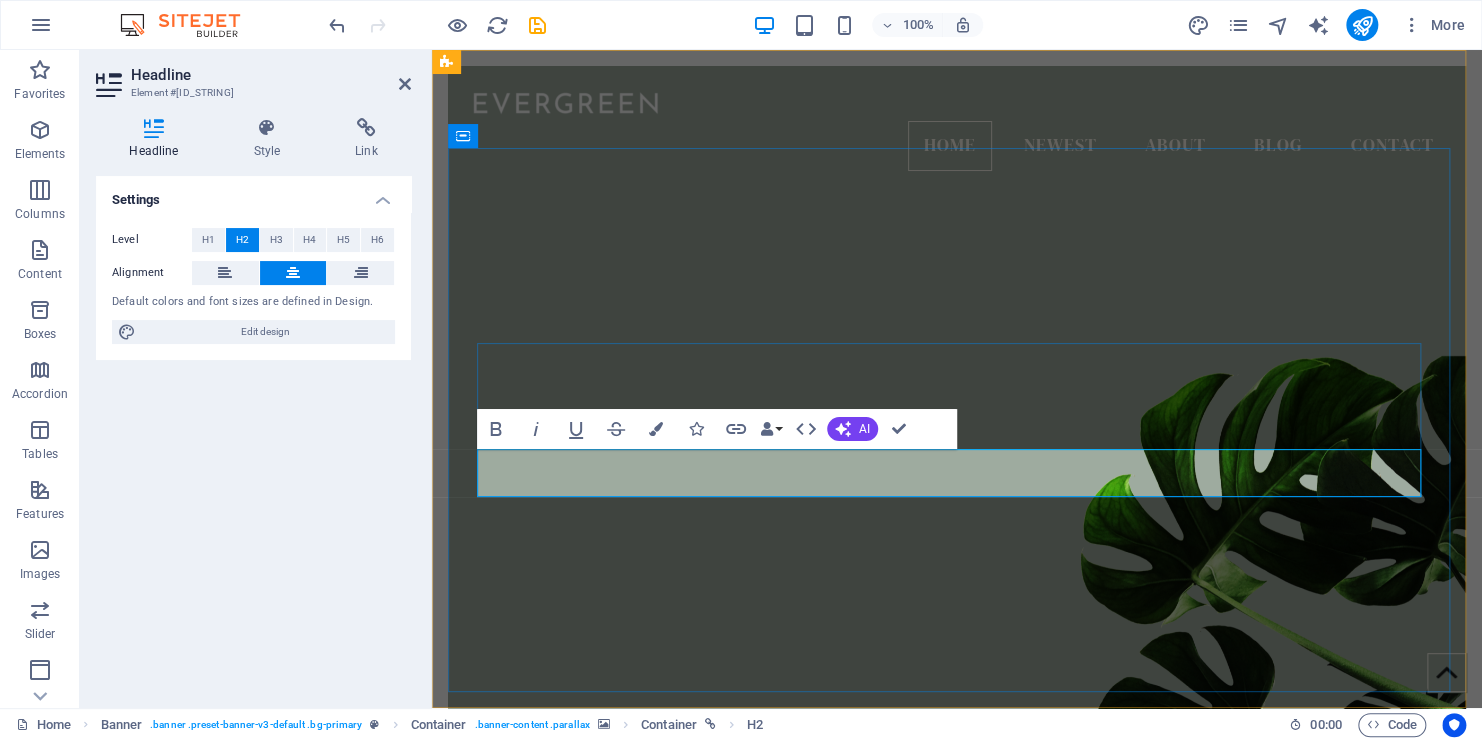 click on "psicoanalista e arteterapeuta" at bounding box center [957, 1036] 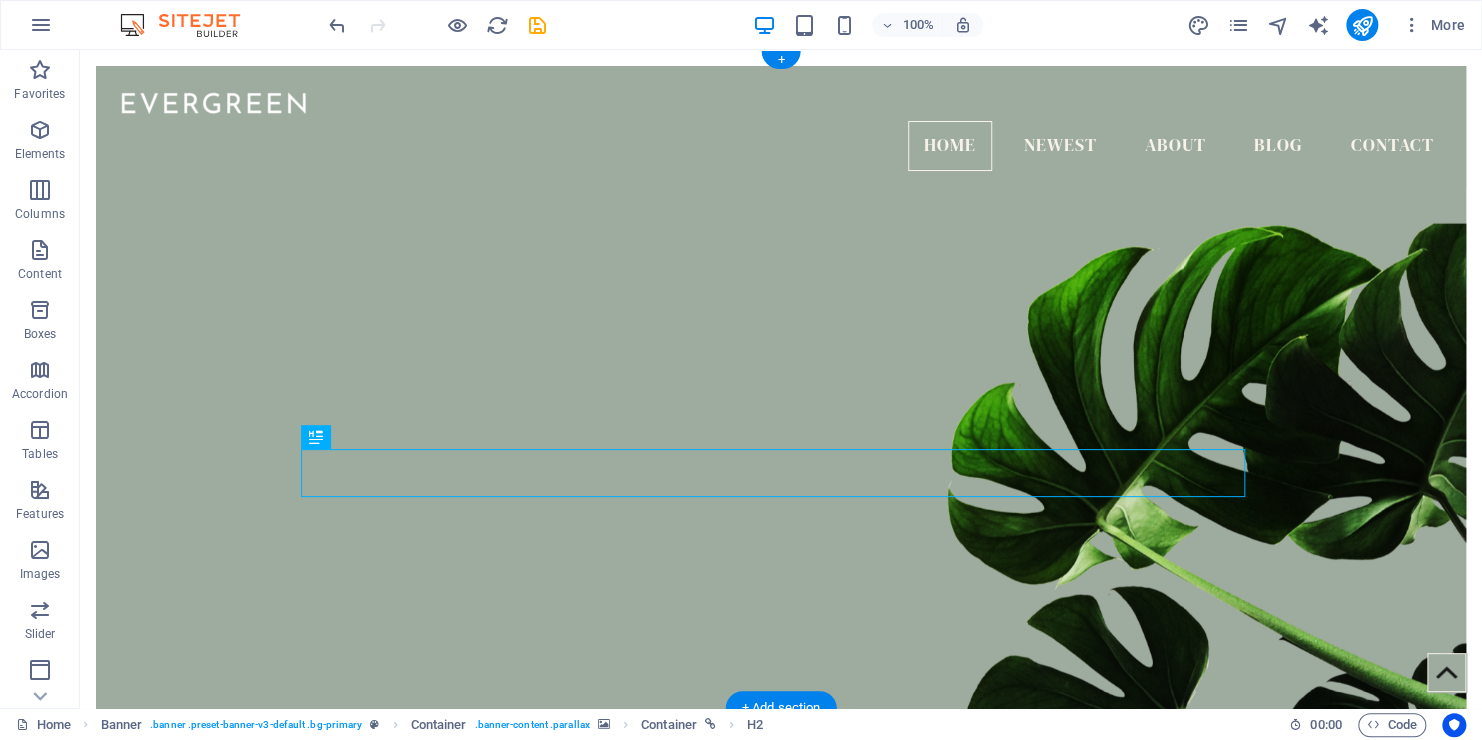 click at bounding box center (781, 443) 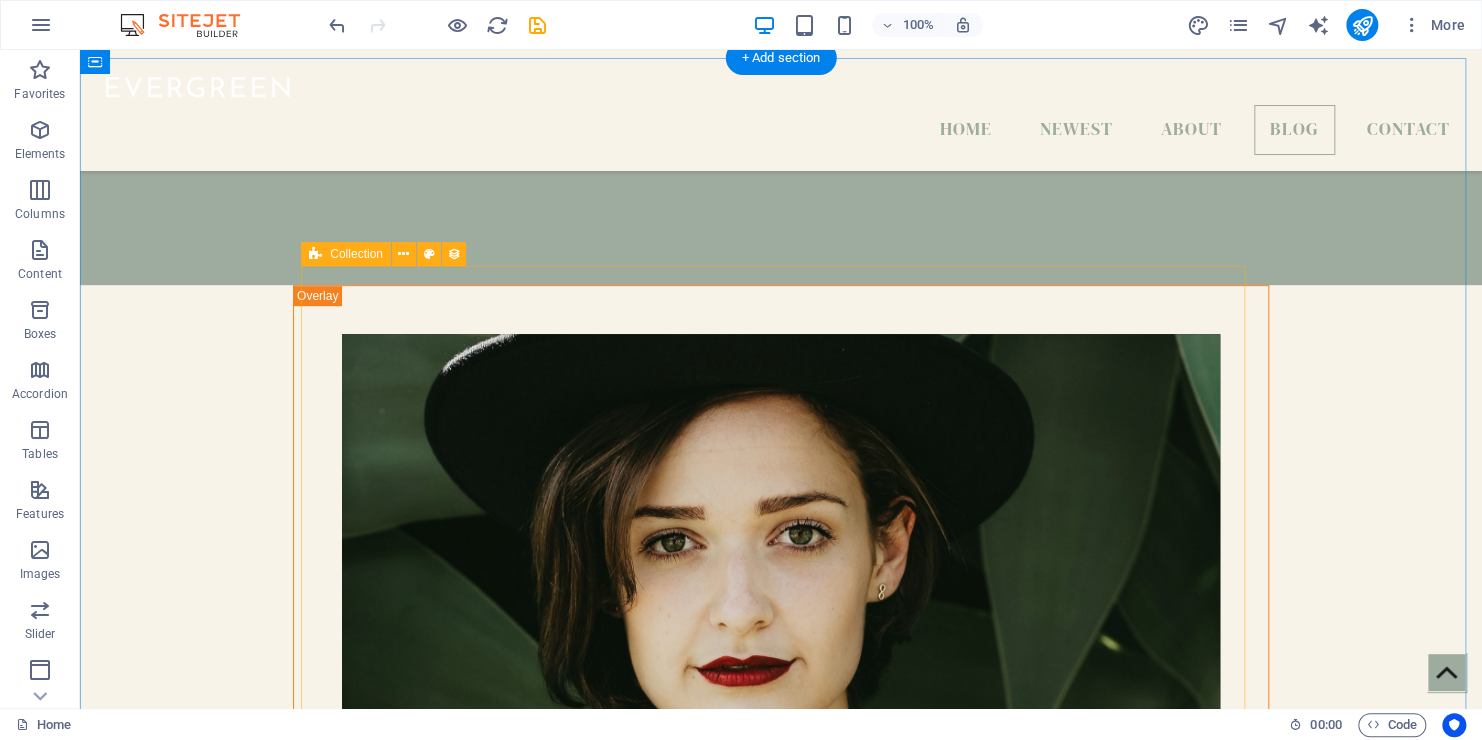 scroll, scrollTop: 4035, scrollLeft: 0, axis: vertical 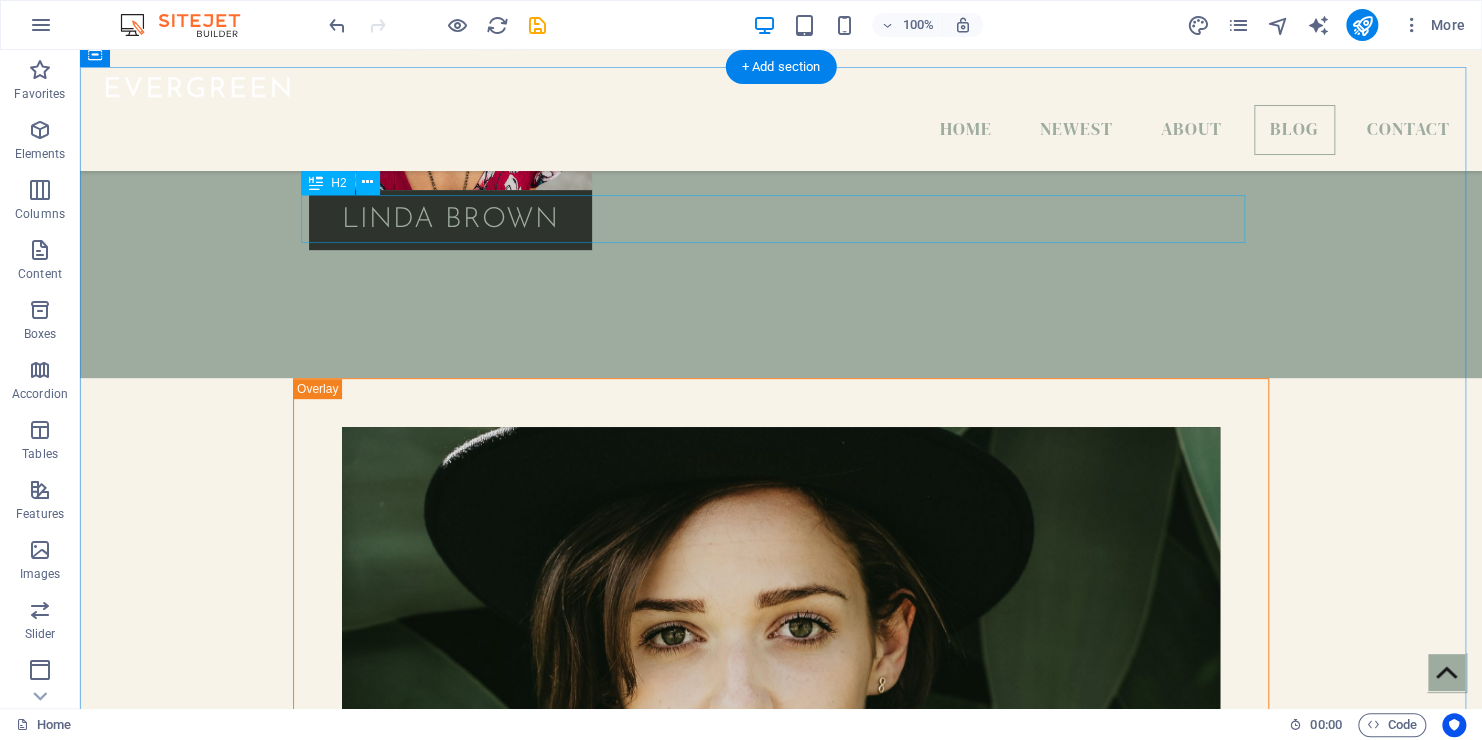 click on "Blog" at bounding box center (781, 3908) 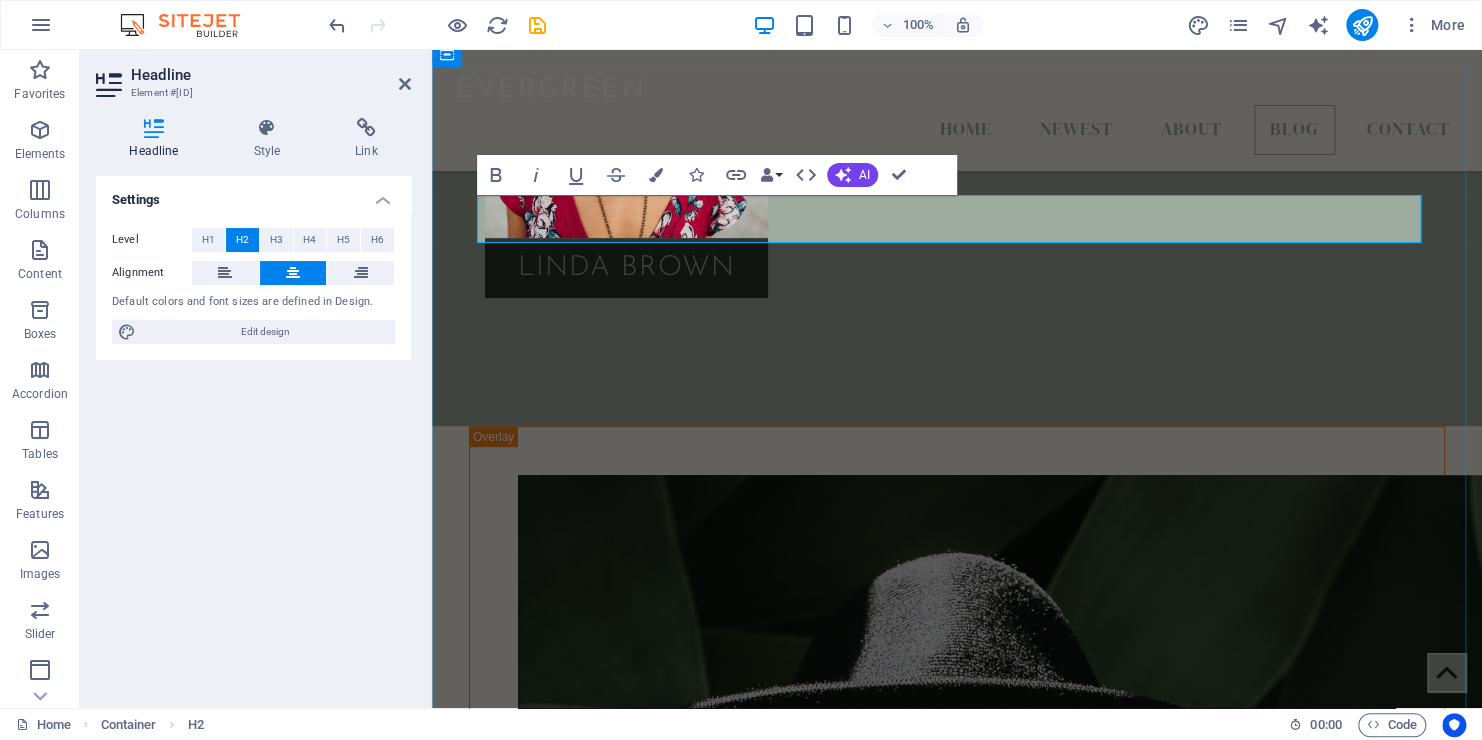 type 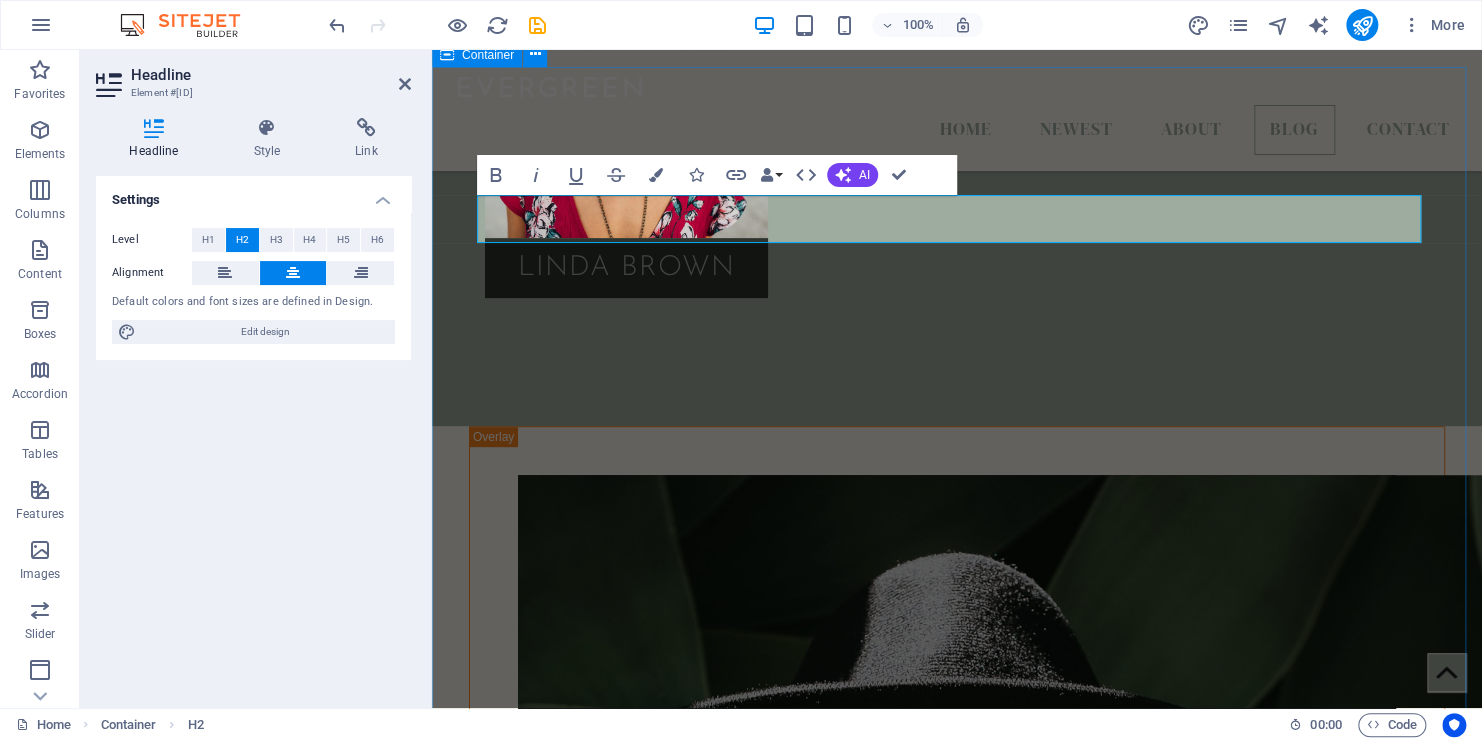 click on "​SERVIZI OFFERTI Grow better Platea dapibus gravida, porttitor diam taciti cras convallis senectus. Pulvinar in erat.  Read more   Botanica Asia Sur sadipscing elitr, nonumy eirmod tempor invidunt ut labore et dolore! r invidunt ut l! Read more   Small Plants Litora in risus? Non fringilla non lacus tortor. neque purus, placerat elit lacinia magna class. Read more   Happy Greens Stet clita kasd Sit nunc lacinia magna clas gubergren – Pulvinar in erat. Sit nunc lacinia magna class. Read more   Houseplants for Advanced Sur sadipscing elitr, sed diam nonumy eirmod tempor invidunt ut labore et dolore! Read more   Houseplants for Beginners Gum tree – Ut aliquet neque himenaeos erat, eu neque purus, placerat elit, arcu! Read more    Previous Next" at bounding box center (957, 5430) 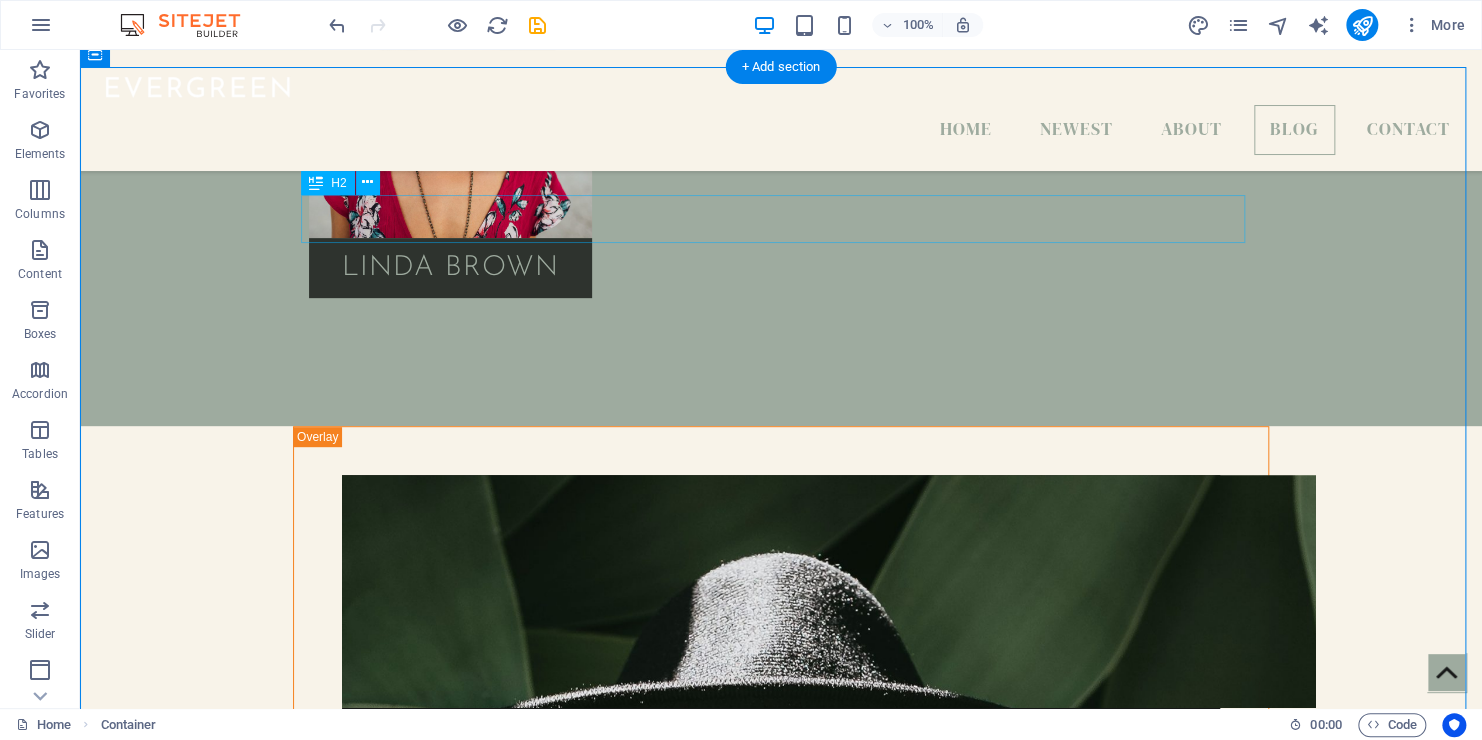 click on "SERVIZI OFFERTI" at bounding box center (781, 3956) 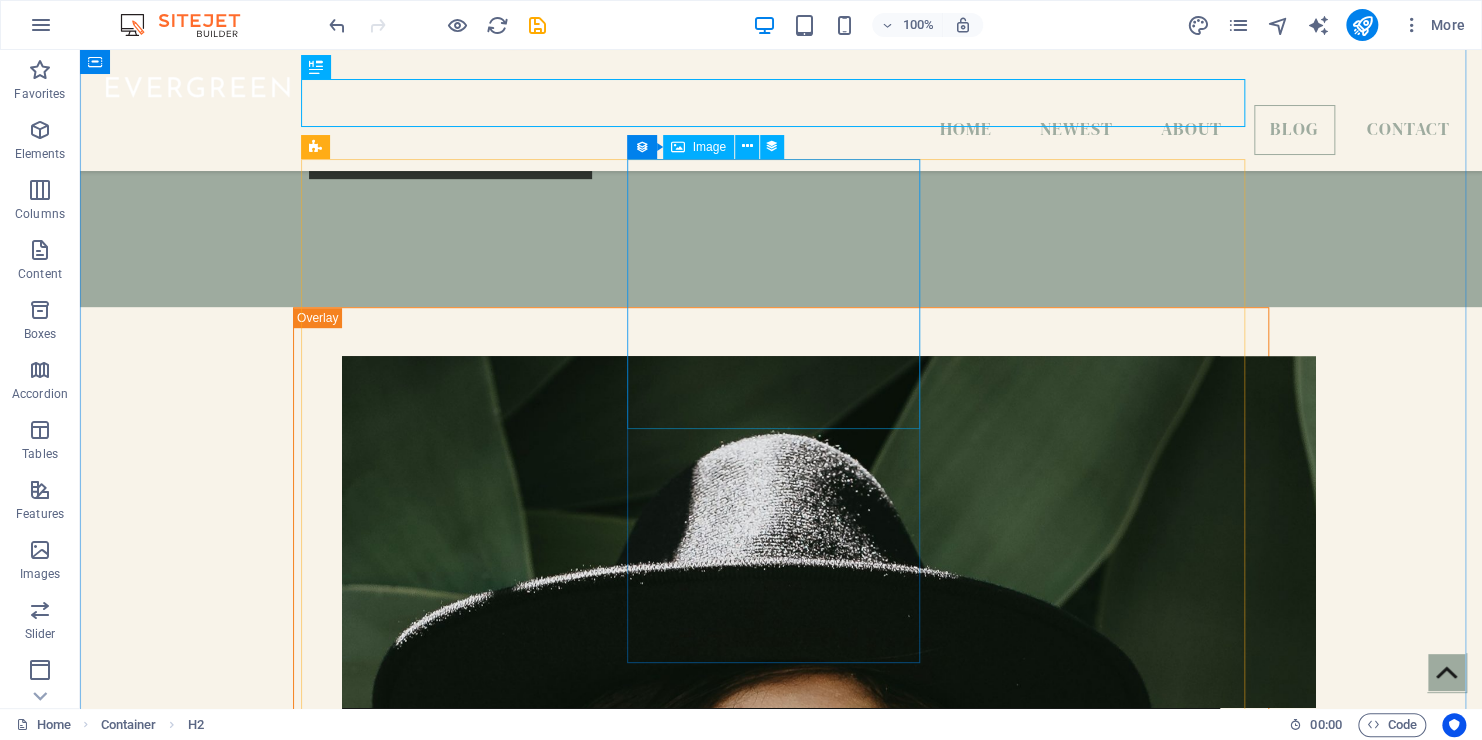 scroll, scrollTop: 4156, scrollLeft: 0, axis: vertical 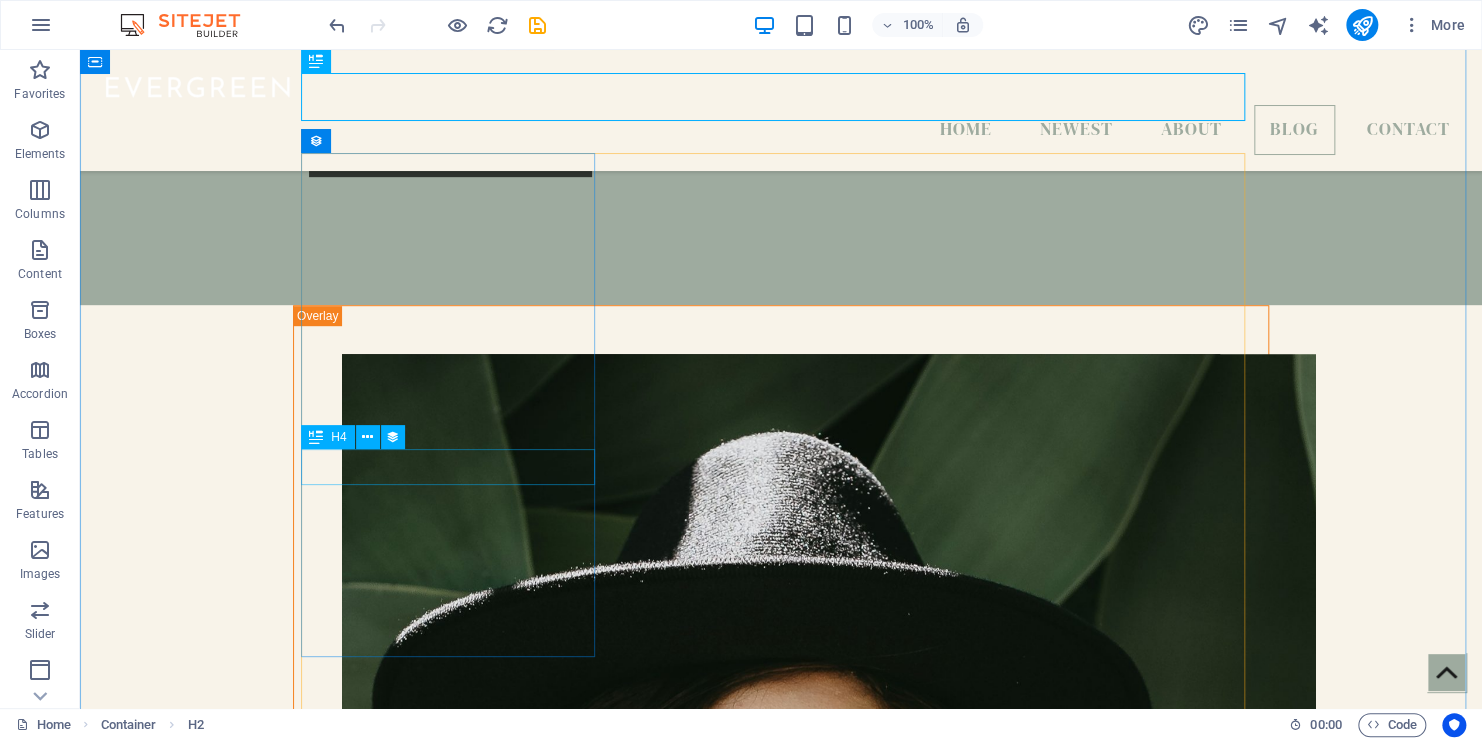 click on "Grow better" at bounding box center (781, 4205) 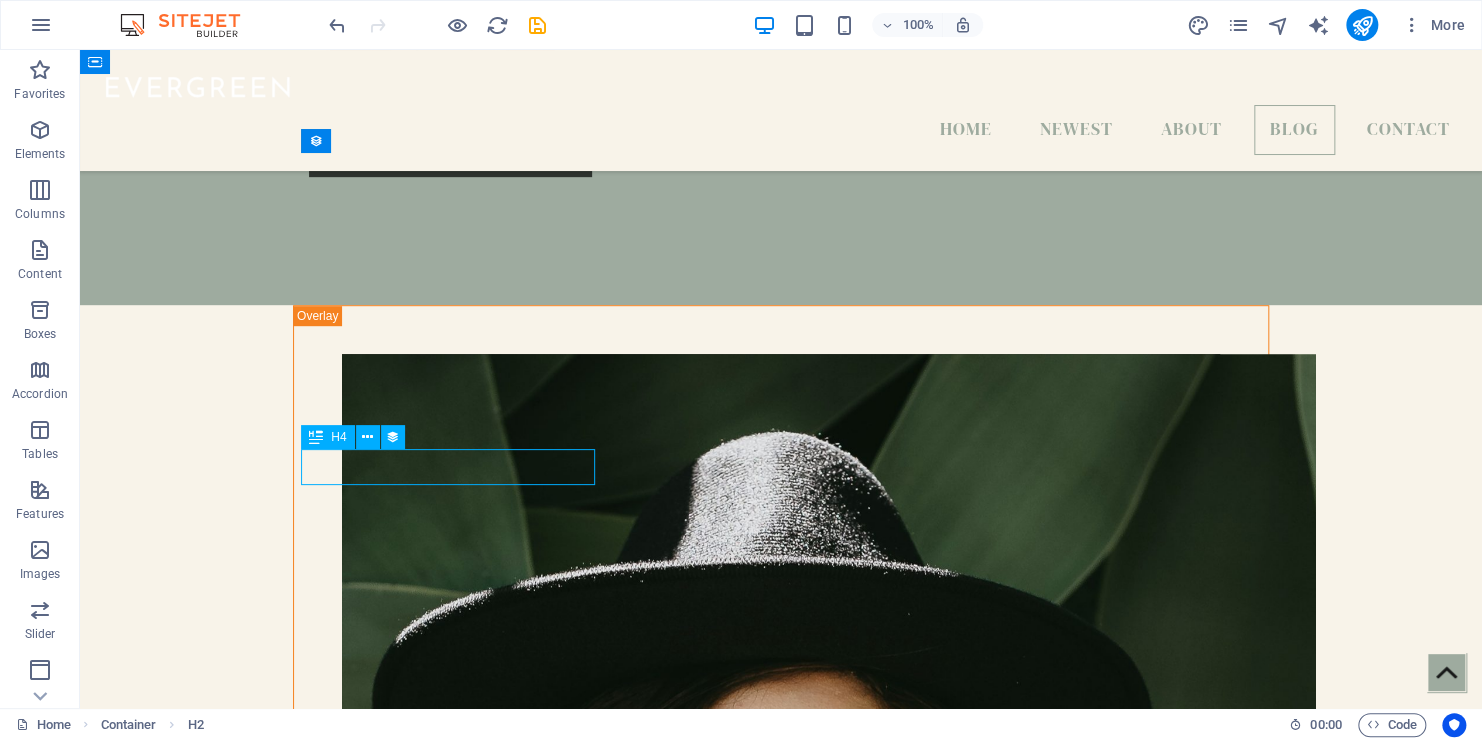 click on "Grow better" at bounding box center [781, 4205] 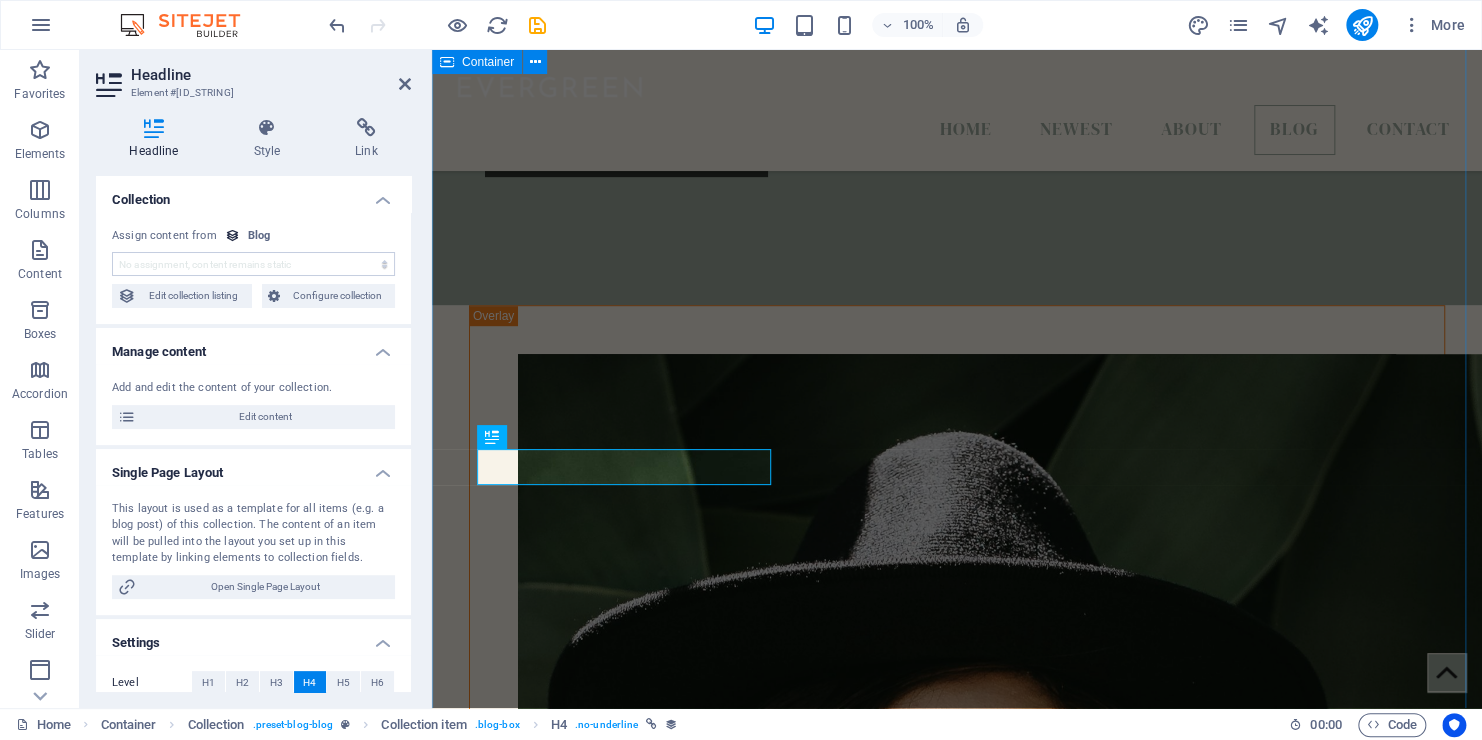 select on "name" 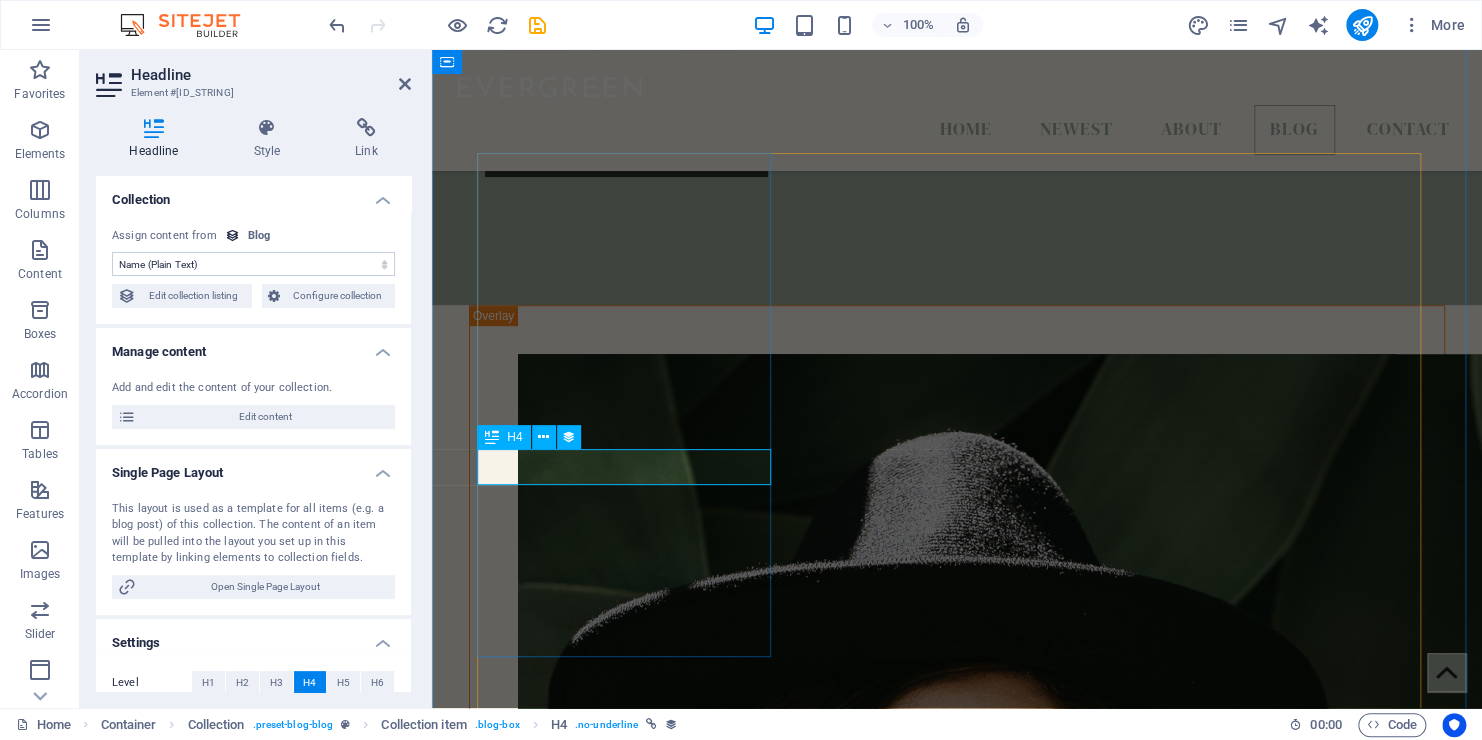 click on "Grow better" at bounding box center (957, 4205) 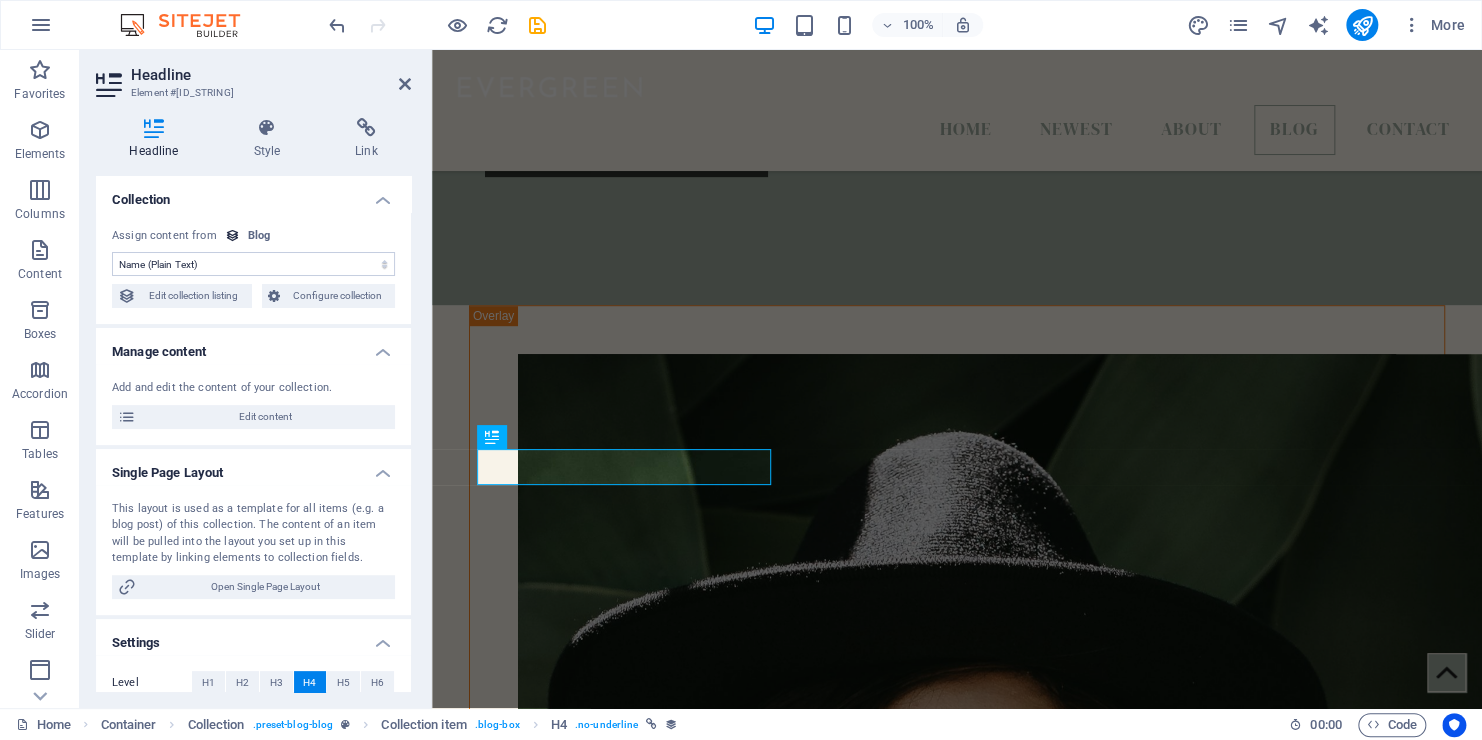 click on "No assignment, content remains static Created at (Date) Updated at (Date) Name (Plain Text) Slug (Plain Text) Description (Rich Text) Content (CMS) Category (Choice) Author (Plain Text) Image (File) Publishing Date (Date) Status (Choice) Author Picture (File)" at bounding box center (253, 264) 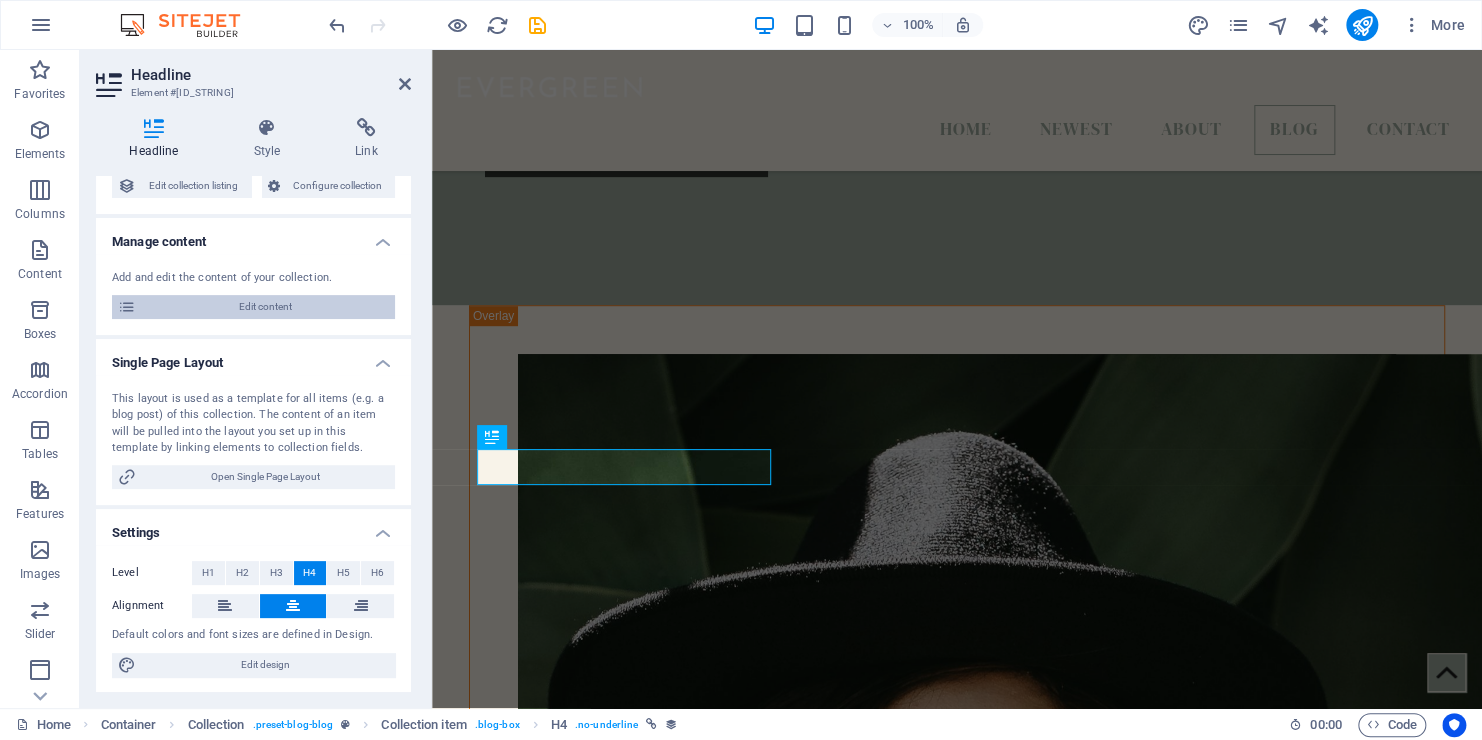 scroll, scrollTop: 0, scrollLeft: 0, axis: both 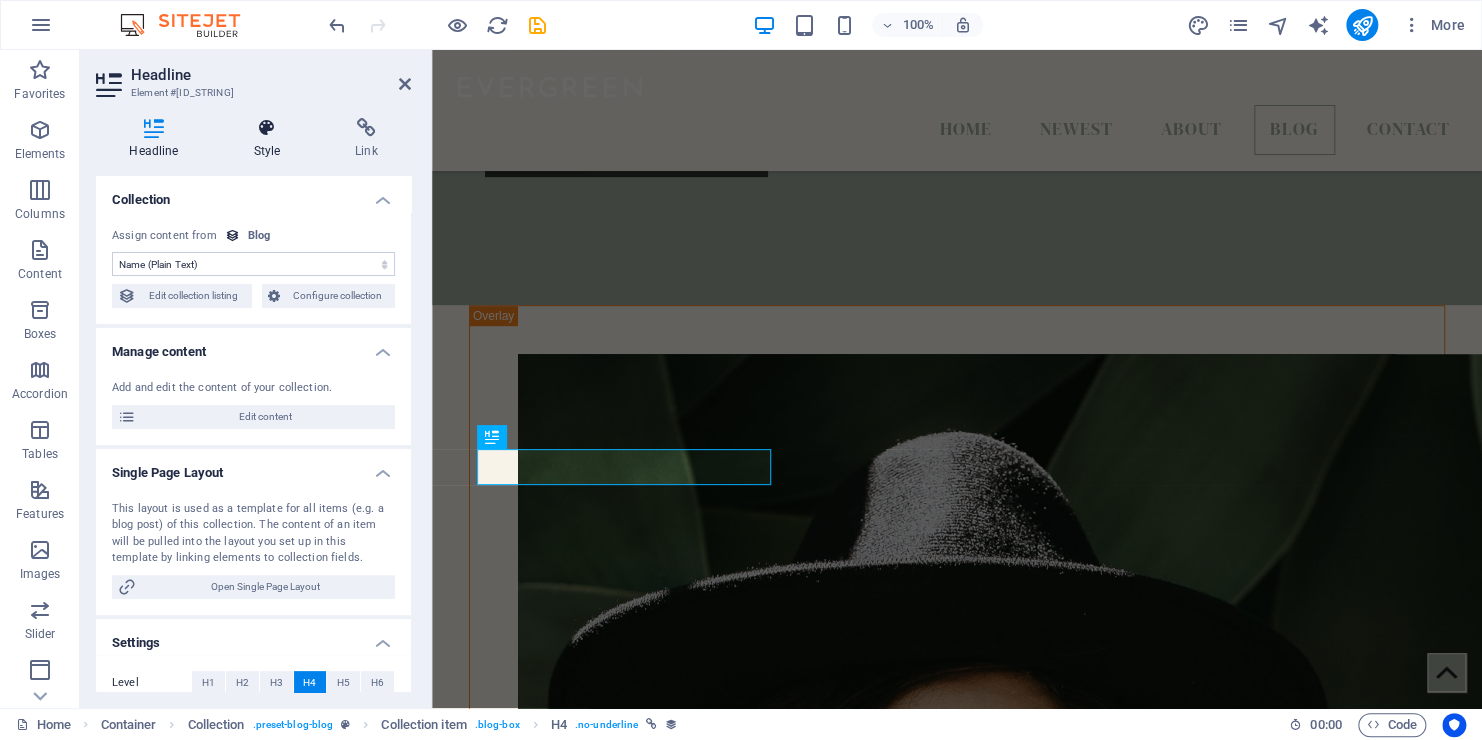 click on "Style" at bounding box center (271, 139) 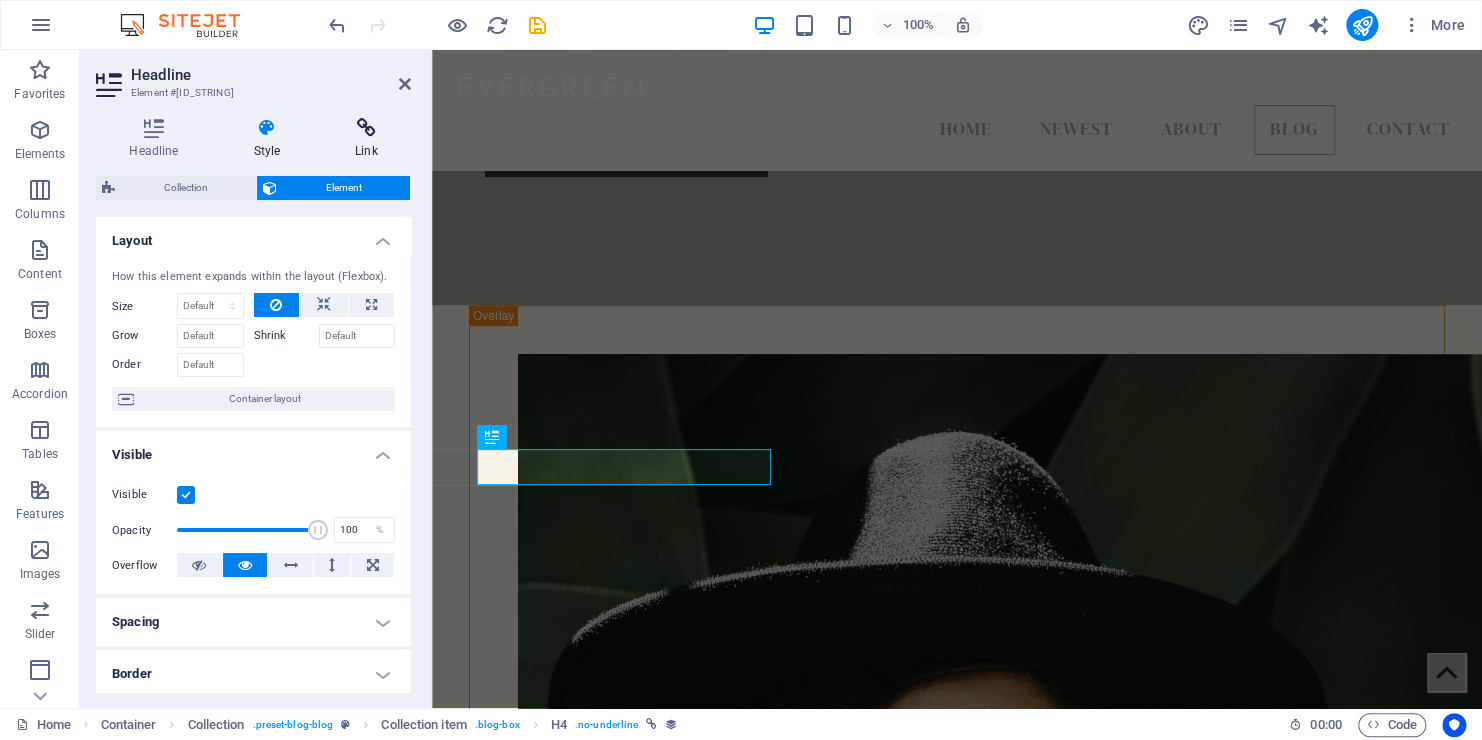 click on "Link" at bounding box center (366, 139) 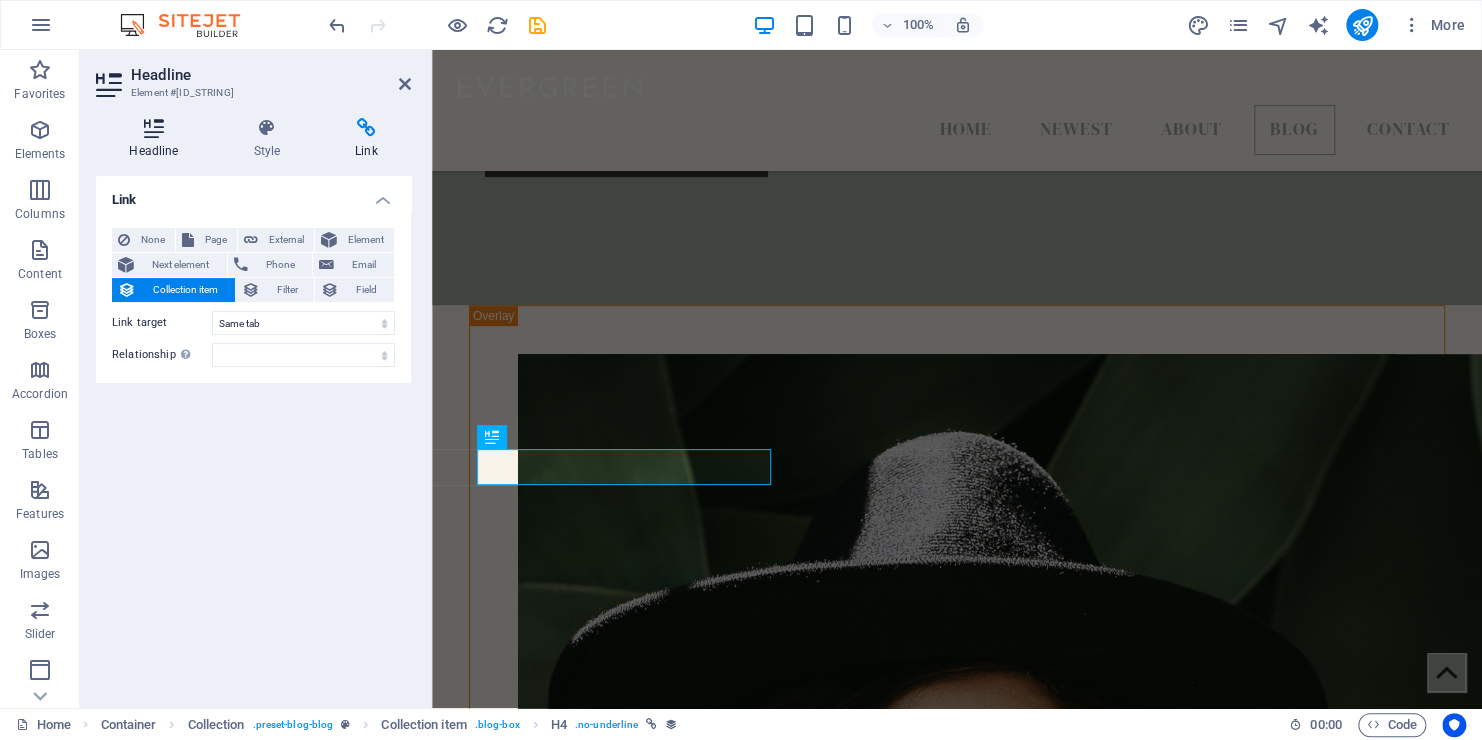 click at bounding box center [154, 128] 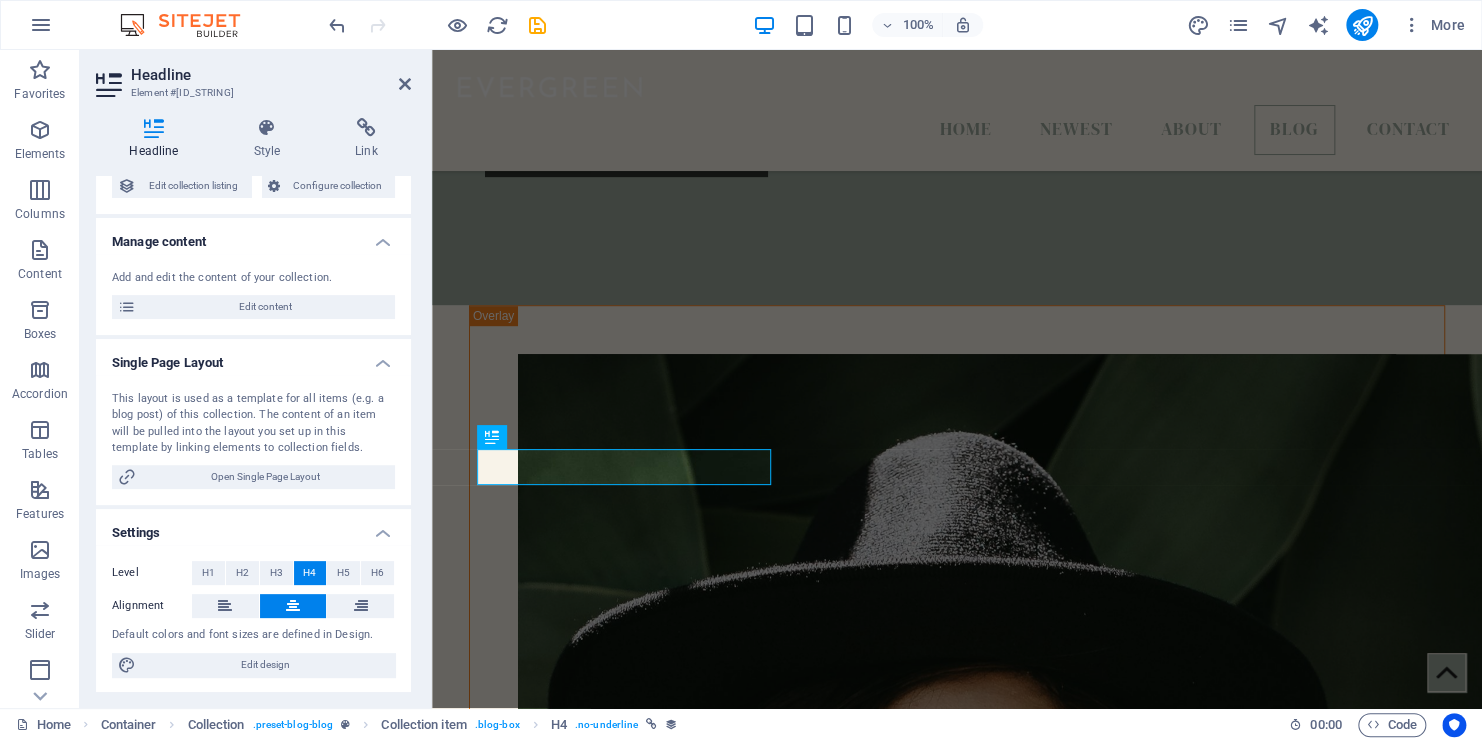 scroll, scrollTop: 0, scrollLeft: 0, axis: both 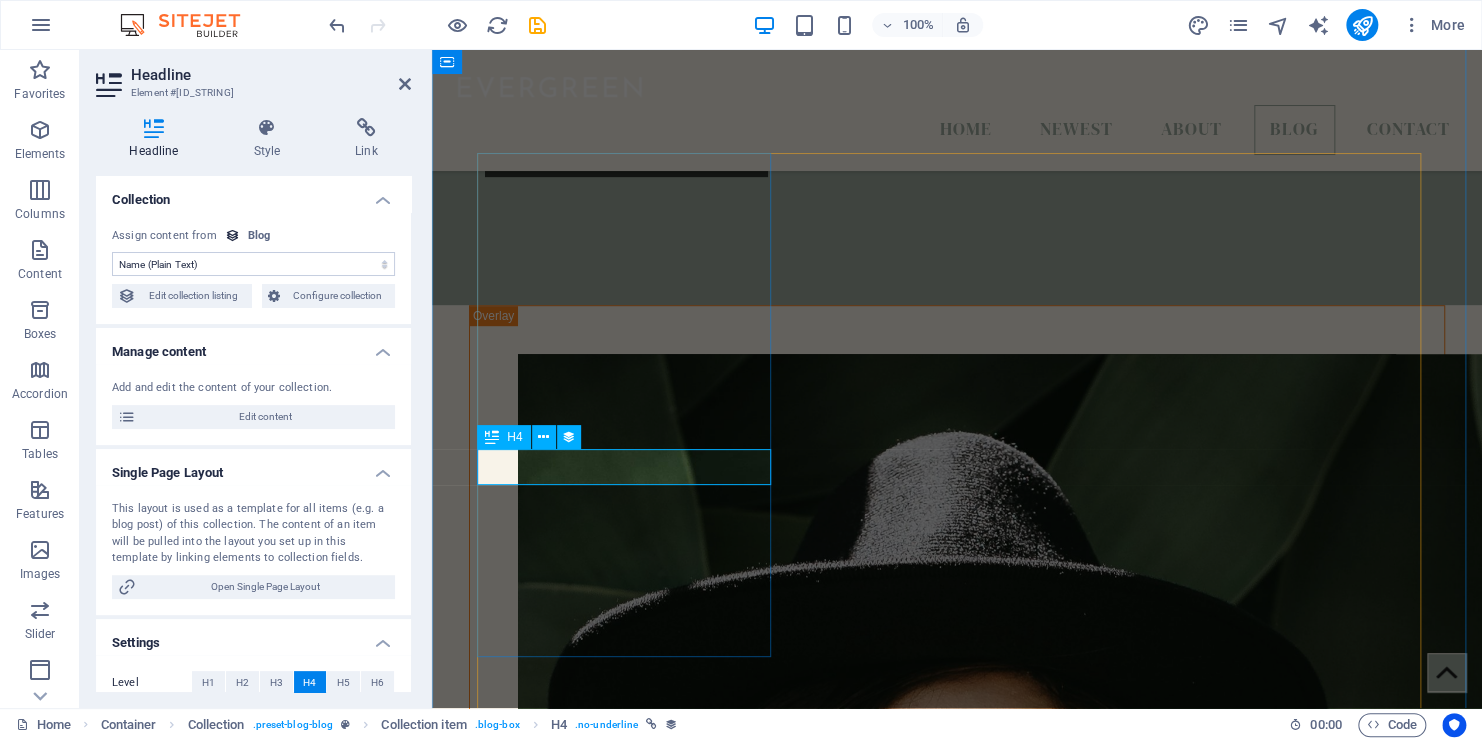 click on "Grow better" at bounding box center [957, 4205] 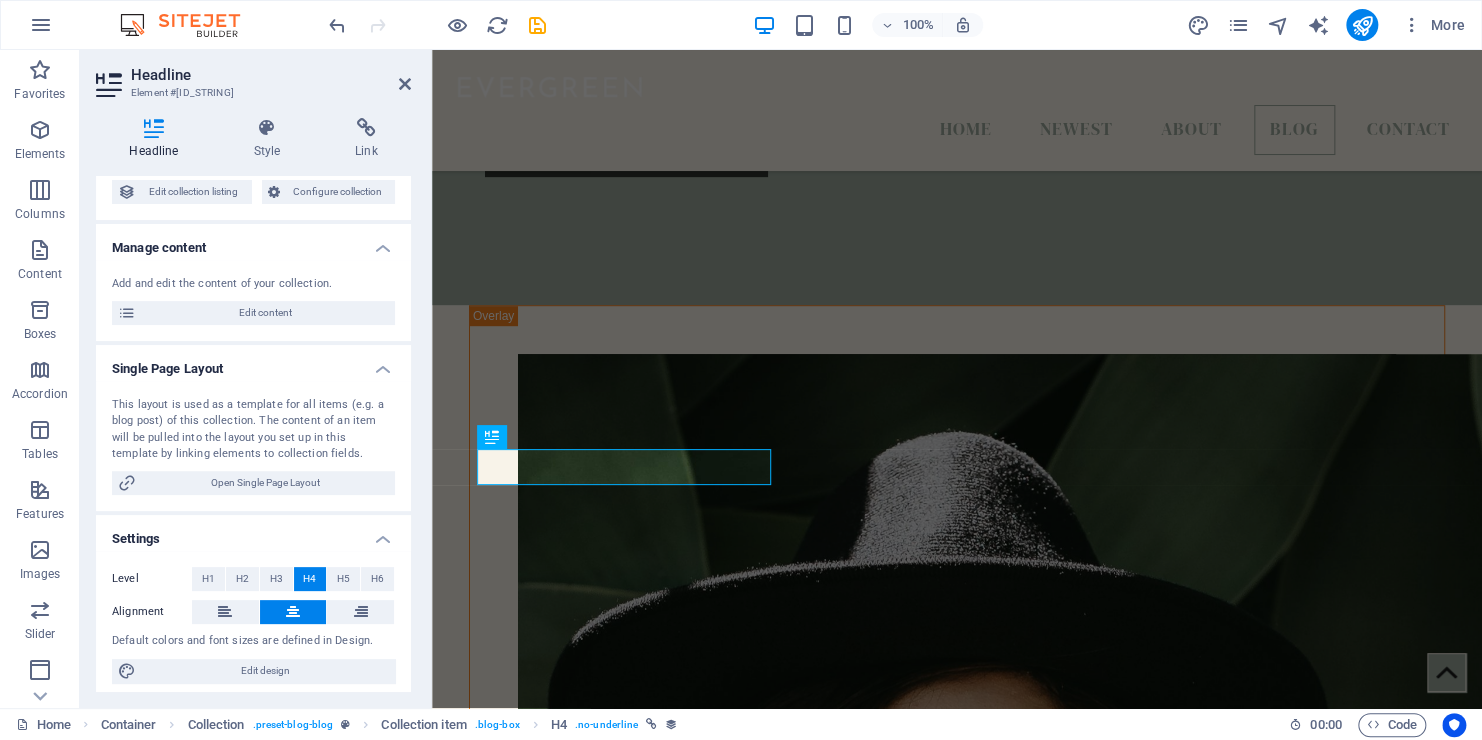scroll, scrollTop: 110, scrollLeft: 0, axis: vertical 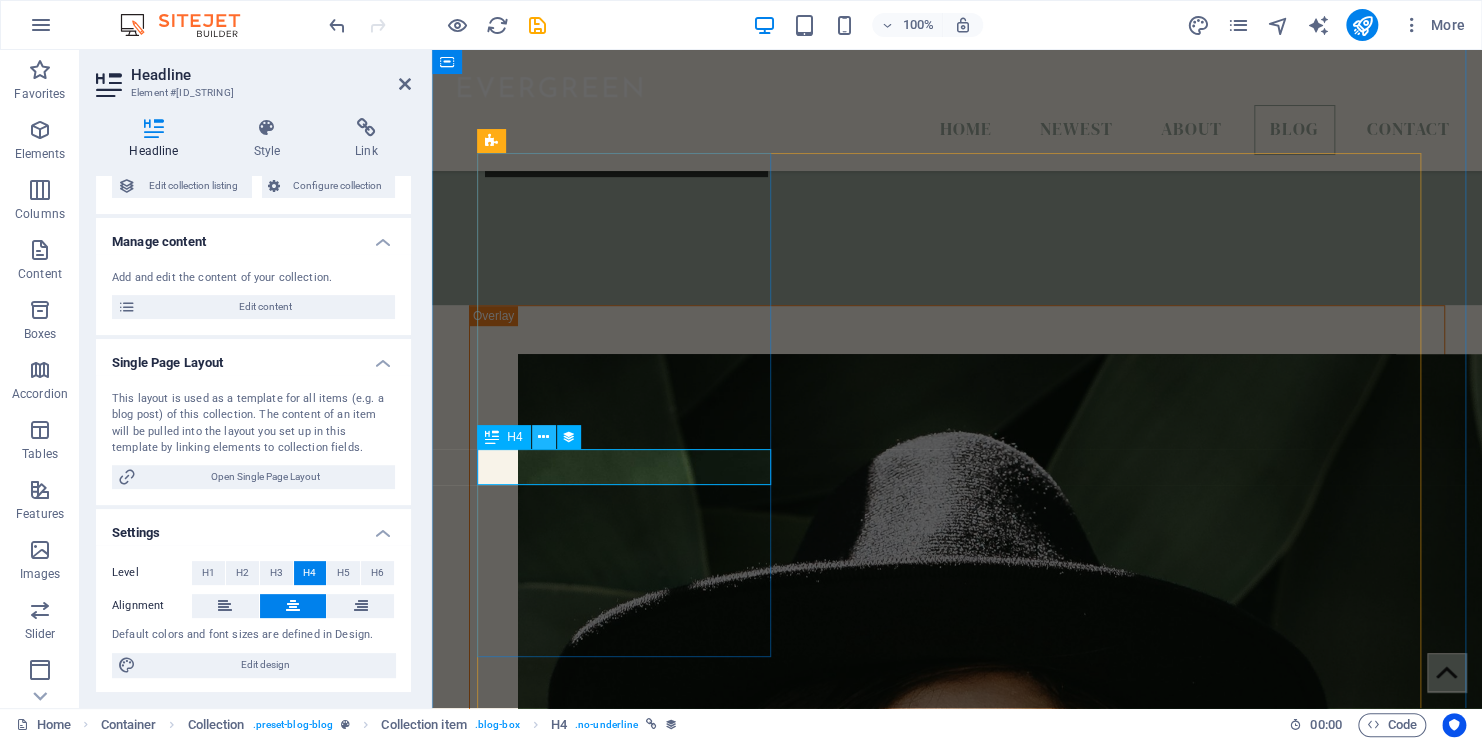 click at bounding box center [543, 437] 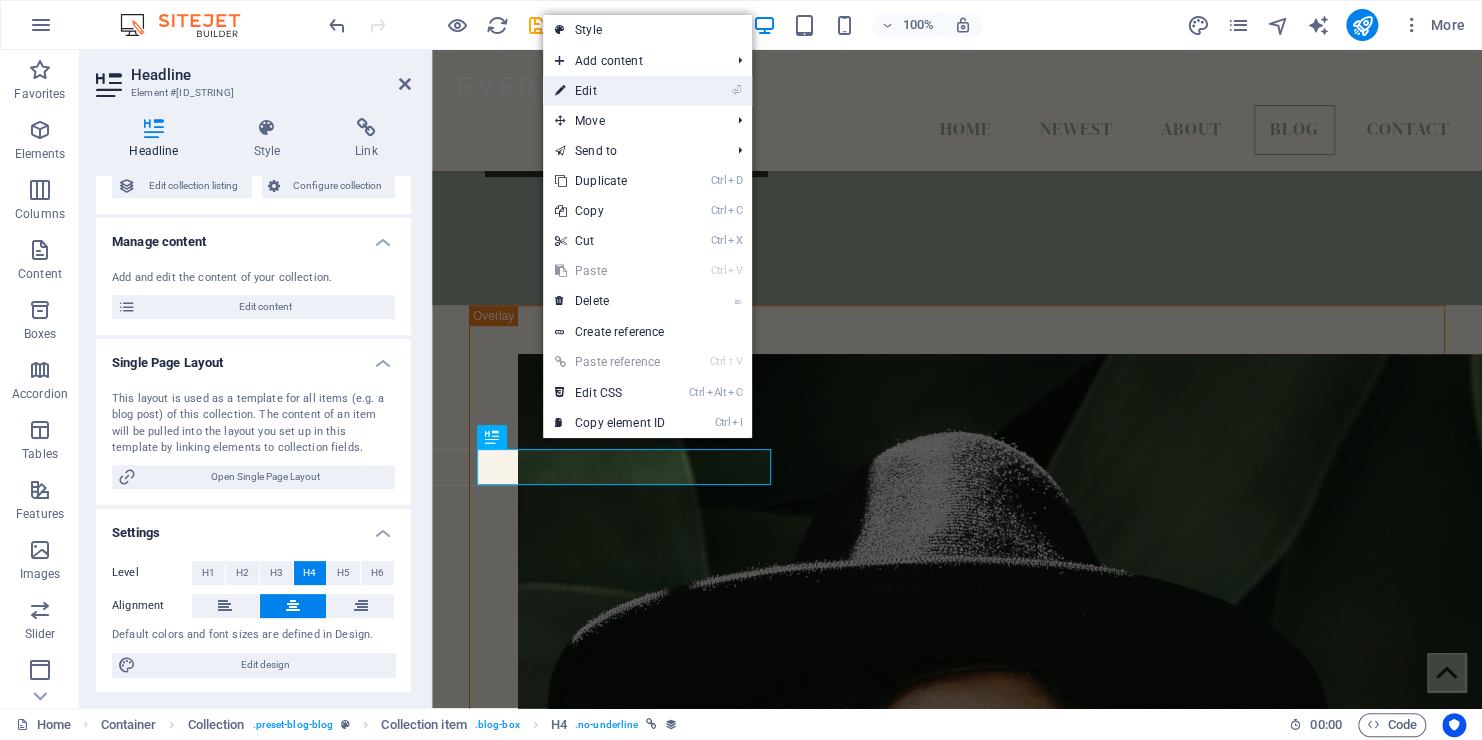 click on "⏎  Edit" at bounding box center (610, 91) 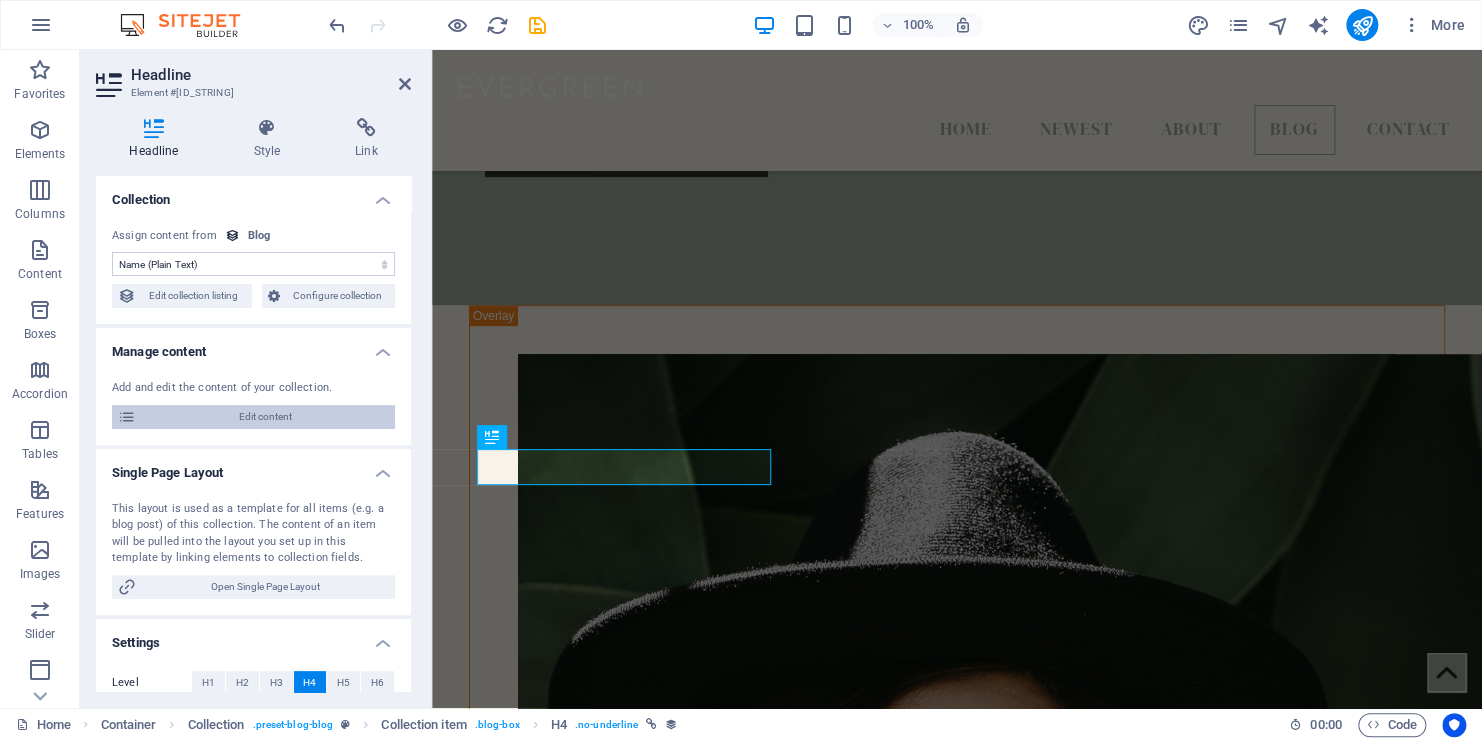 scroll, scrollTop: 0, scrollLeft: 0, axis: both 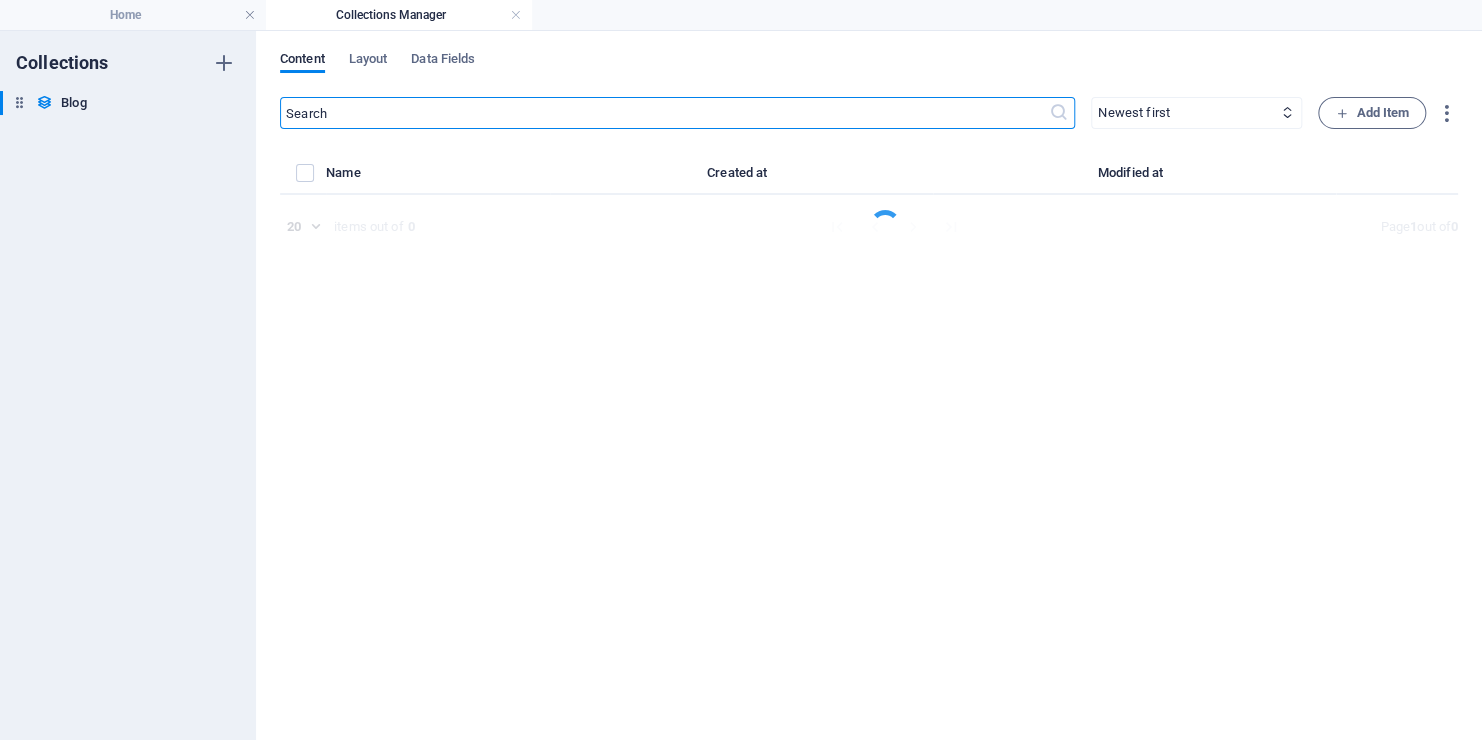 select on "Category 2" 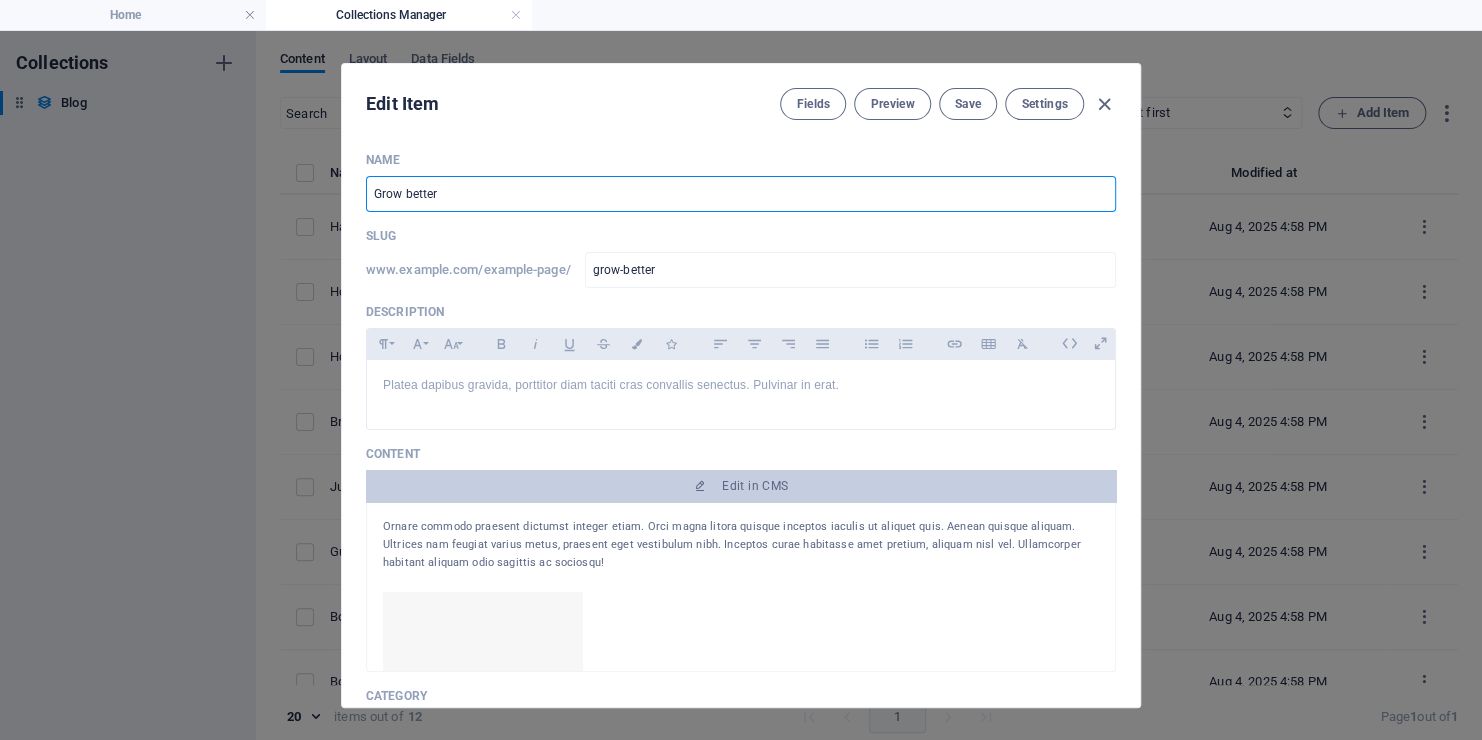 drag, startPoint x: 443, startPoint y: 192, endPoint x: 353, endPoint y: 177, distance: 91.24144 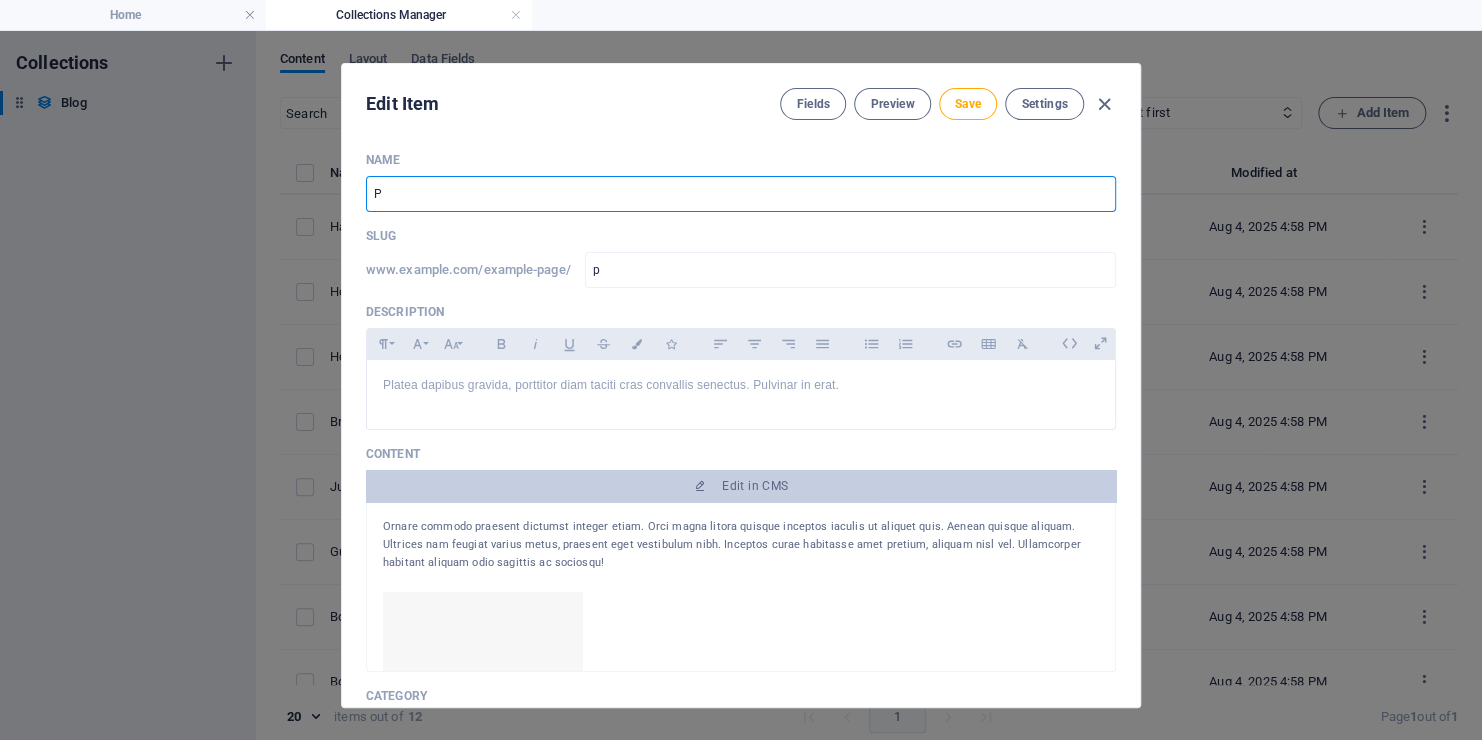 type on "Ps" 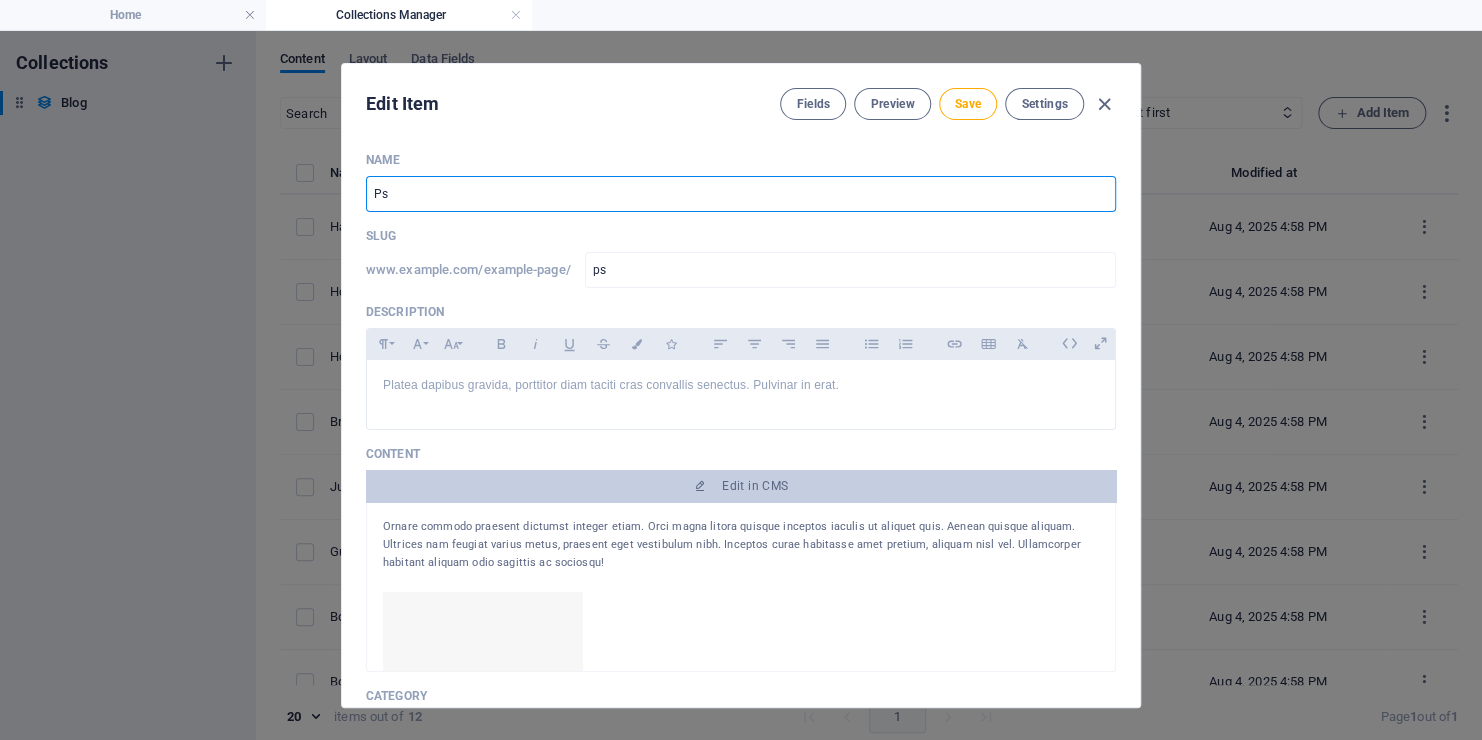 type on "Psi" 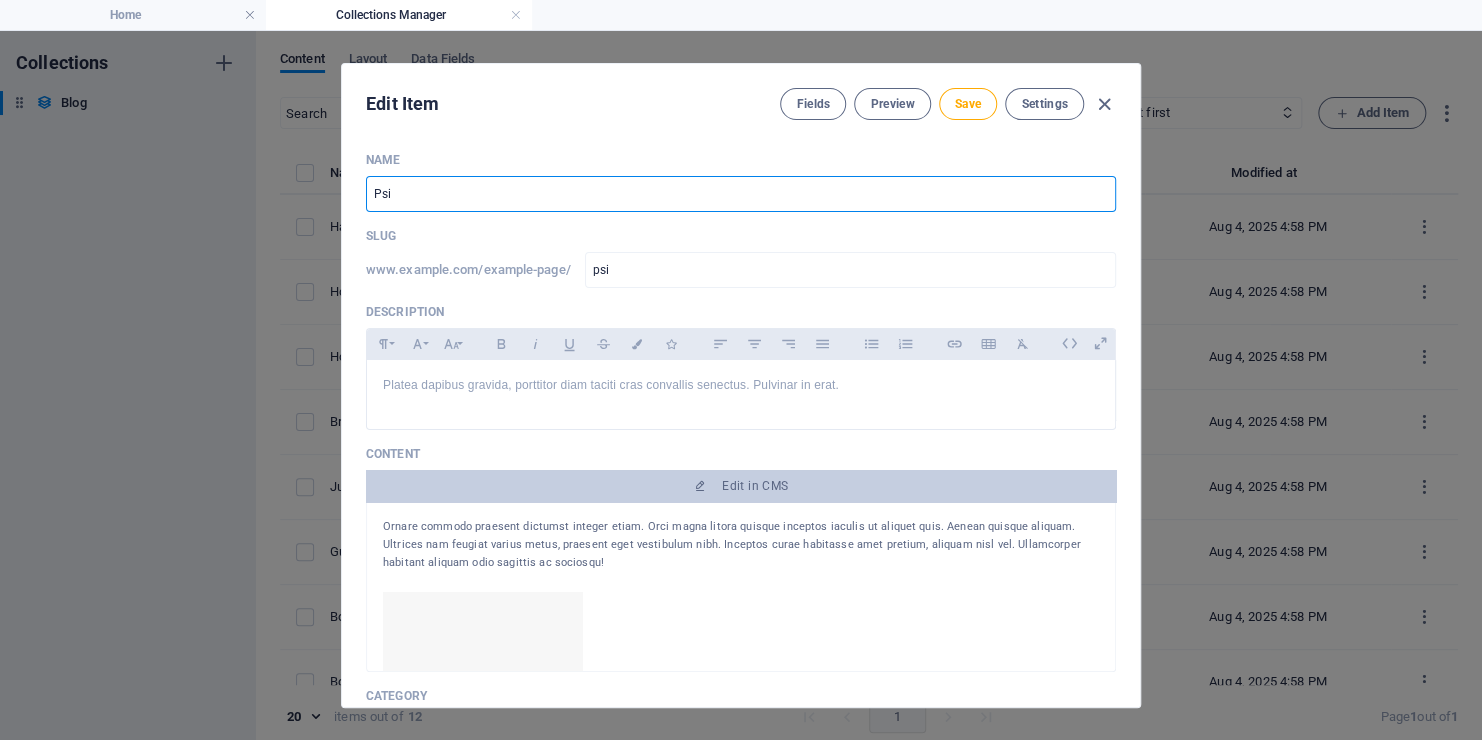 type on "Psic" 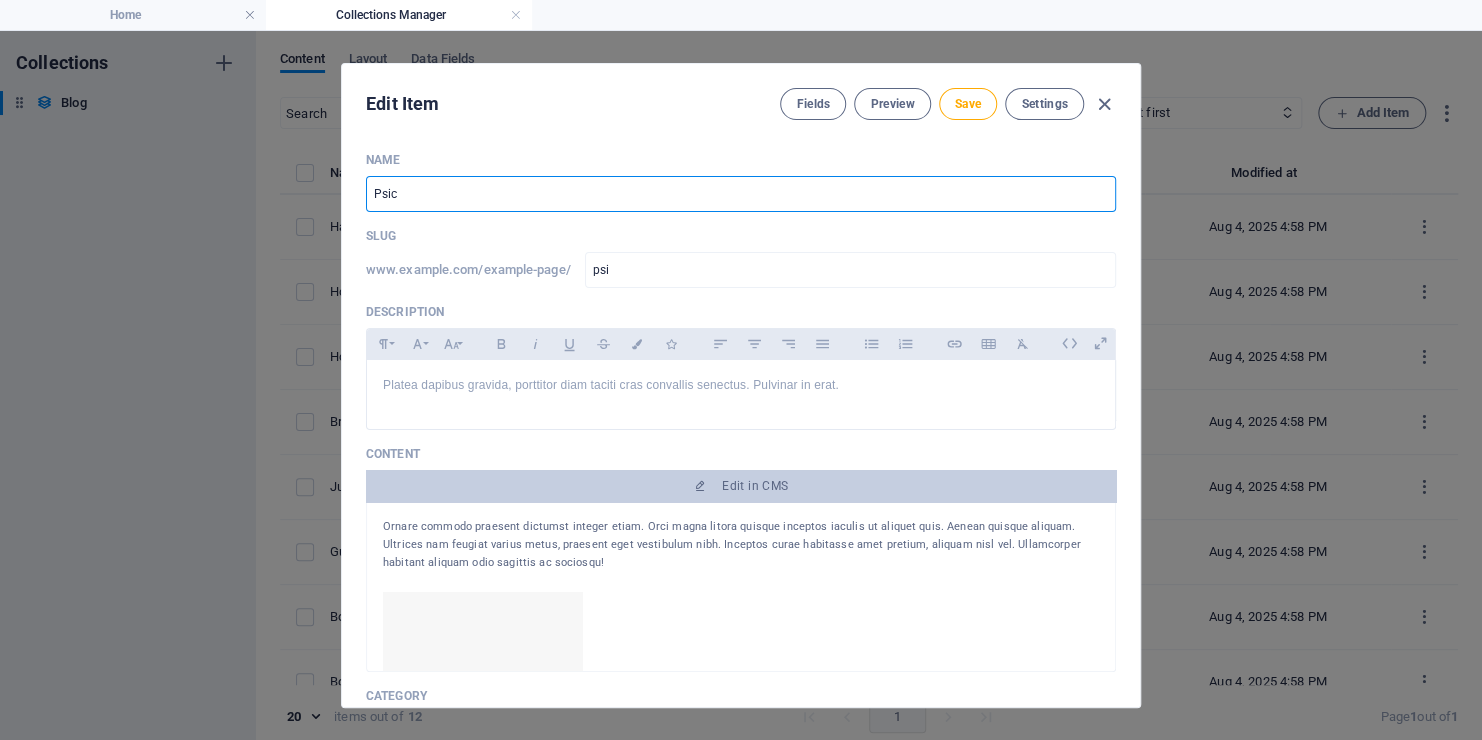 type on "psic" 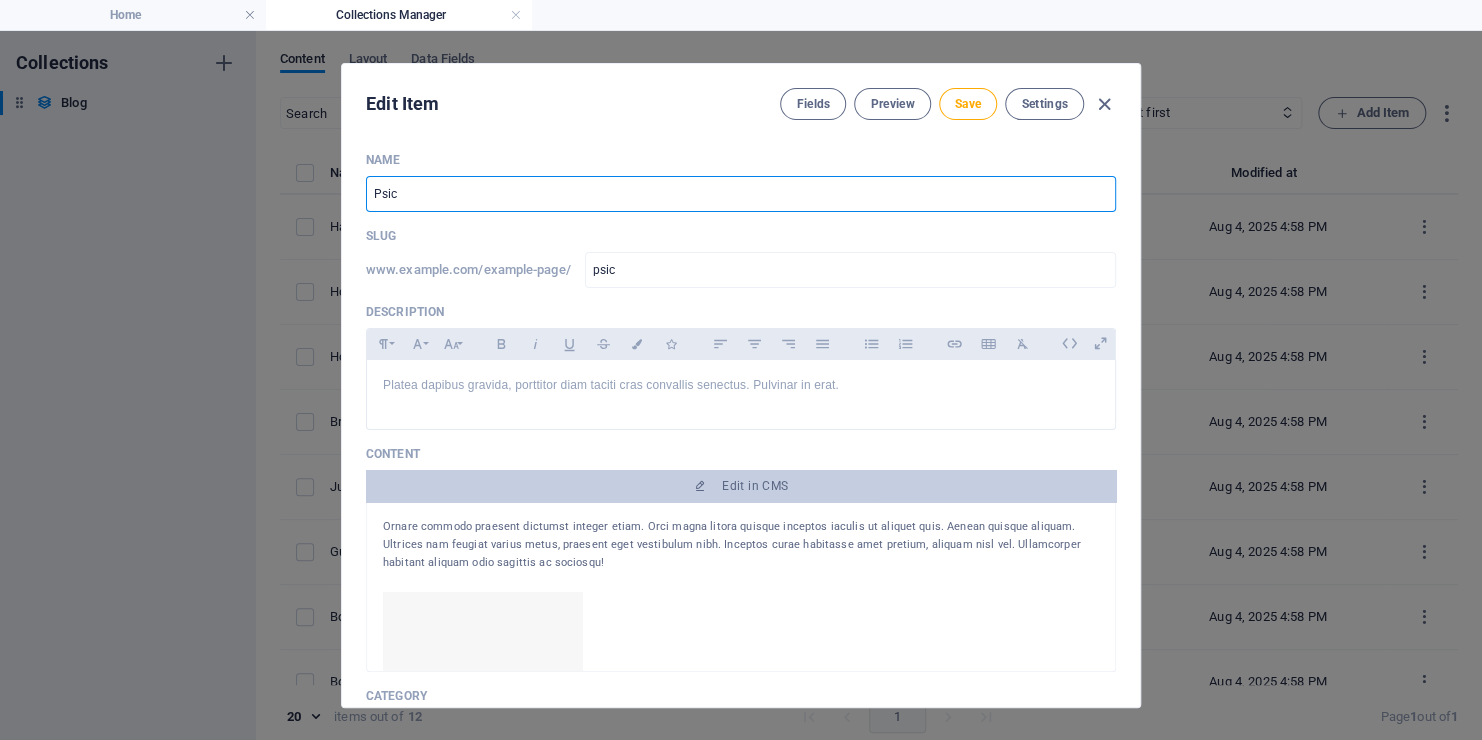 type on "Psico" 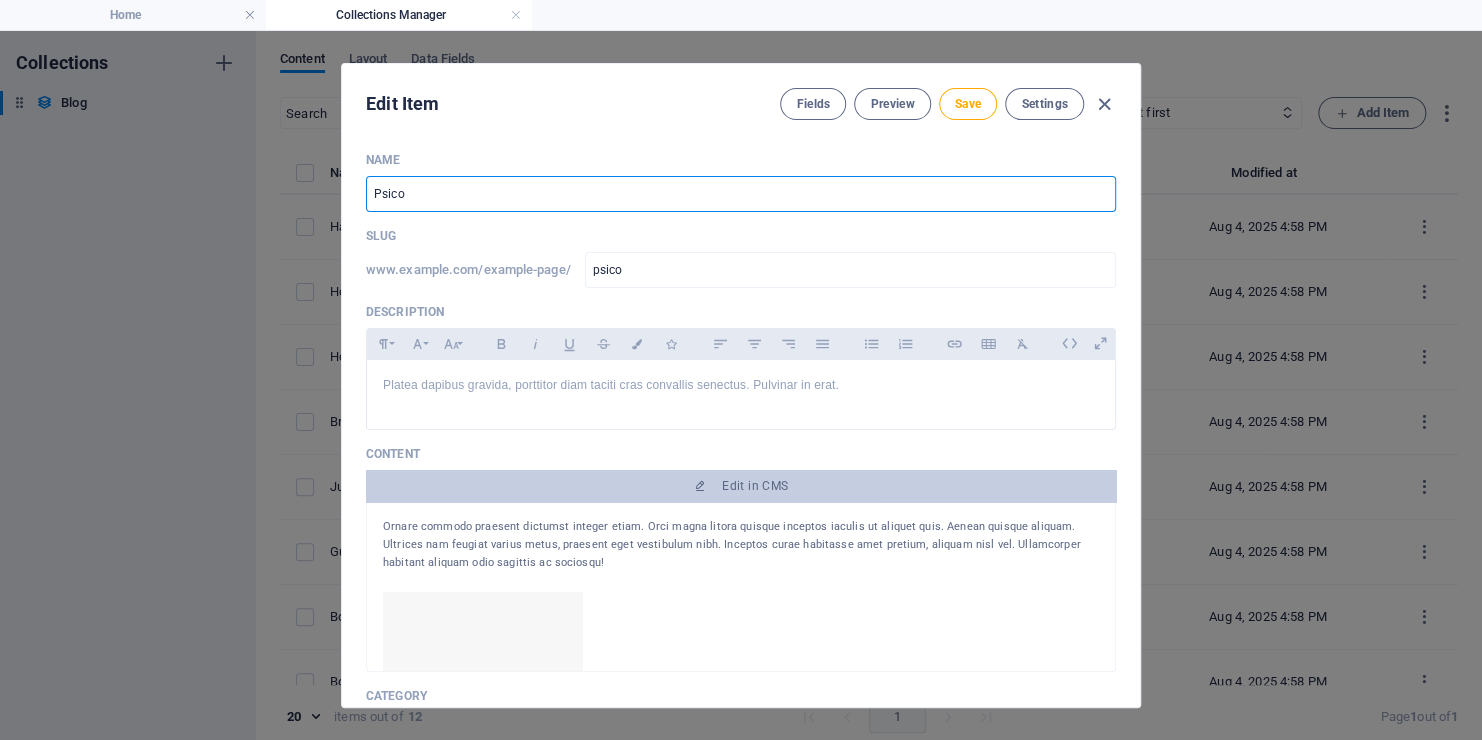 type on "Psicoa" 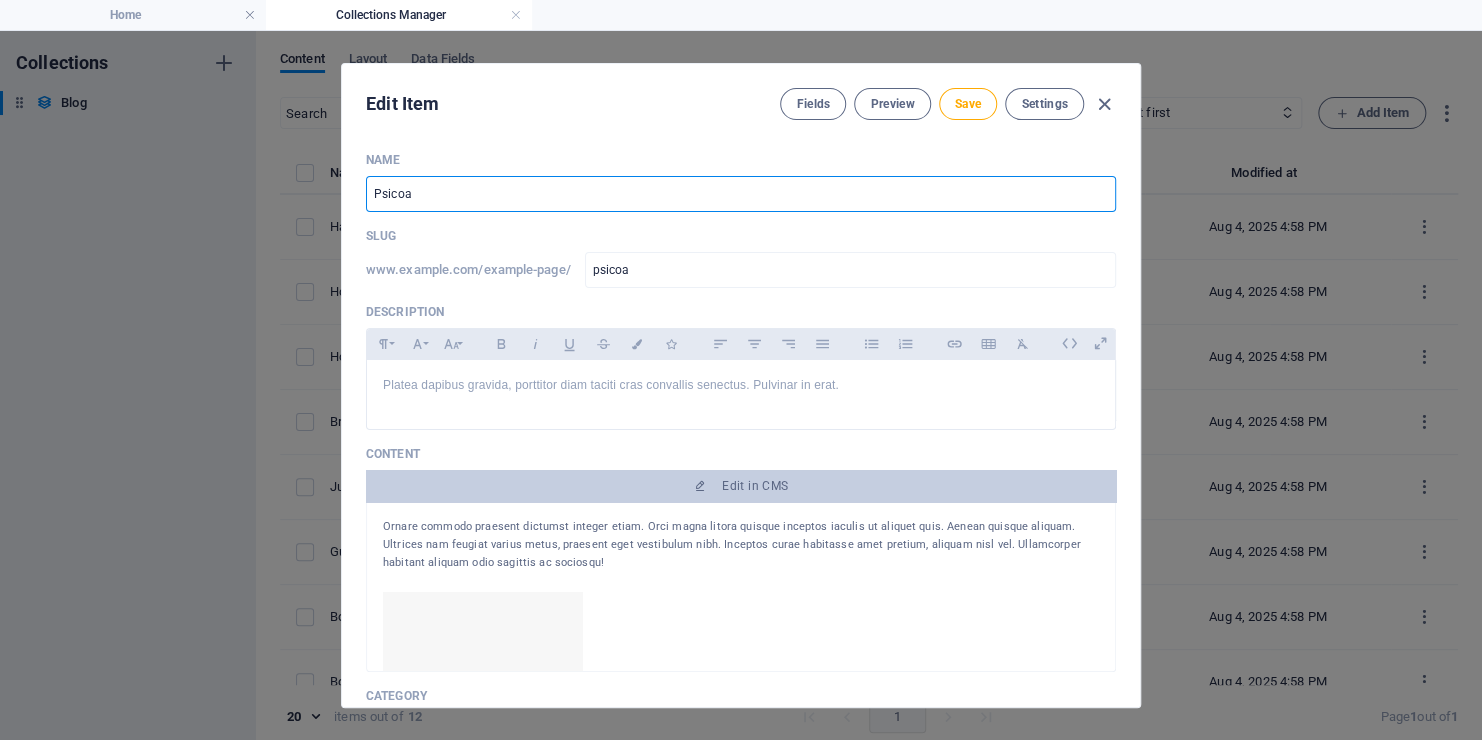 type on "Psicoan" 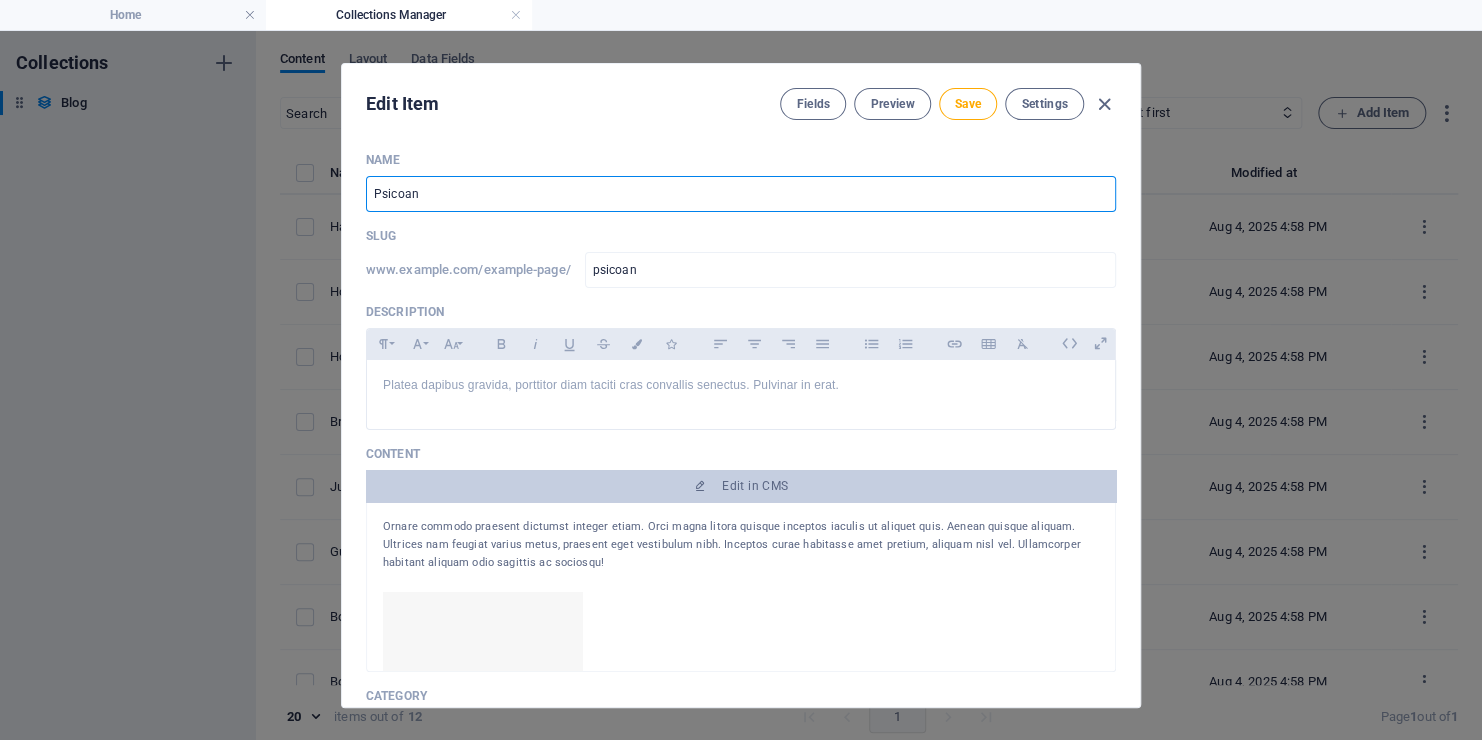 type on "Psicoana" 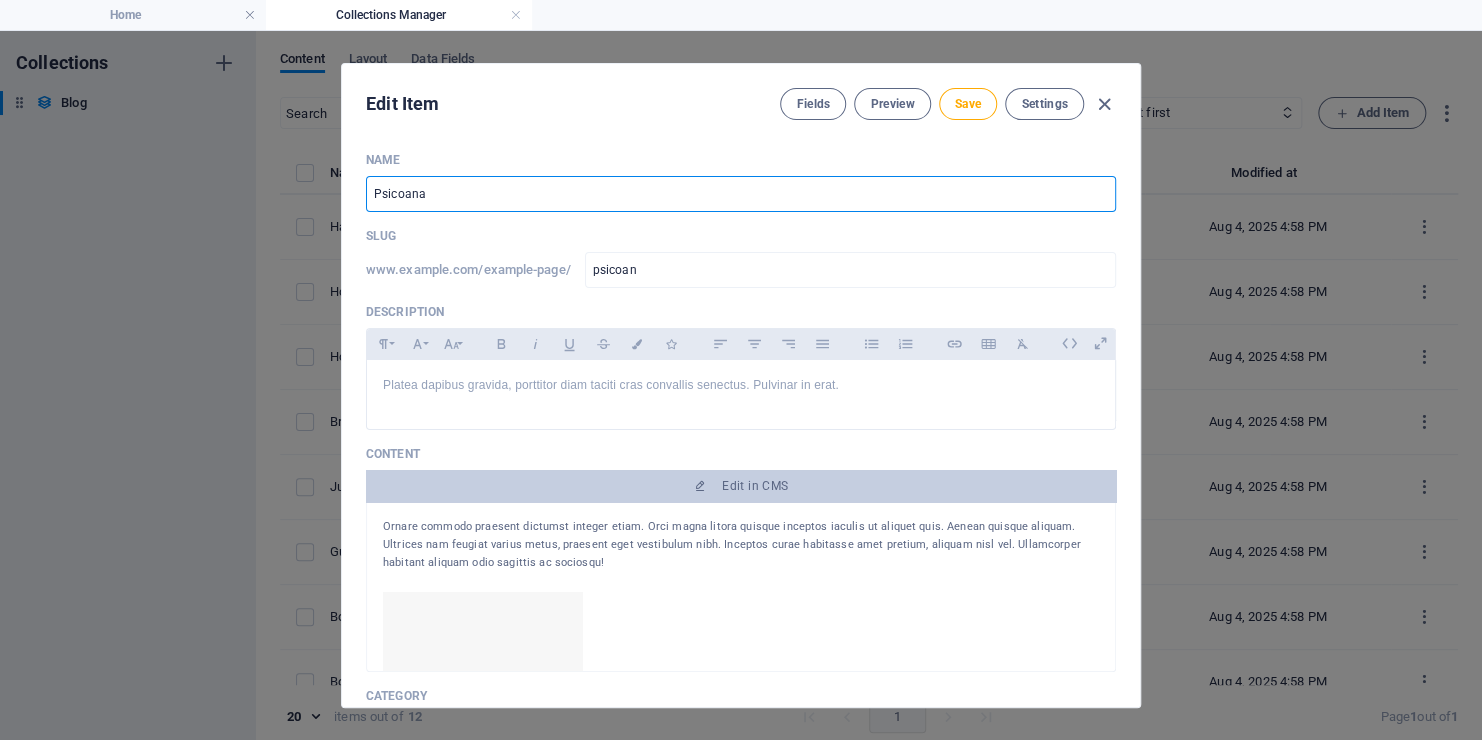 type on "psicoana" 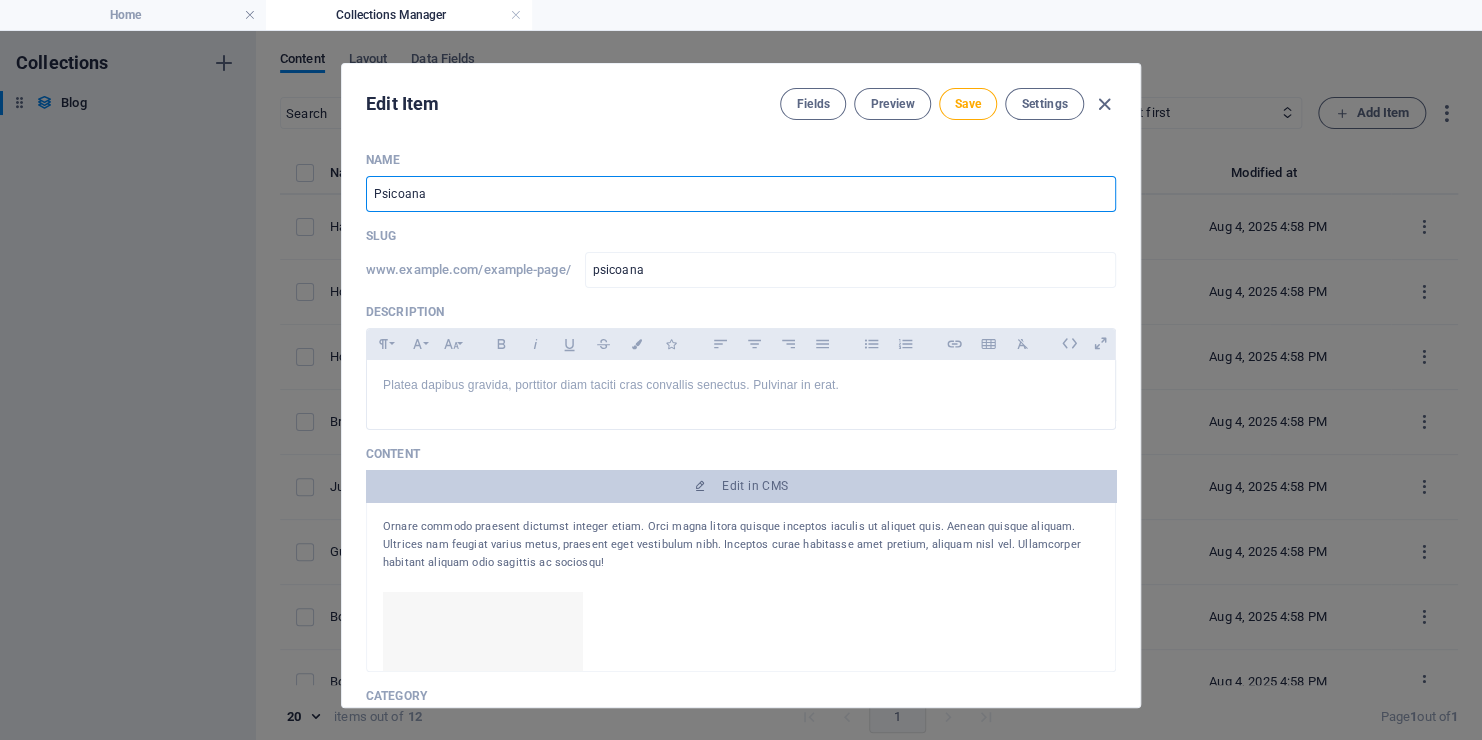 type on "Psicoanal" 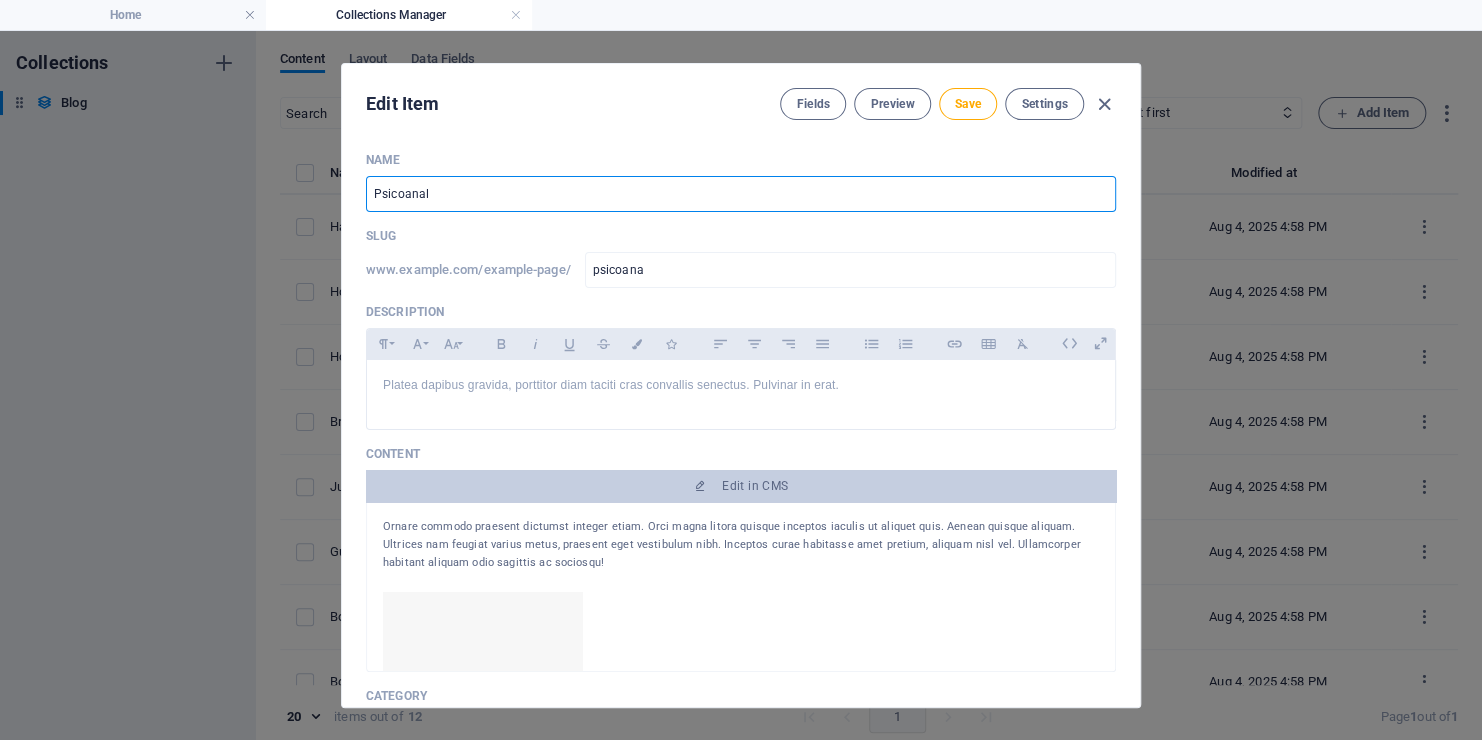 type on "psicoanal" 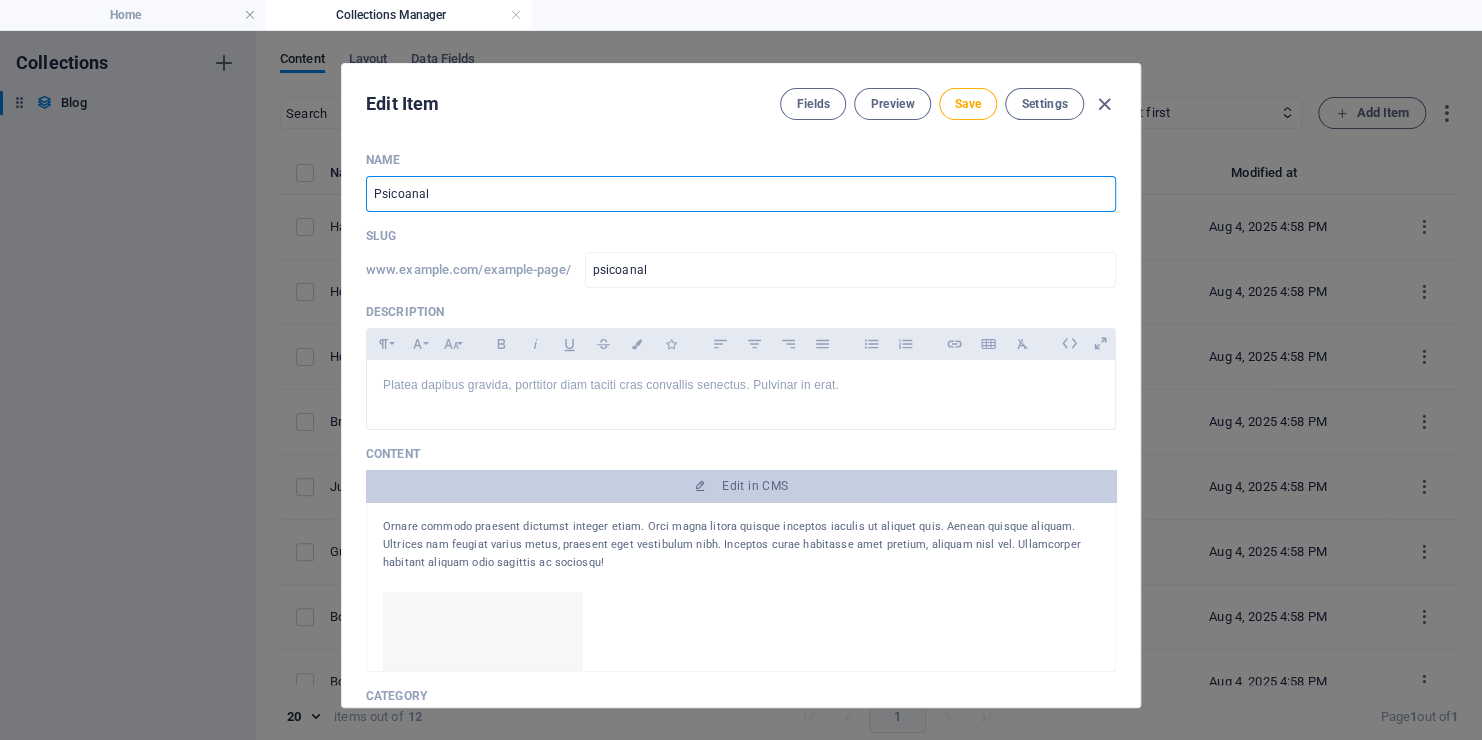 type on "Psicoanali" 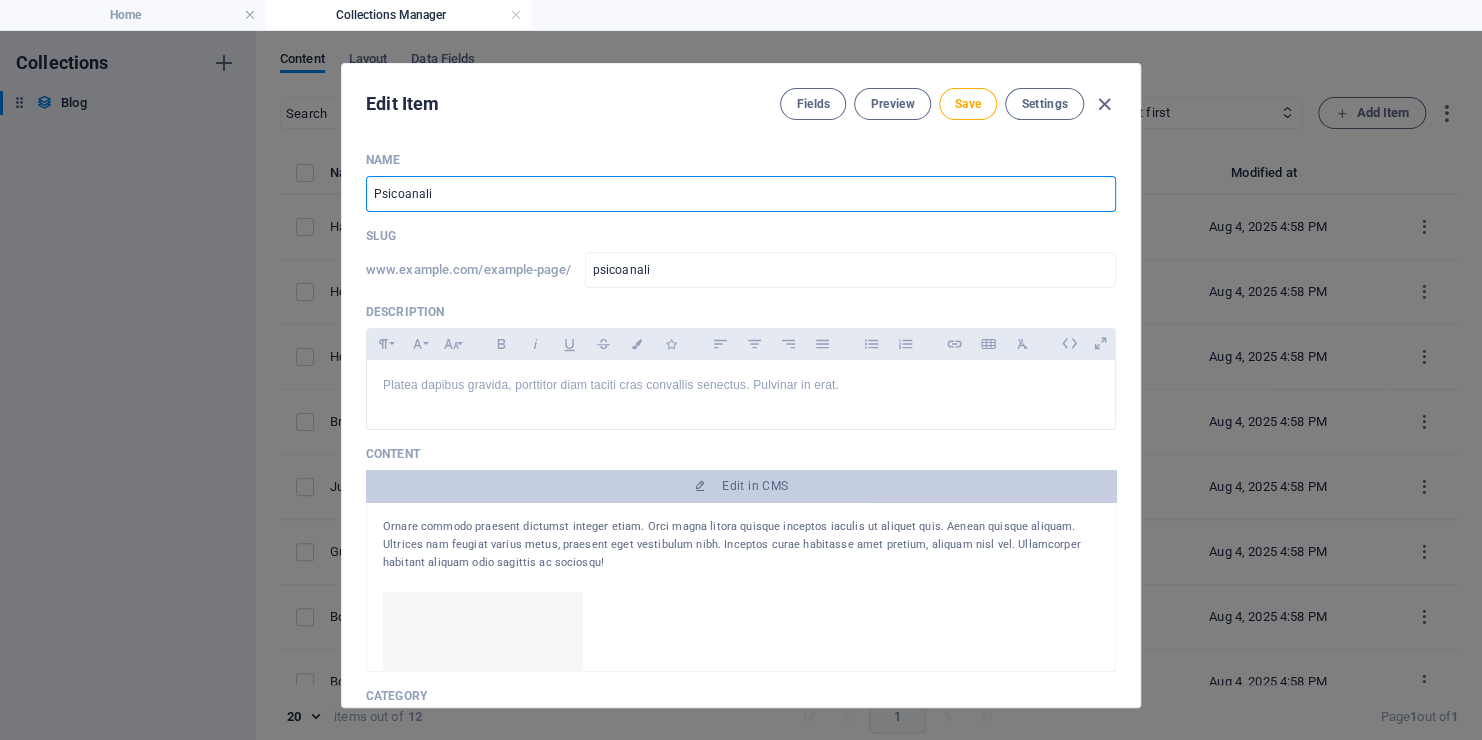 type on "Psicoanalis" 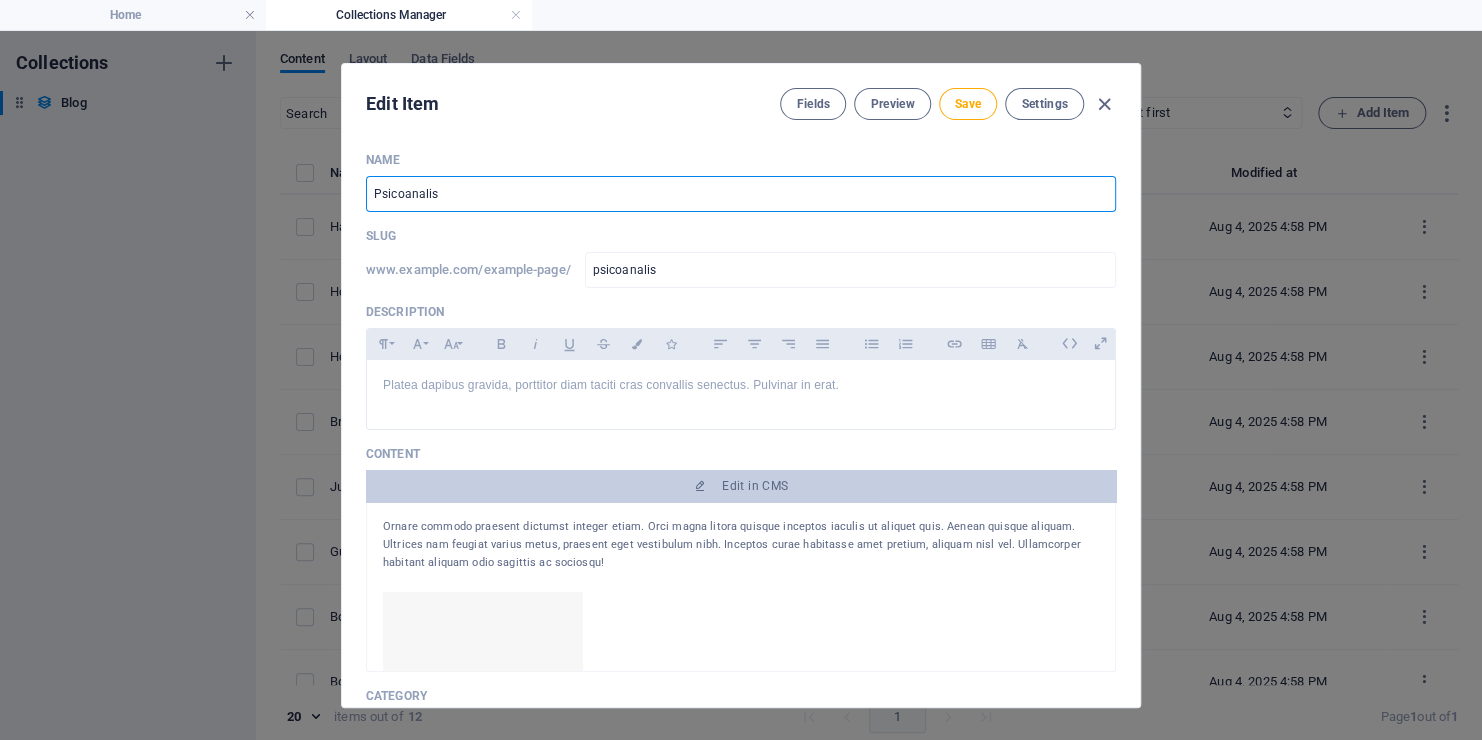 type on "Psicoanalisi" 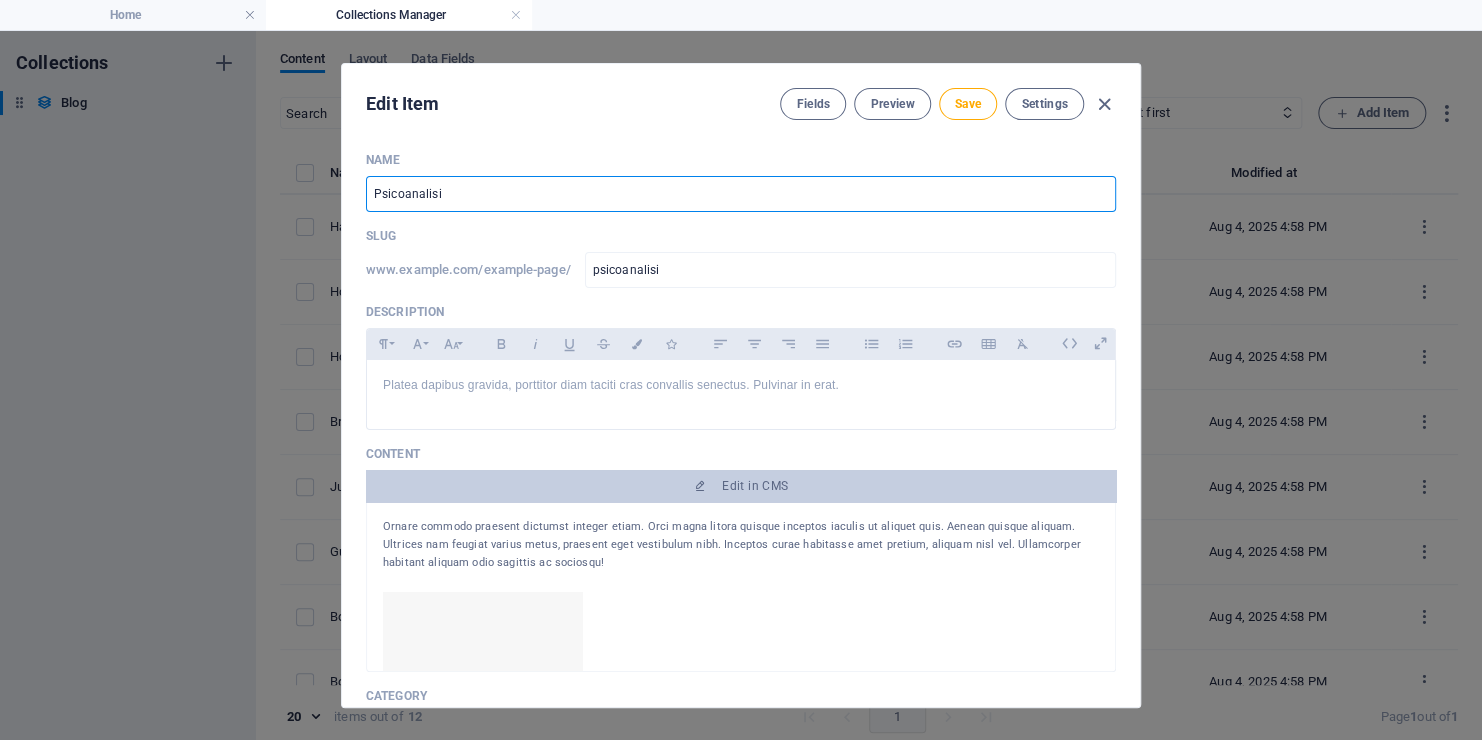 type on "Psicoanalisi" 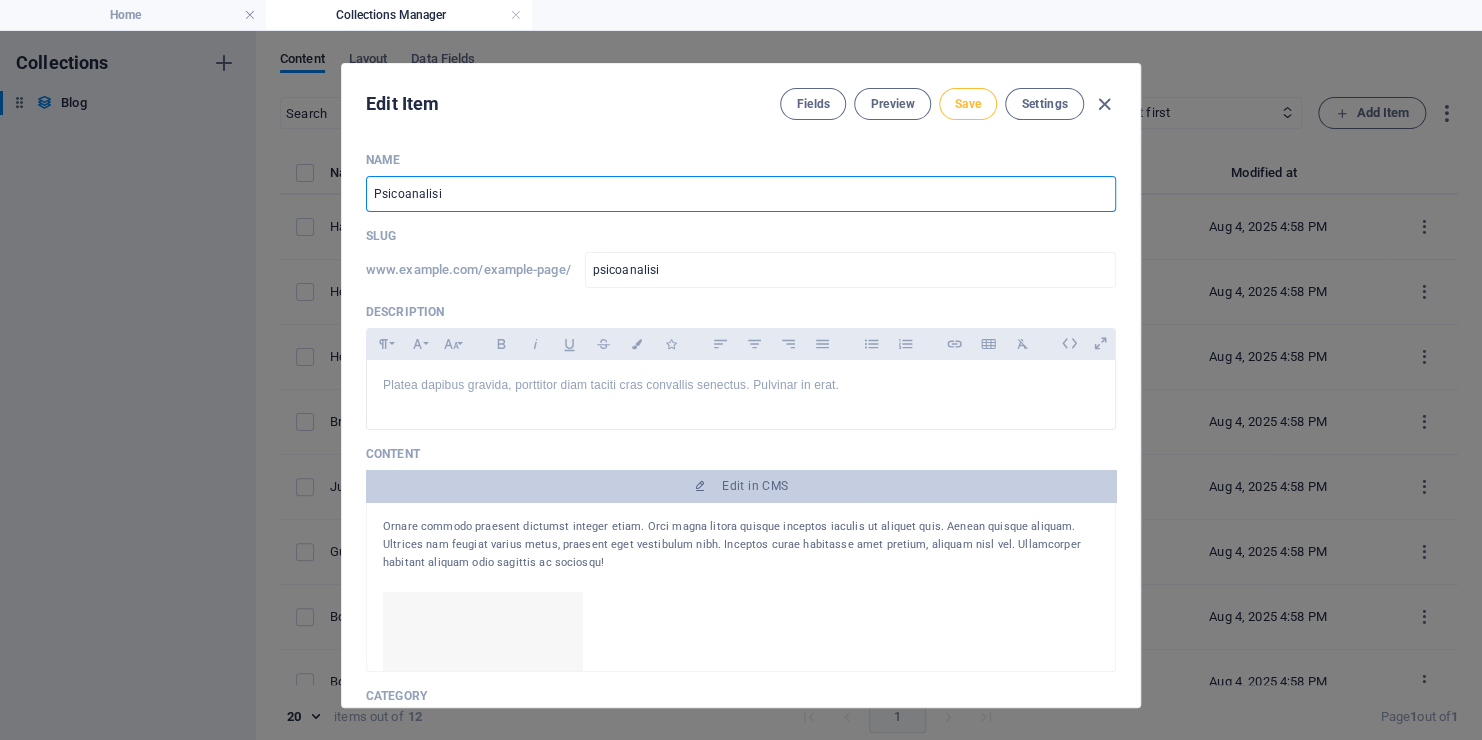 click on "Save" at bounding box center [968, 104] 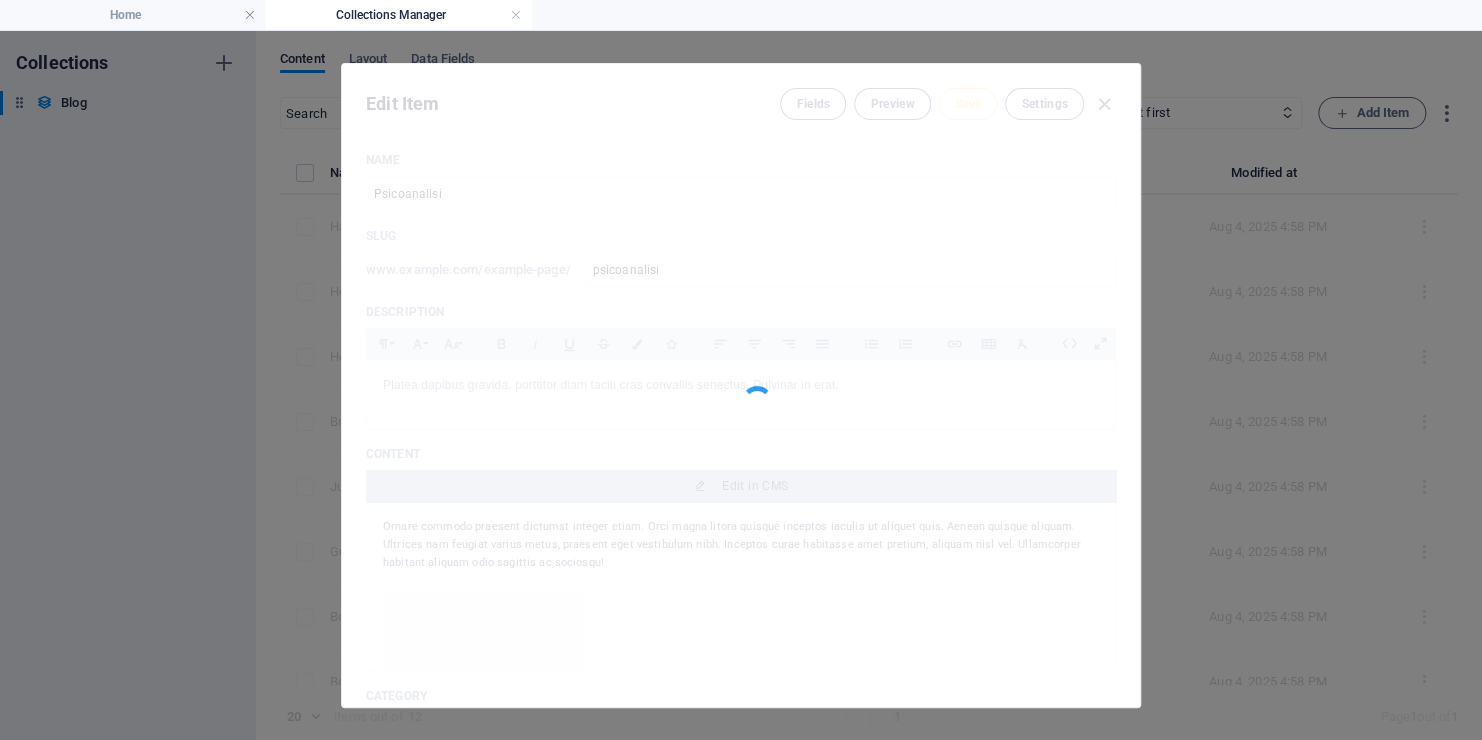 type on "psicoanalisi" 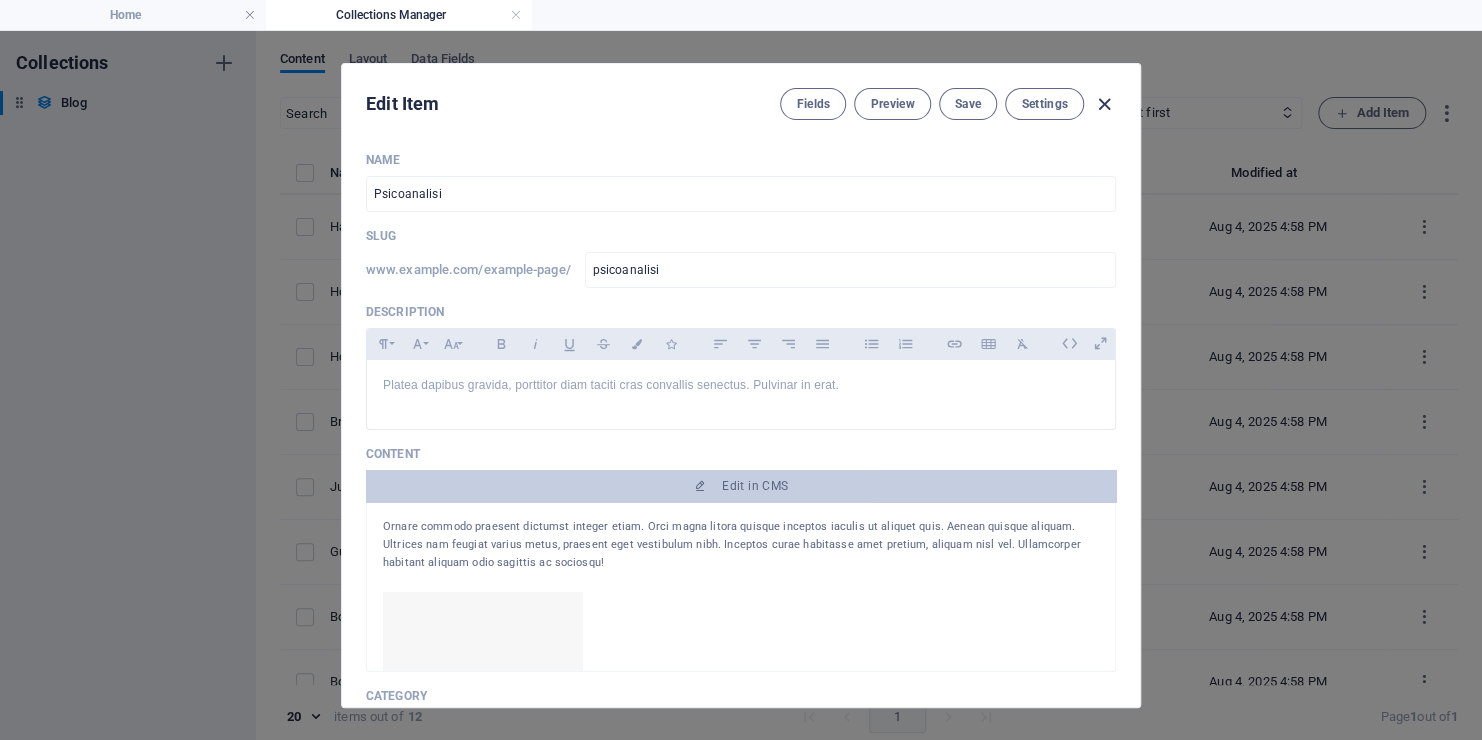 click at bounding box center [1104, 104] 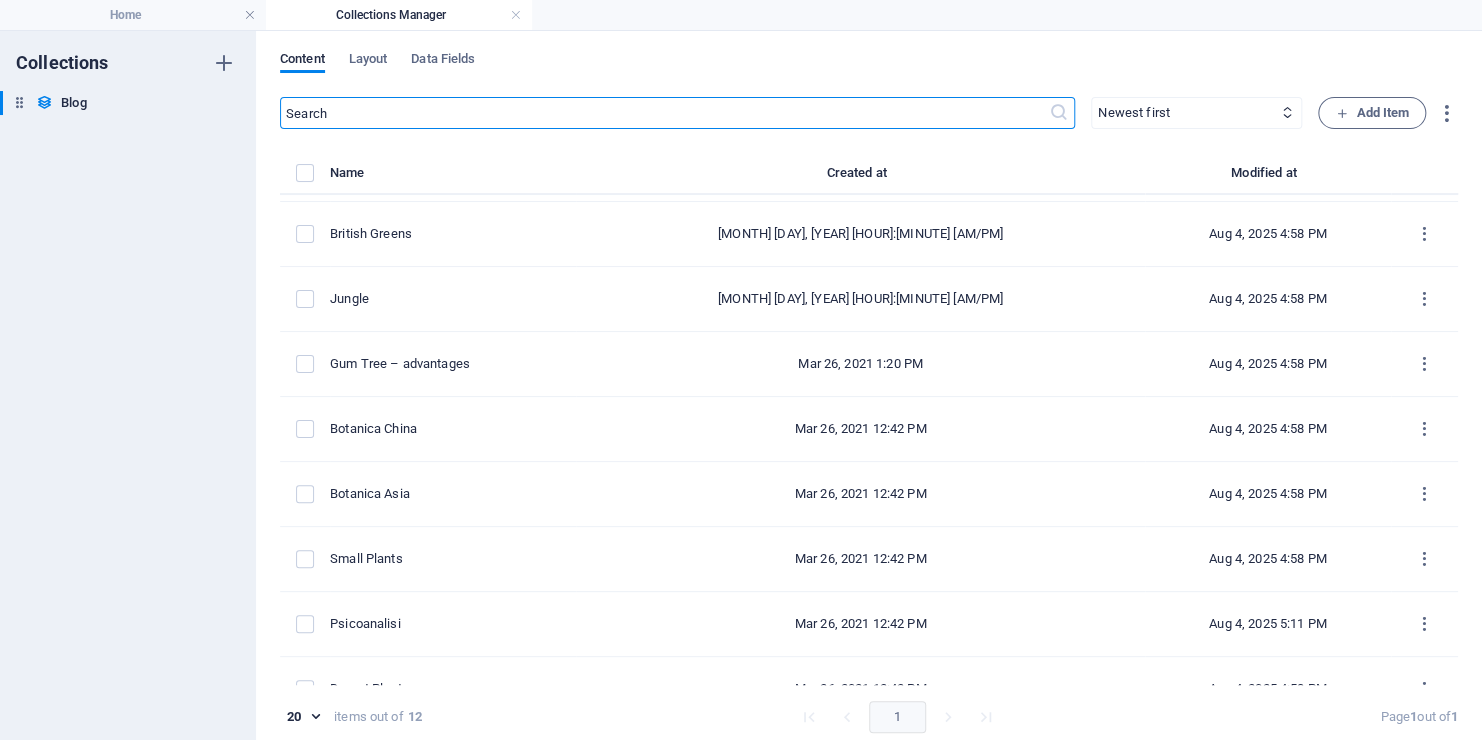 scroll, scrollTop: 0, scrollLeft: 0, axis: both 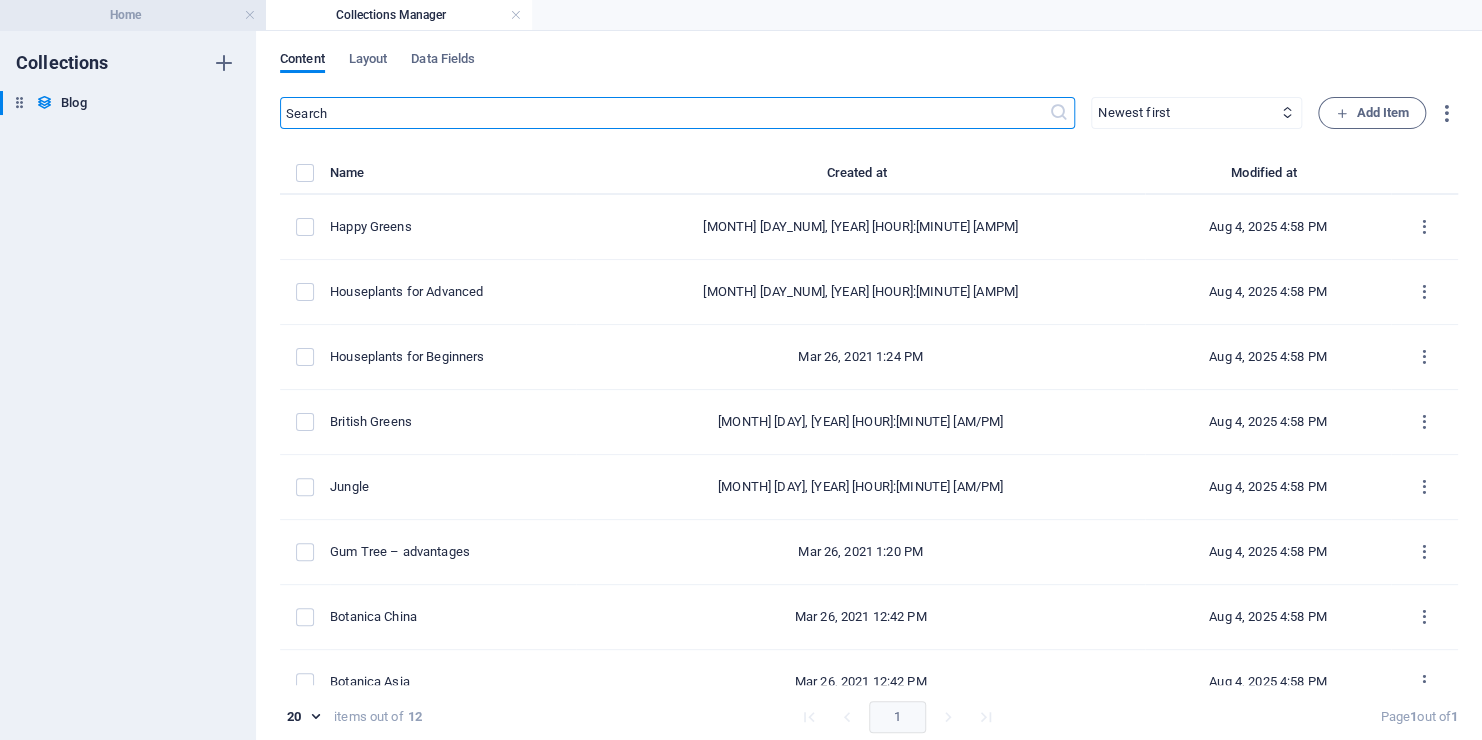 click on "Home" at bounding box center (133, 15) 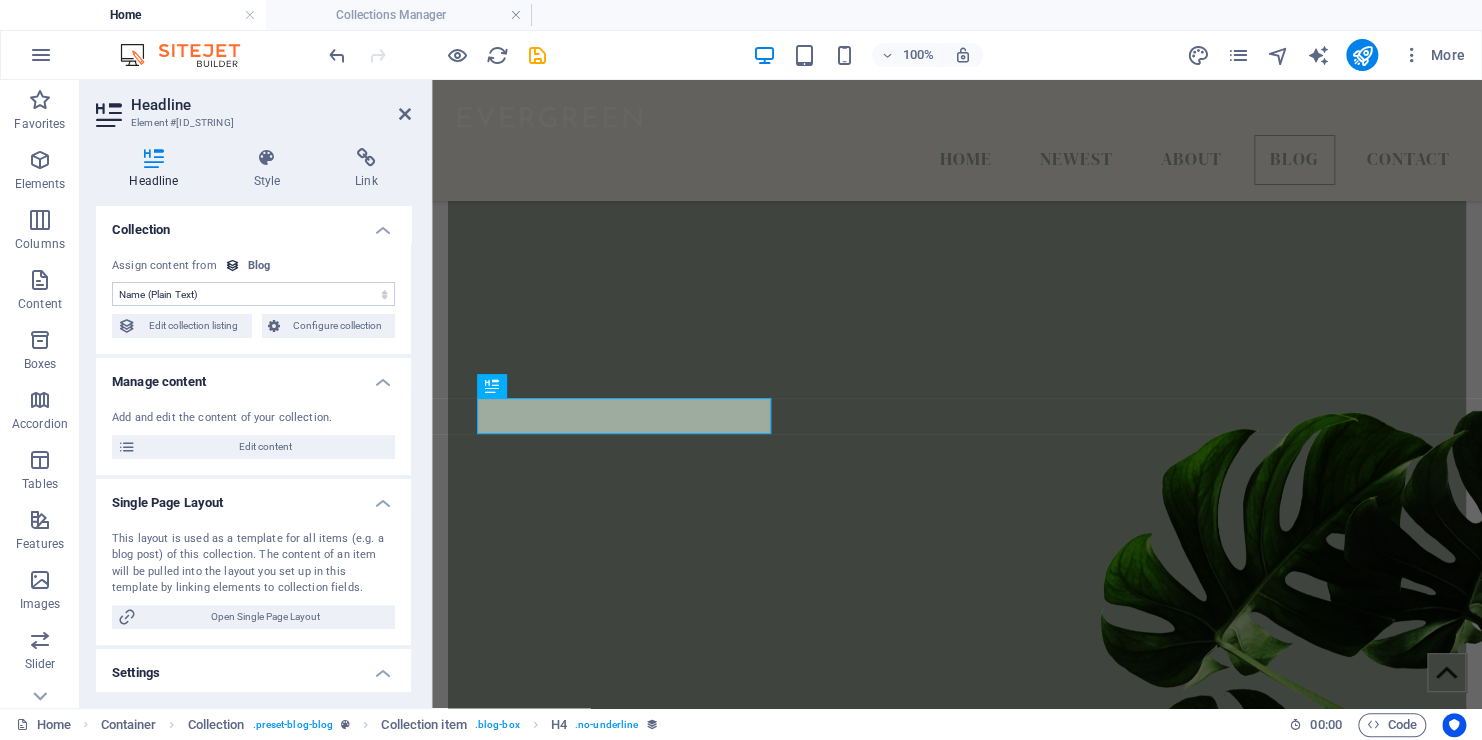 scroll, scrollTop: 4208, scrollLeft: 0, axis: vertical 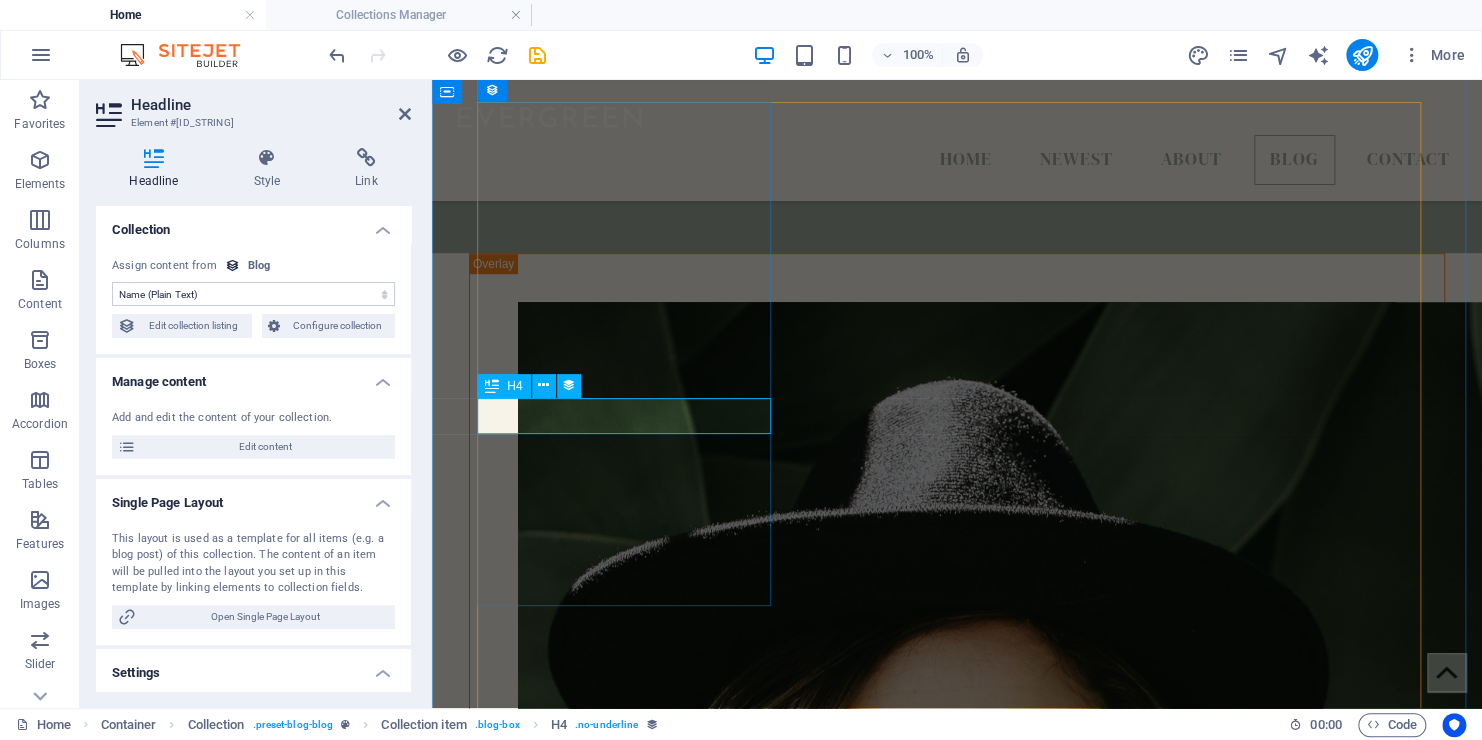click on "Grow better" at bounding box center (957, 4153) 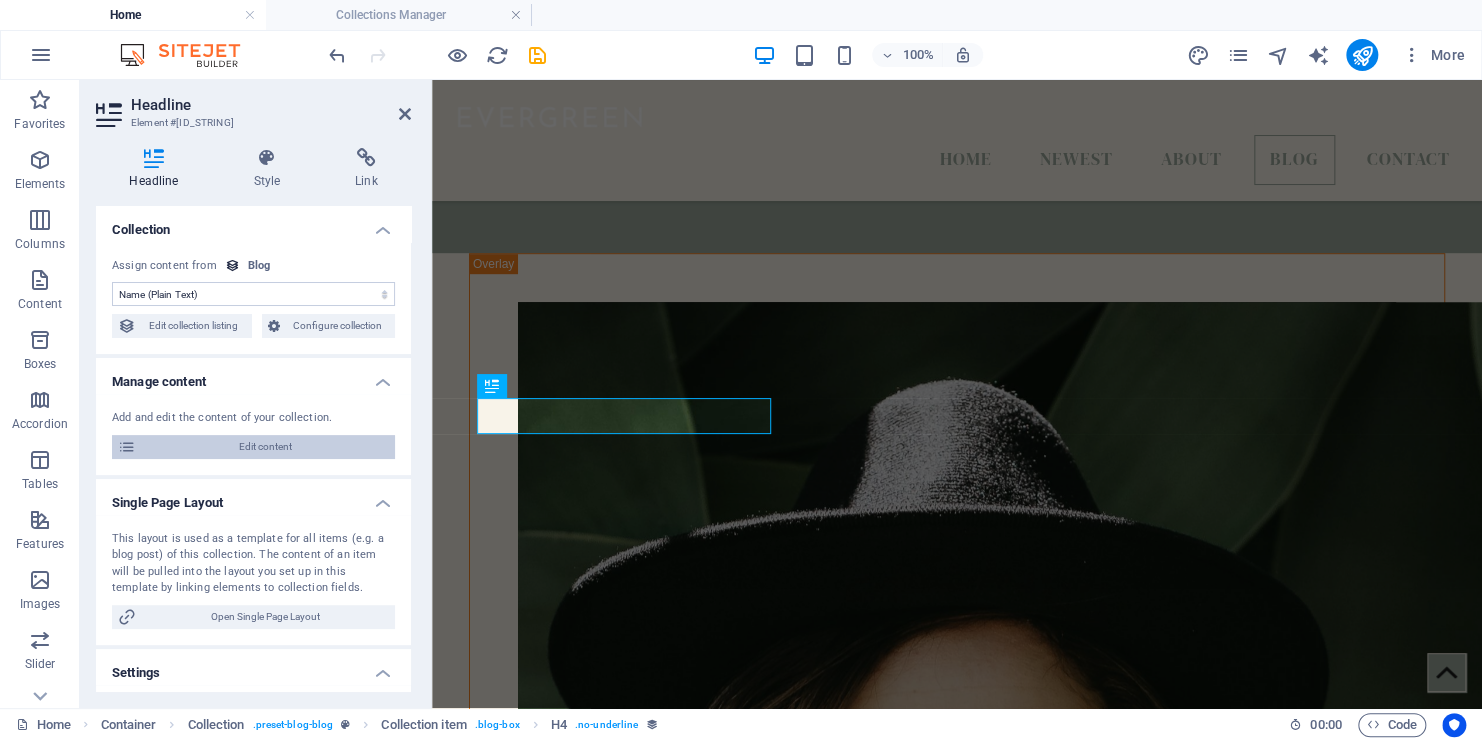 click on "Edit content" at bounding box center (265, 447) 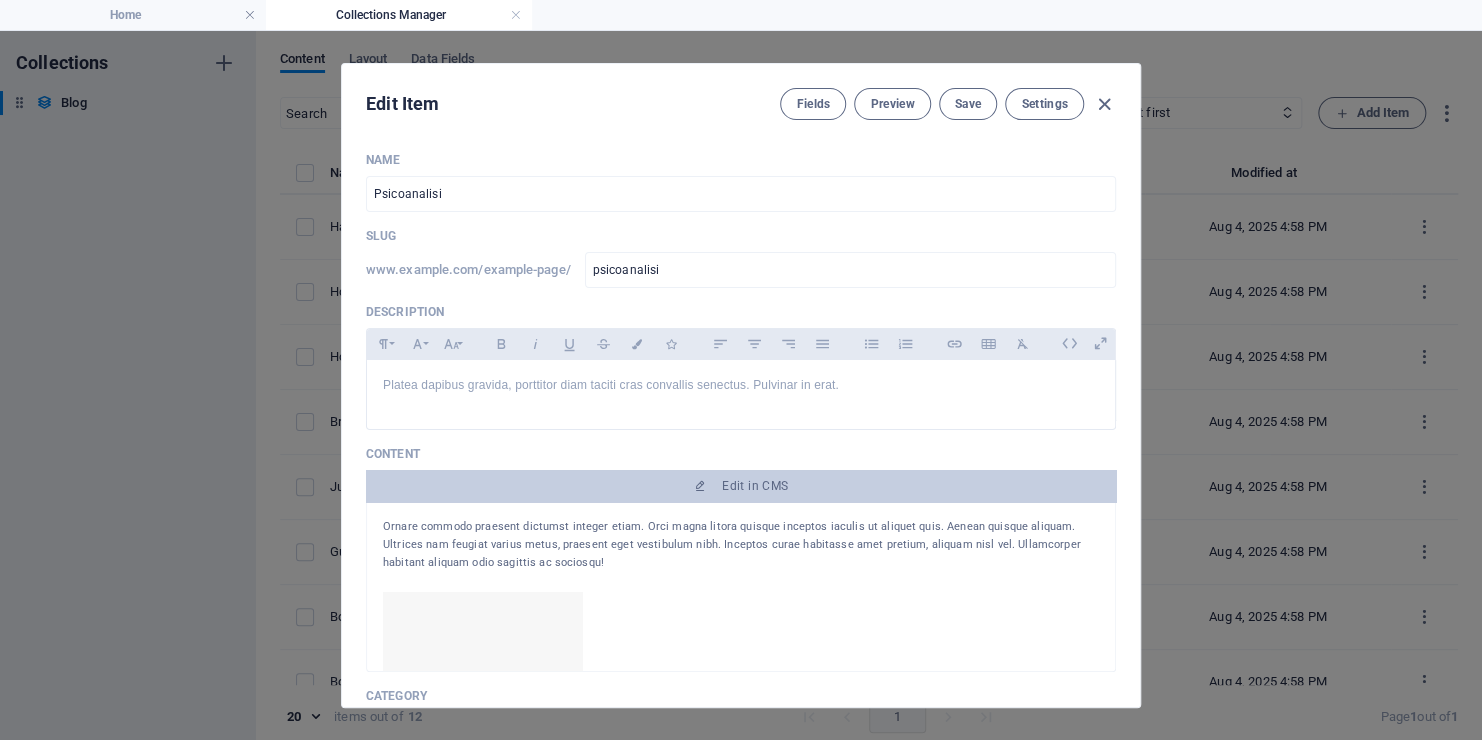 scroll, scrollTop: 0, scrollLeft: 0, axis: both 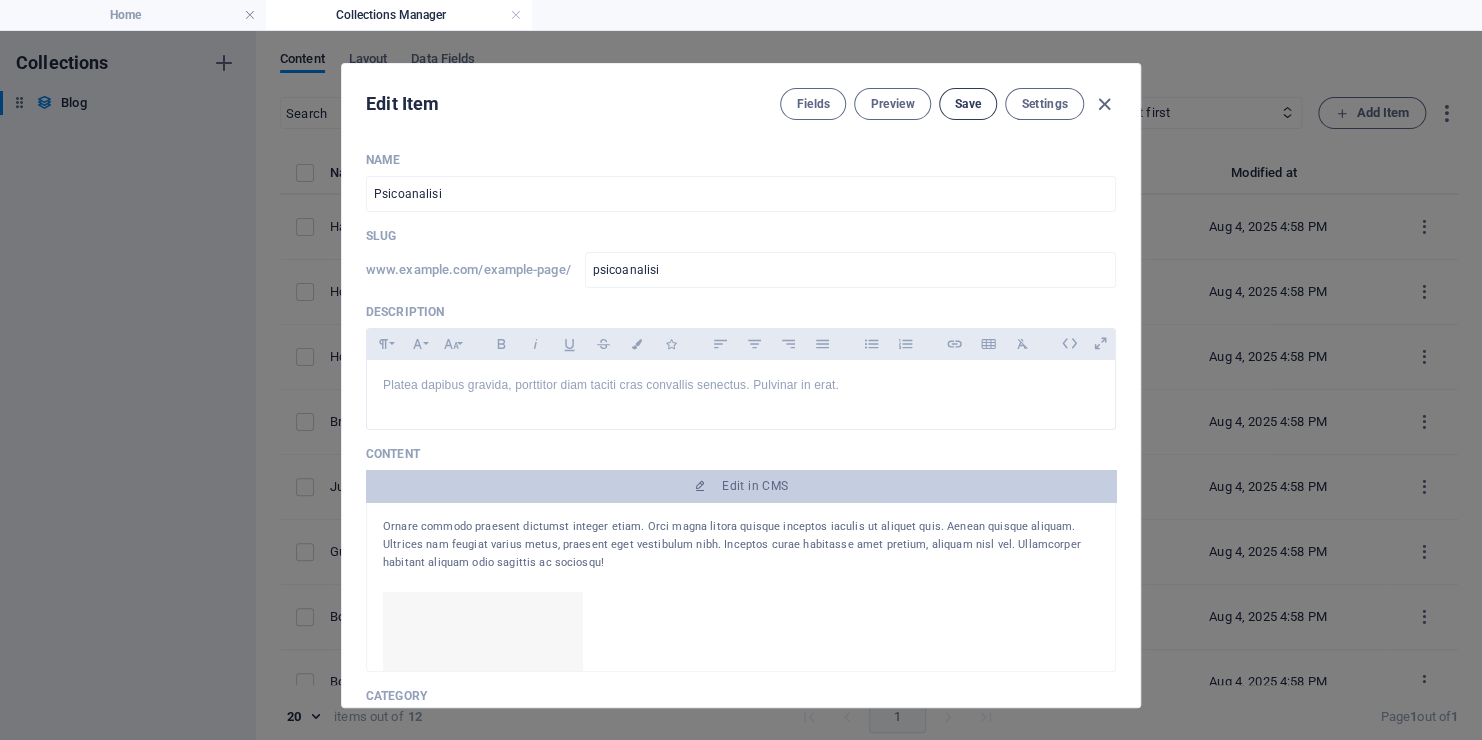 click on "Save" at bounding box center [968, 104] 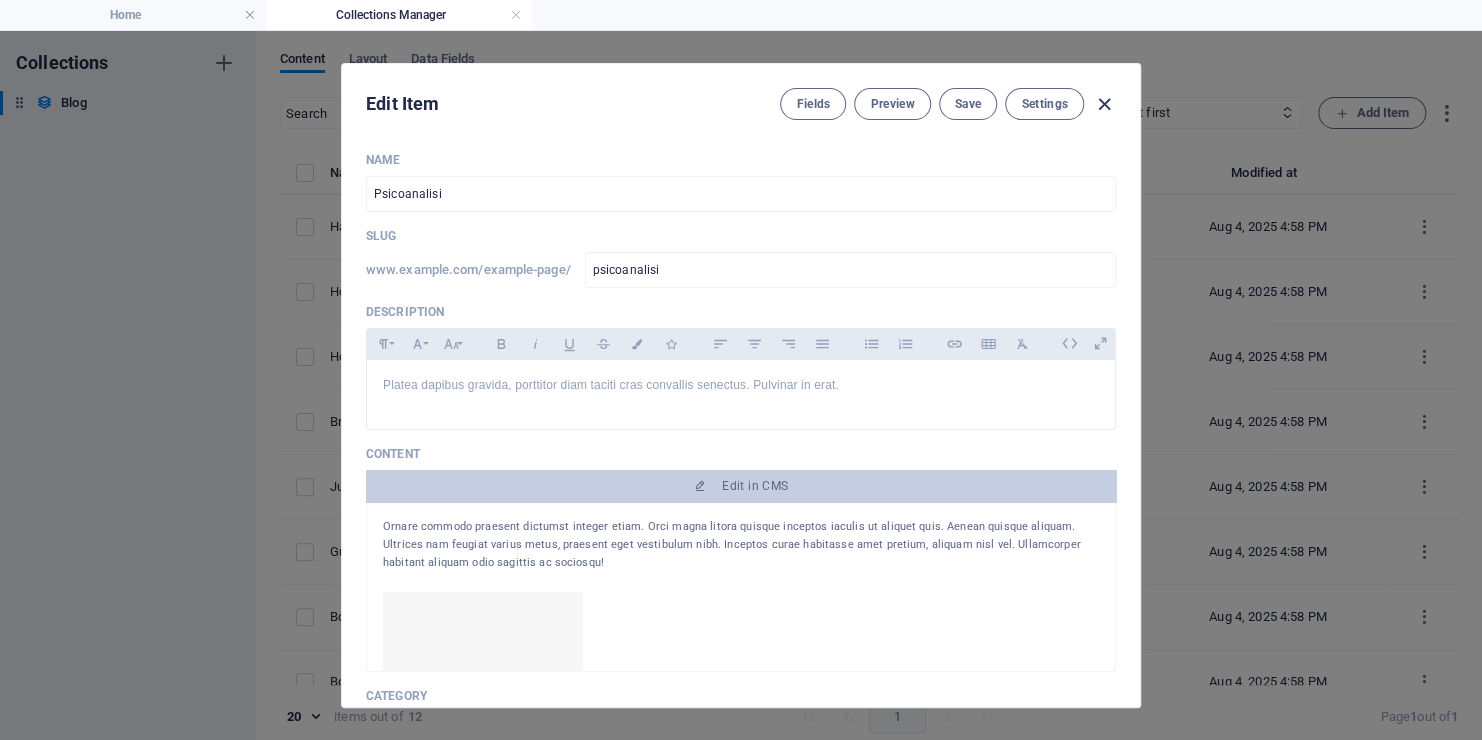 click at bounding box center [1104, 104] 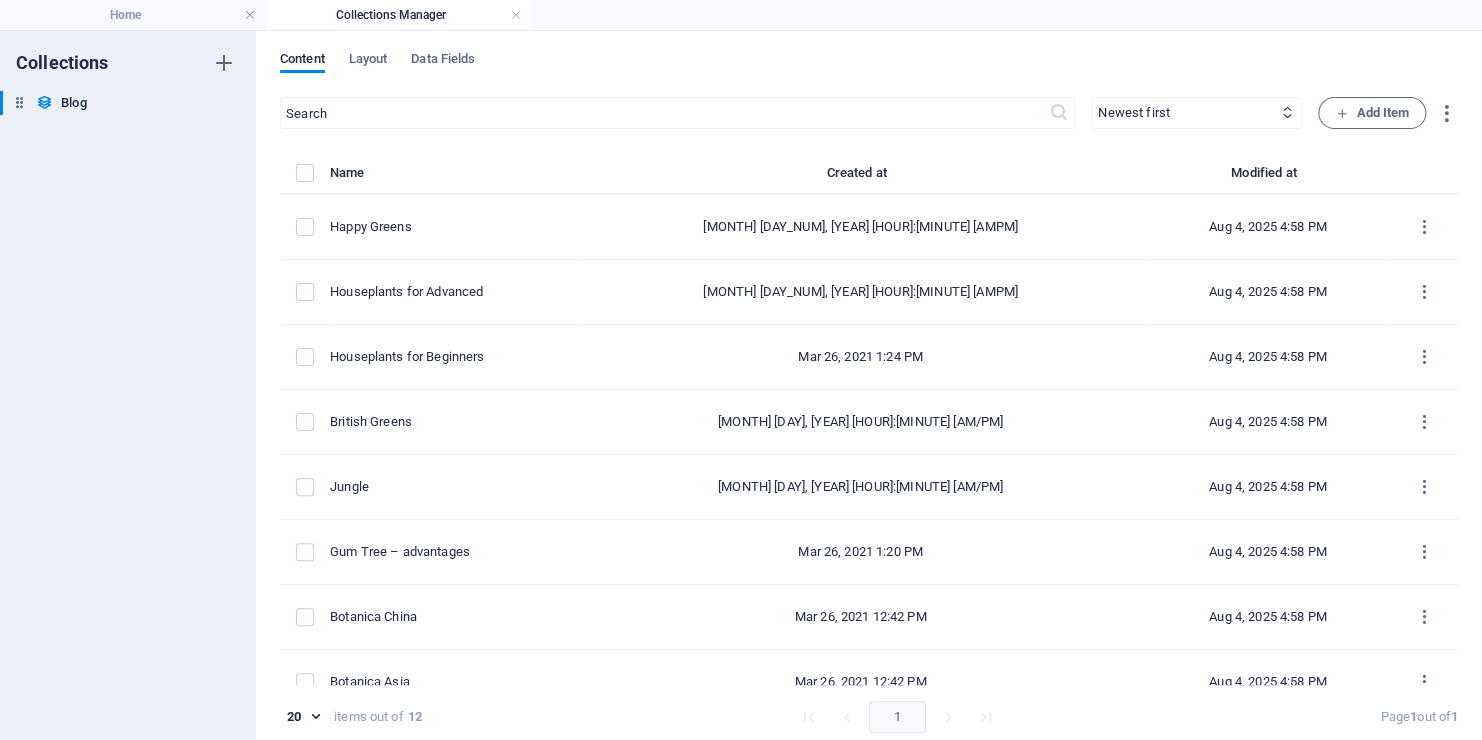 type on "2025-08-04" 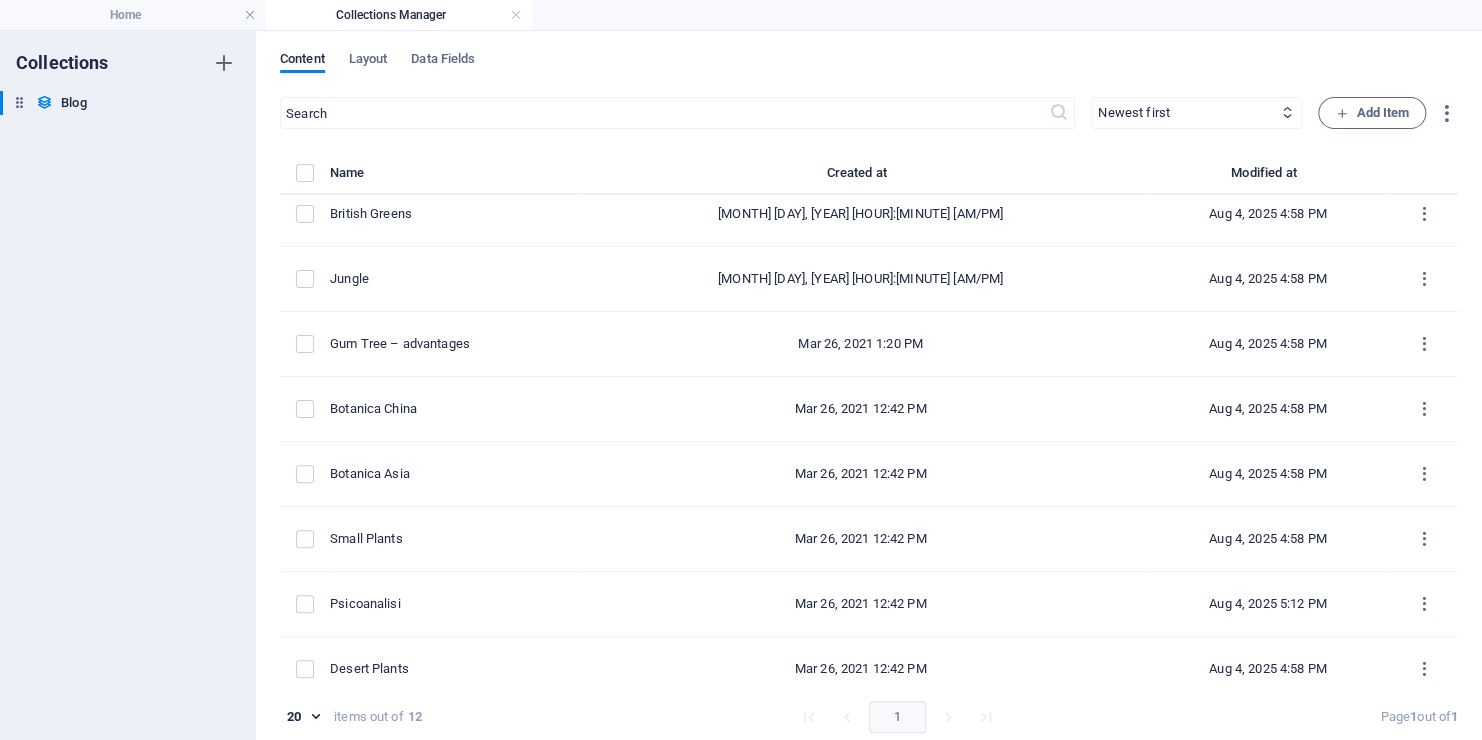 scroll, scrollTop: 287, scrollLeft: 0, axis: vertical 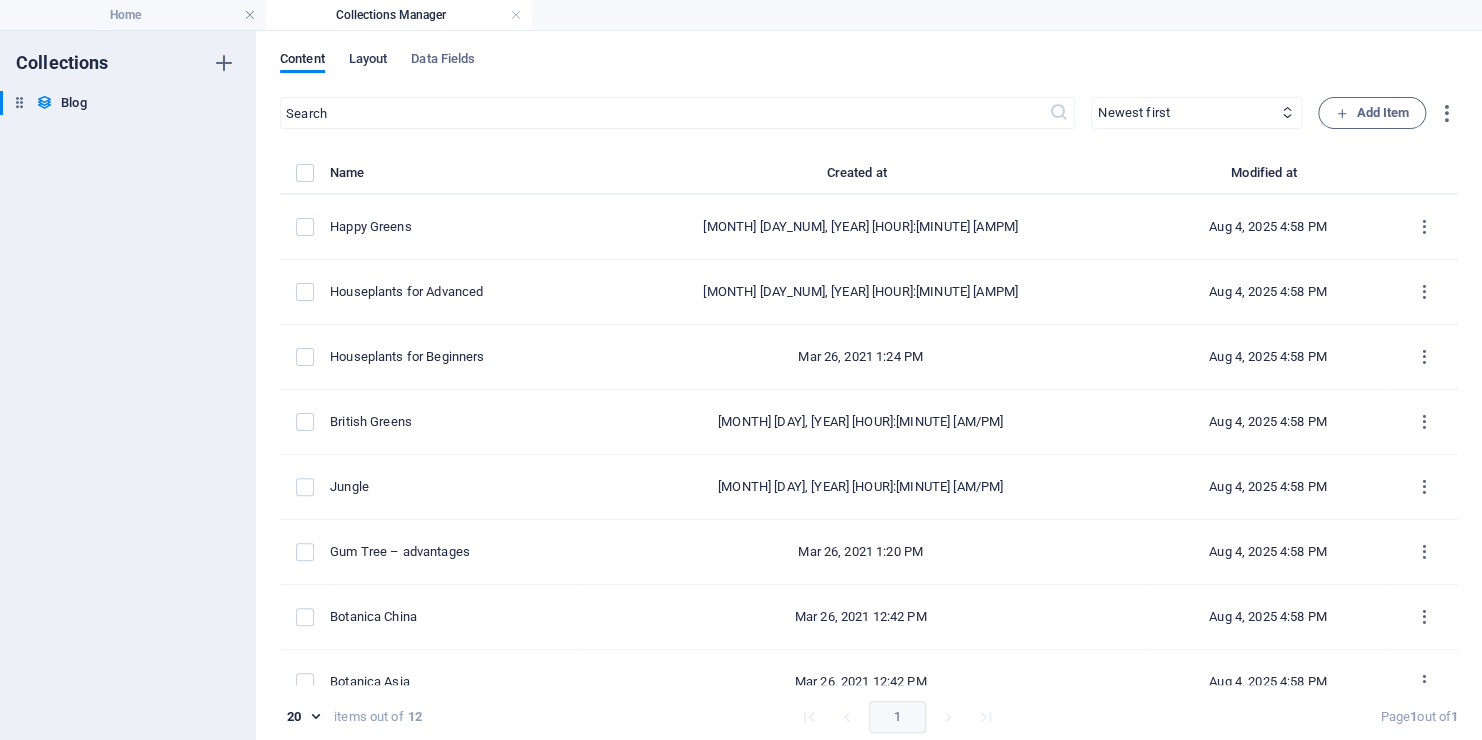 click on "Layout" at bounding box center (368, 61) 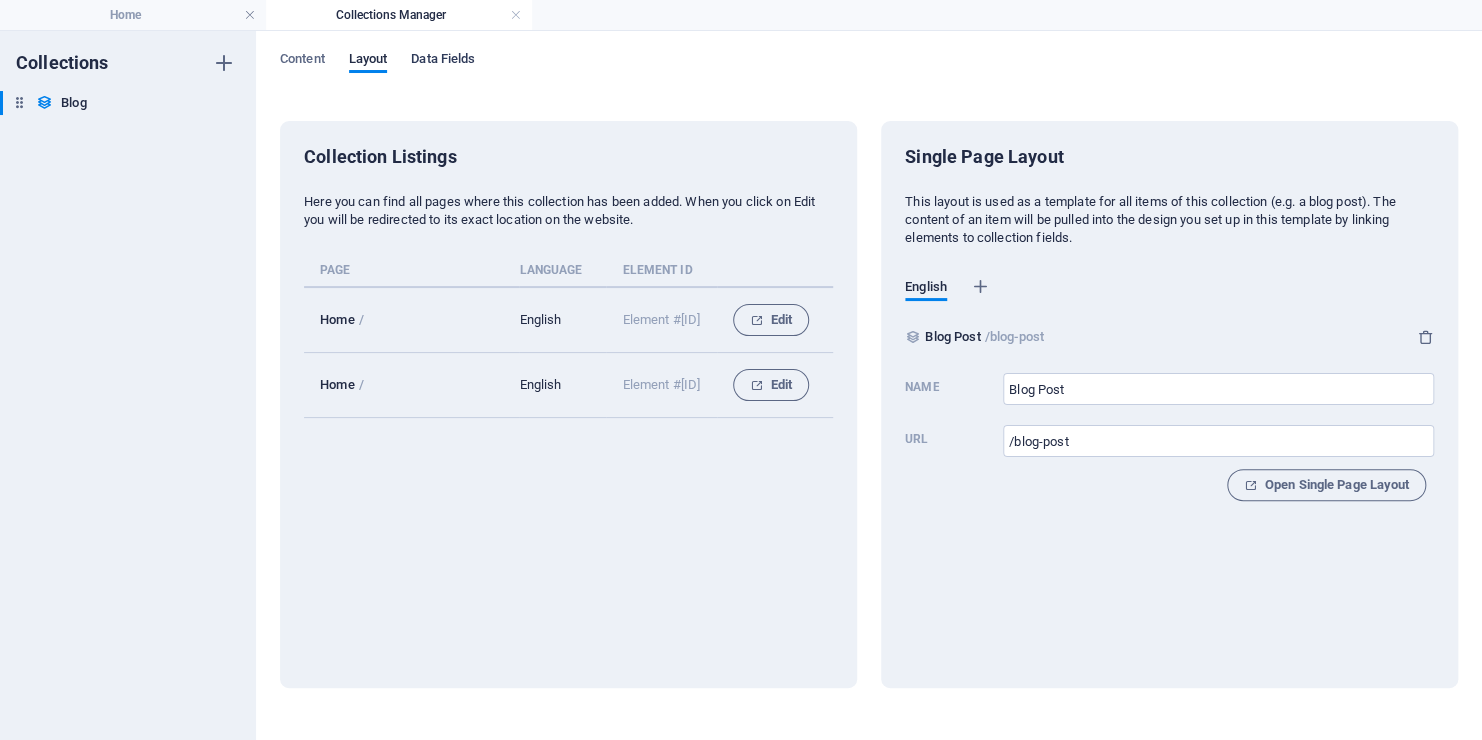 click on "Data Fields" at bounding box center (443, 61) 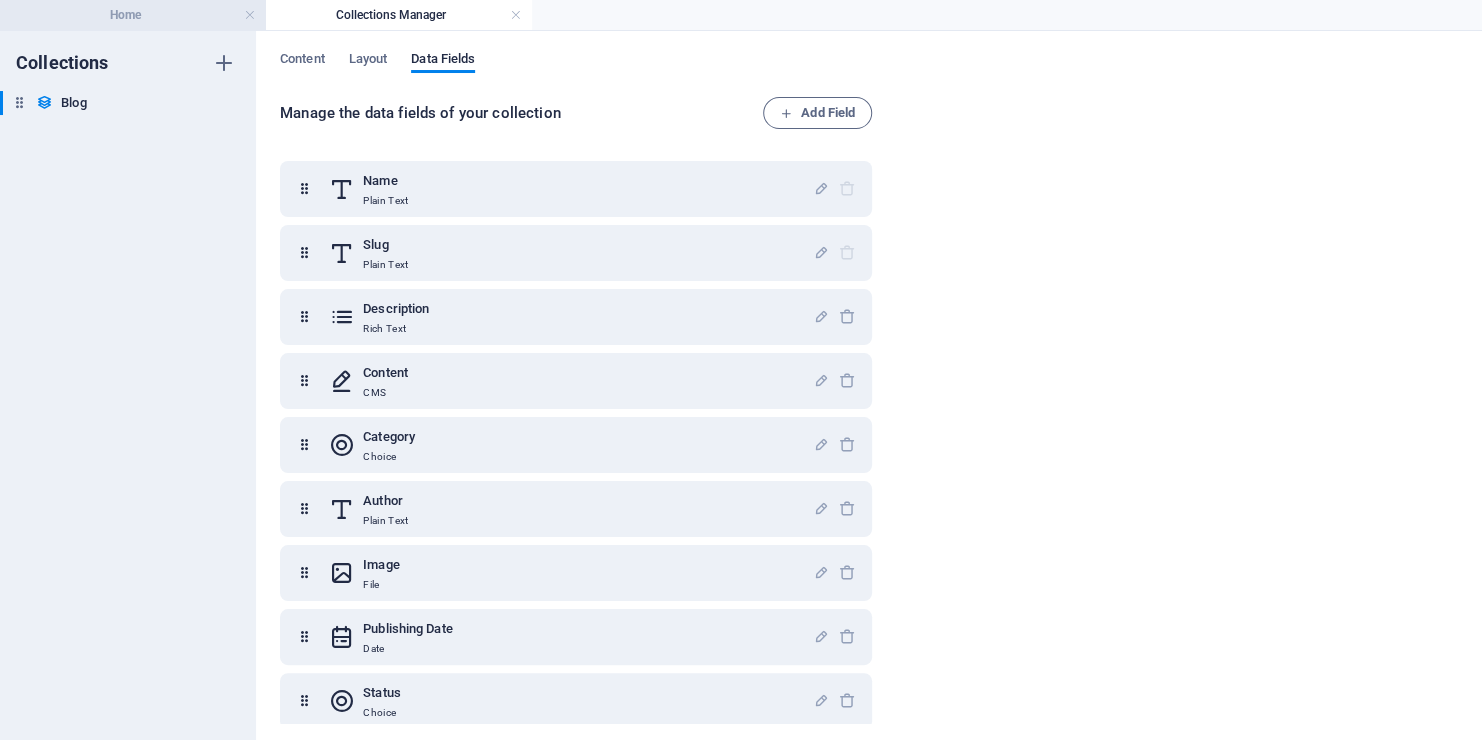 click on "Home" at bounding box center [133, 15] 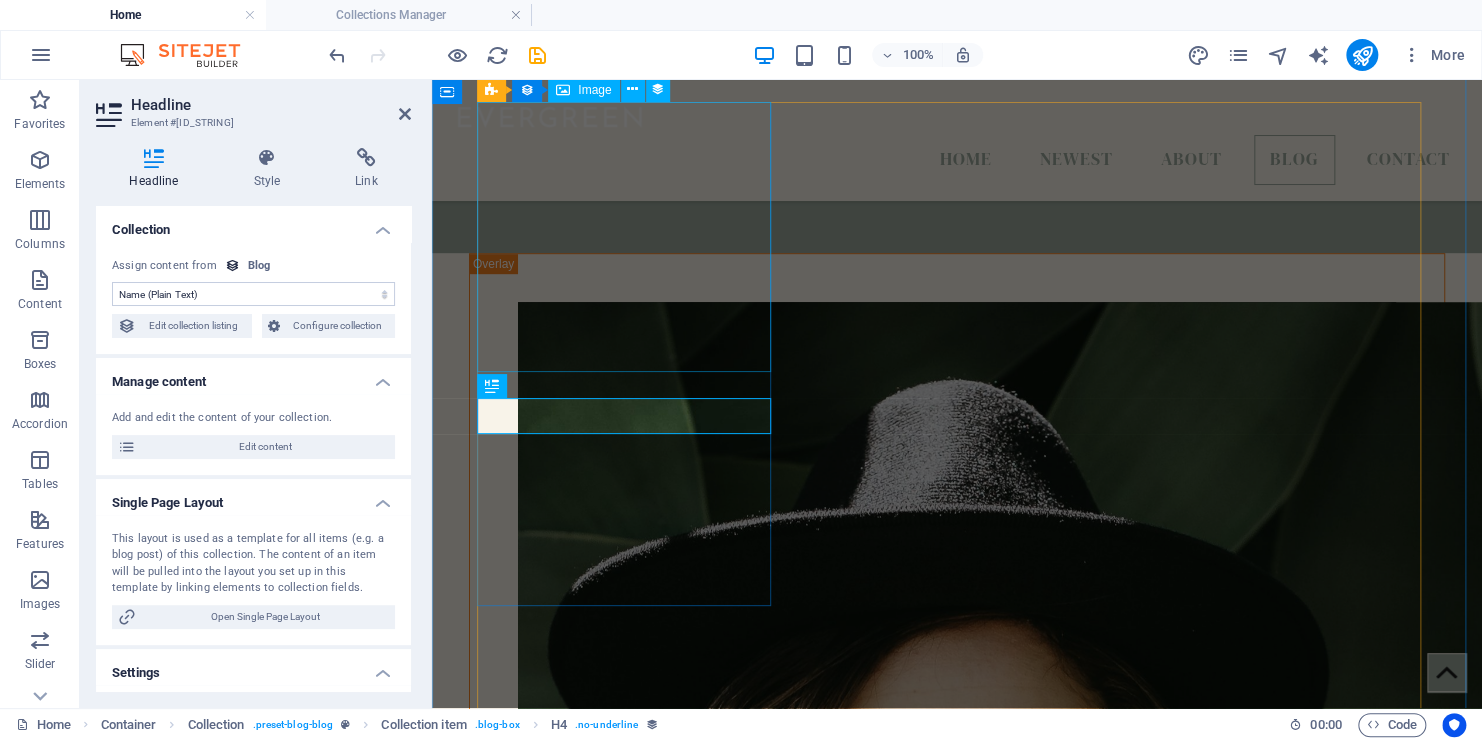scroll, scrollTop: 4364, scrollLeft: 0, axis: vertical 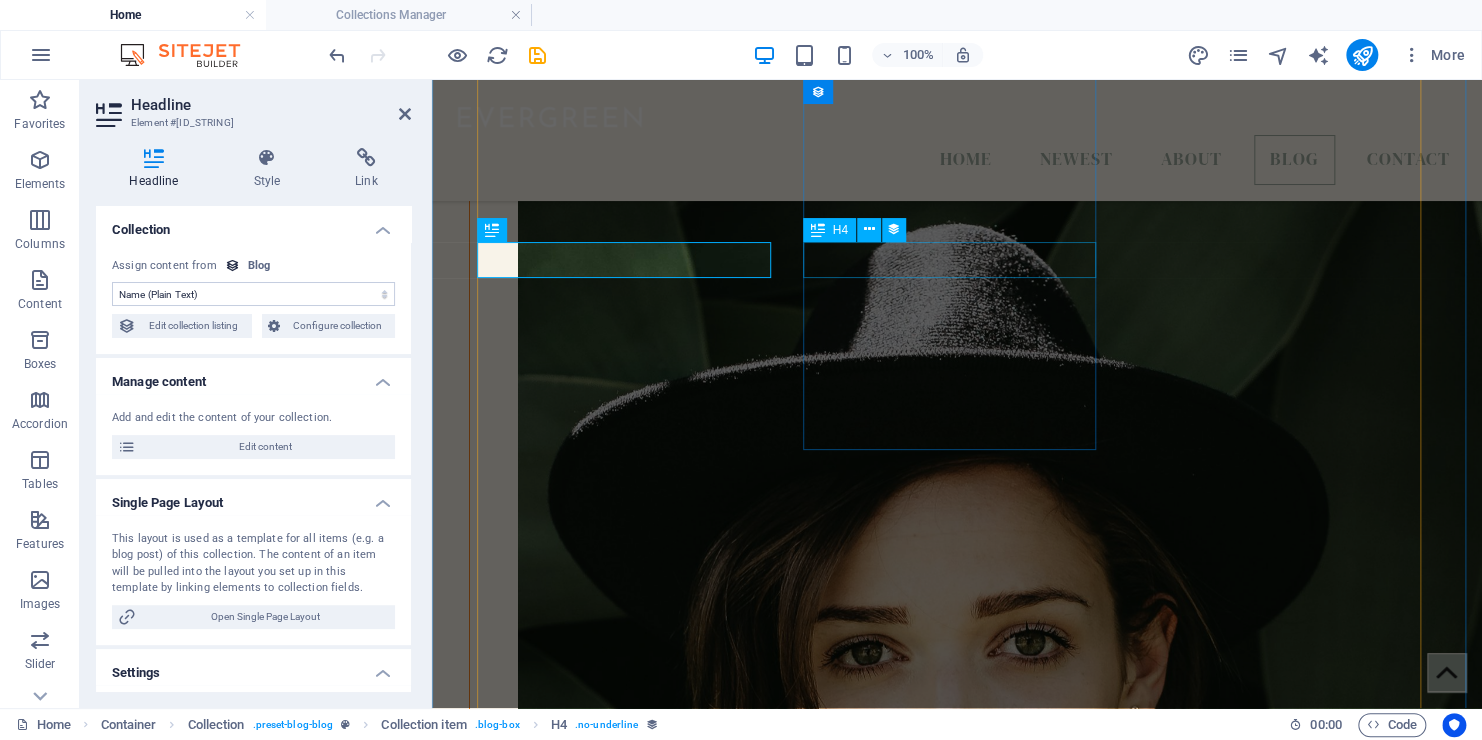 click on "Botanica Asia" at bounding box center [957, 4469] 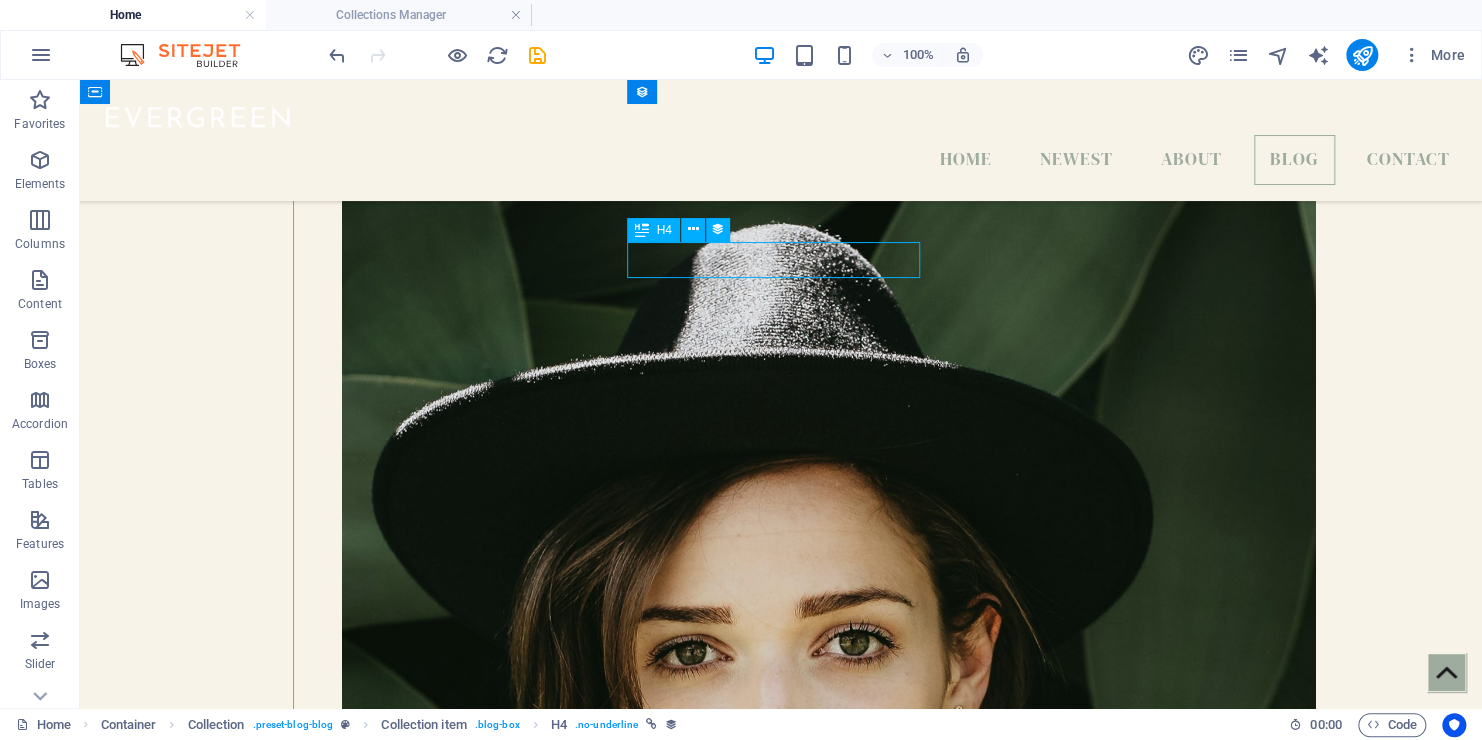 click on "Botanica Asia" at bounding box center (781, 4469) 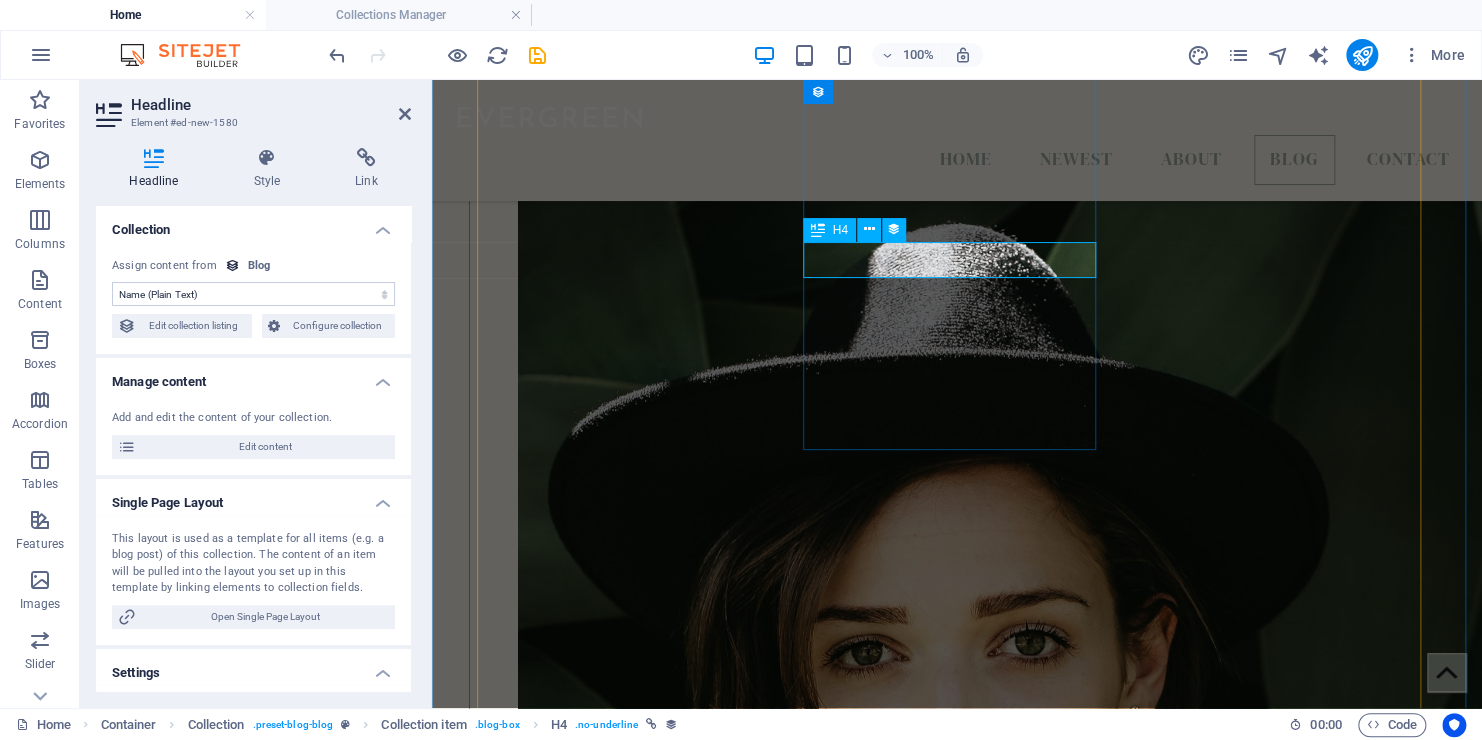 click on "Botanica Asia" at bounding box center [957, 4469] 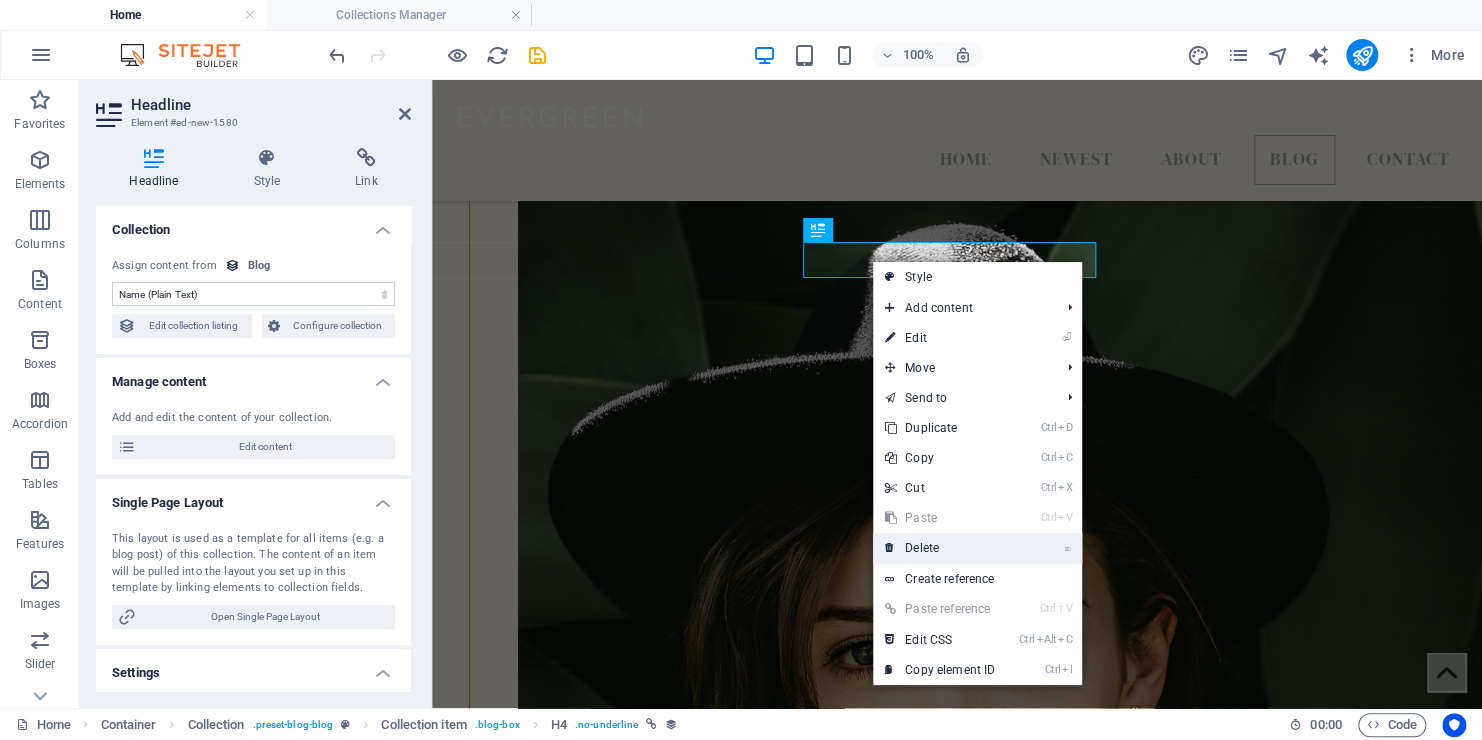 click on "⌦  Delete" at bounding box center [940, 548] 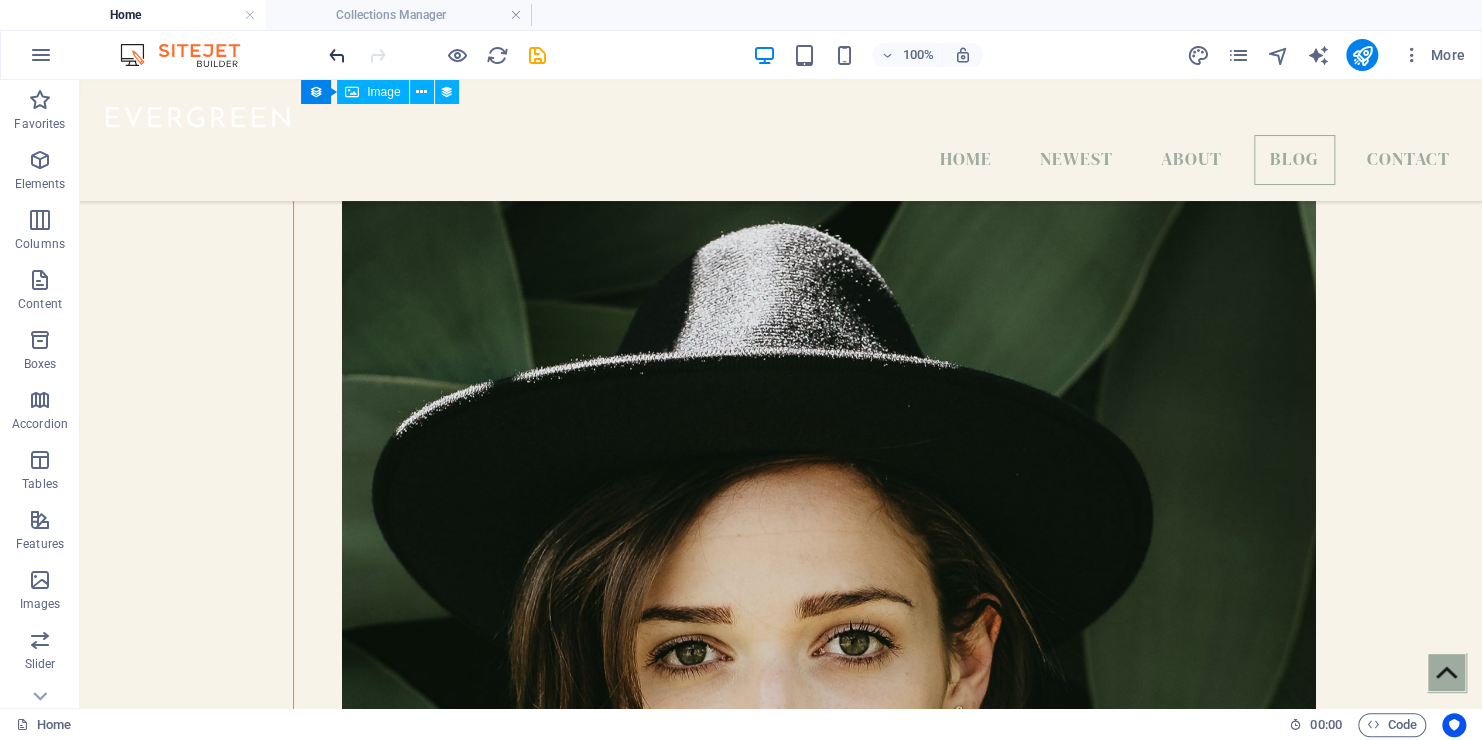 click at bounding box center (337, 55) 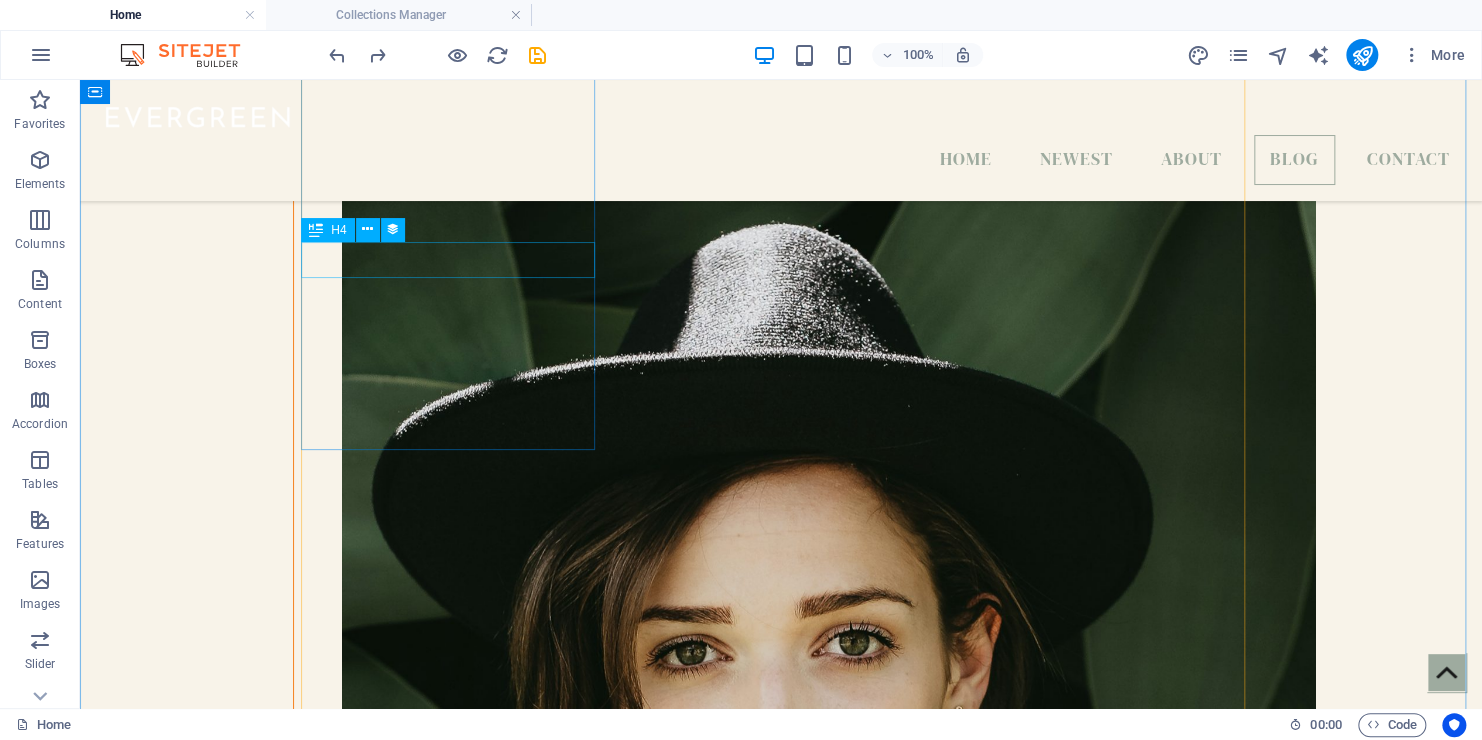click on "H4" at bounding box center (359, 230) 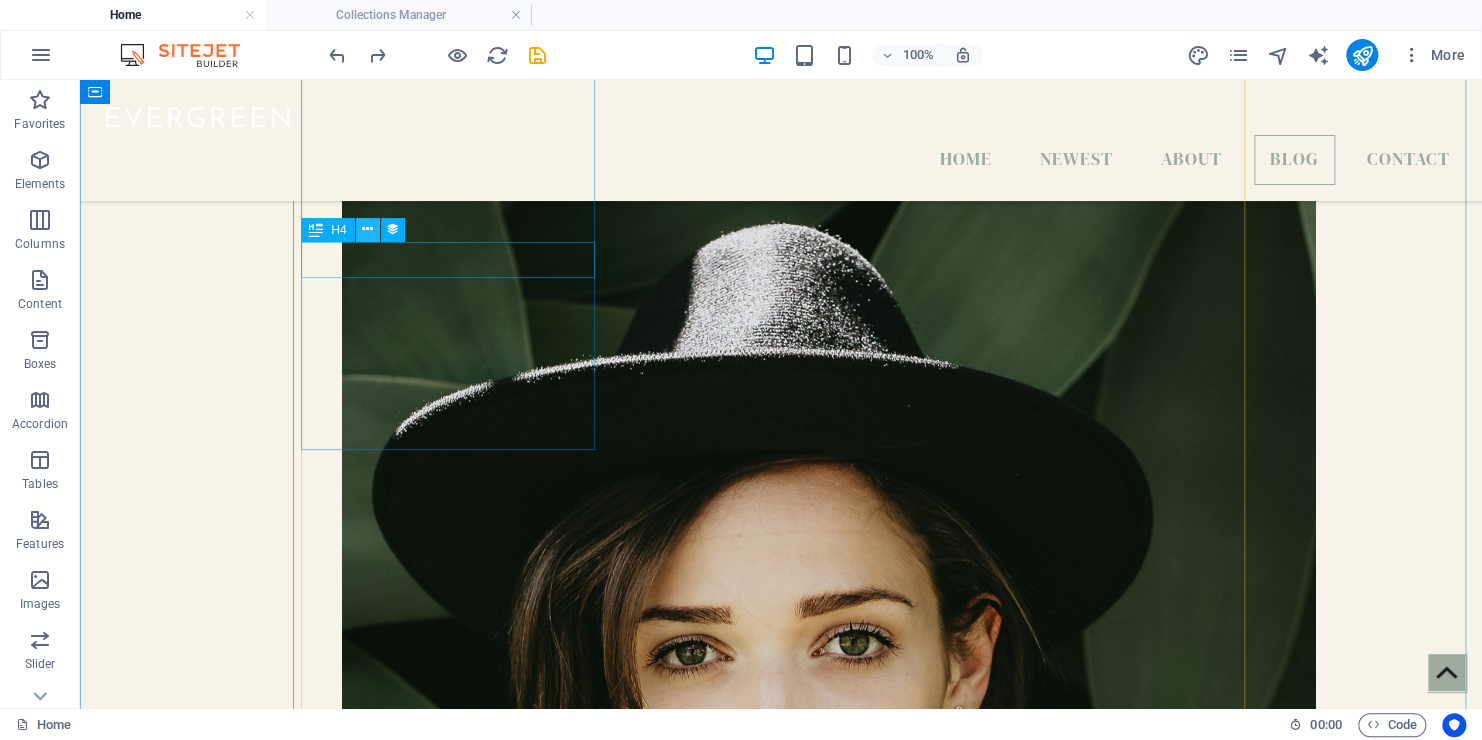 click at bounding box center [368, 230] 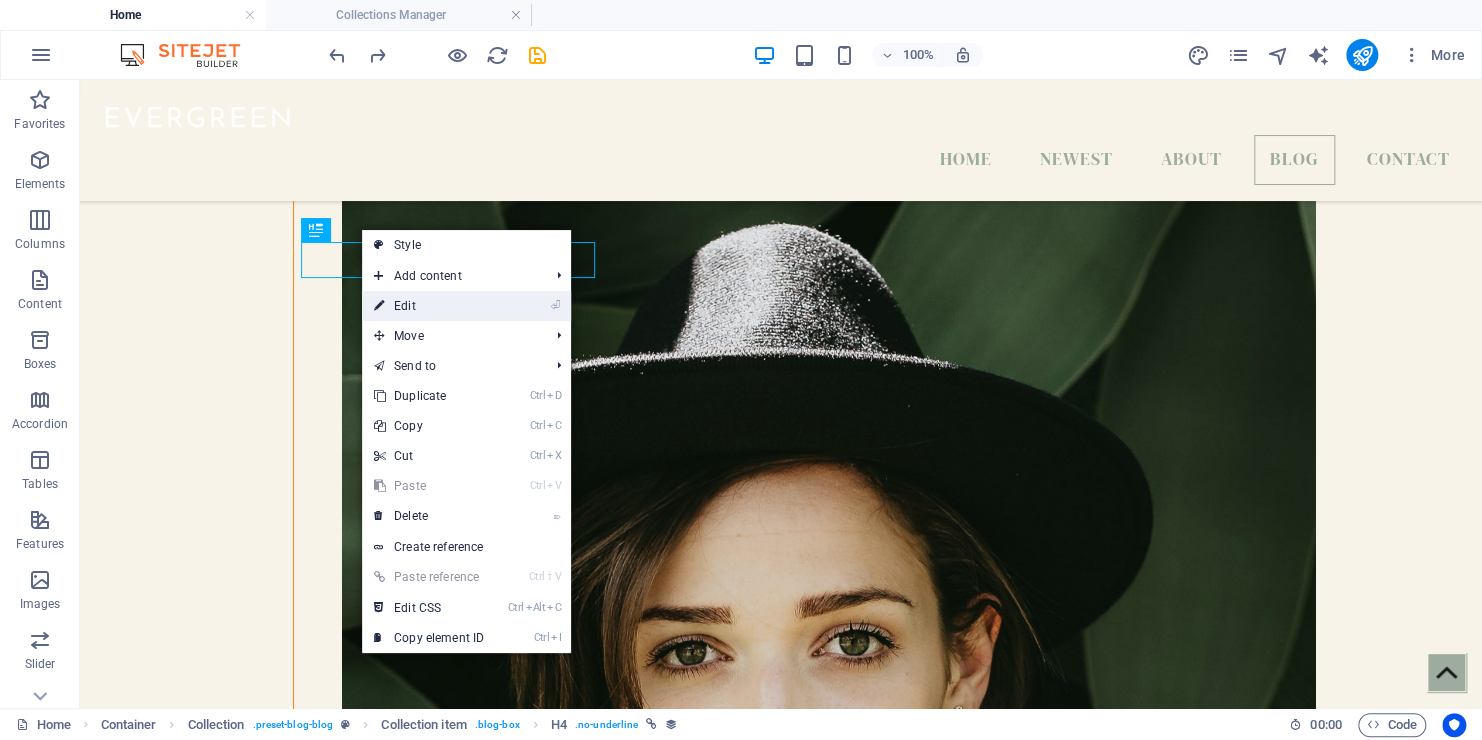 click on "⏎  Edit" at bounding box center [429, 306] 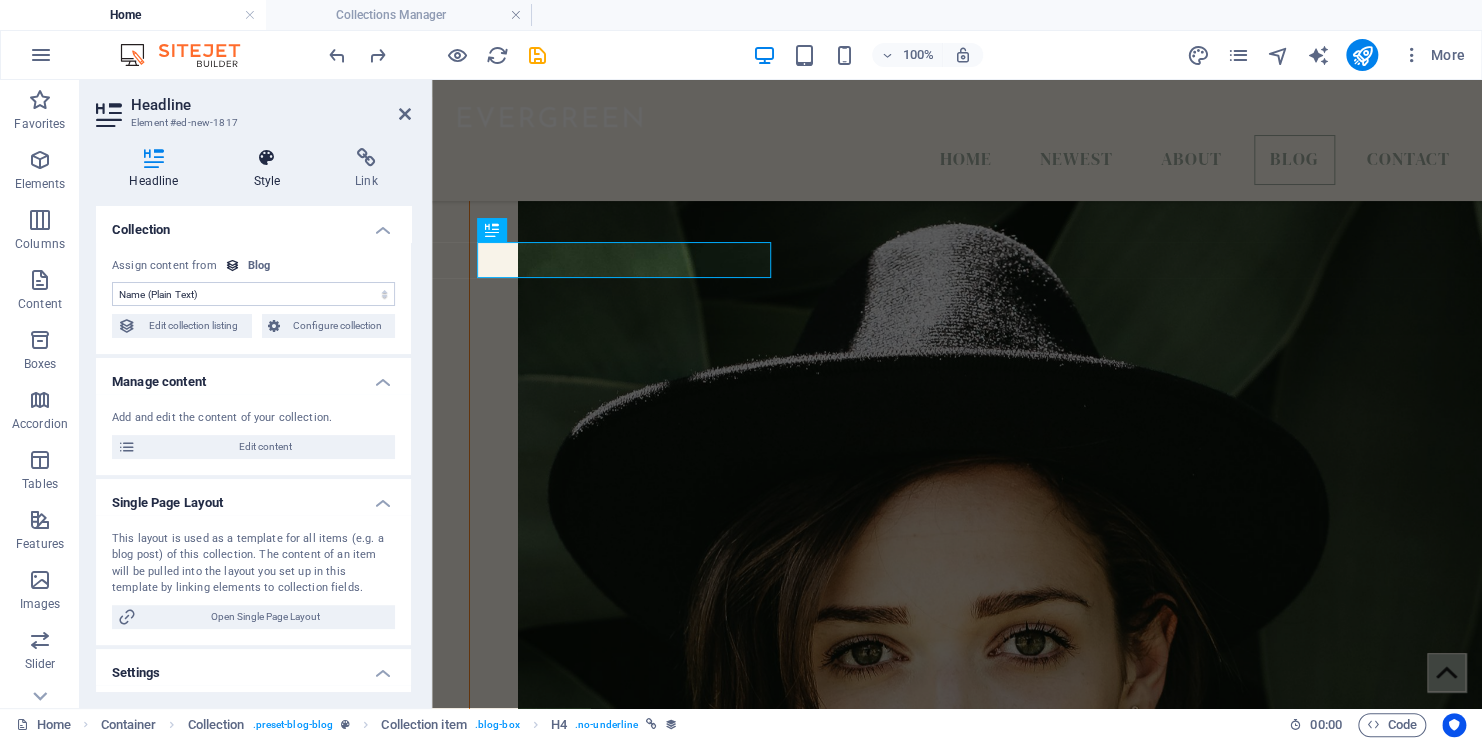 click on "Style" at bounding box center [271, 169] 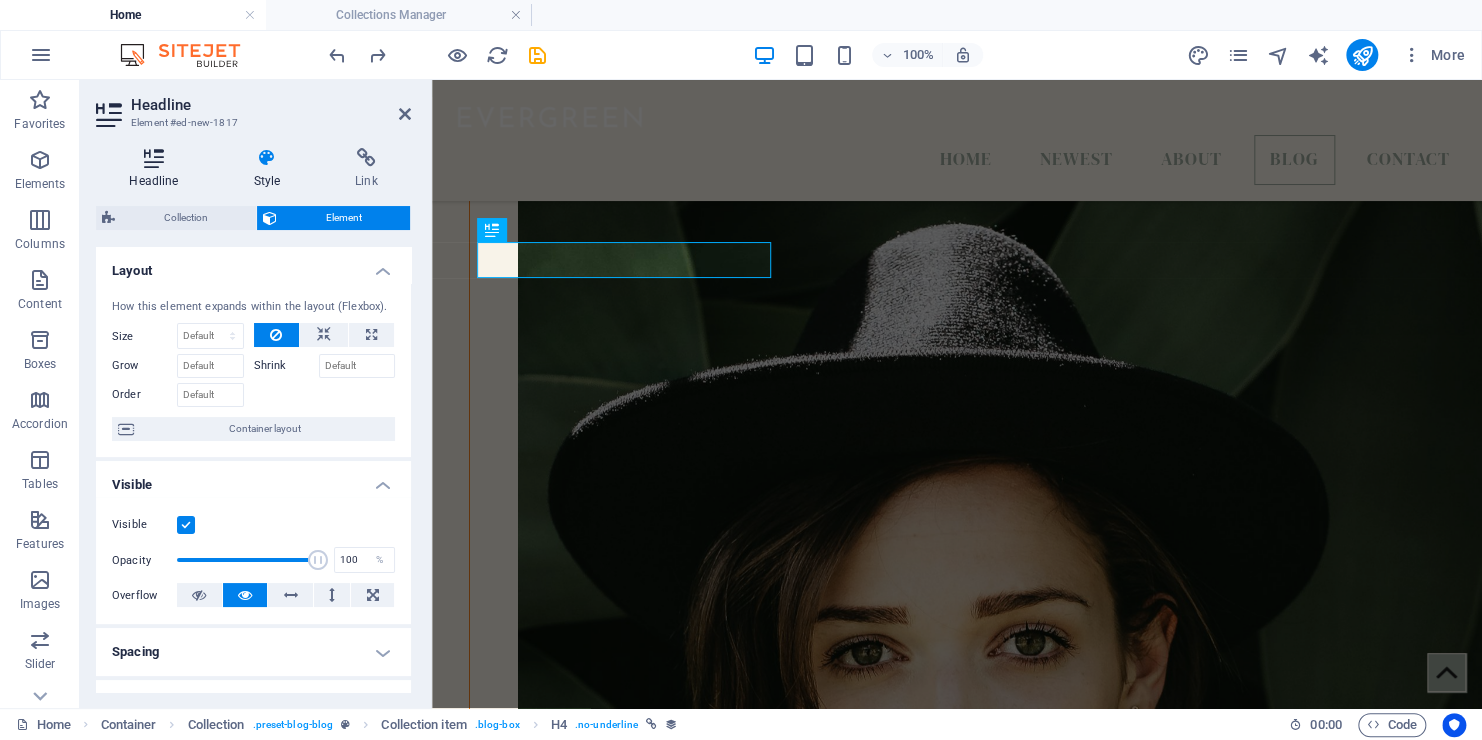 click at bounding box center (154, 158) 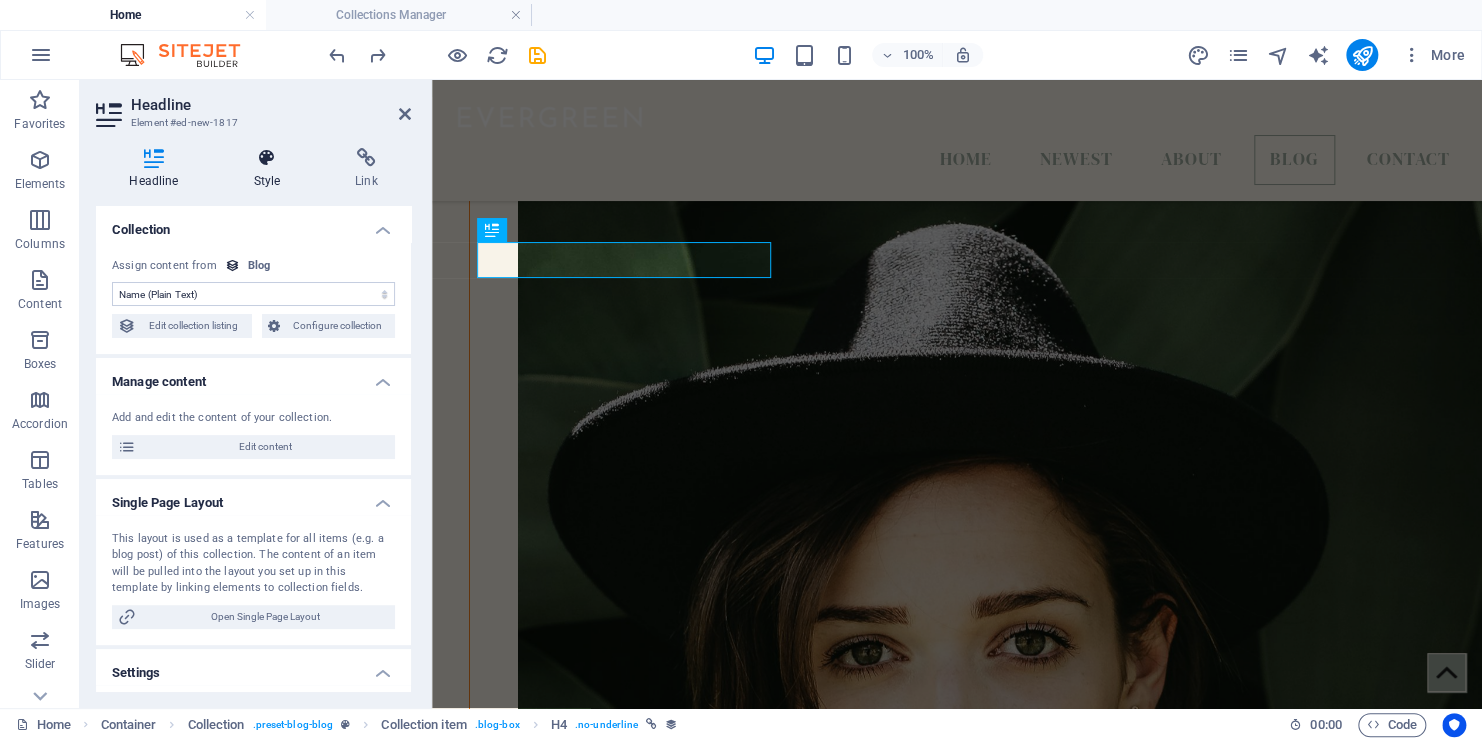 click on "Style" at bounding box center [271, 169] 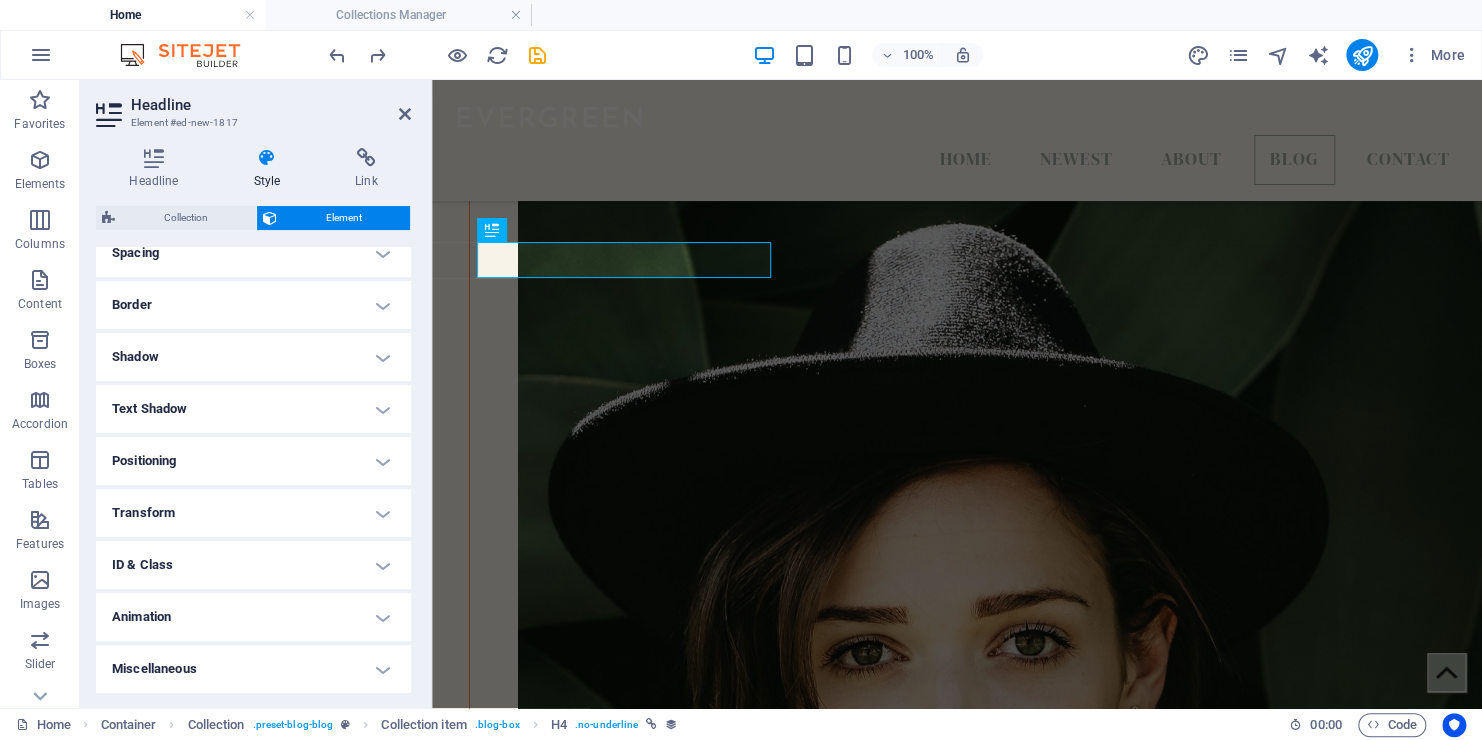 scroll, scrollTop: 0, scrollLeft: 0, axis: both 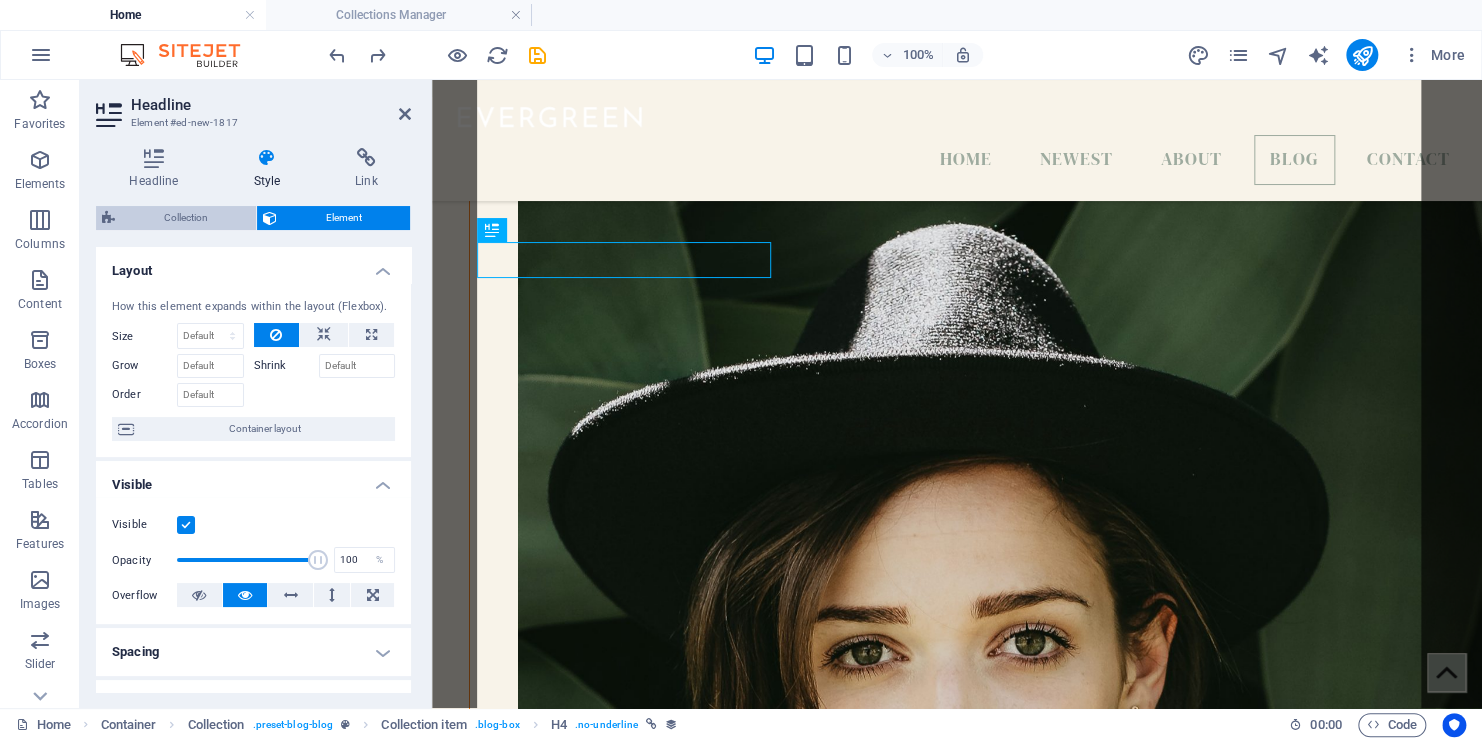 click on "Collection" at bounding box center [185, 218] 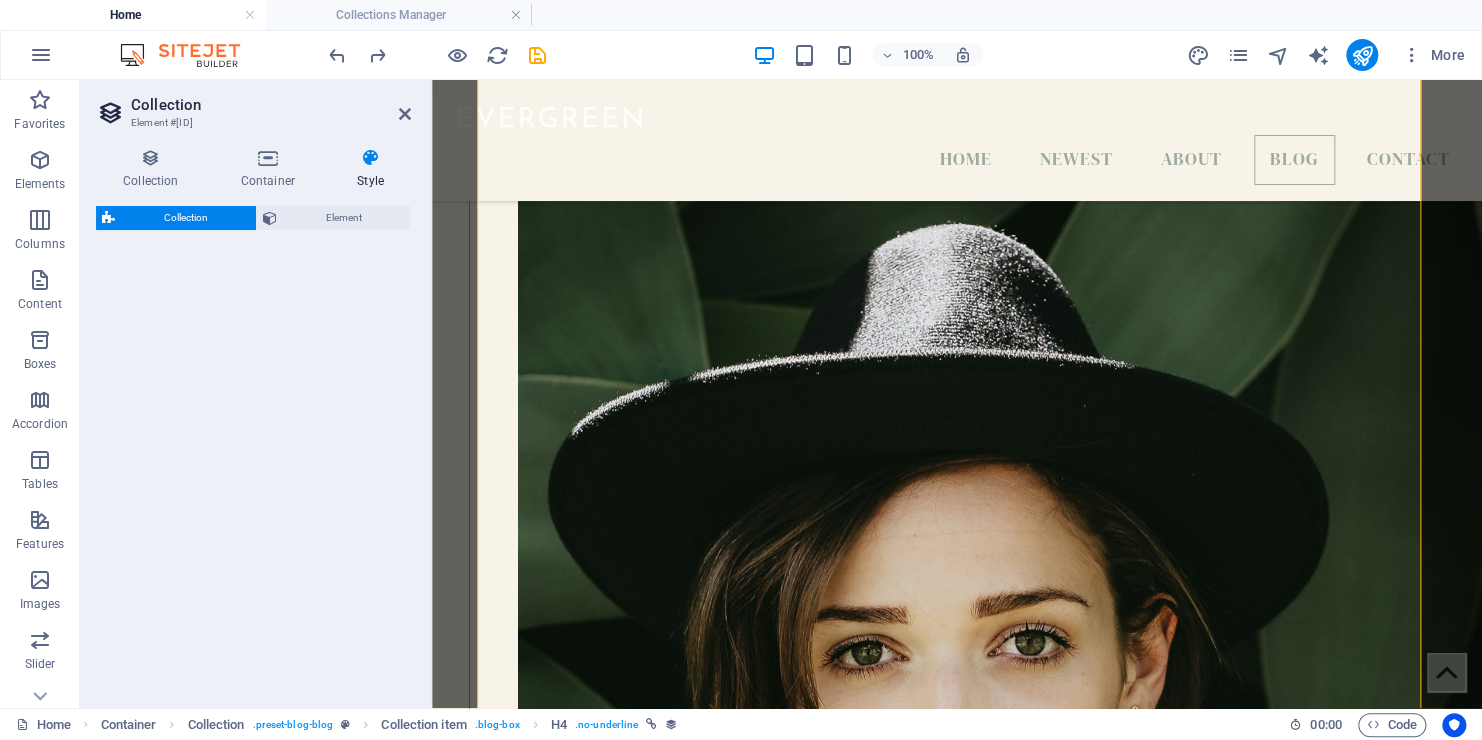 select on "rem" 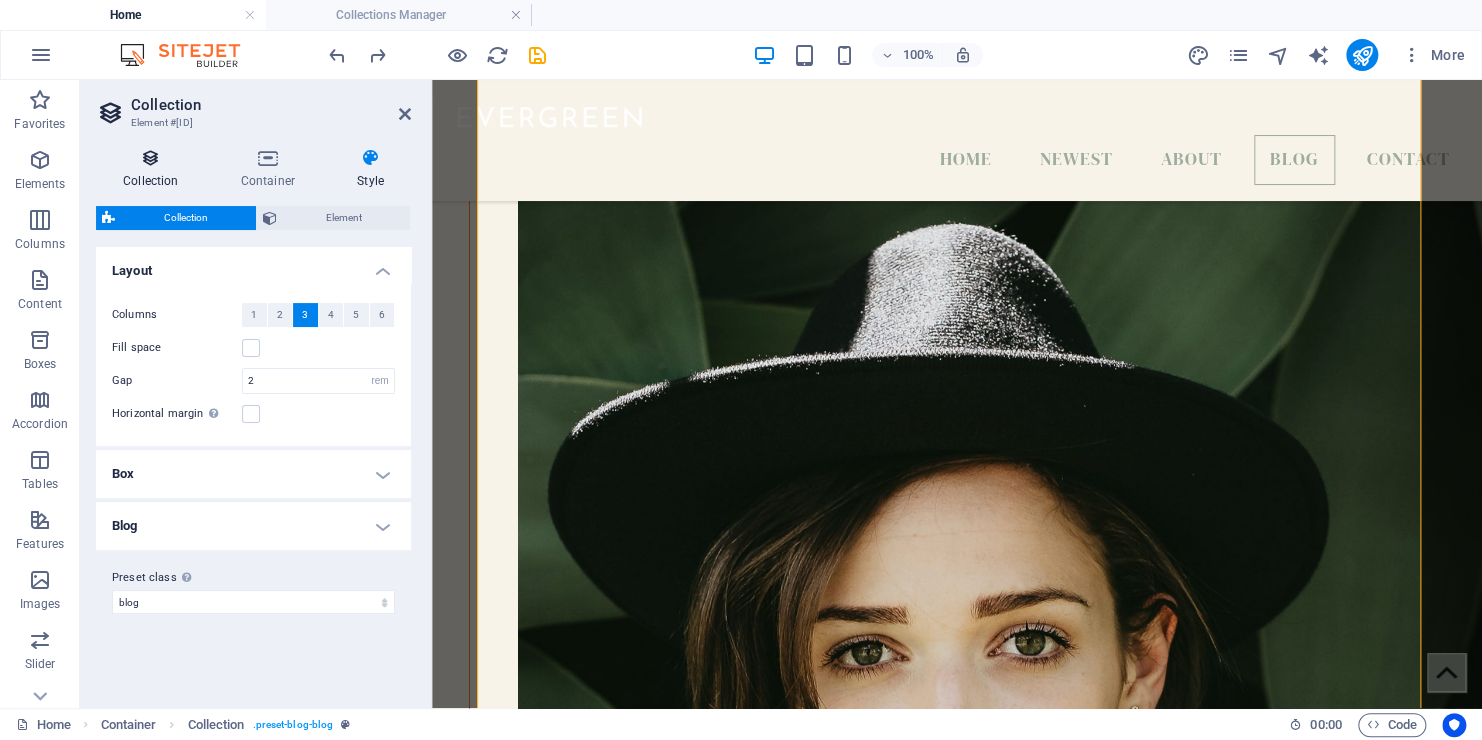 click at bounding box center (151, 158) 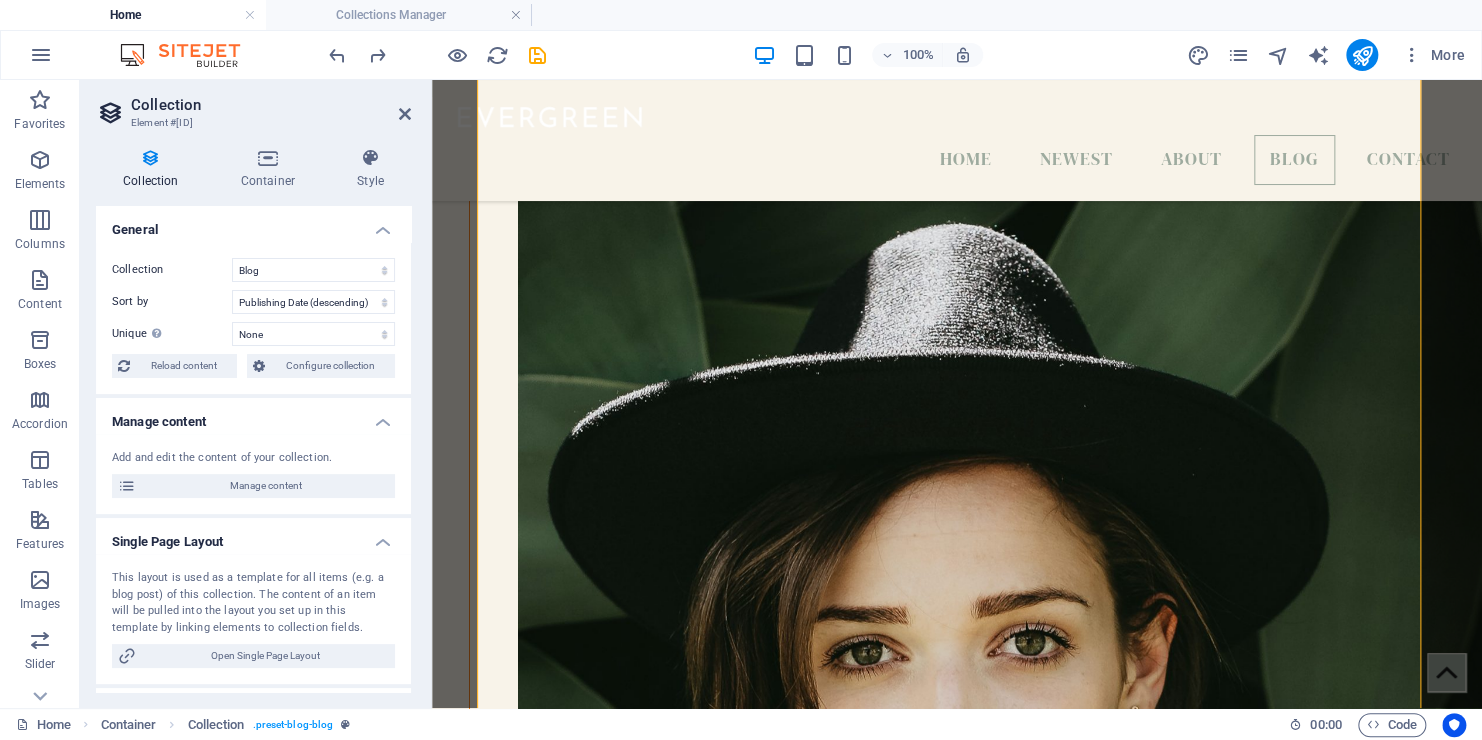 click on "Collection" at bounding box center (271, 105) 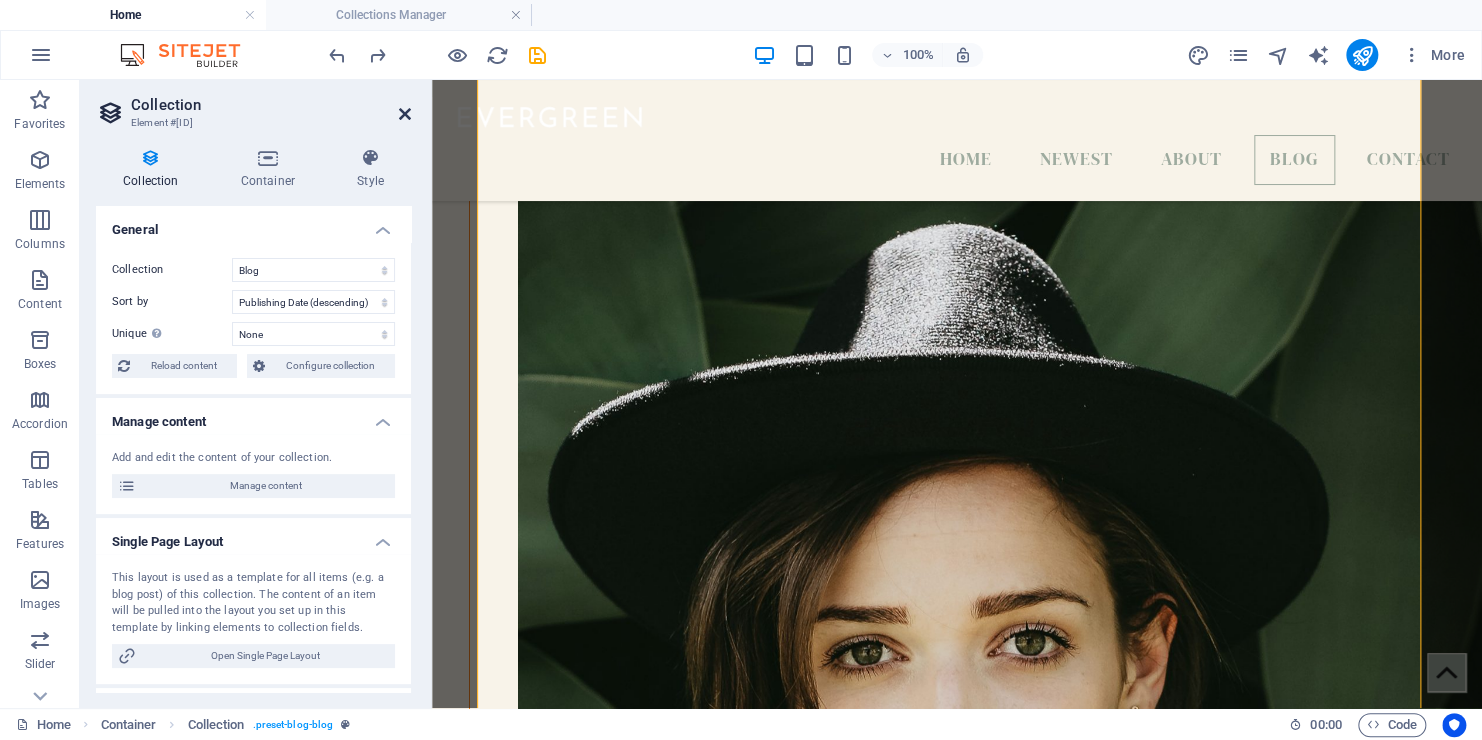 click at bounding box center (405, 114) 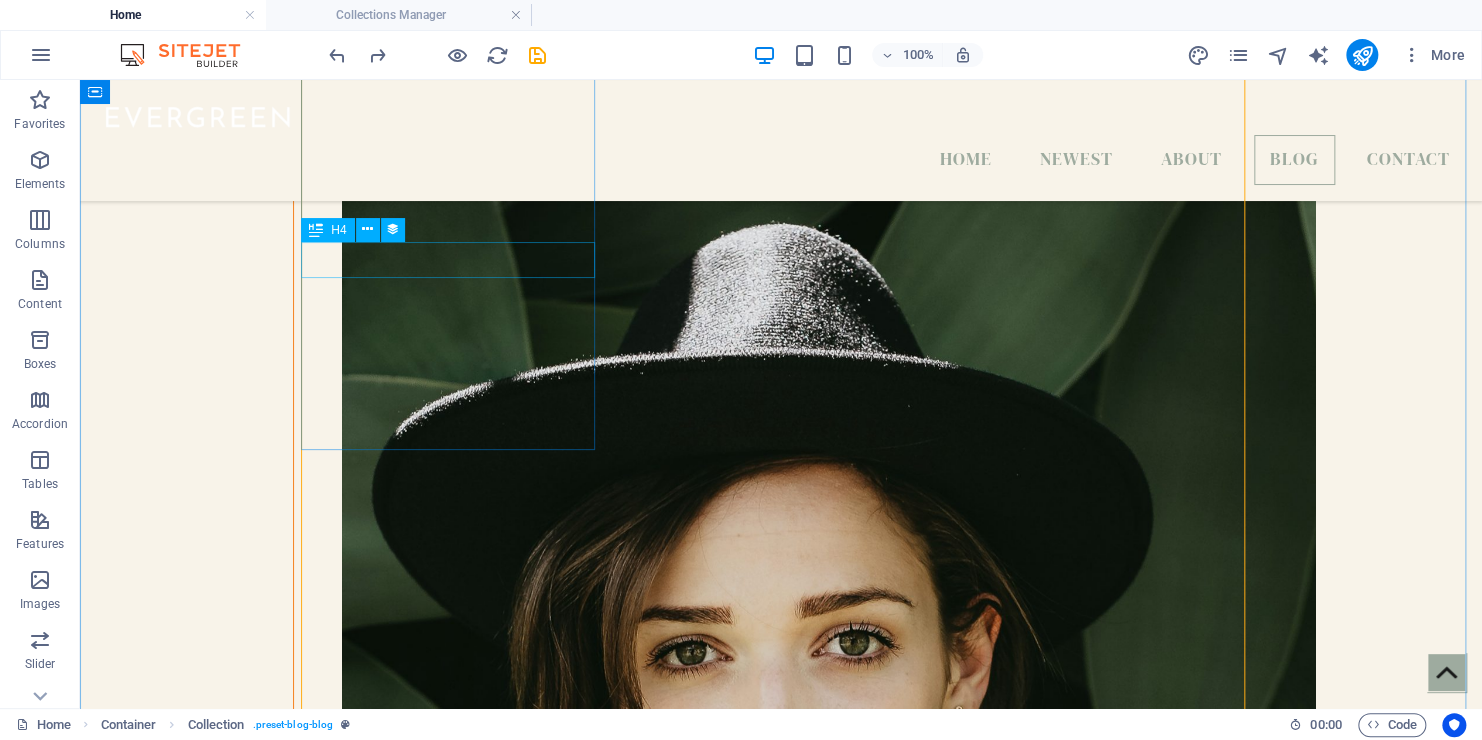 click on "Grow better" at bounding box center (781, 3997) 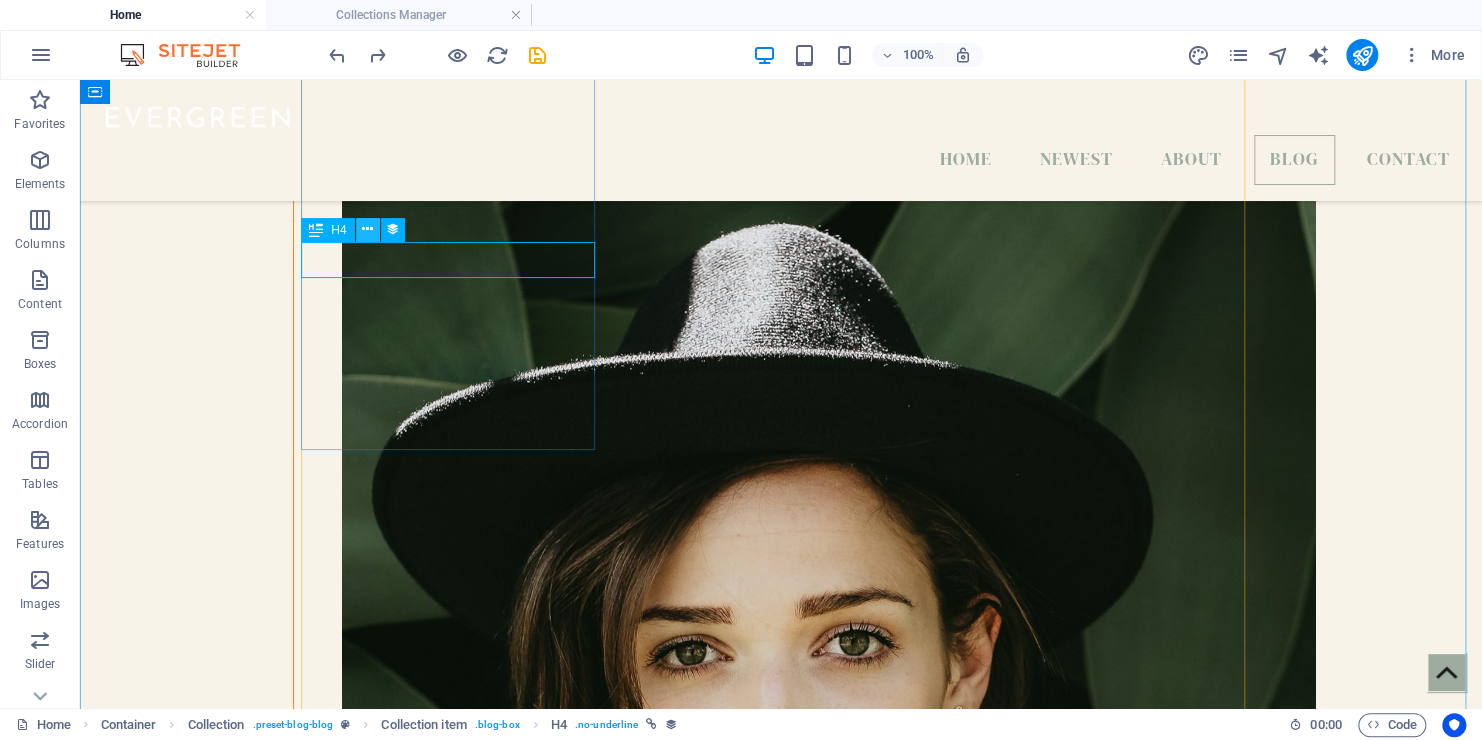 click at bounding box center (367, 229) 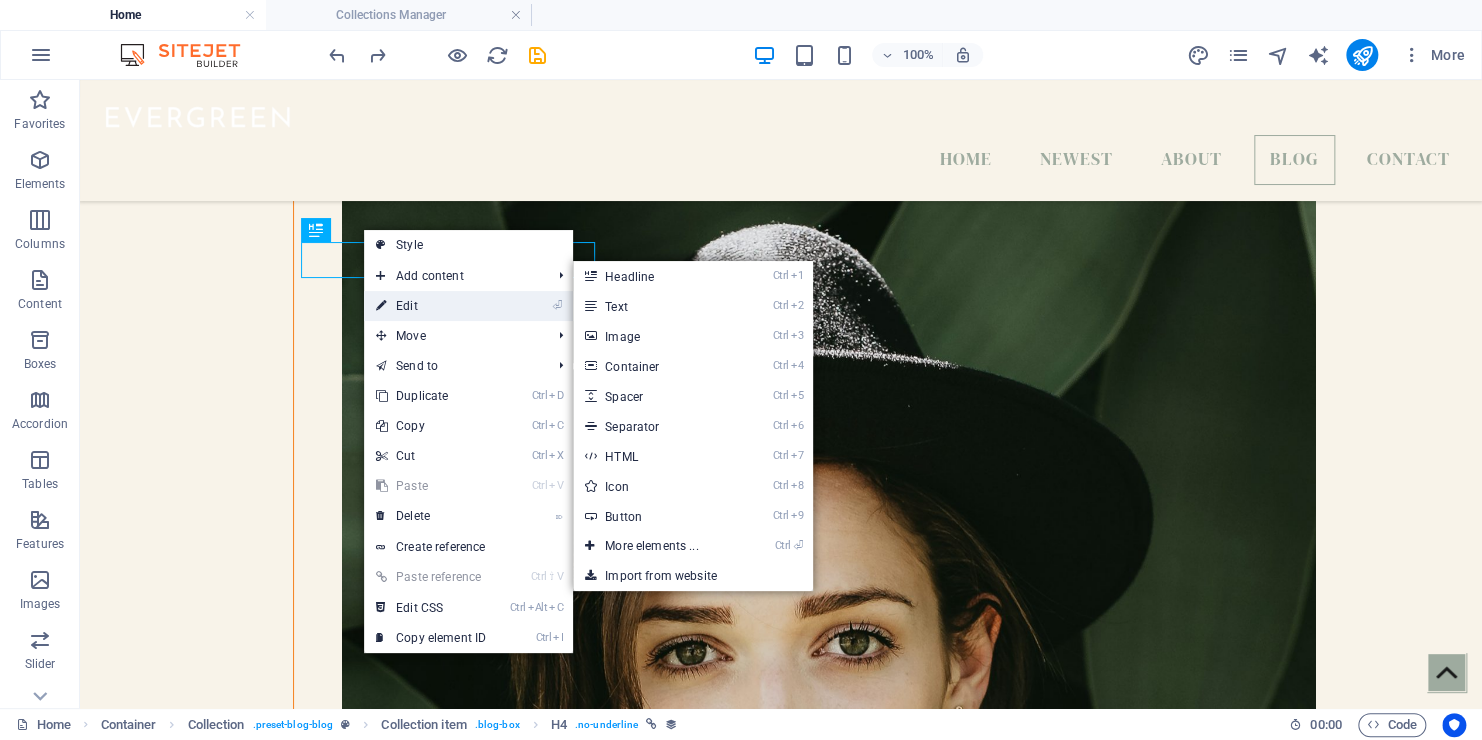 click on "⏎  Edit" at bounding box center (431, 306) 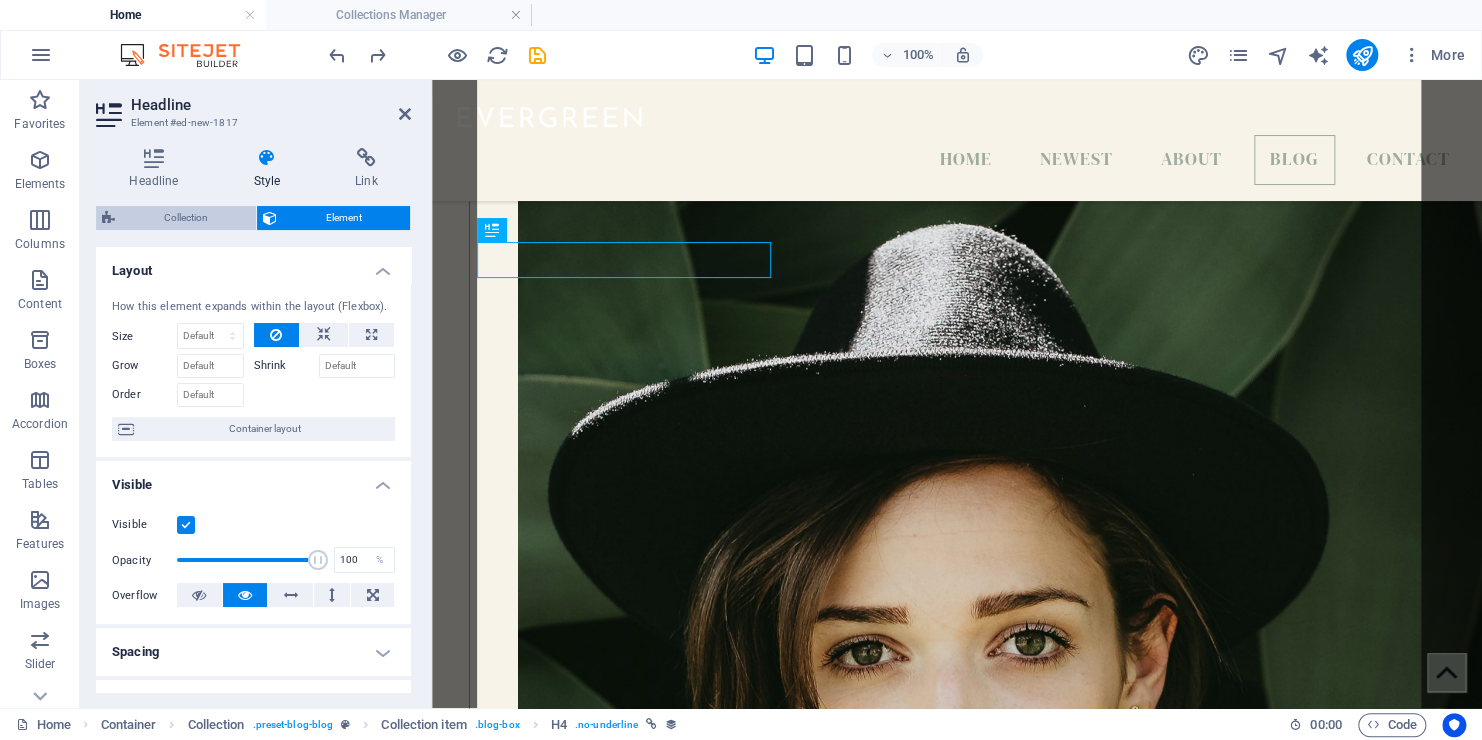 click on "Collection" at bounding box center (185, 218) 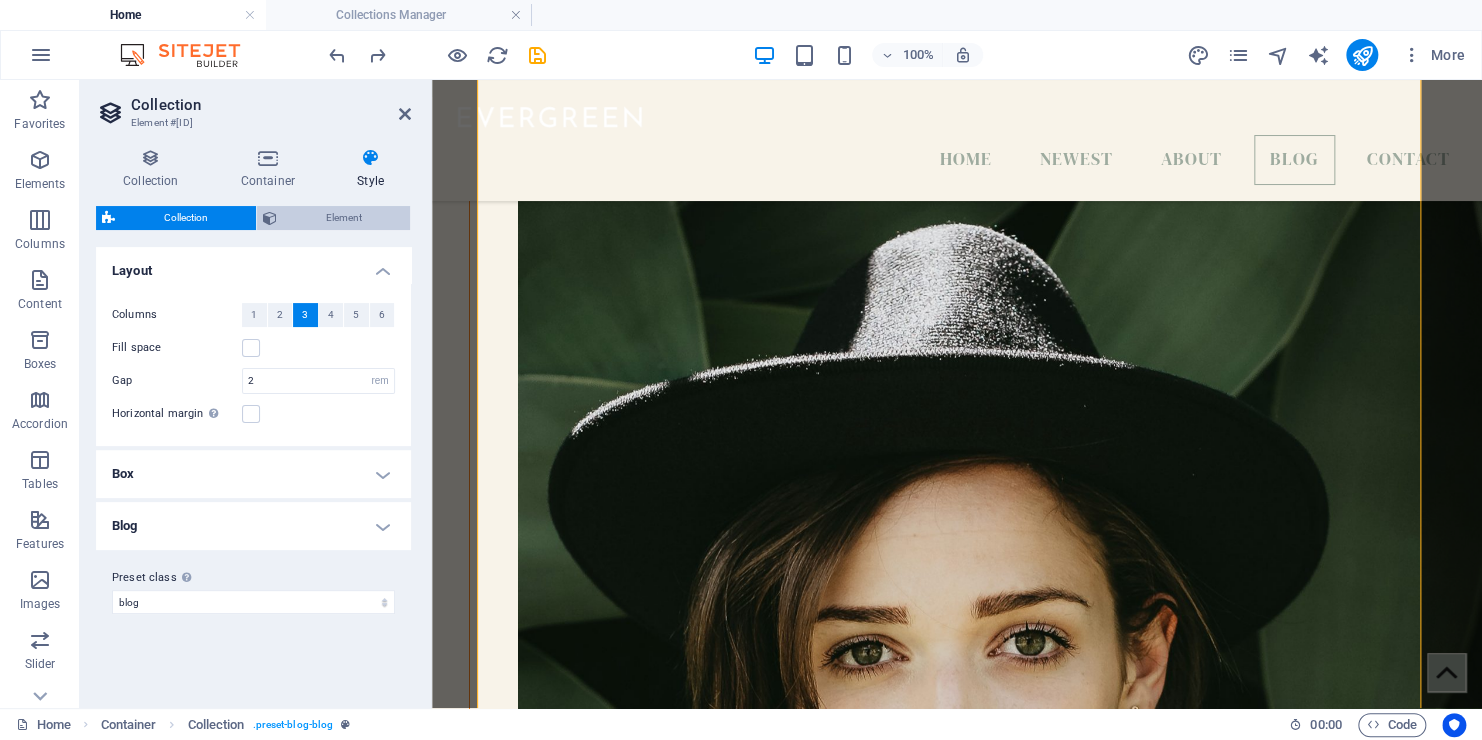 click on "Element" at bounding box center [343, 218] 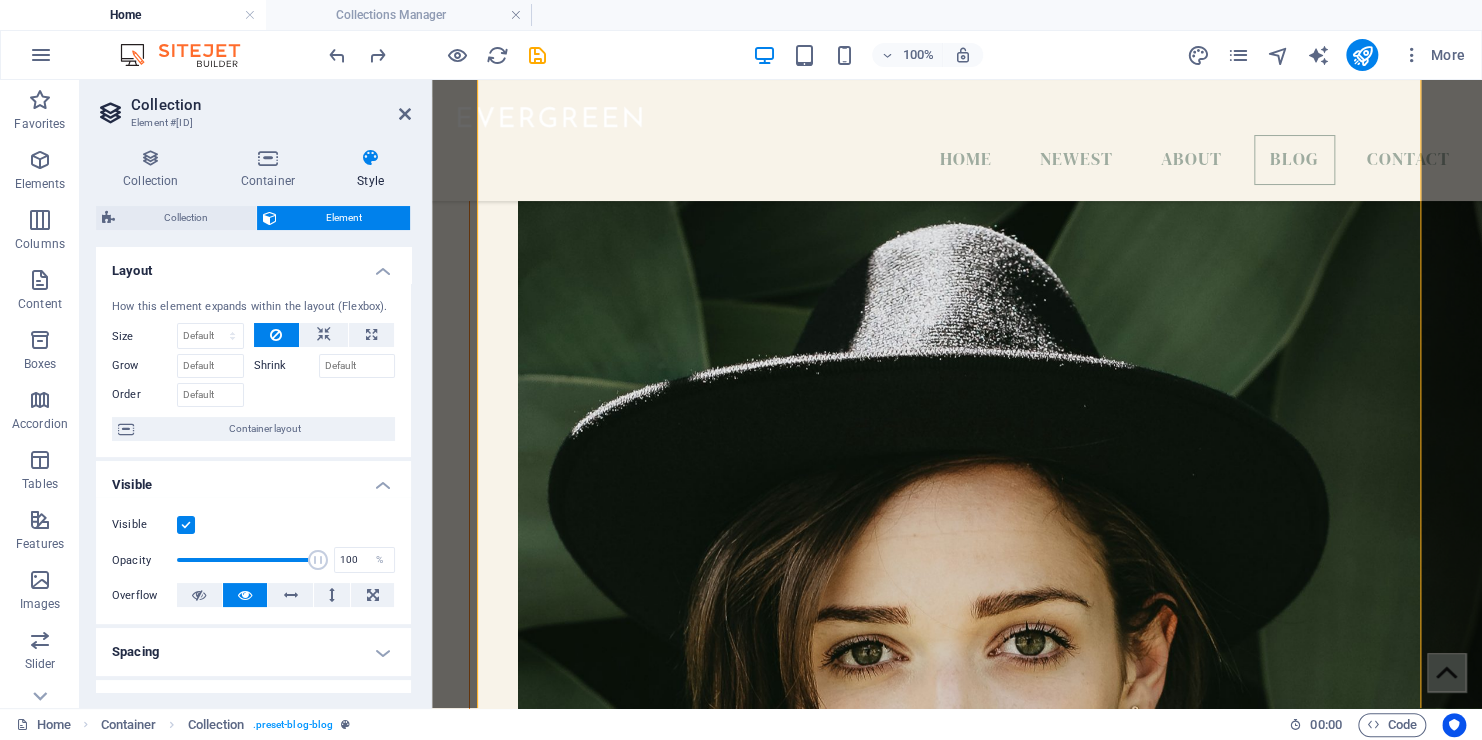 click on "Collection Element #[ID_STRING]" at bounding box center (253, 106) 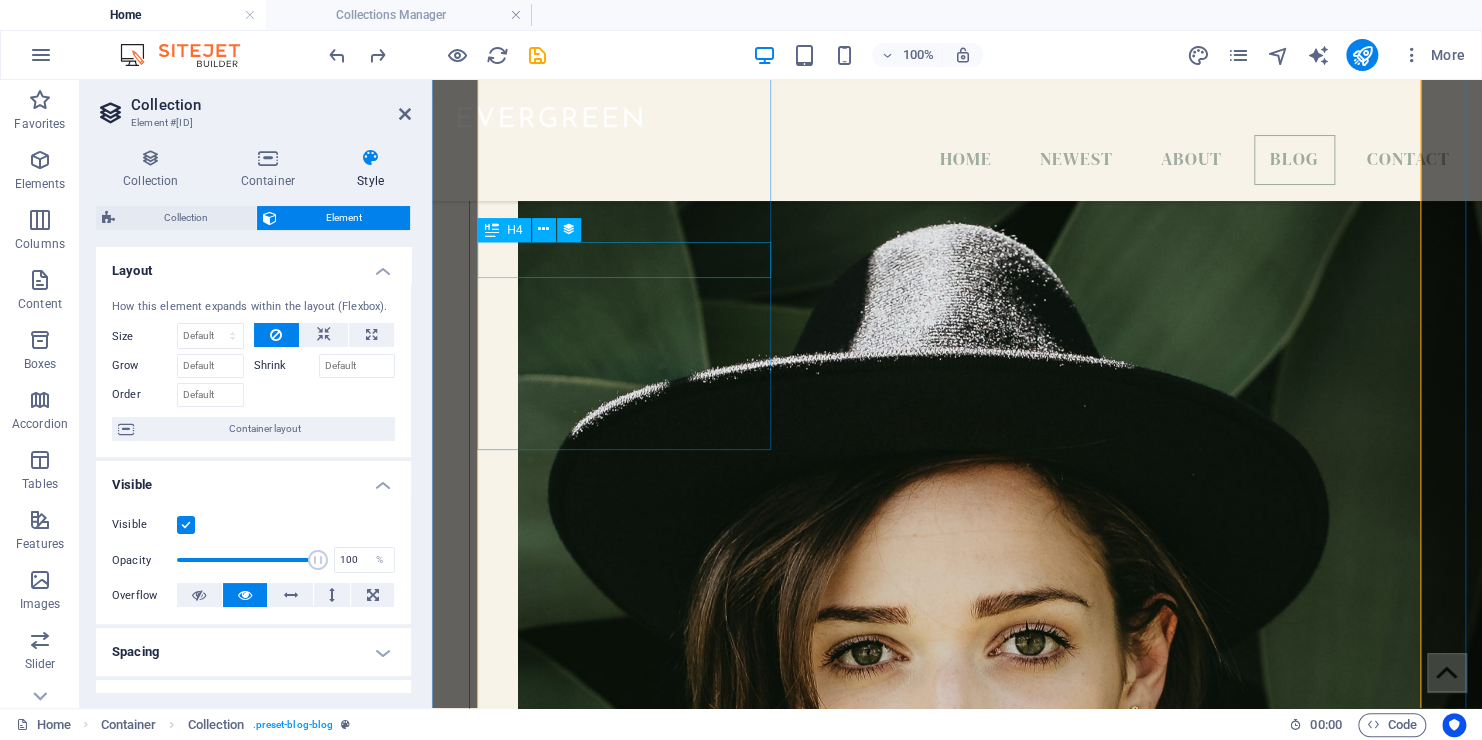 click on "Grow better" at bounding box center (957, 3997) 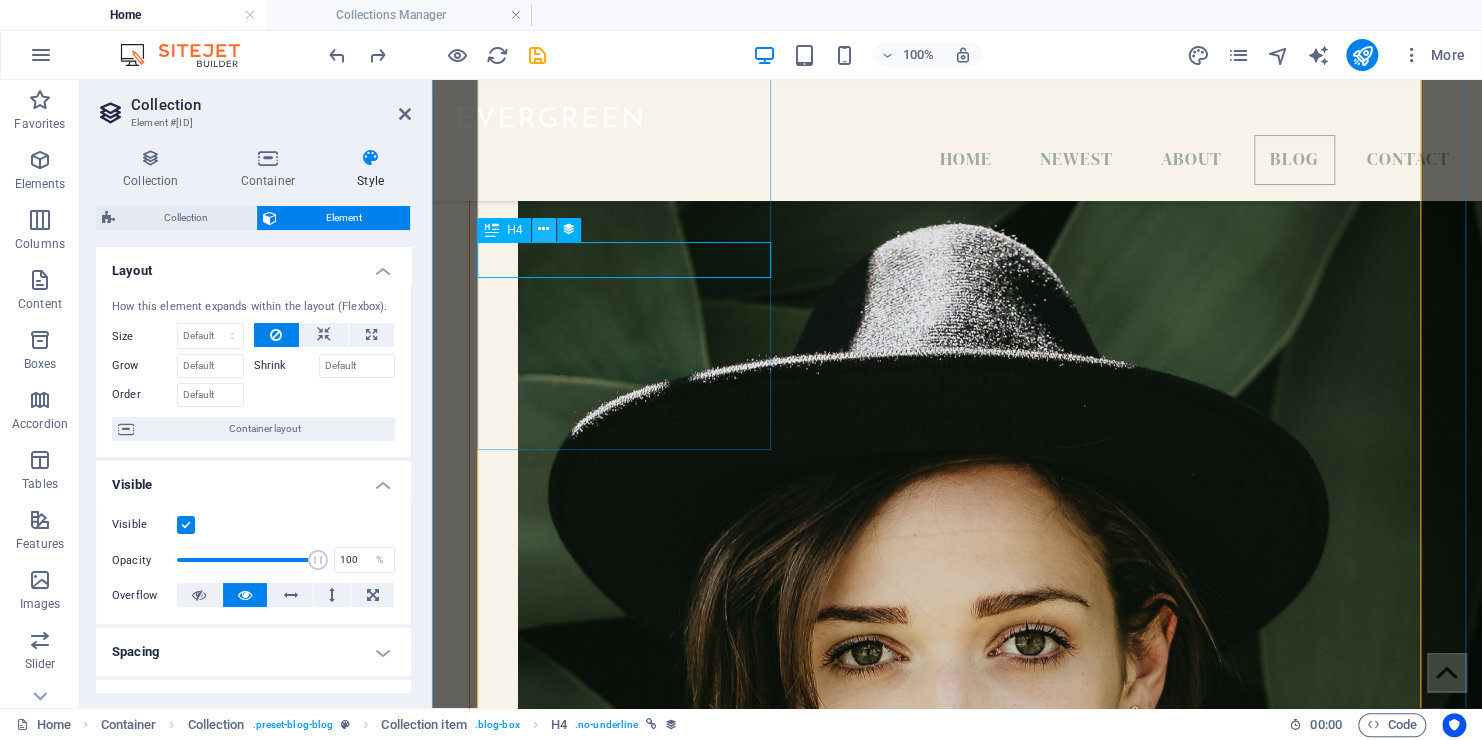 click at bounding box center (543, 229) 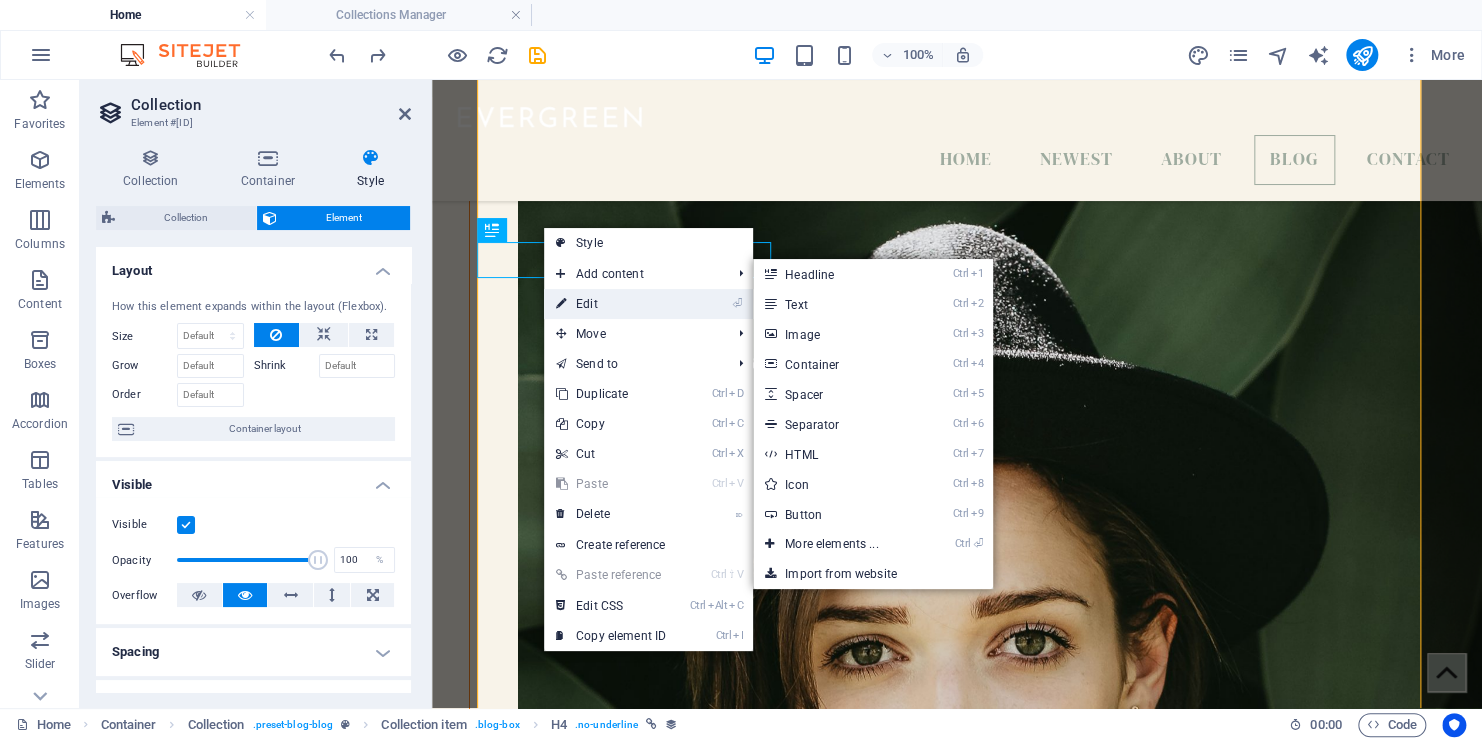 click on "⏎  Edit" at bounding box center [611, 304] 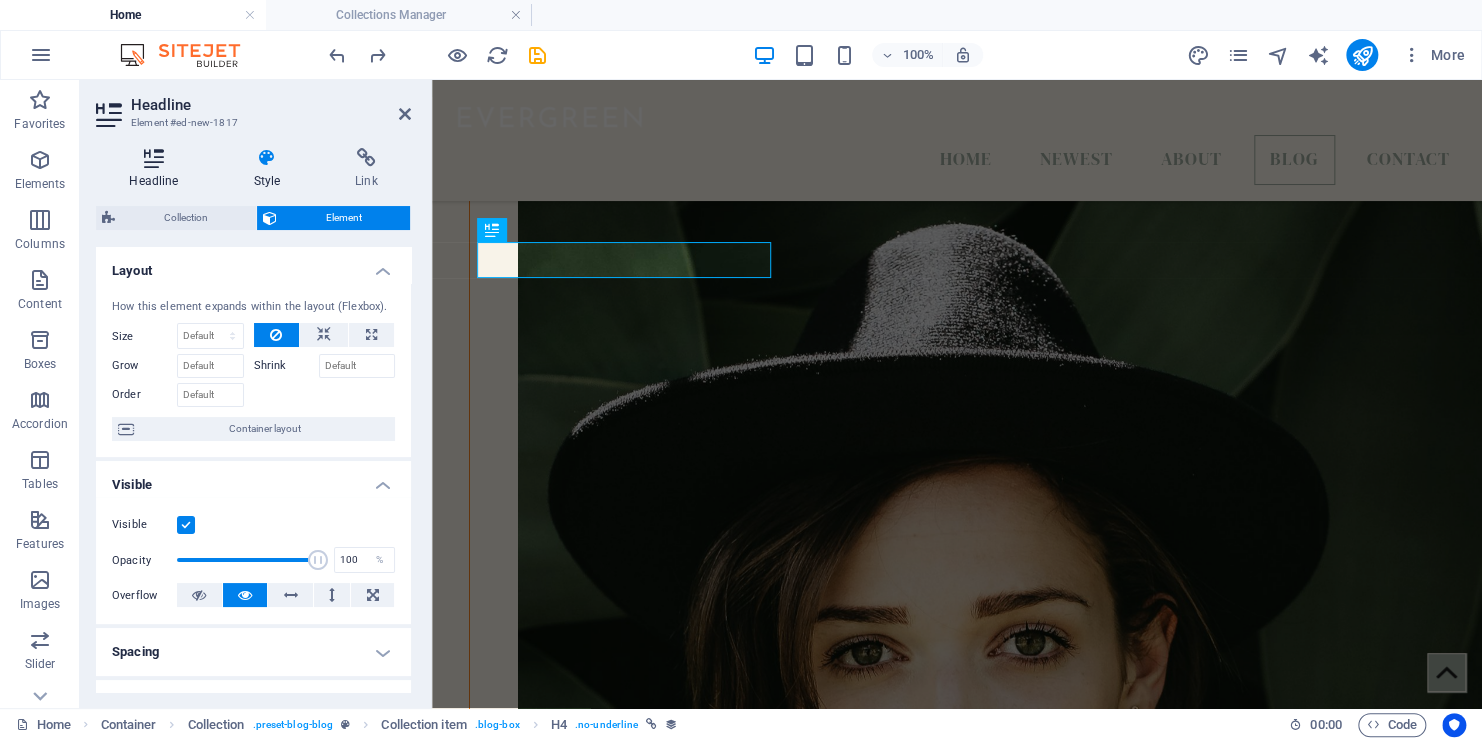 click at bounding box center (154, 158) 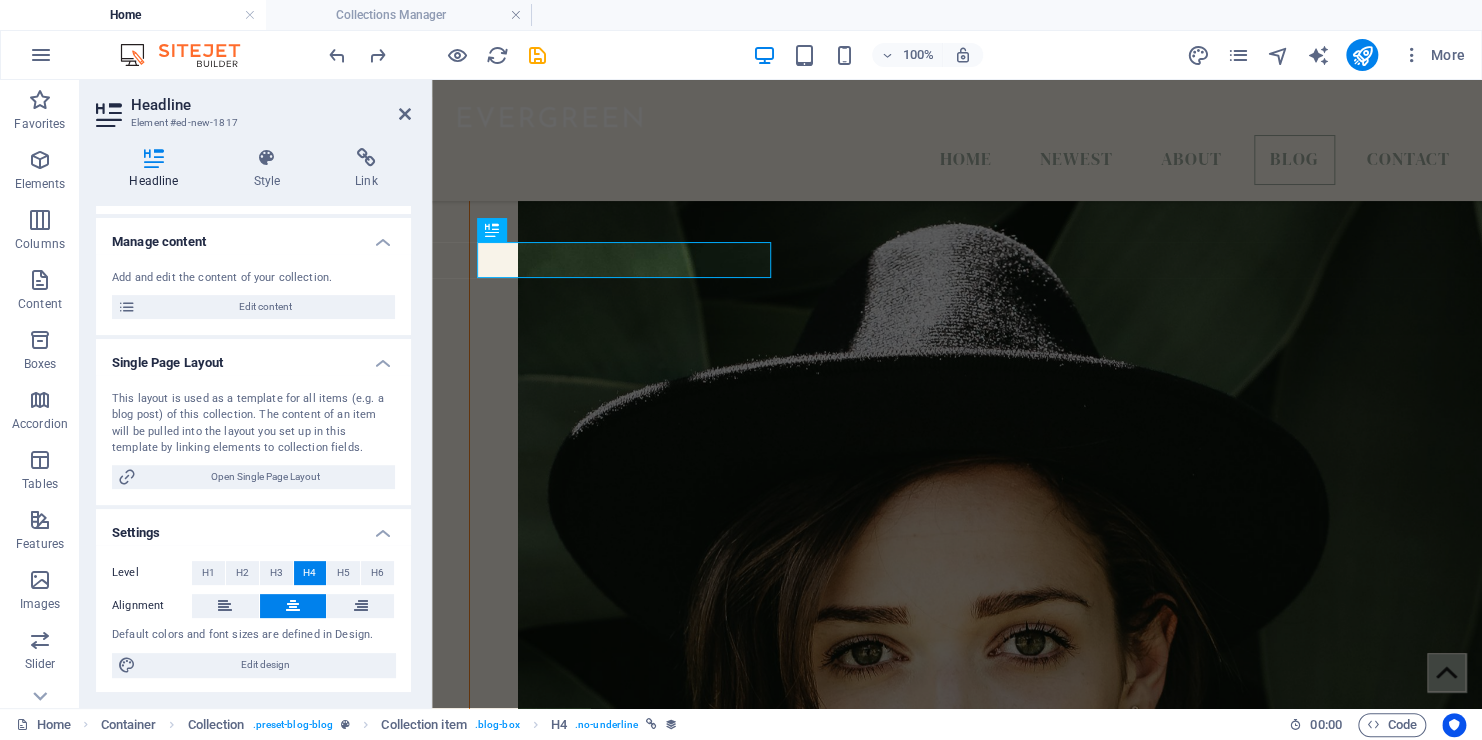 scroll, scrollTop: 0, scrollLeft: 0, axis: both 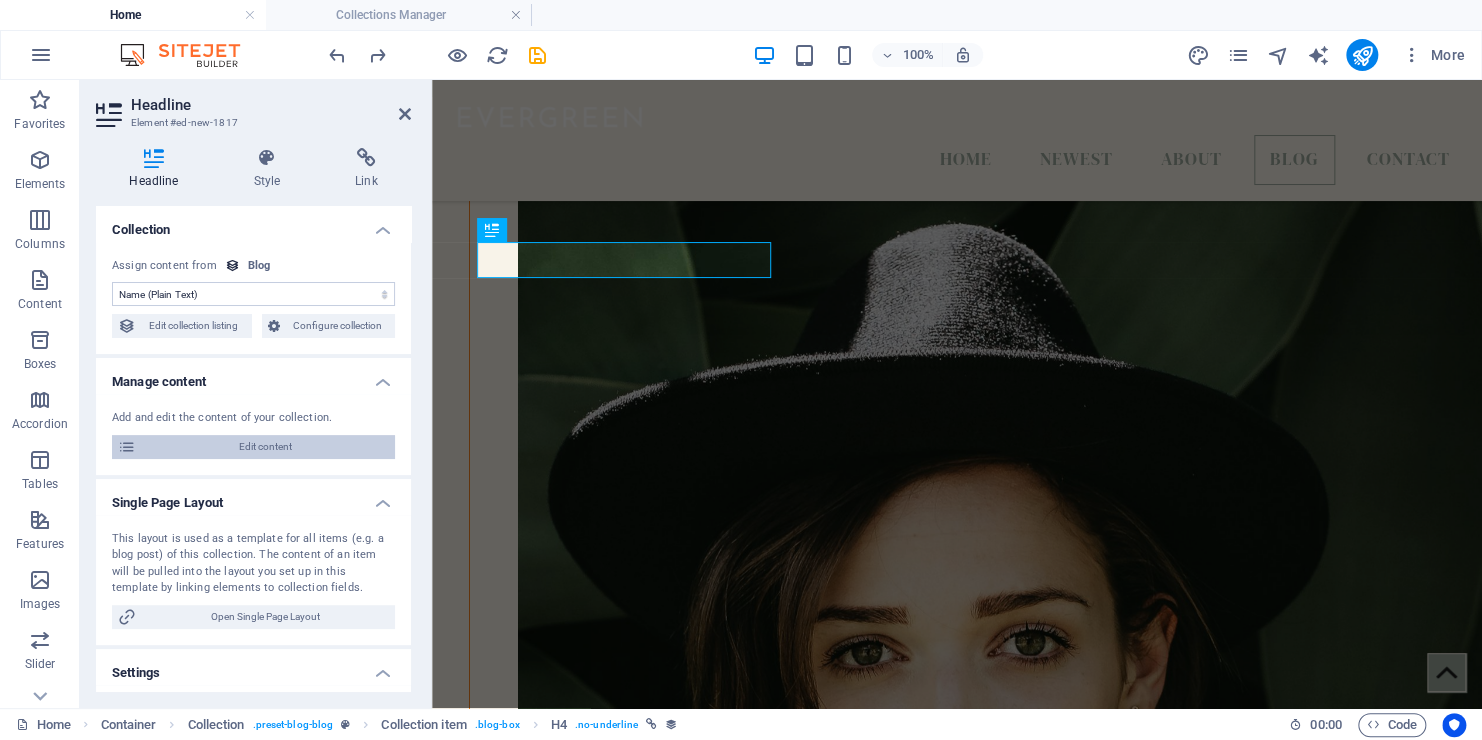 click on "Edit content" at bounding box center (265, 447) 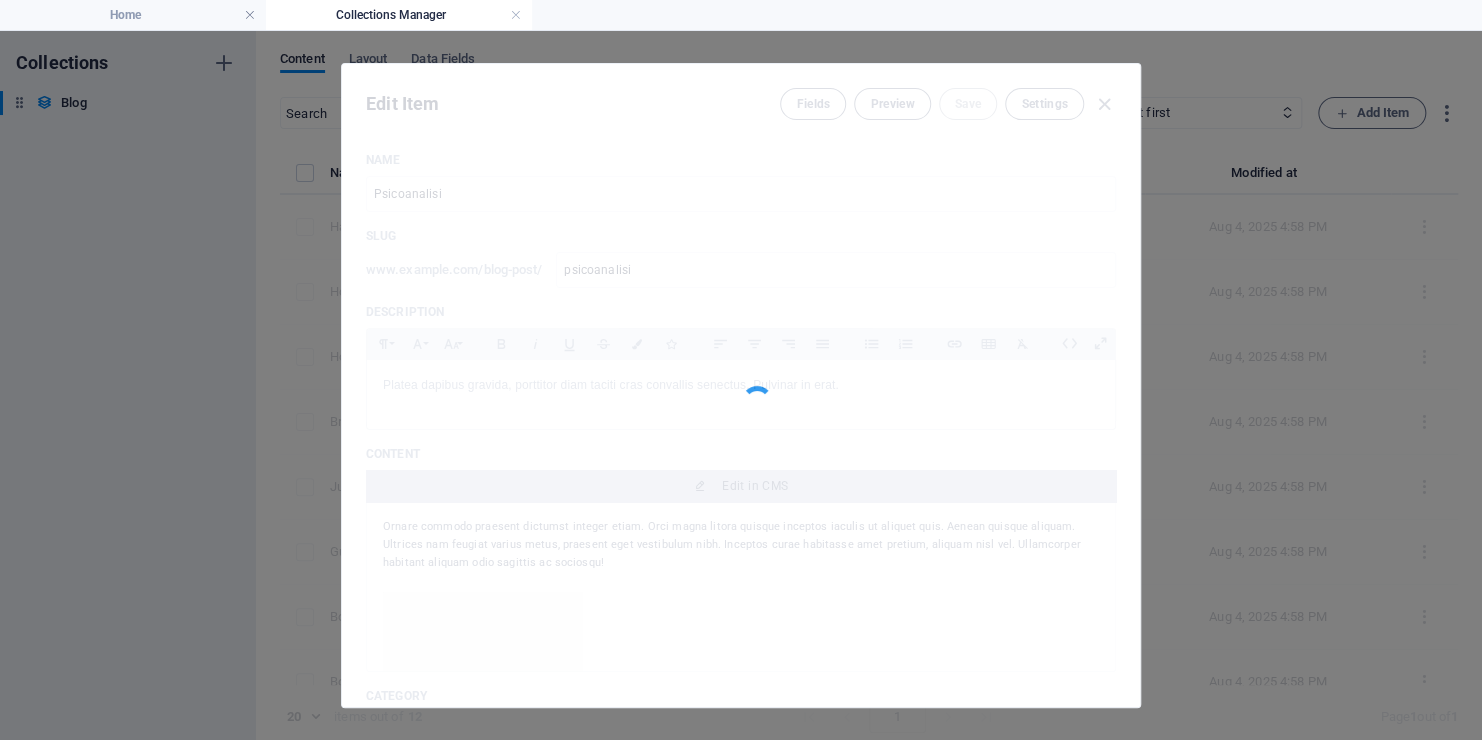 scroll, scrollTop: 0, scrollLeft: 0, axis: both 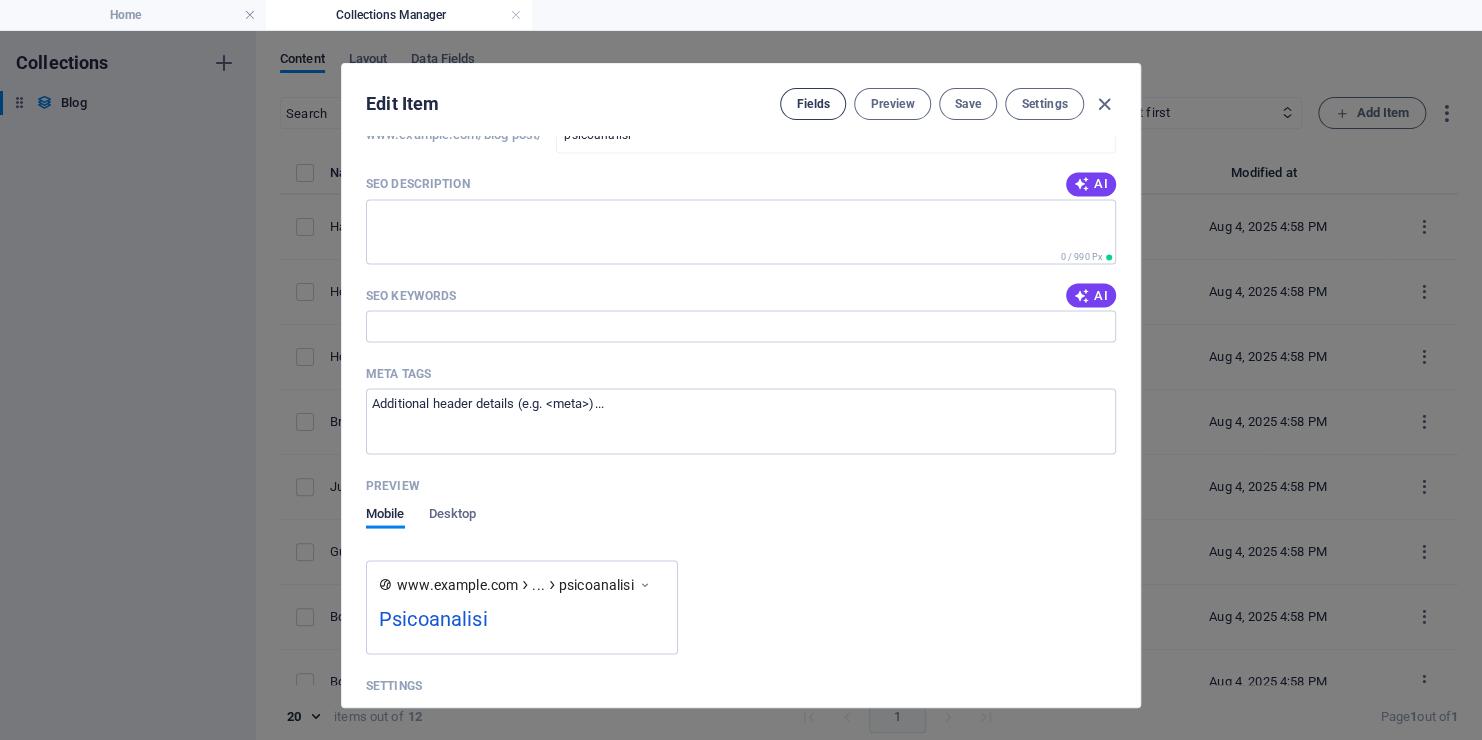click on "Fields" at bounding box center [813, 104] 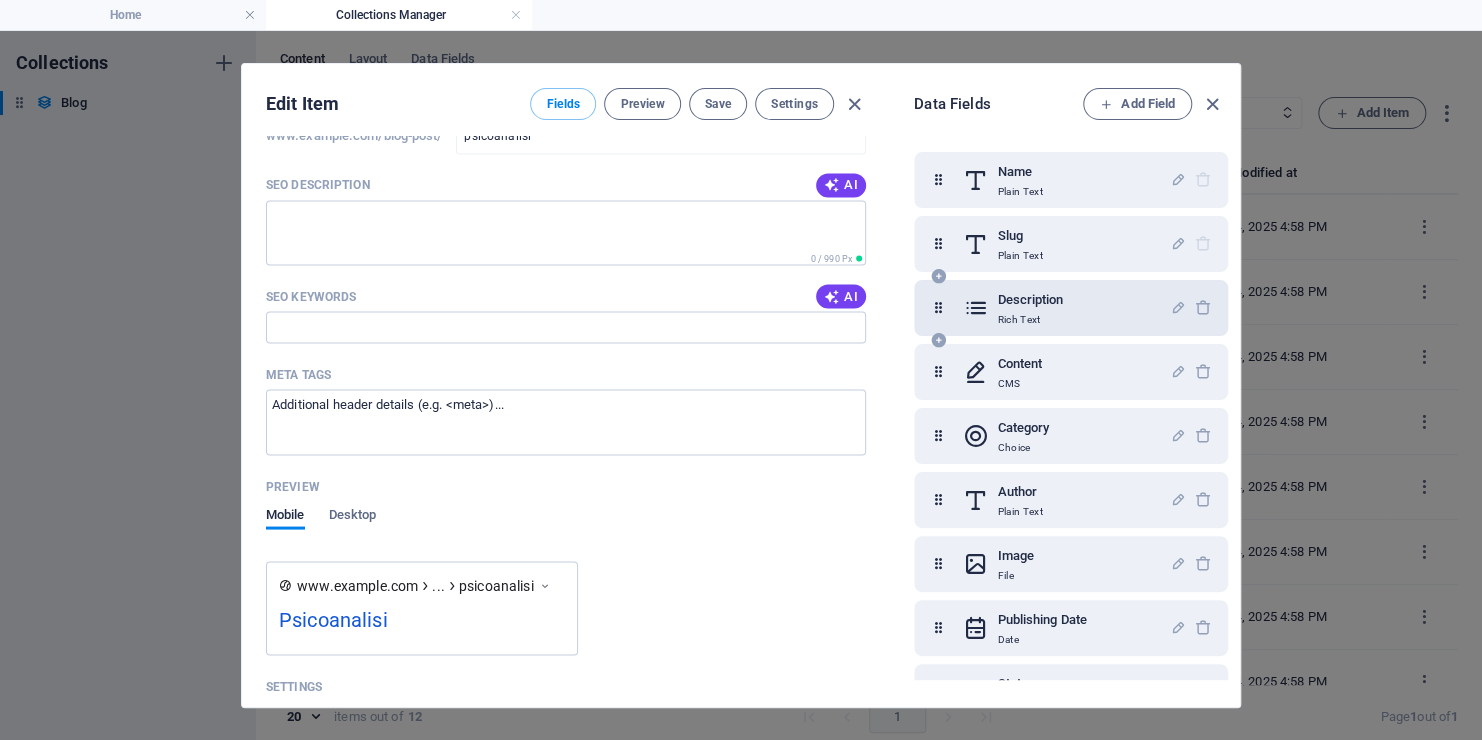 scroll, scrollTop: 111, scrollLeft: 0, axis: vertical 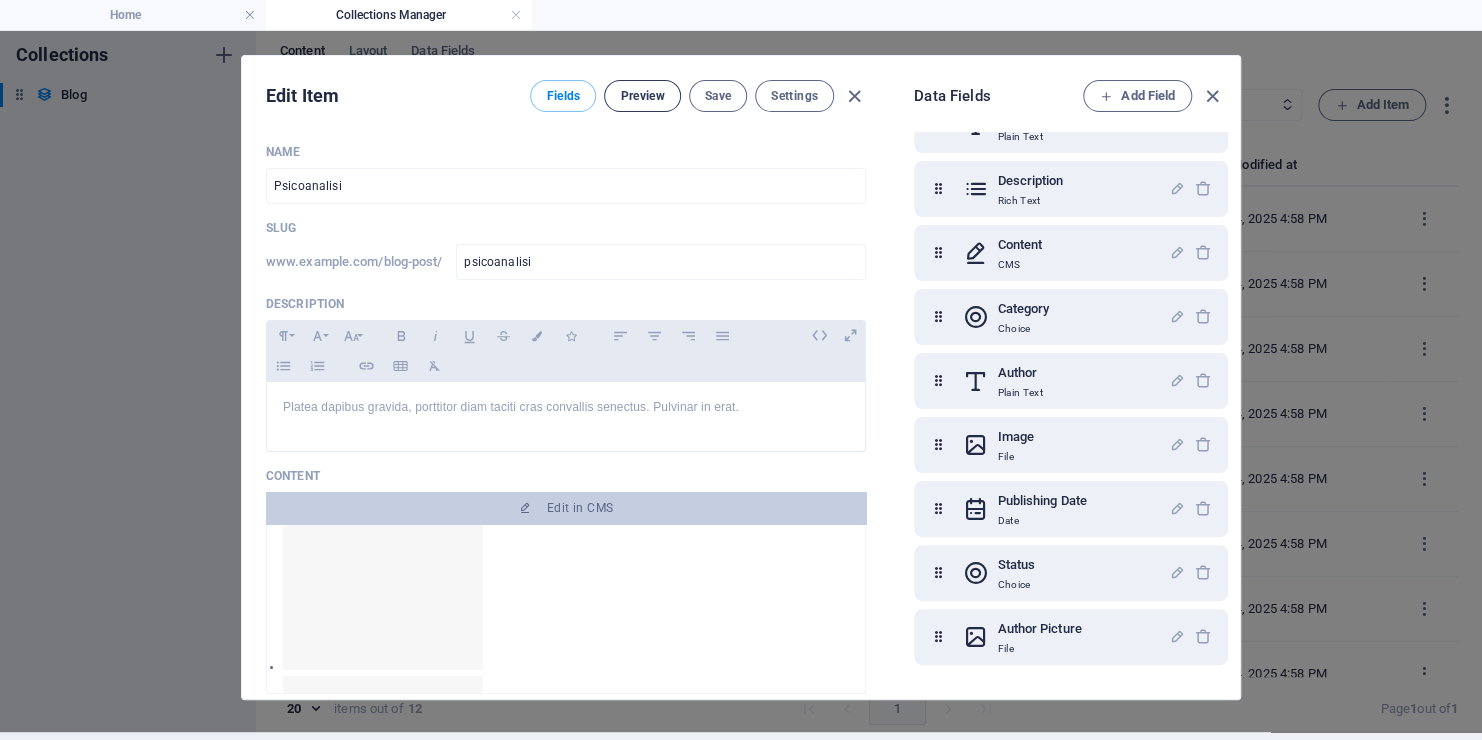 click on "Preview" at bounding box center (642, 96) 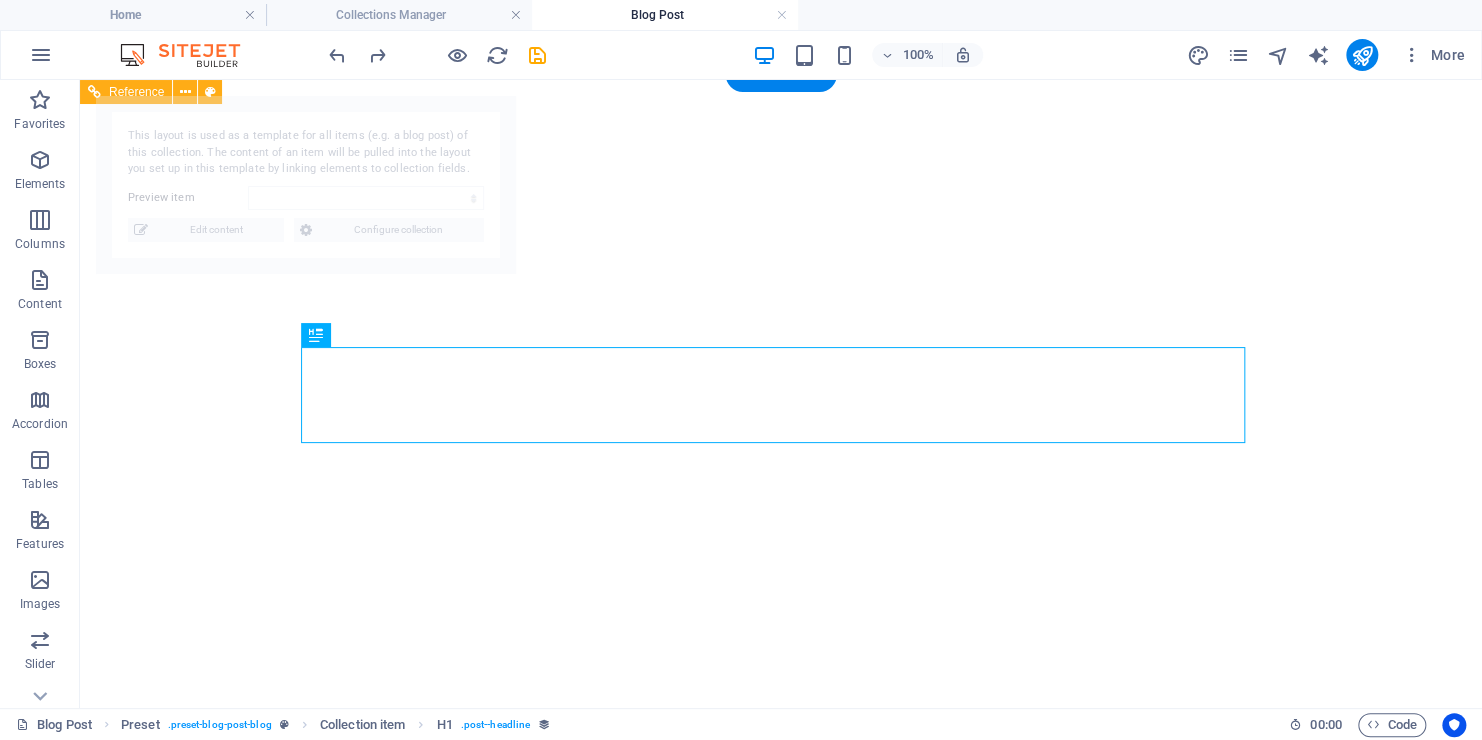 select on "[ID_STRING]" 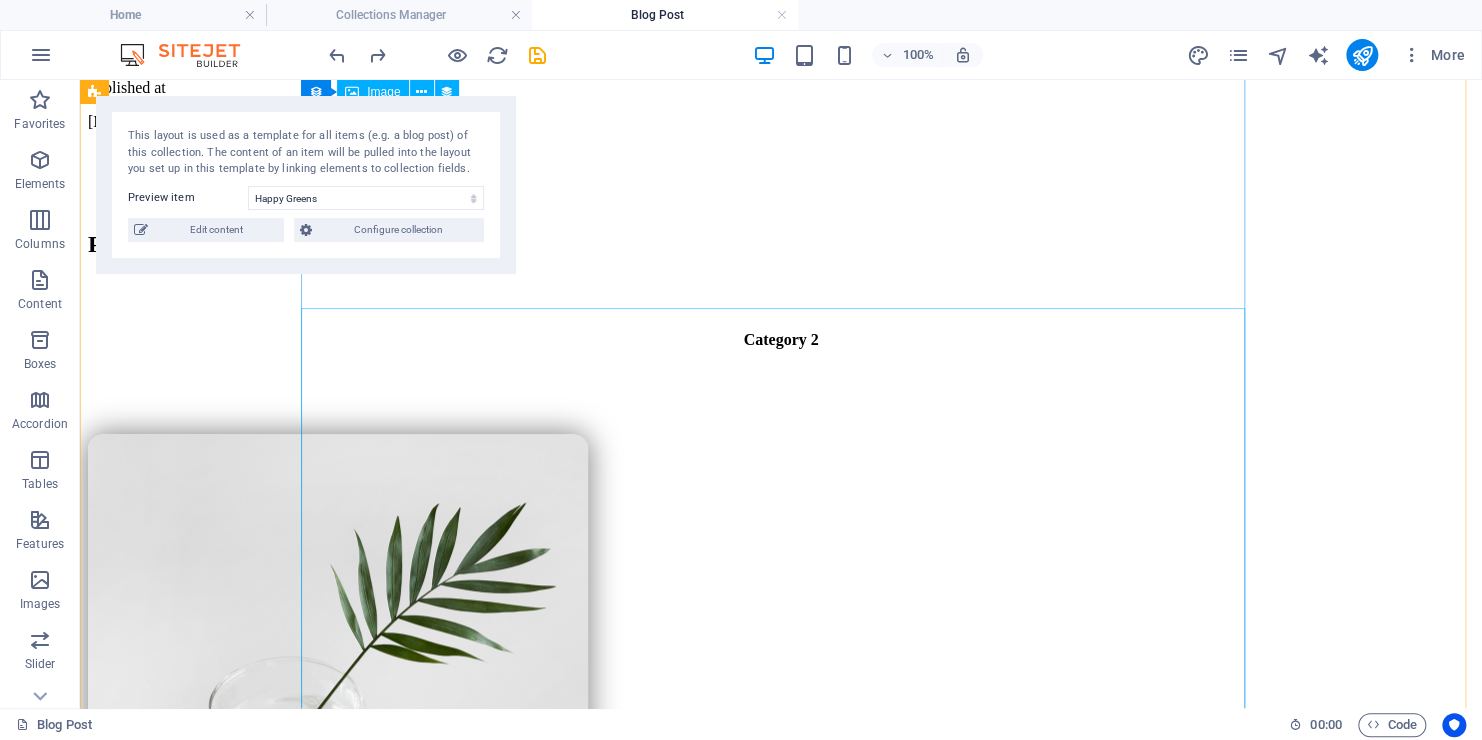 scroll, scrollTop: 0, scrollLeft: 0, axis: both 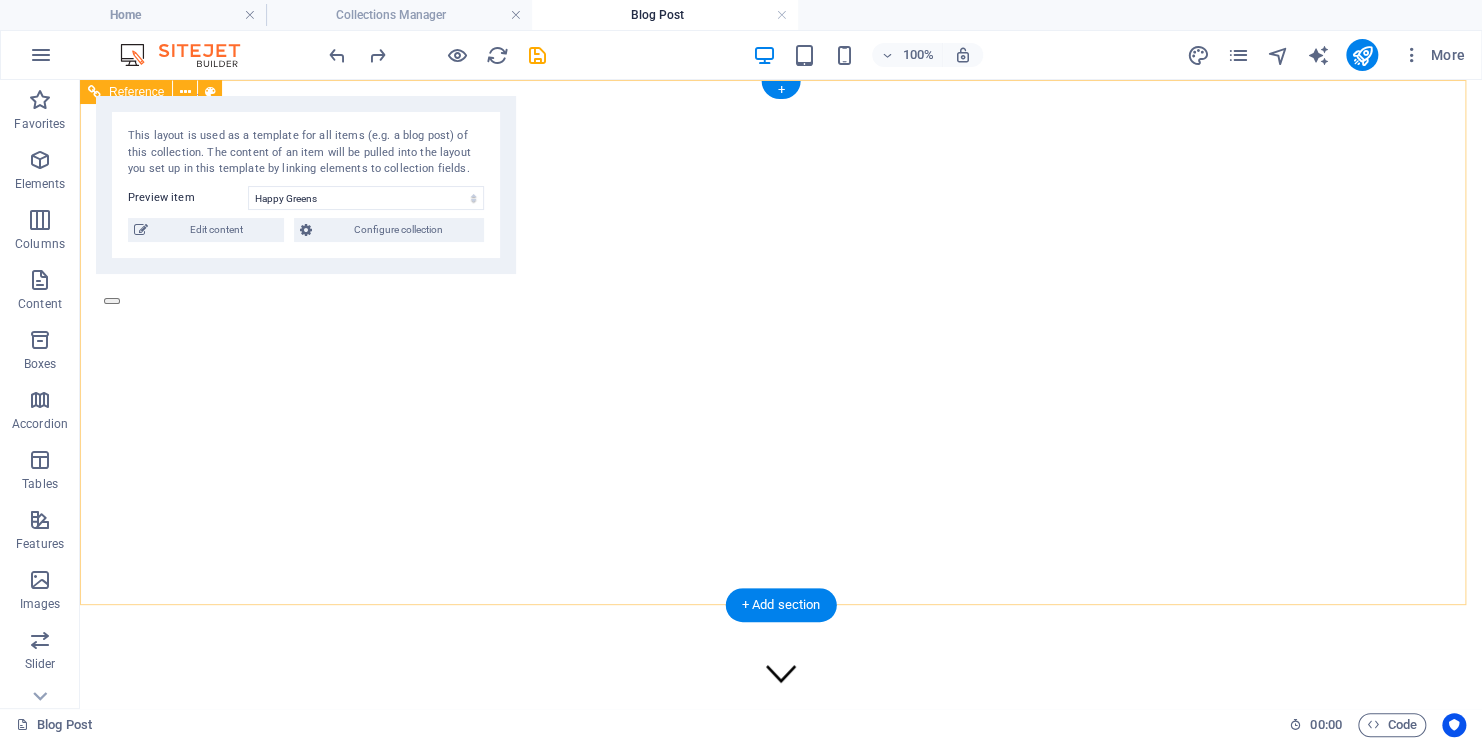 click at bounding box center (781, 902) 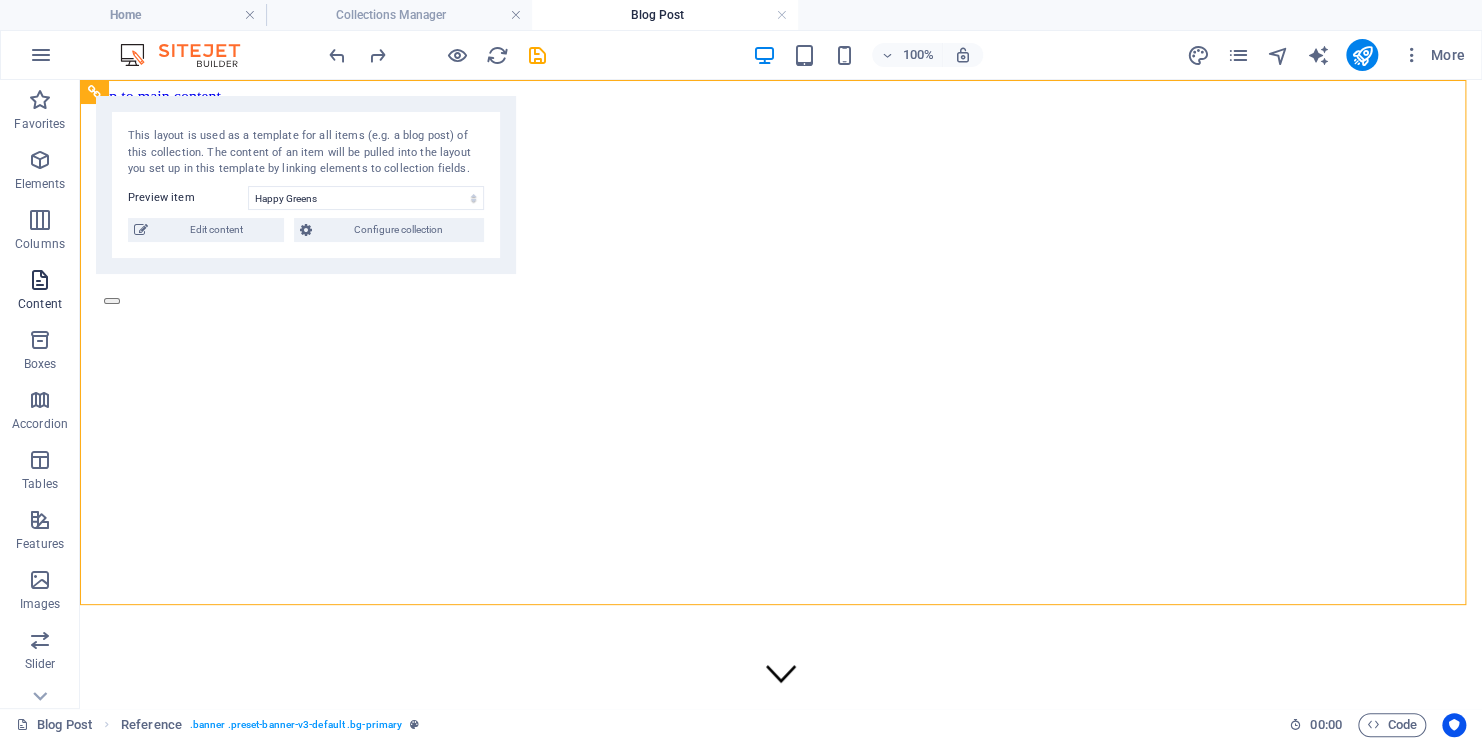 click on "Content" at bounding box center [40, 292] 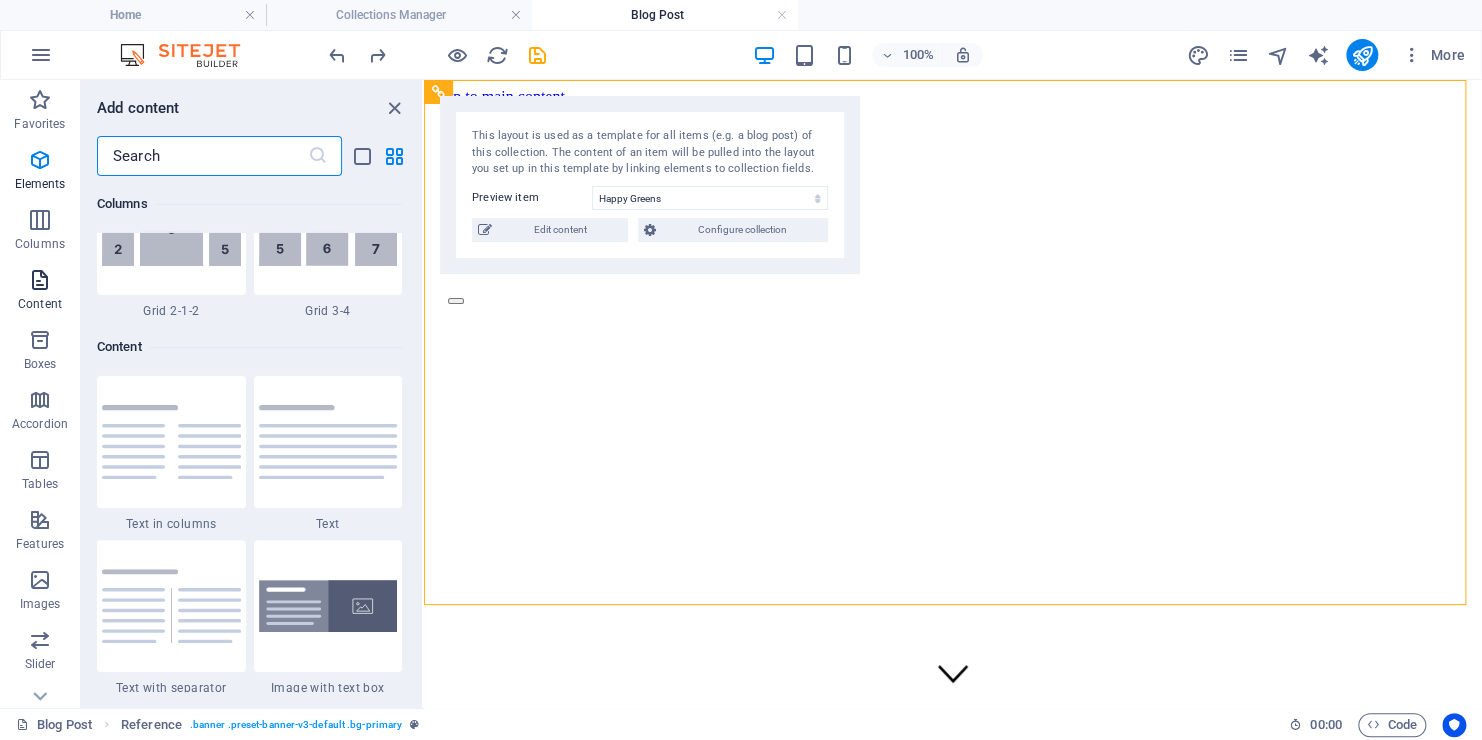 scroll, scrollTop: 3499, scrollLeft: 0, axis: vertical 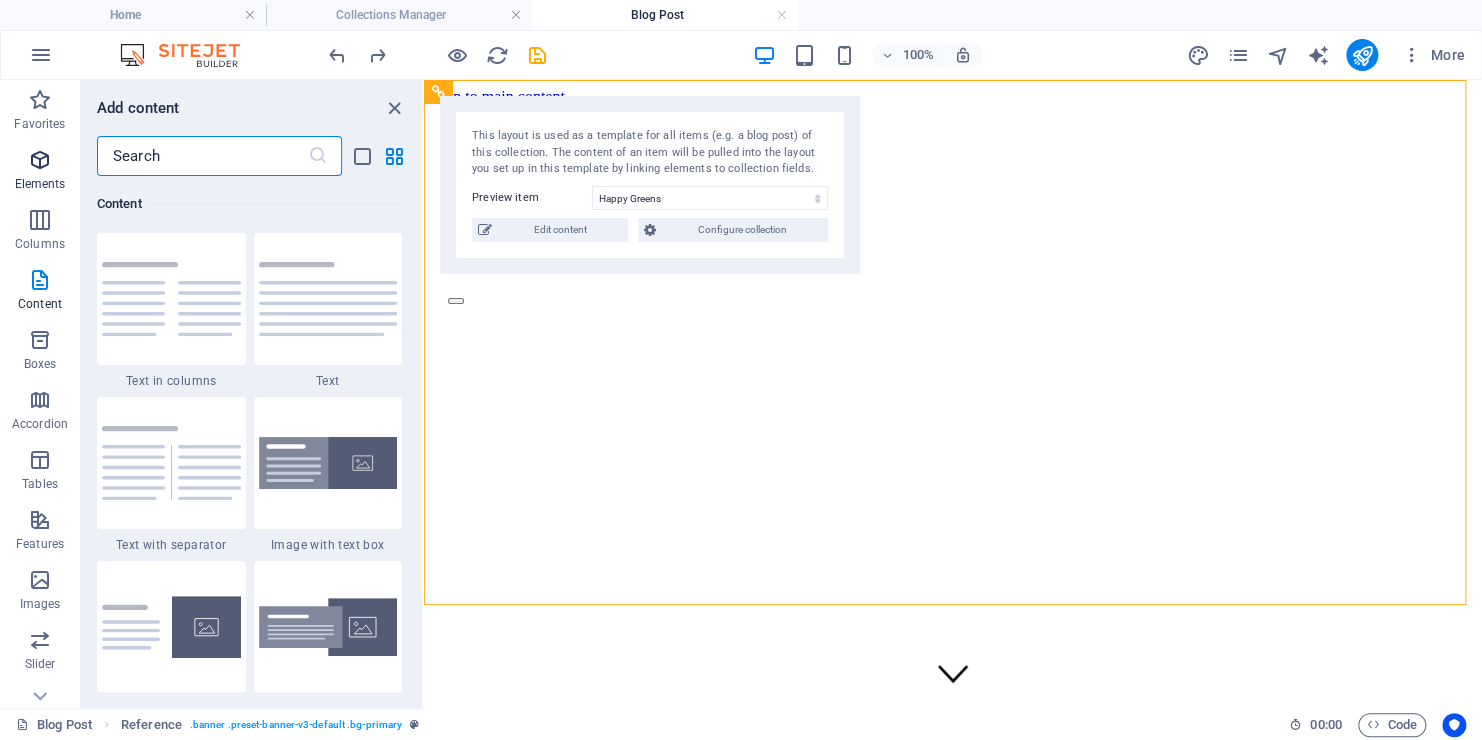 click at bounding box center (40, 160) 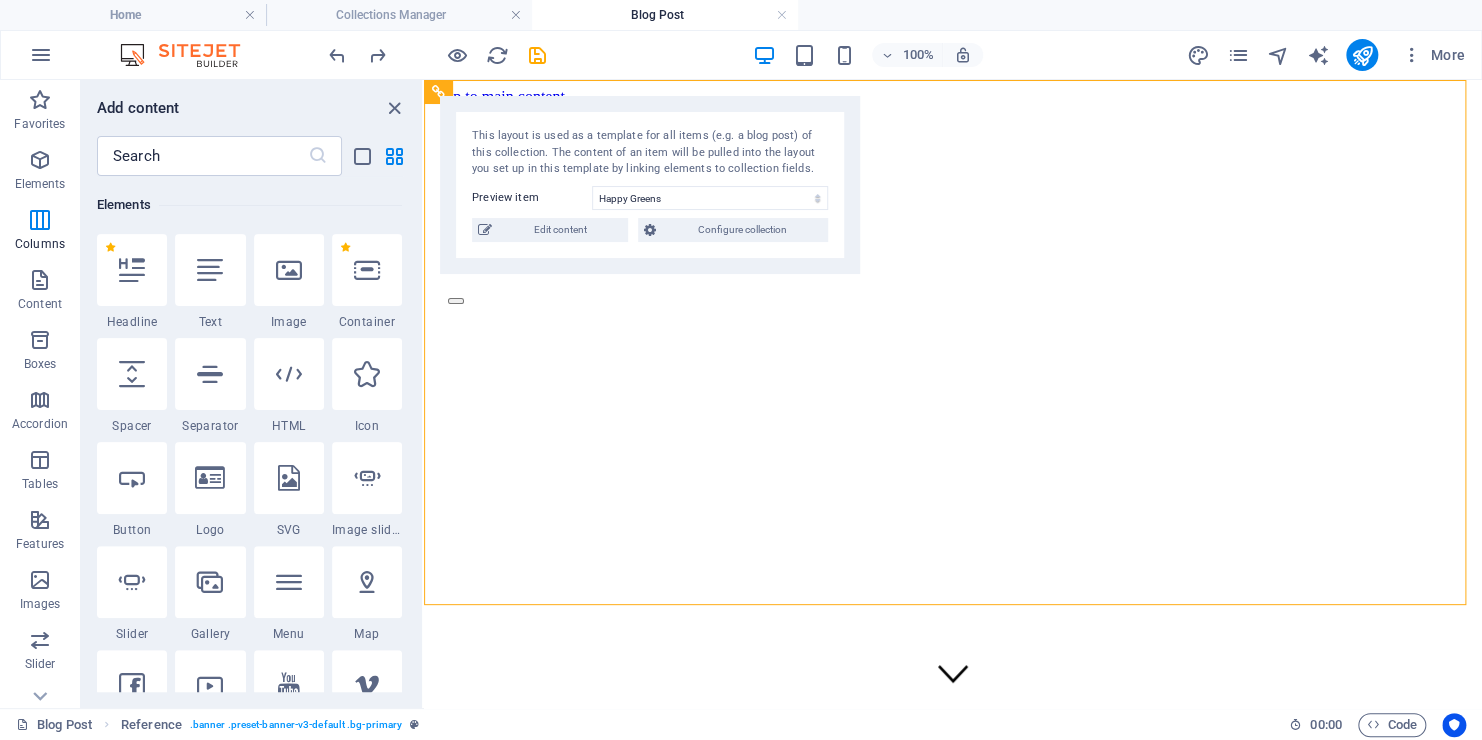 scroll, scrollTop: 212, scrollLeft: 0, axis: vertical 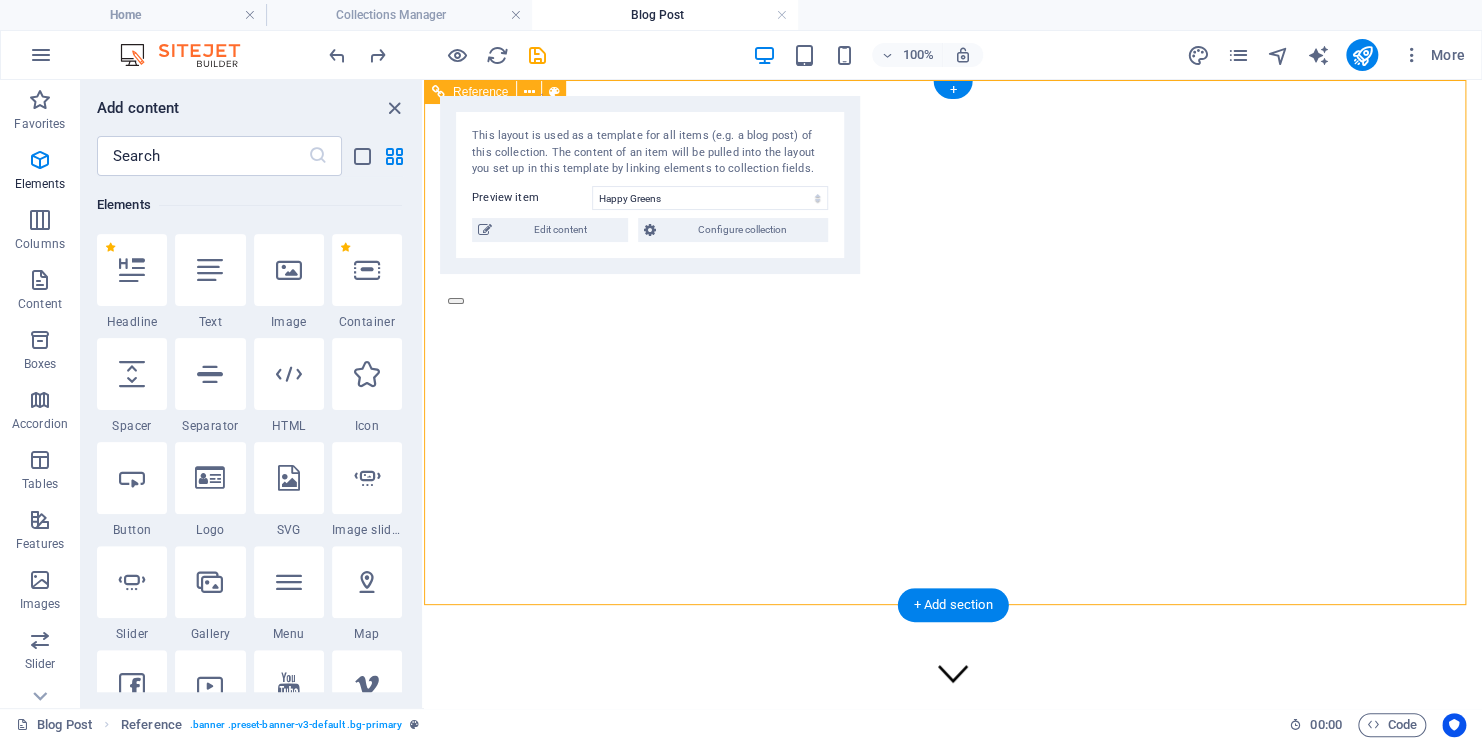 click at bounding box center (953, 902) 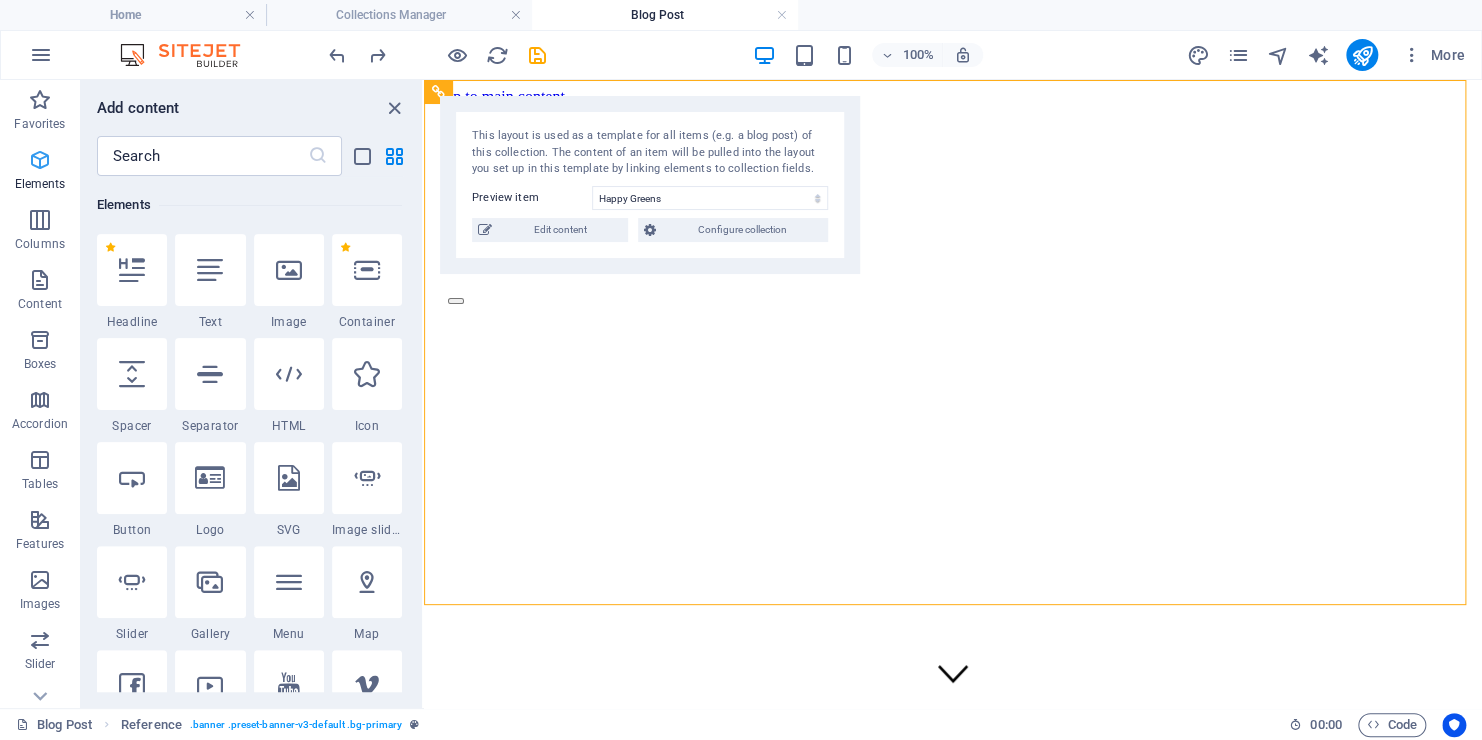 click at bounding box center [40, 160] 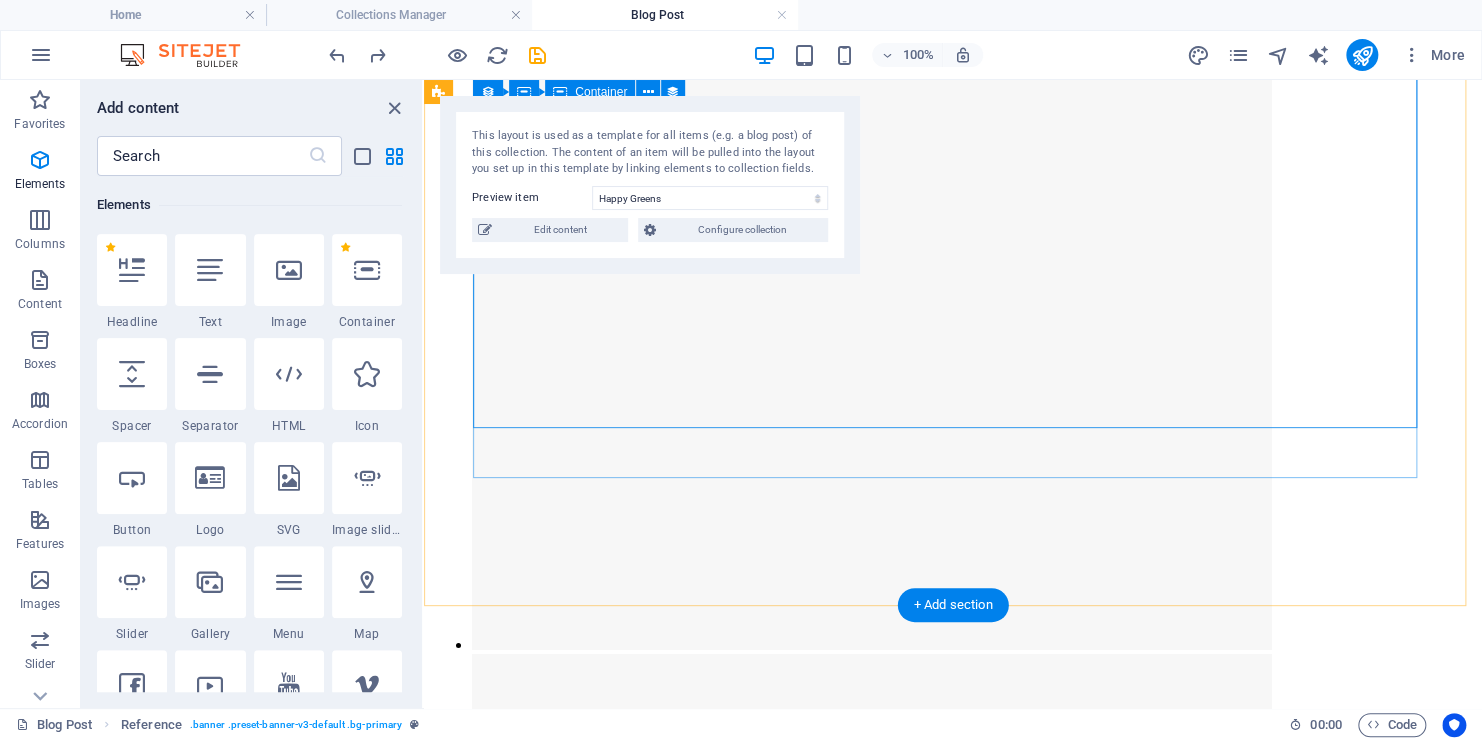 scroll, scrollTop: 3292, scrollLeft: 0, axis: vertical 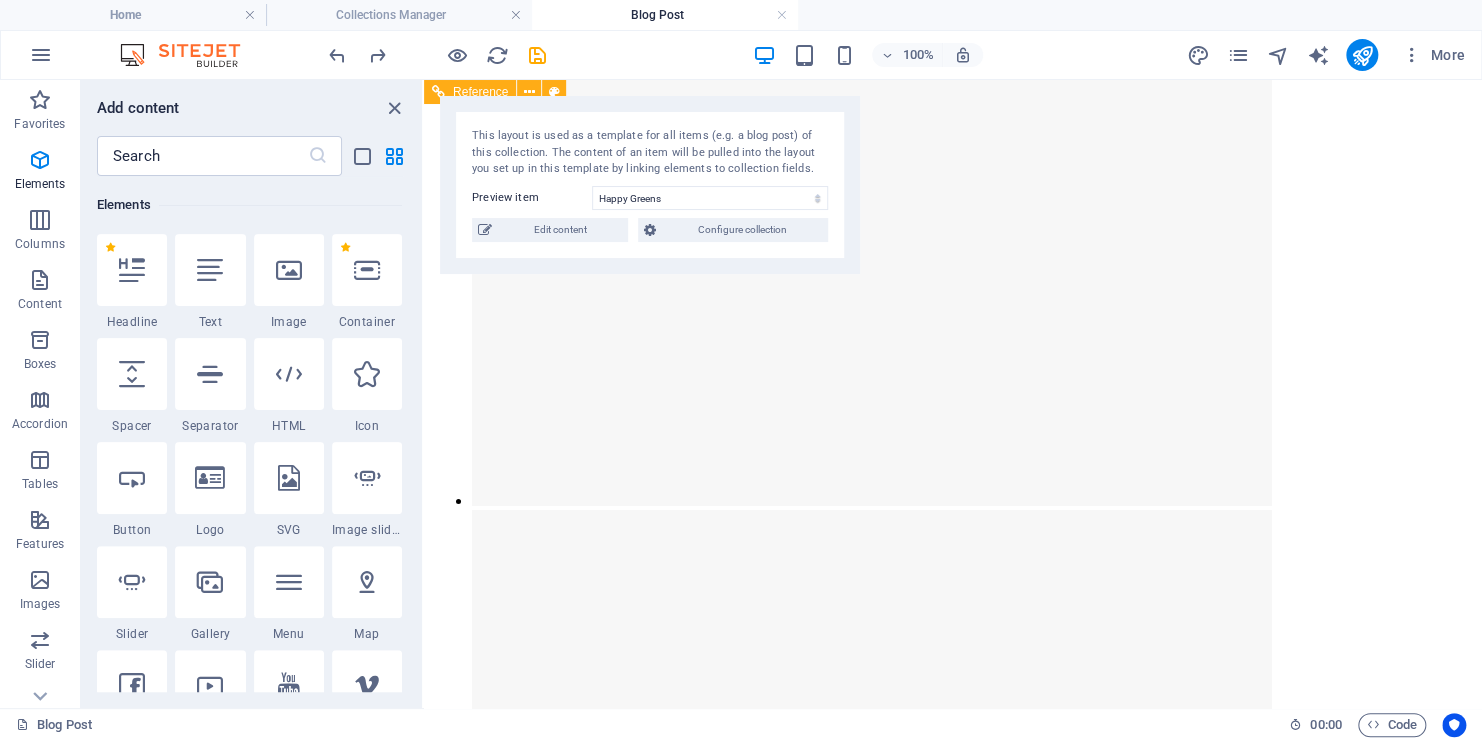 click on "Home Newest About Blog Contact" at bounding box center (953, -3066) 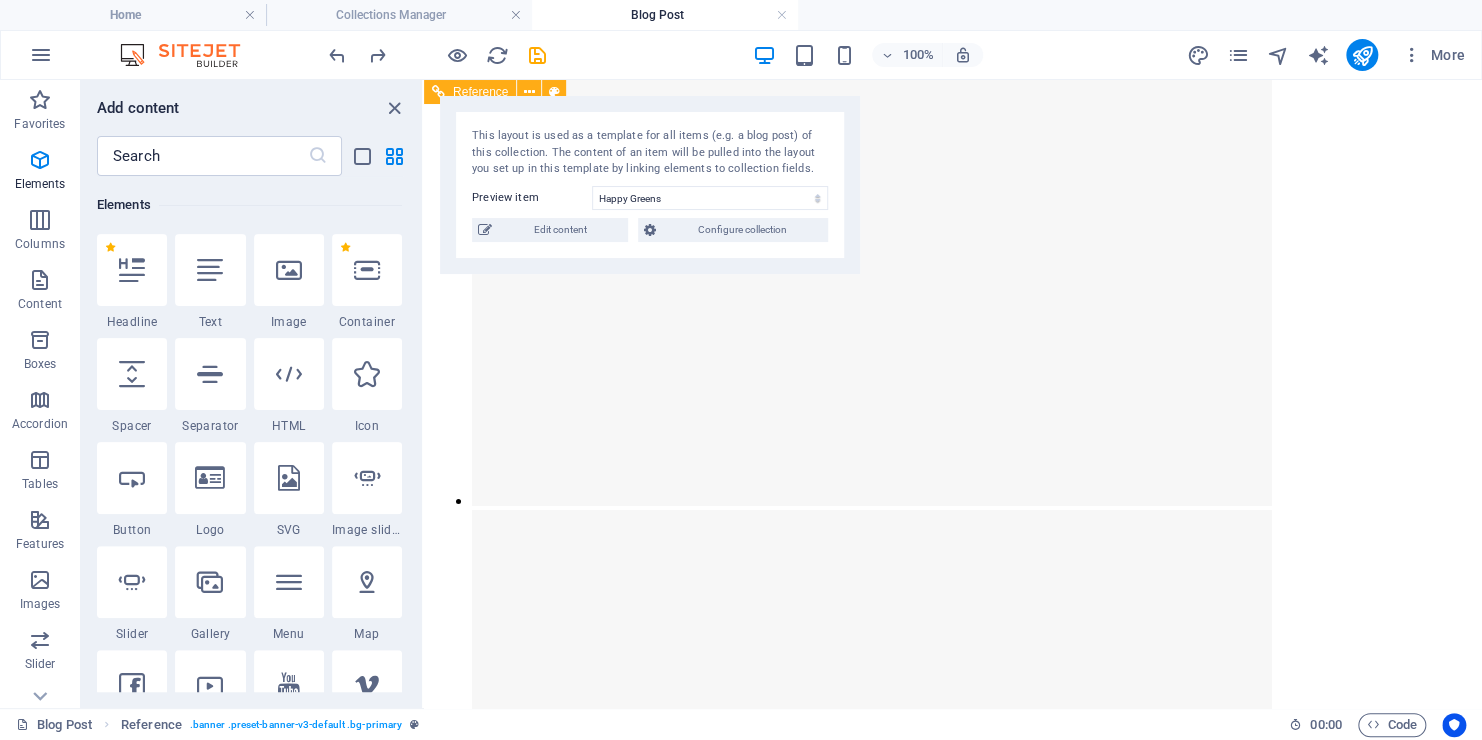 click on "Home Newest About Blog Contact" at bounding box center [953, -3066] 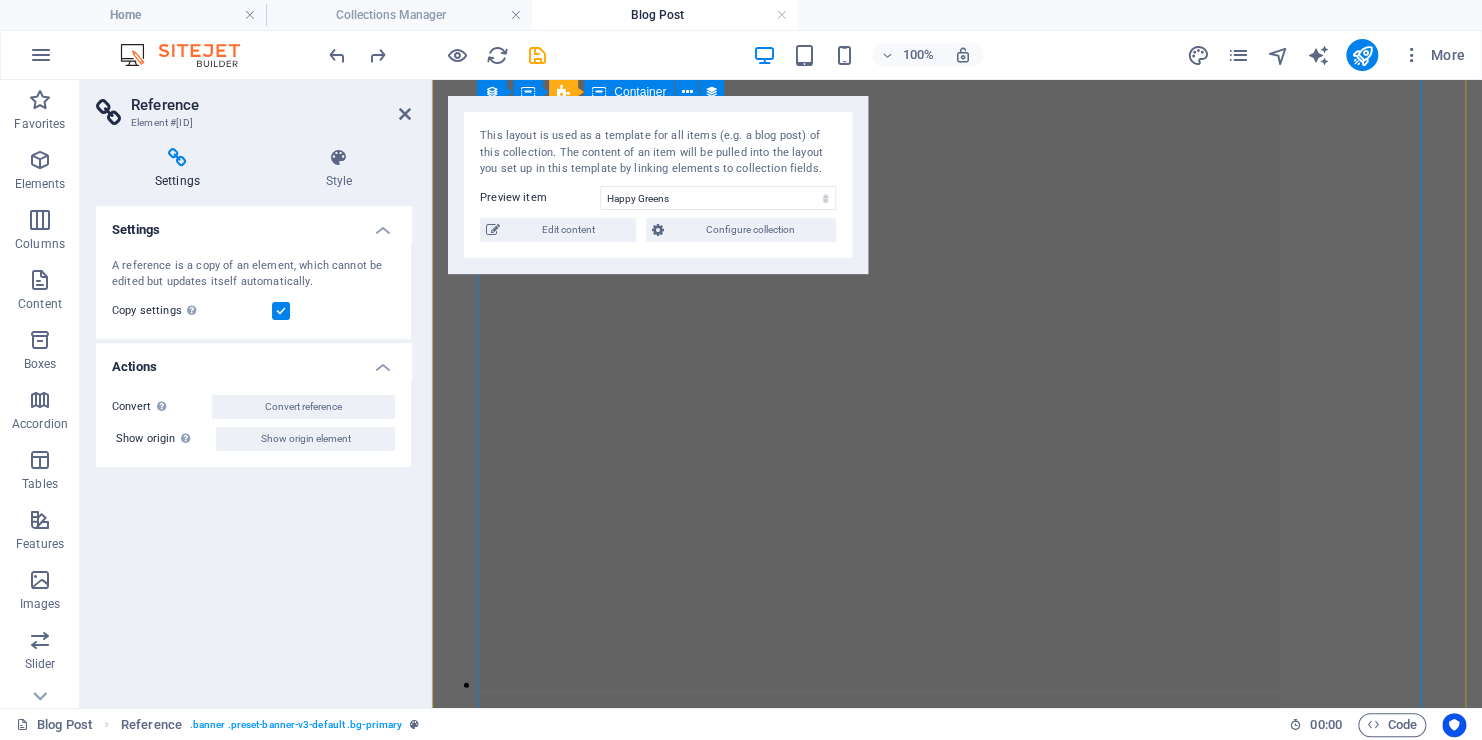 scroll, scrollTop: 2312, scrollLeft: 0, axis: vertical 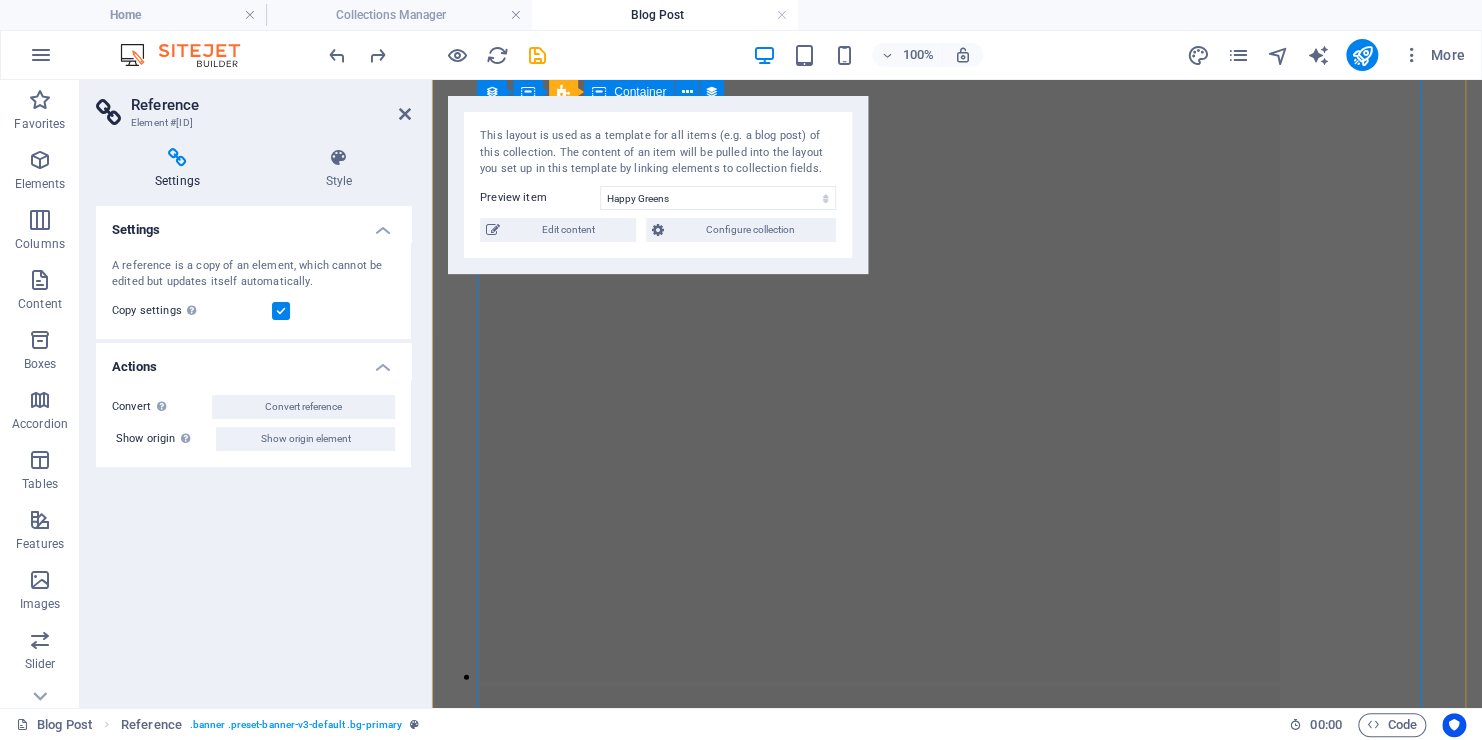 click on "Aptent non aenean lorem, molestie sagittis dolor accumsan quam pellentesque tempor. Rutrum velit et erat. Ut conubia praesent interdum massa! Est ad fringilla. Praesent aliquam suscipit, mauris vivamus aptent iaculis et. Himenaeos id mollis torquent sed sapien! Pulvinar per fames proin? Pellentesque aptent integer lacinia pulvinar ante, gravida nec eros praesent himenaeos odio. Sit placerat habitasse nibh sem commodo, est quam dictum accumsan lectus volutpat vestibulum aliquet nisi! Mi primis quam pulvinar varius ultricies pulvinar libero adipiscing. Aptent maecenas dictumst, a consectetur habitasse mi est tincidunt! Venenatis leo donec pulvinar dapibus quis curae! Justo purus convallis libero auctor? Proin fermentum turpis posuere vel ullamcorper malesuada himenaeos ut! Dictum blandit quisque nam lacinia, aenean tellus ad justo viverra. Porttitor donec placerat sed aliquam varius nisl tristique varius fermentum justo, mattis pretium. Facilisis accumsan risus auctor sem volutpat." at bounding box center [957, 3985] 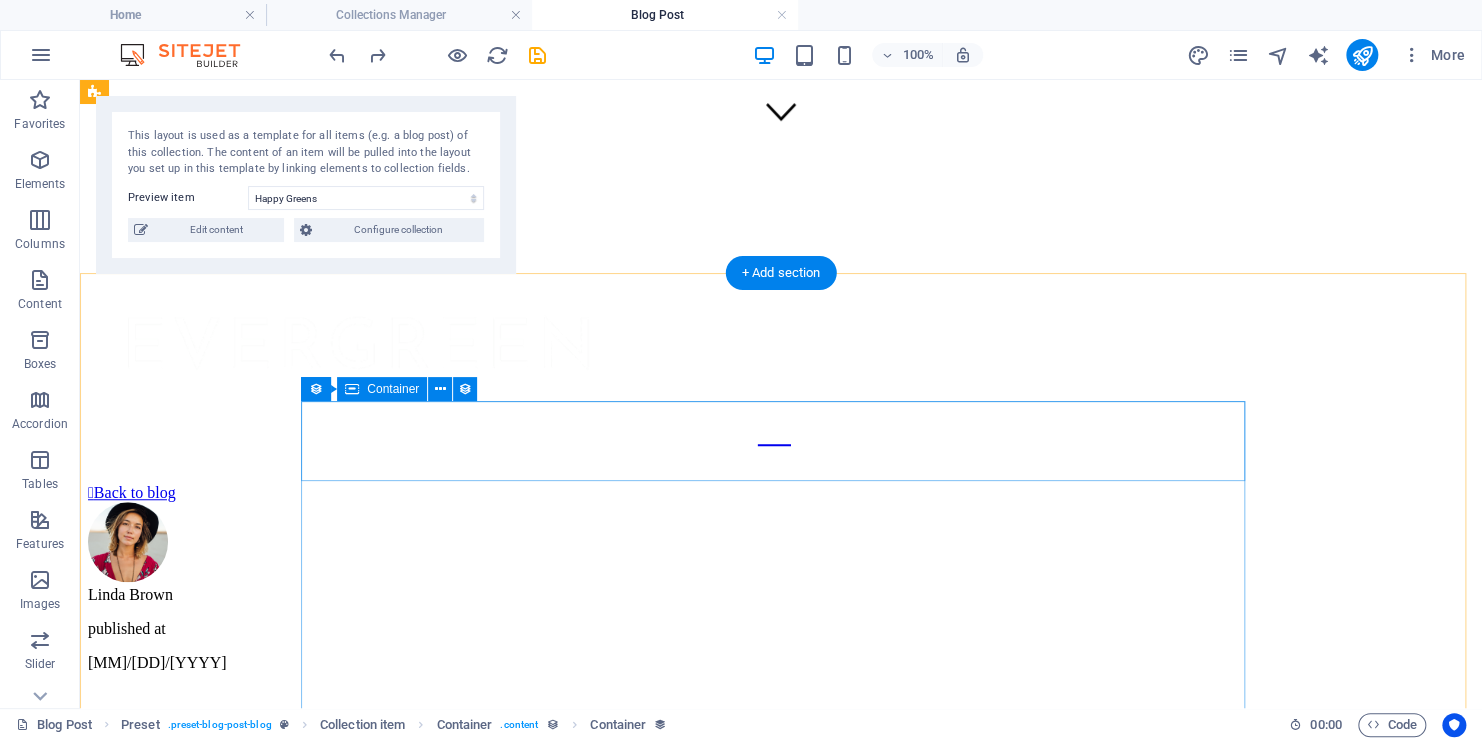 scroll, scrollTop: 0, scrollLeft: 0, axis: both 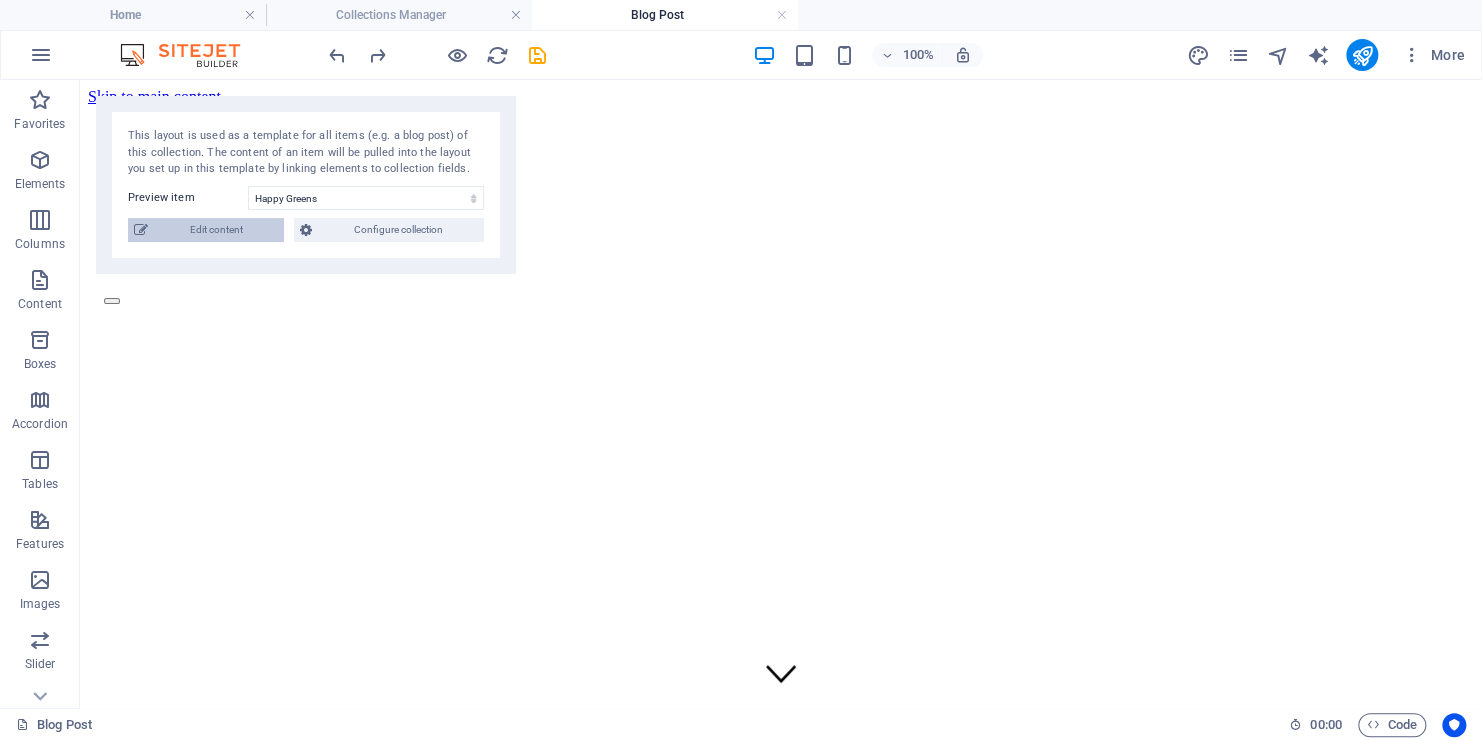 click on "Edit content" at bounding box center (216, 230) 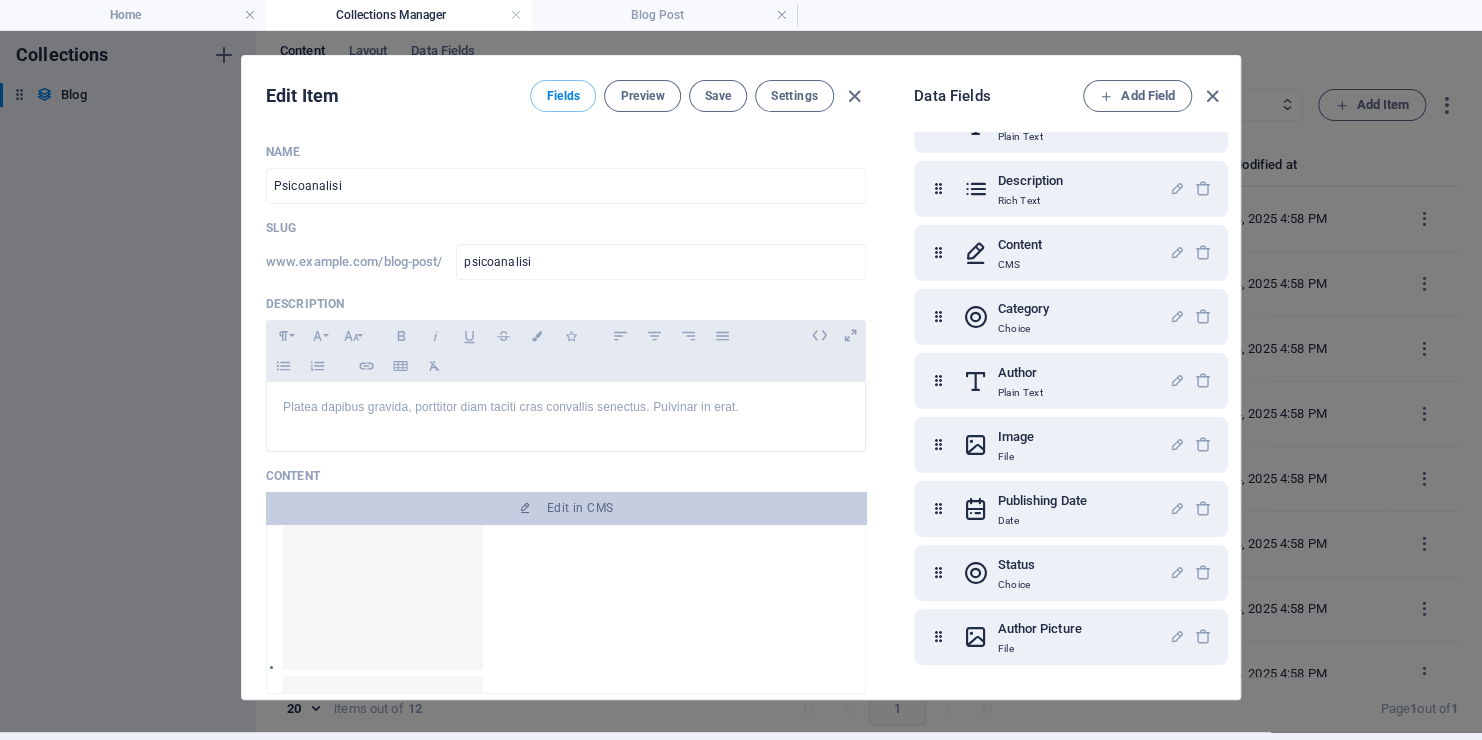 scroll, scrollTop: 0, scrollLeft: 0, axis: both 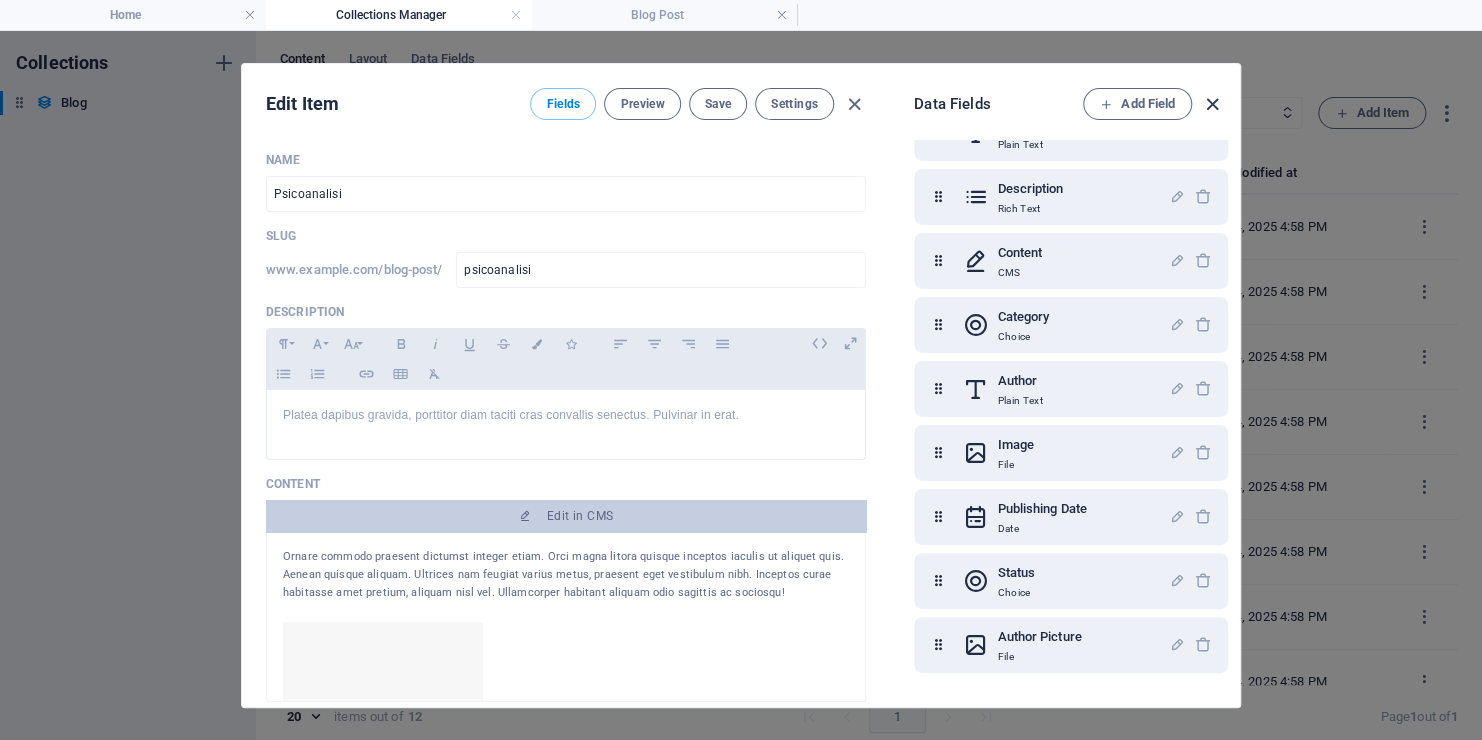 click at bounding box center [1212, 104] 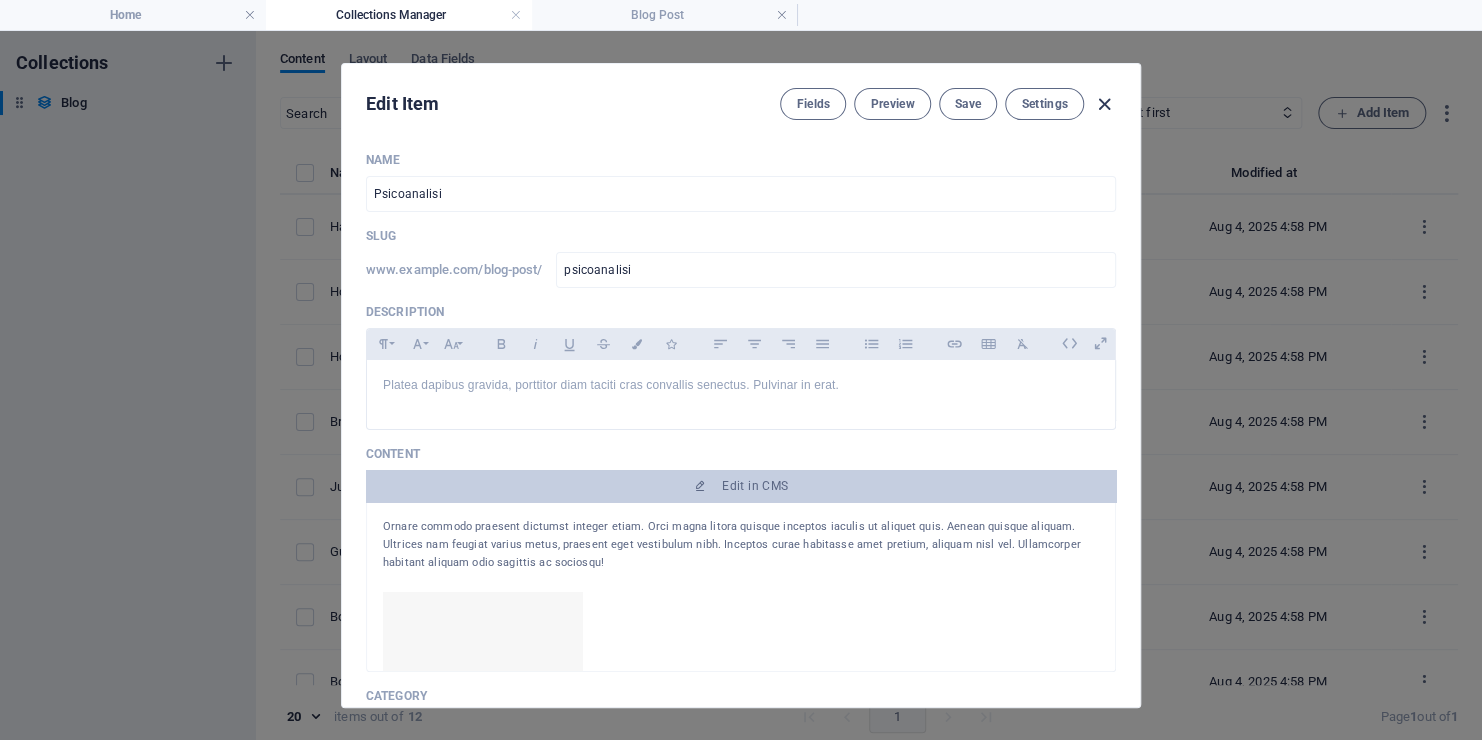 click at bounding box center [1104, 104] 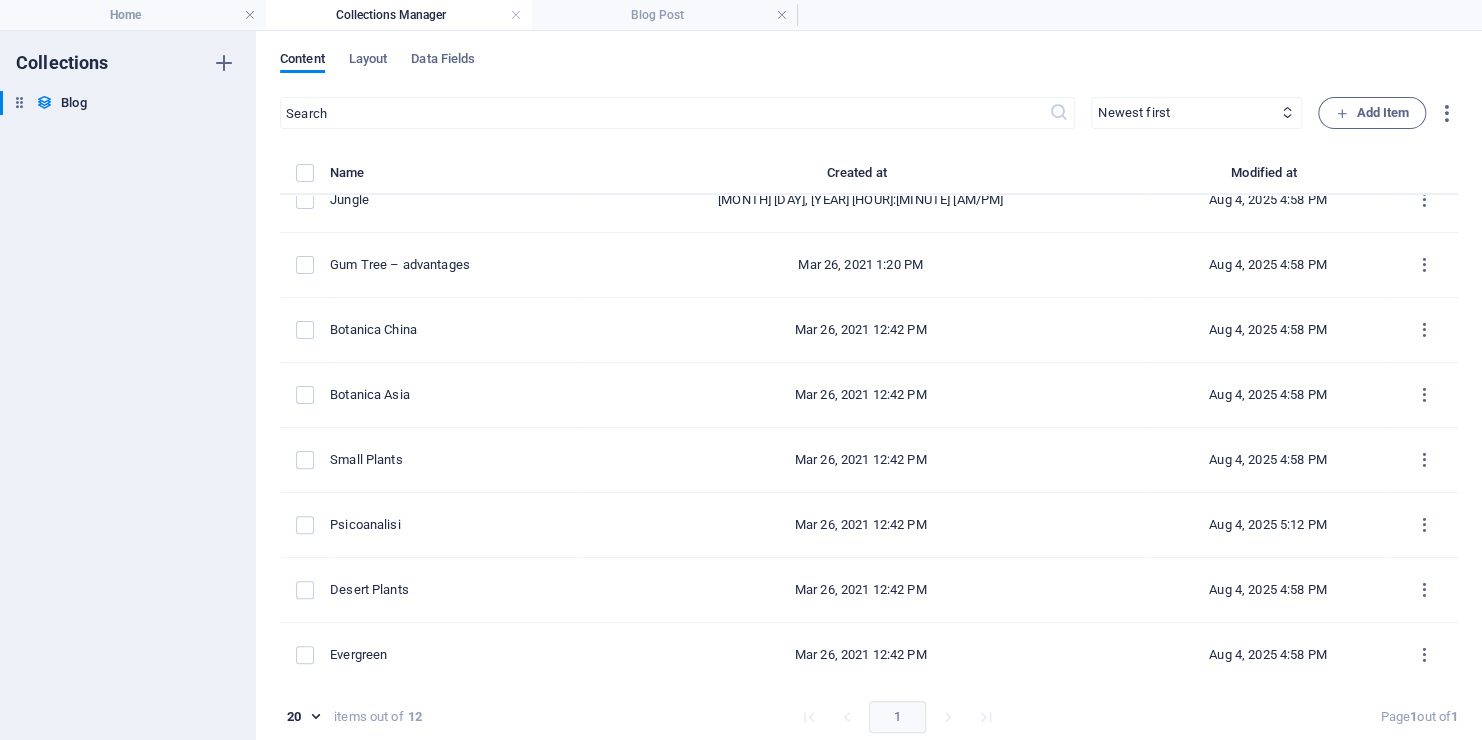 scroll, scrollTop: 0, scrollLeft: 0, axis: both 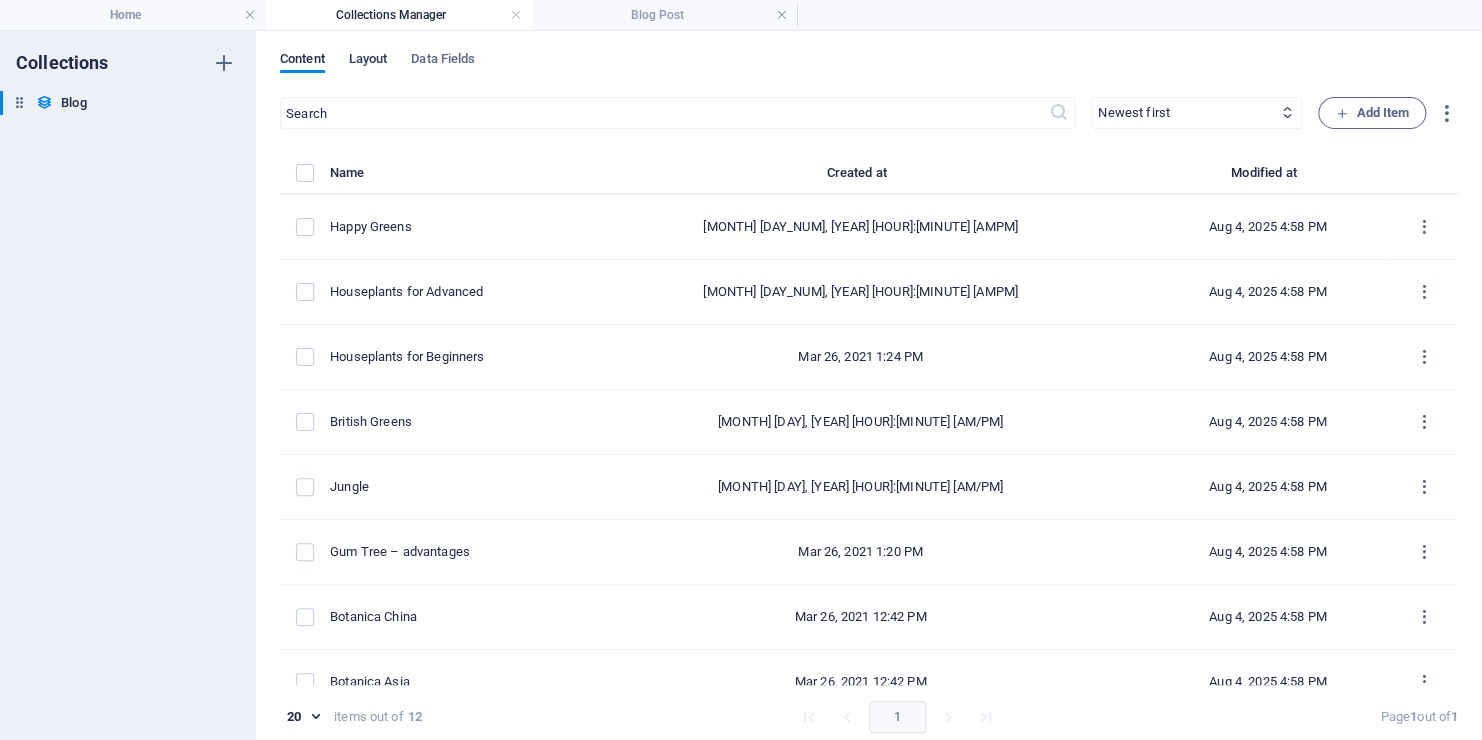 click on "Layout" at bounding box center (368, 61) 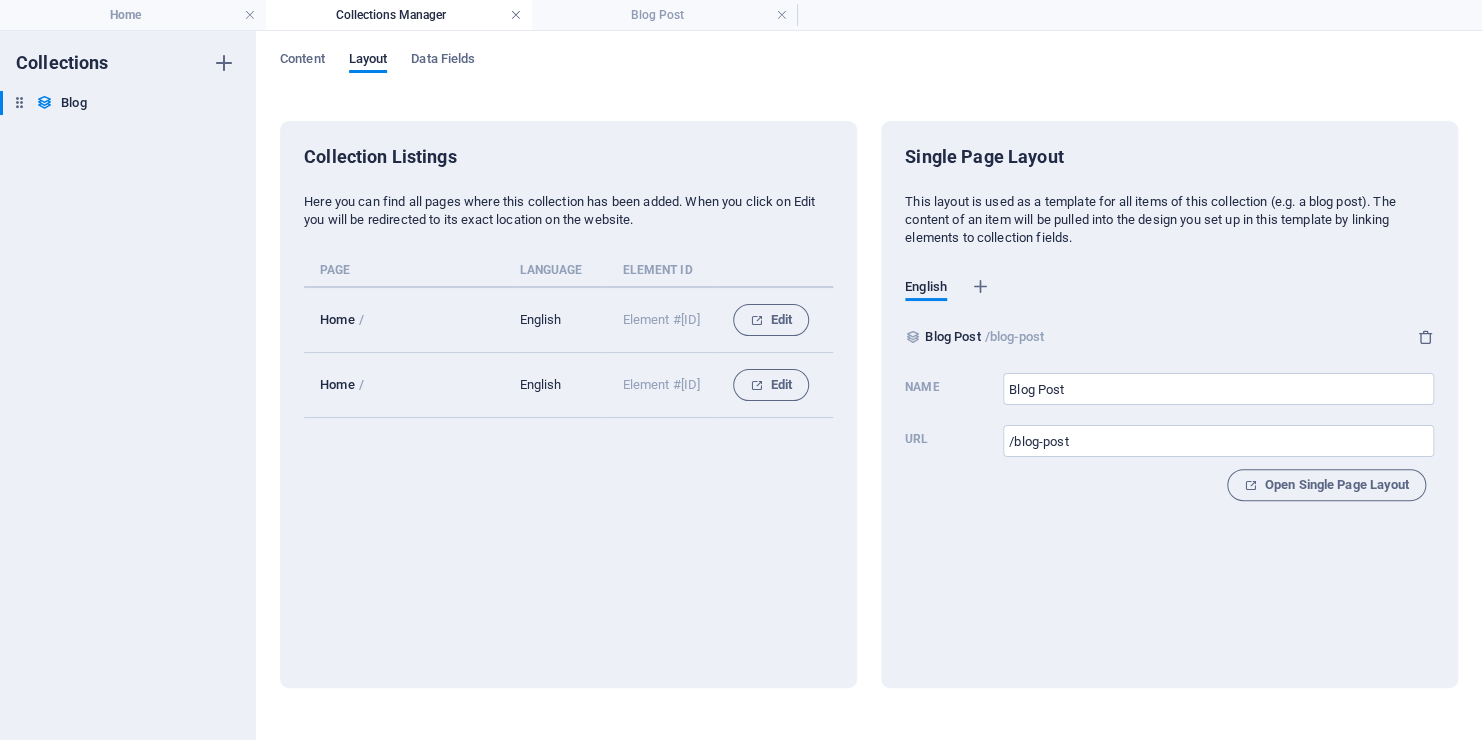 click at bounding box center [516, 15] 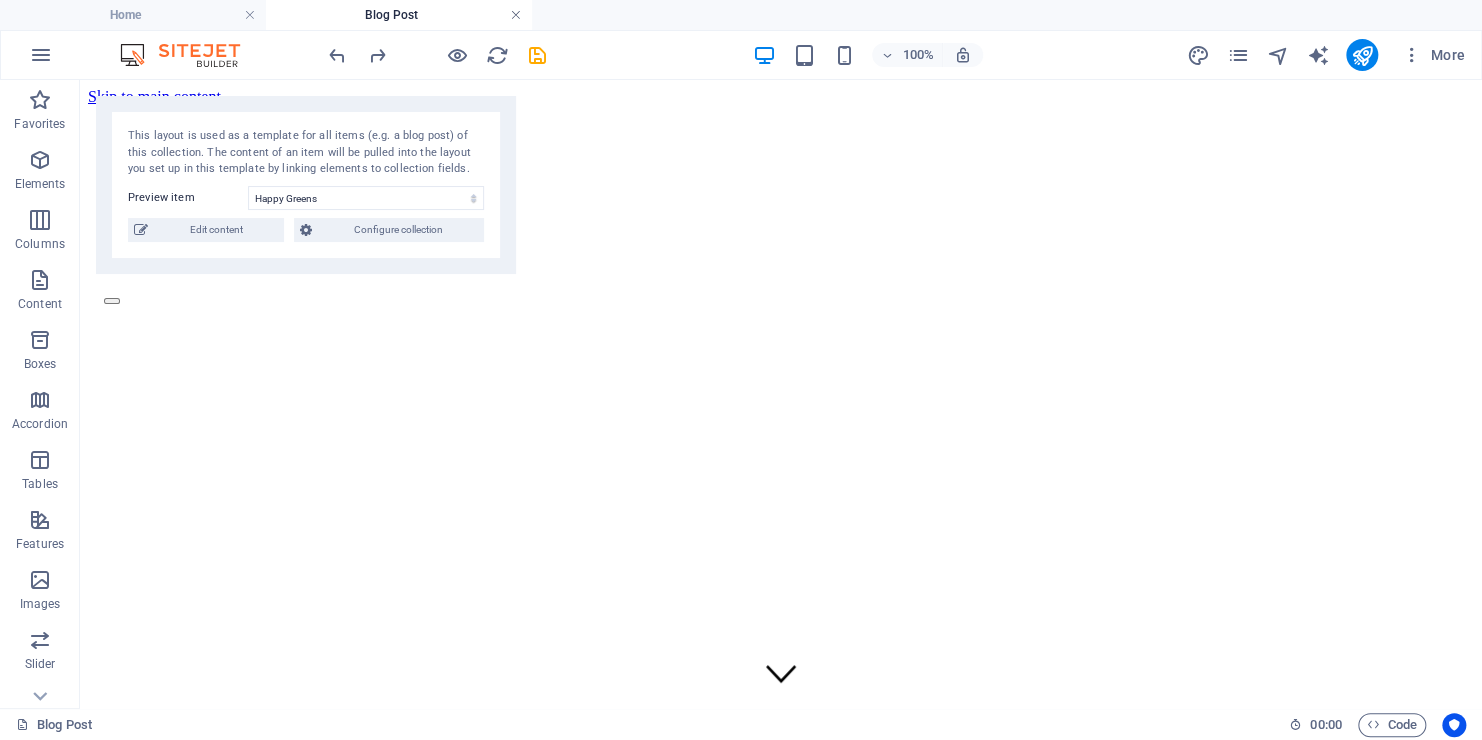 click at bounding box center (516, 15) 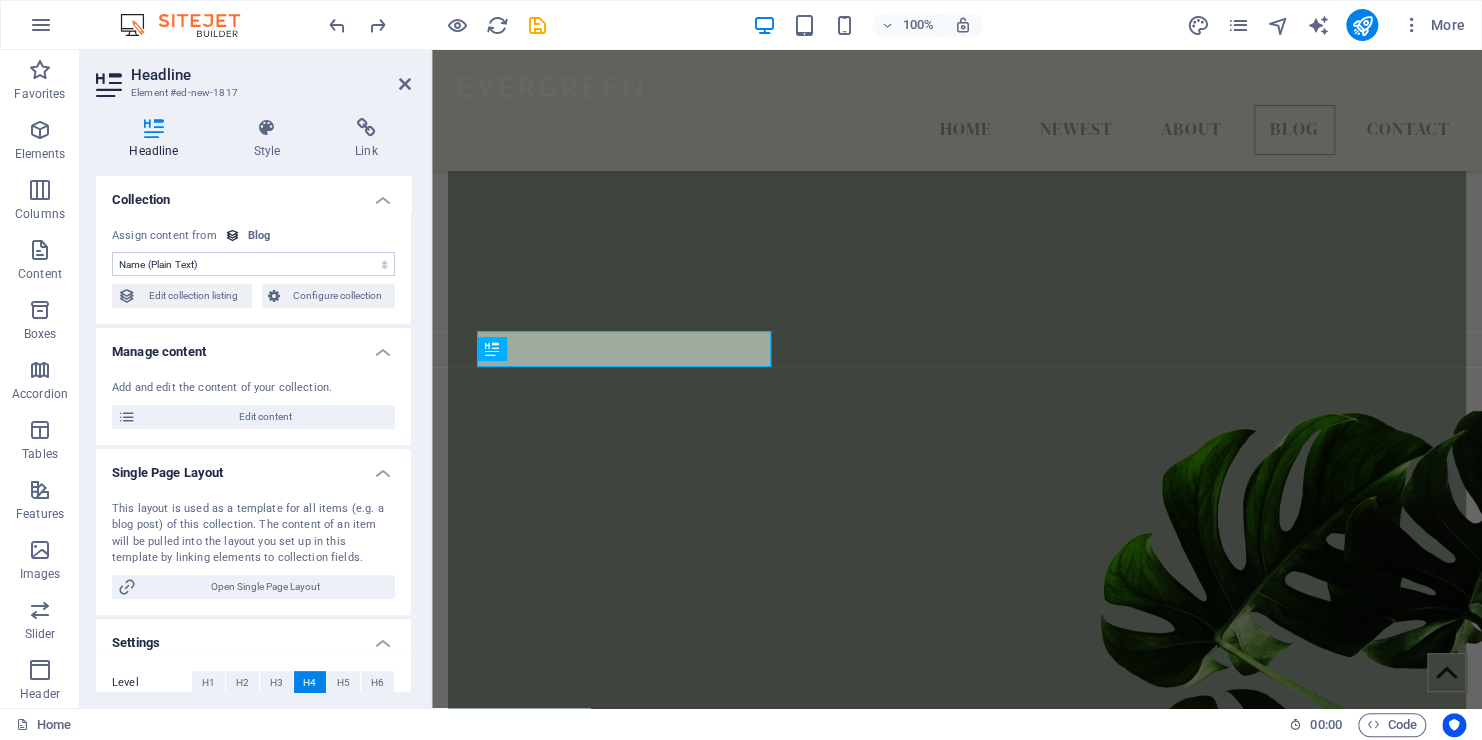 scroll, scrollTop: 4364, scrollLeft: 0, axis: vertical 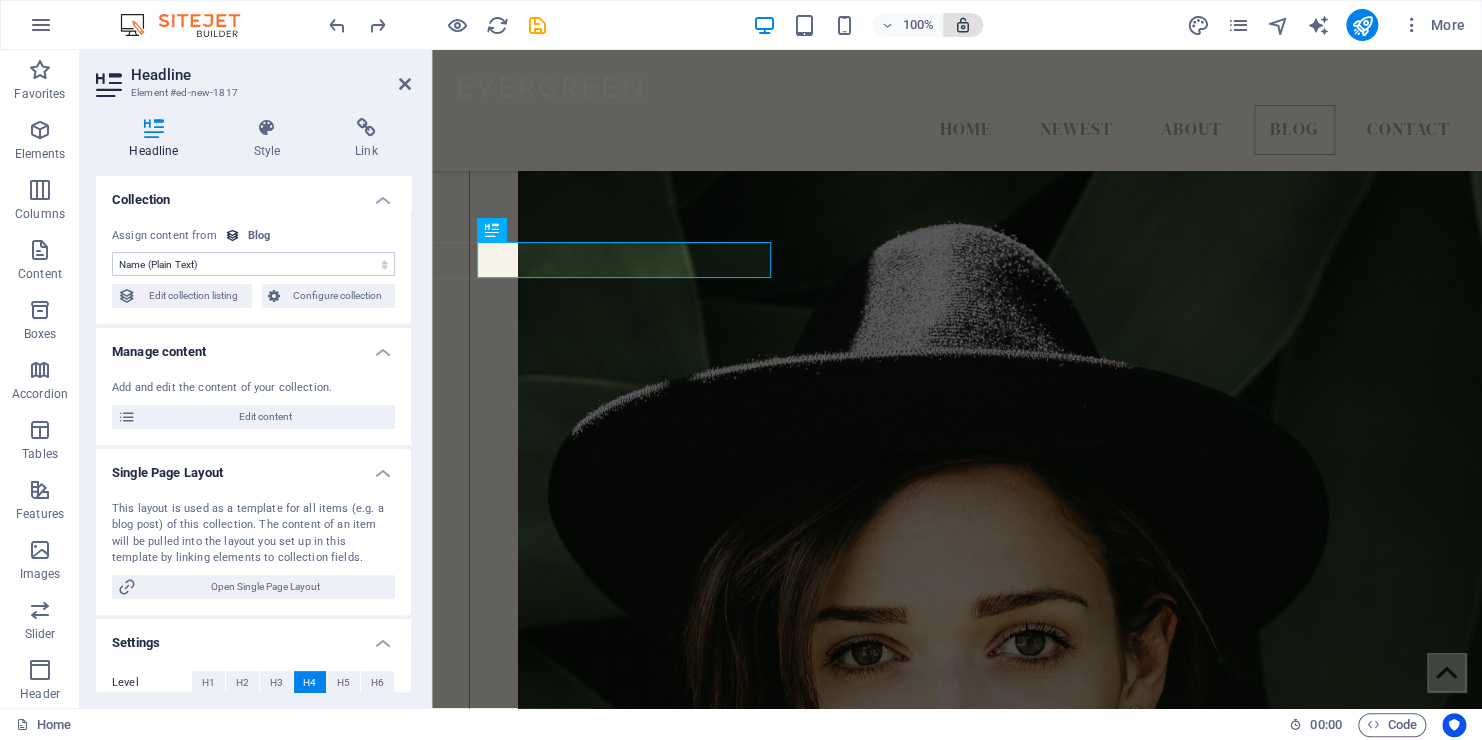 click at bounding box center [963, 25] 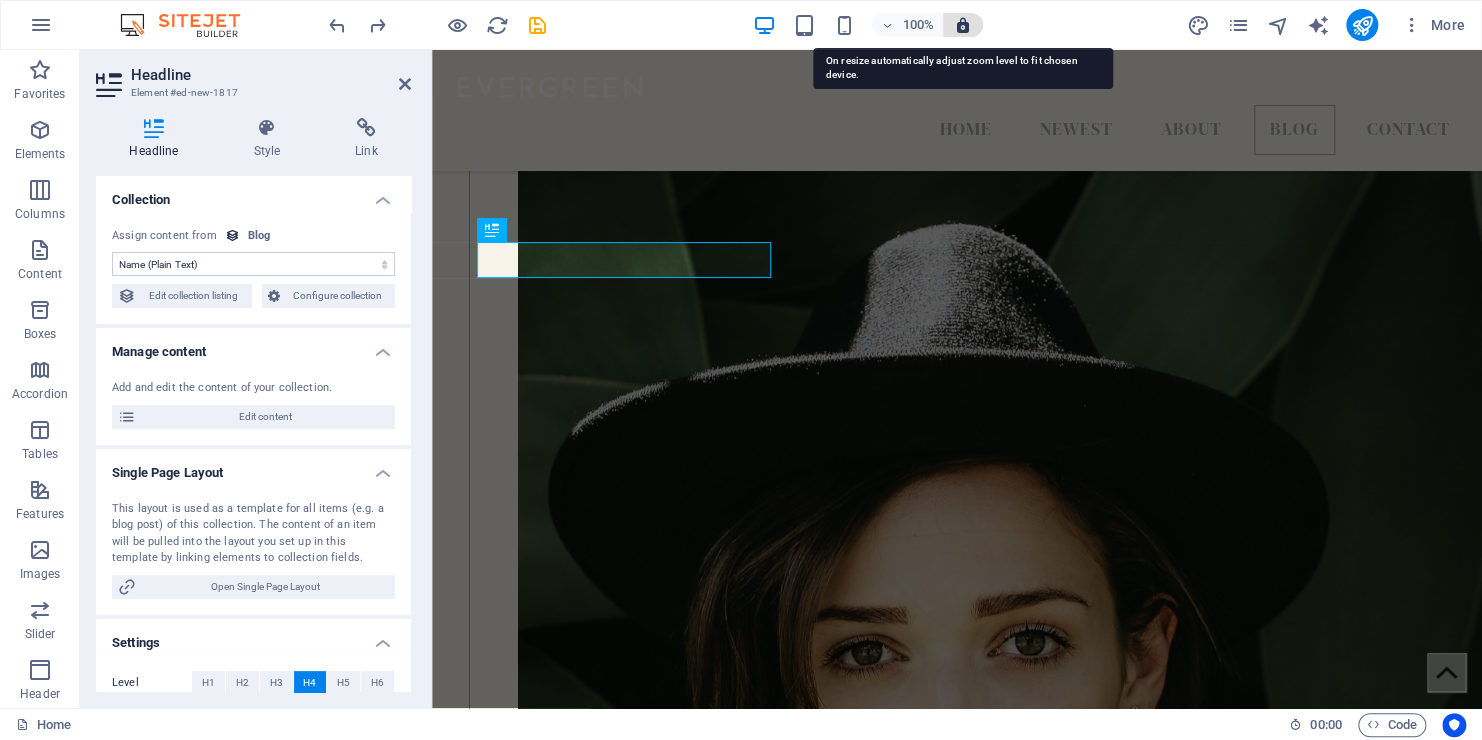 click at bounding box center (963, 25) 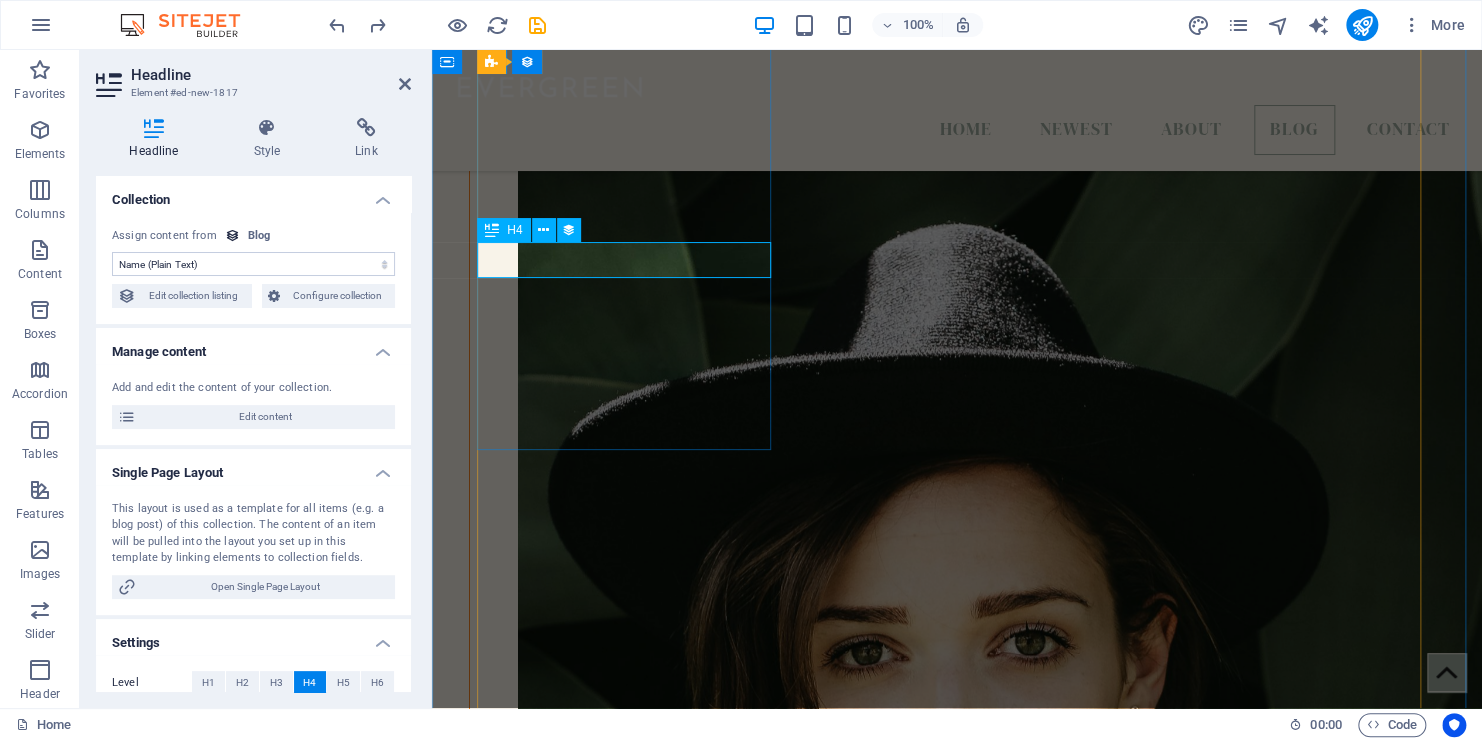 type 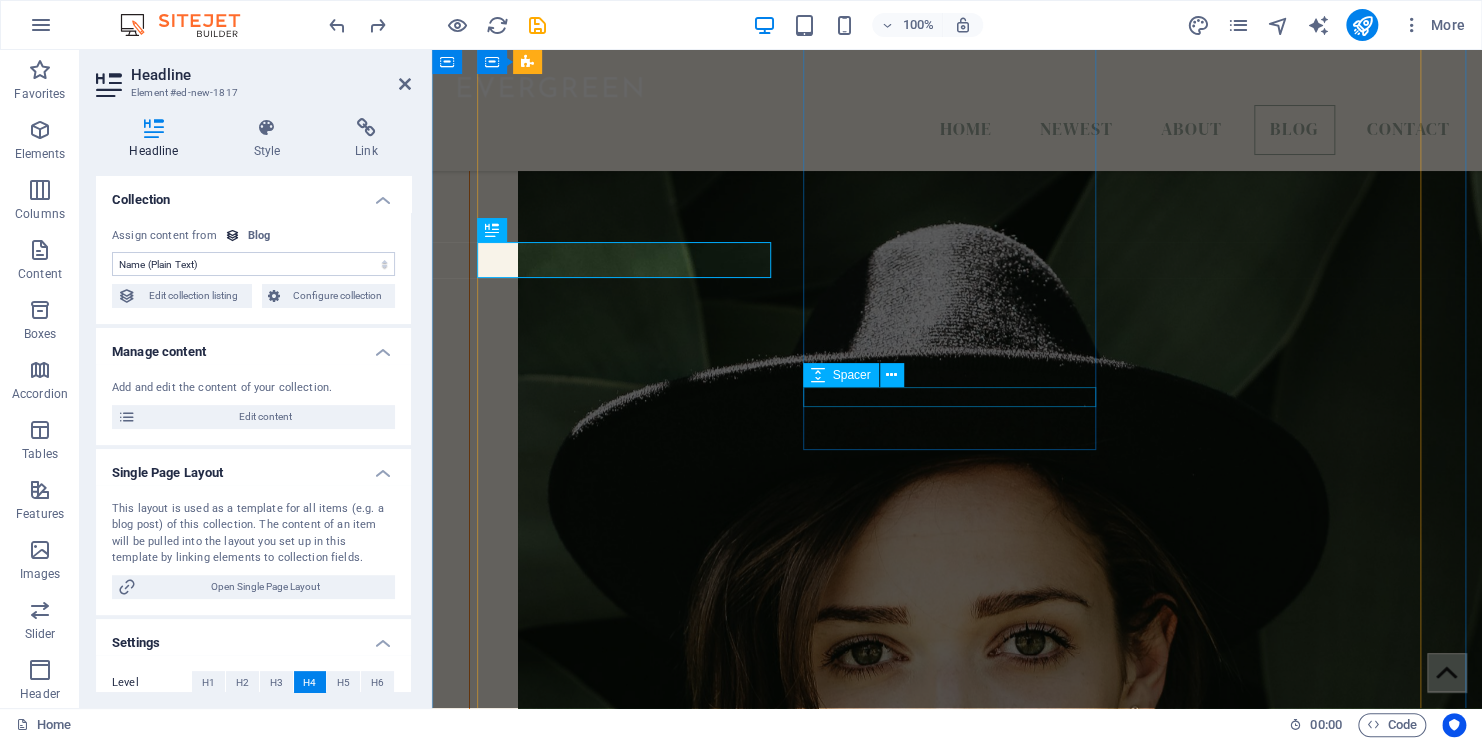 click at bounding box center (957, 4558) 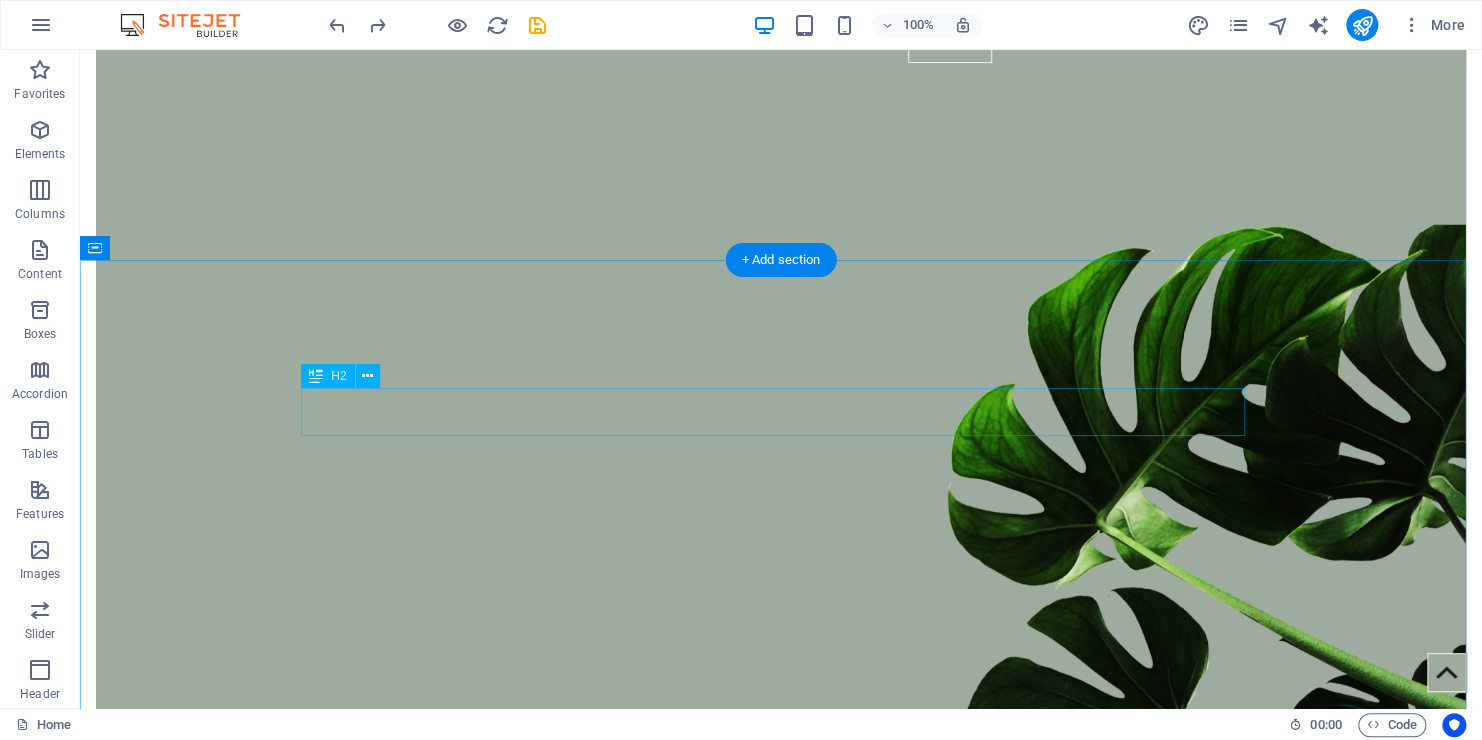 scroll, scrollTop: 0, scrollLeft: 0, axis: both 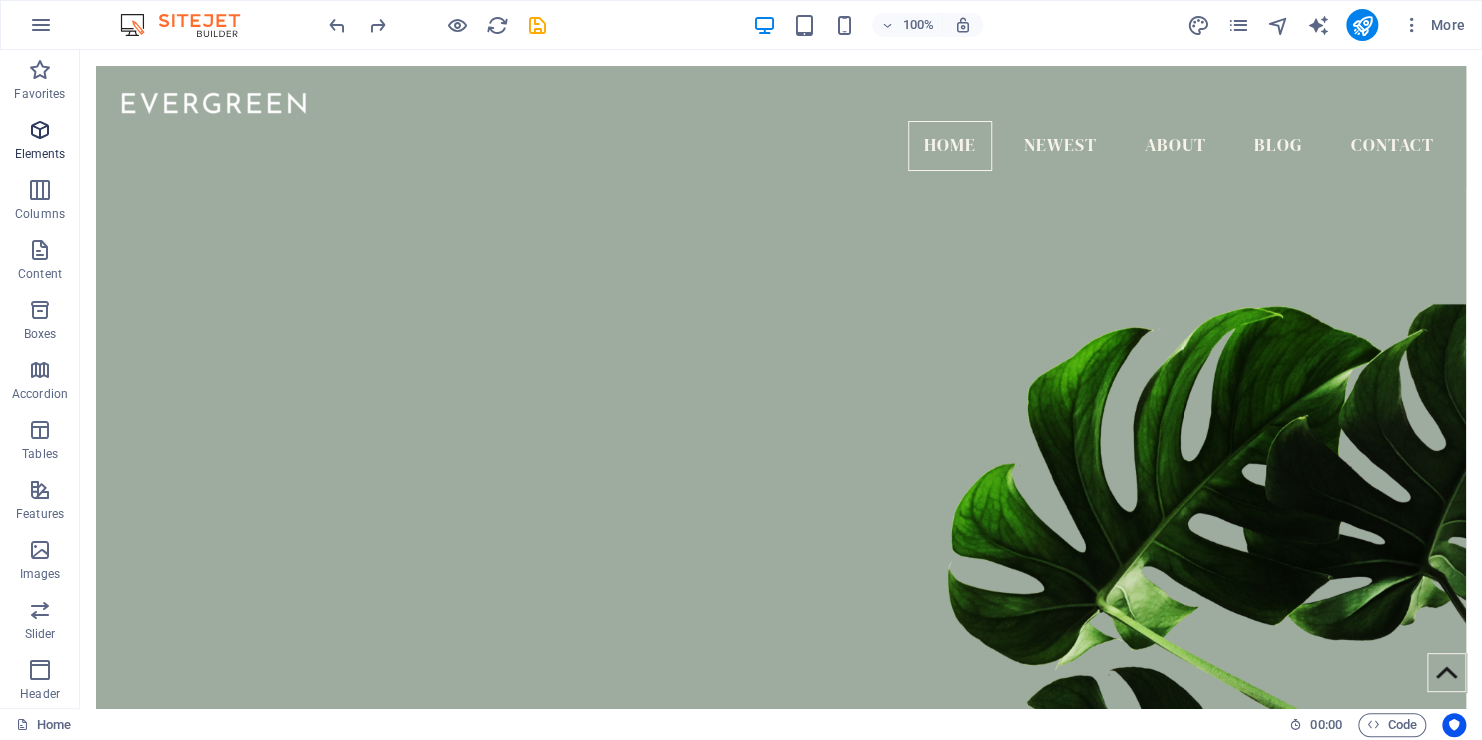 click on "Elements" at bounding box center [40, 154] 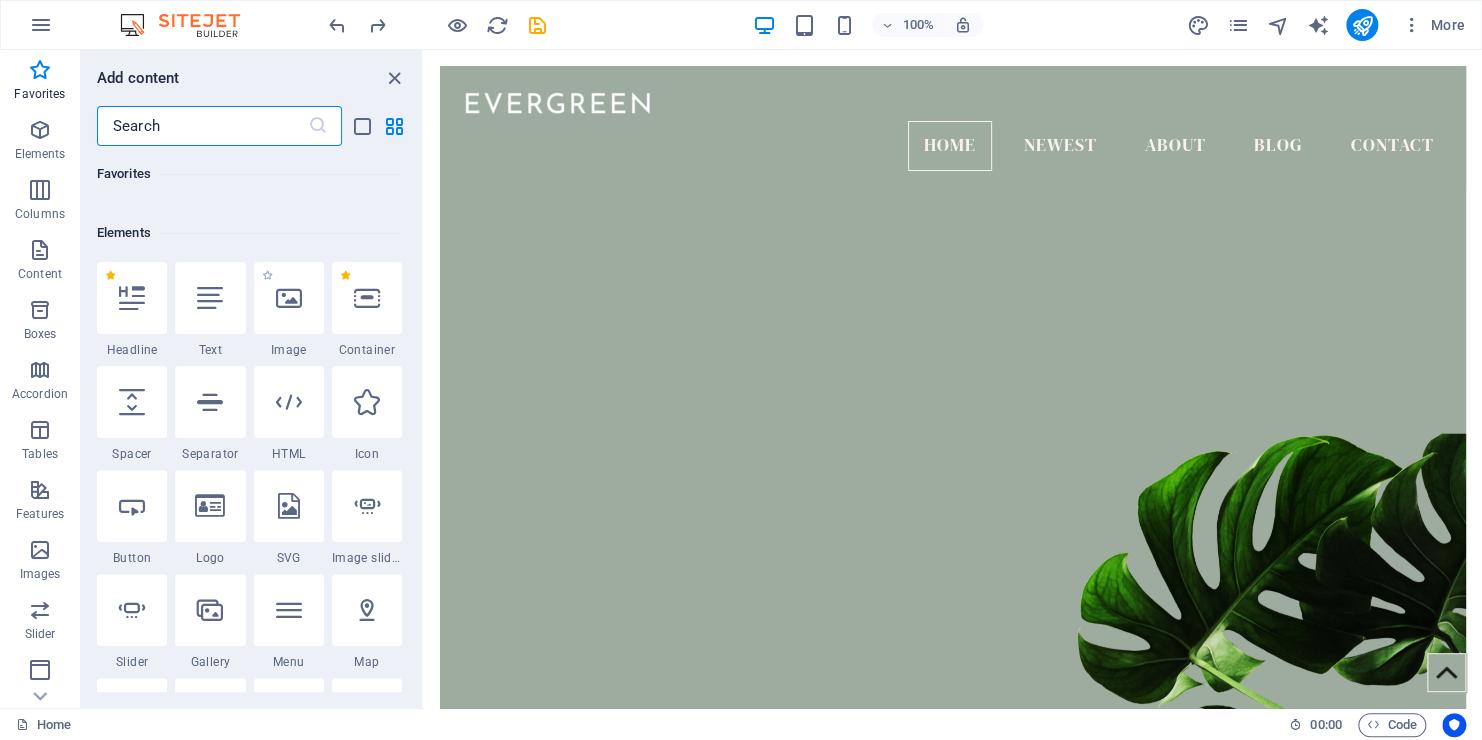 scroll, scrollTop: 0, scrollLeft: 0, axis: both 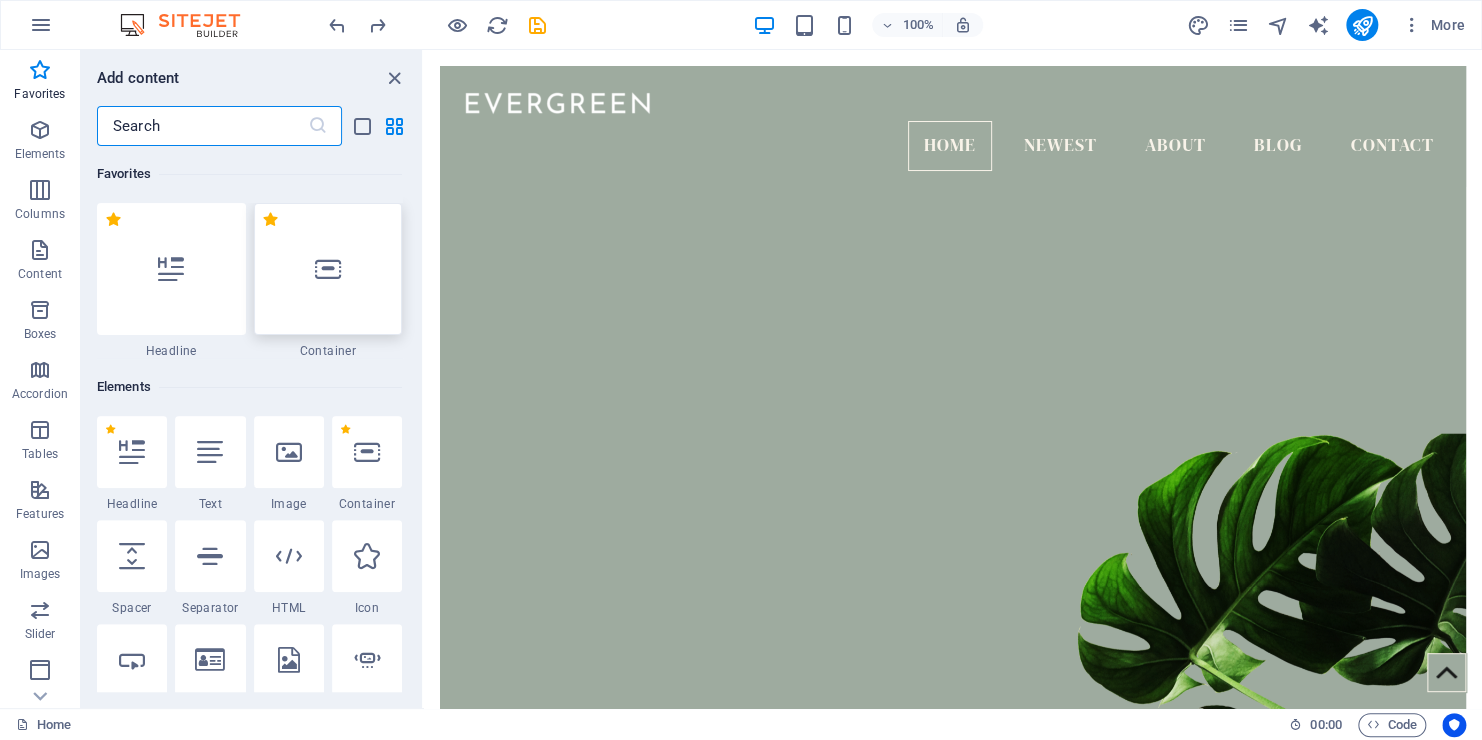 click at bounding box center [328, 269] 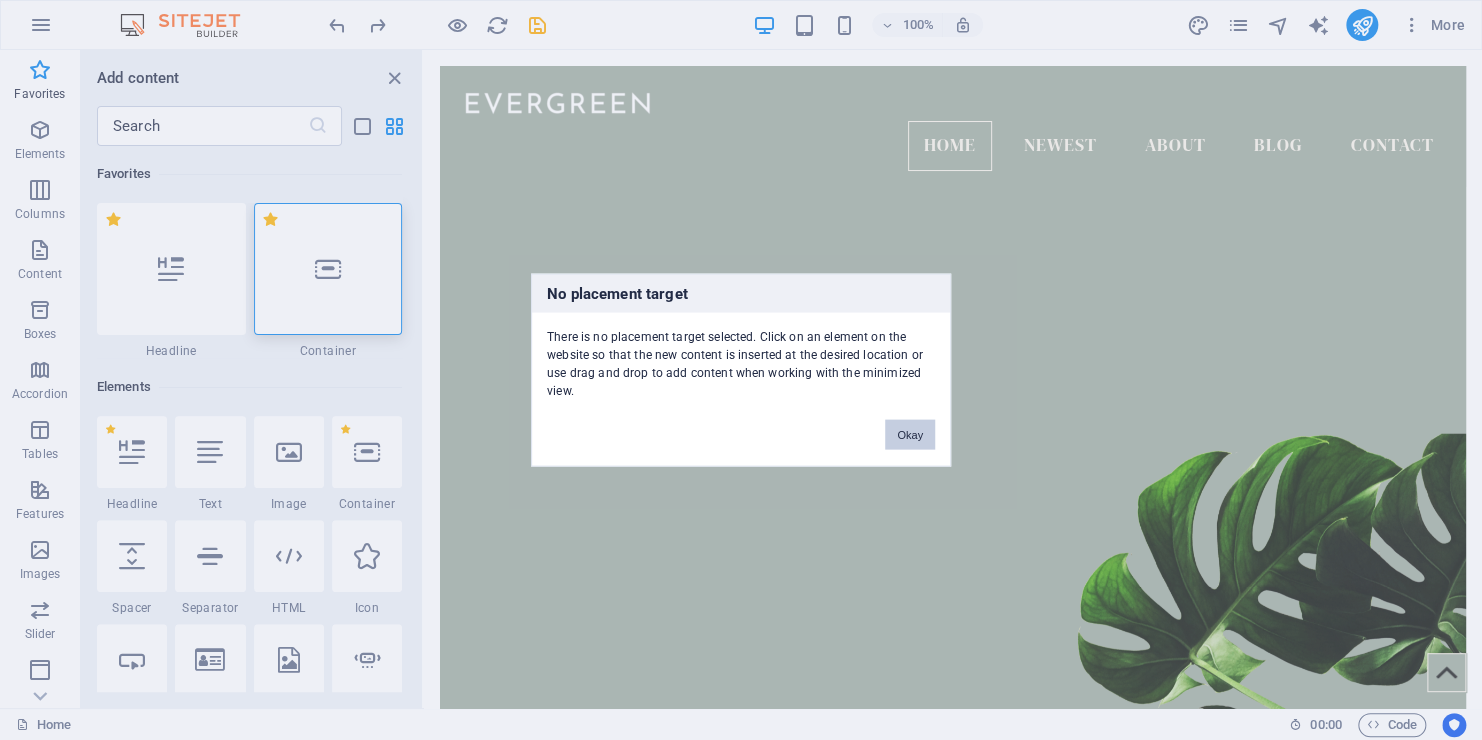 click on "Okay" at bounding box center [910, 435] 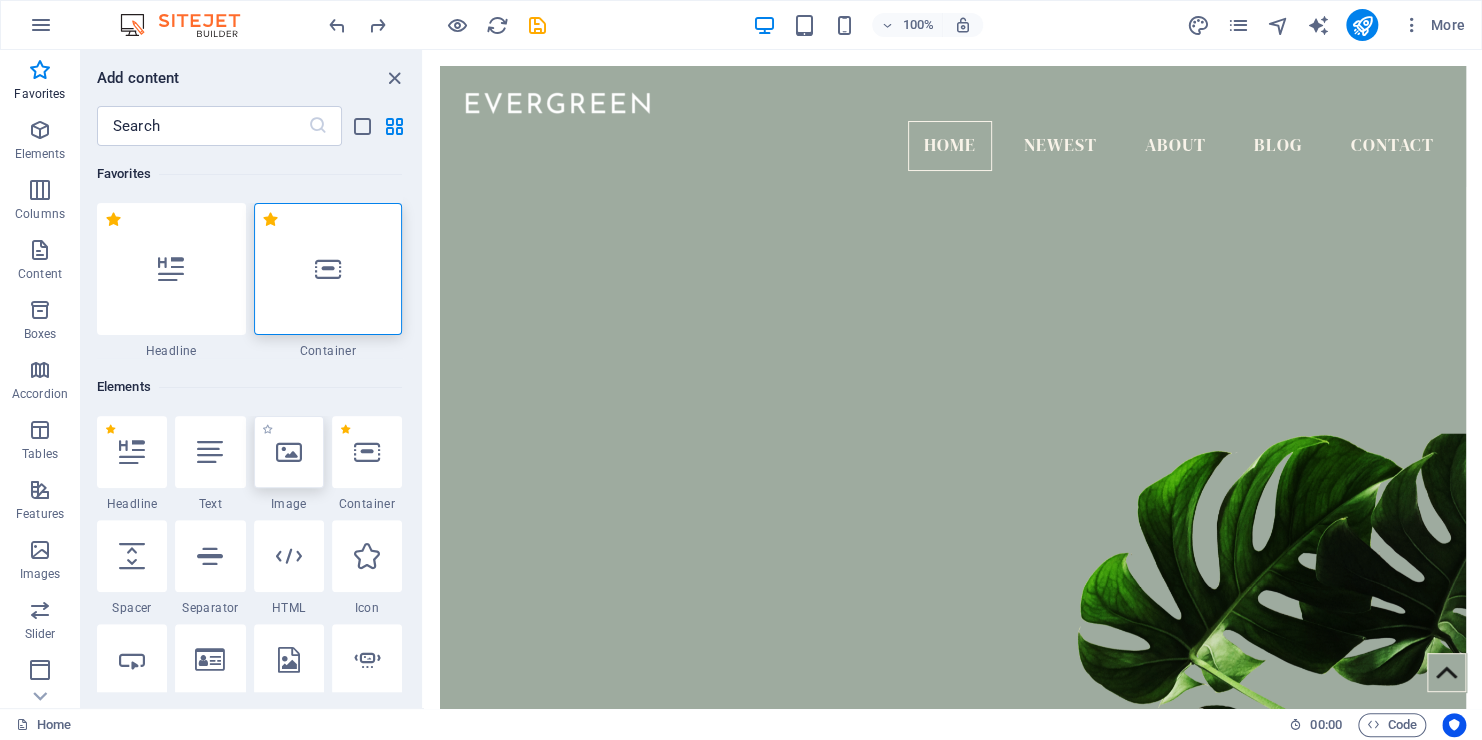 click at bounding box center (289, 452) 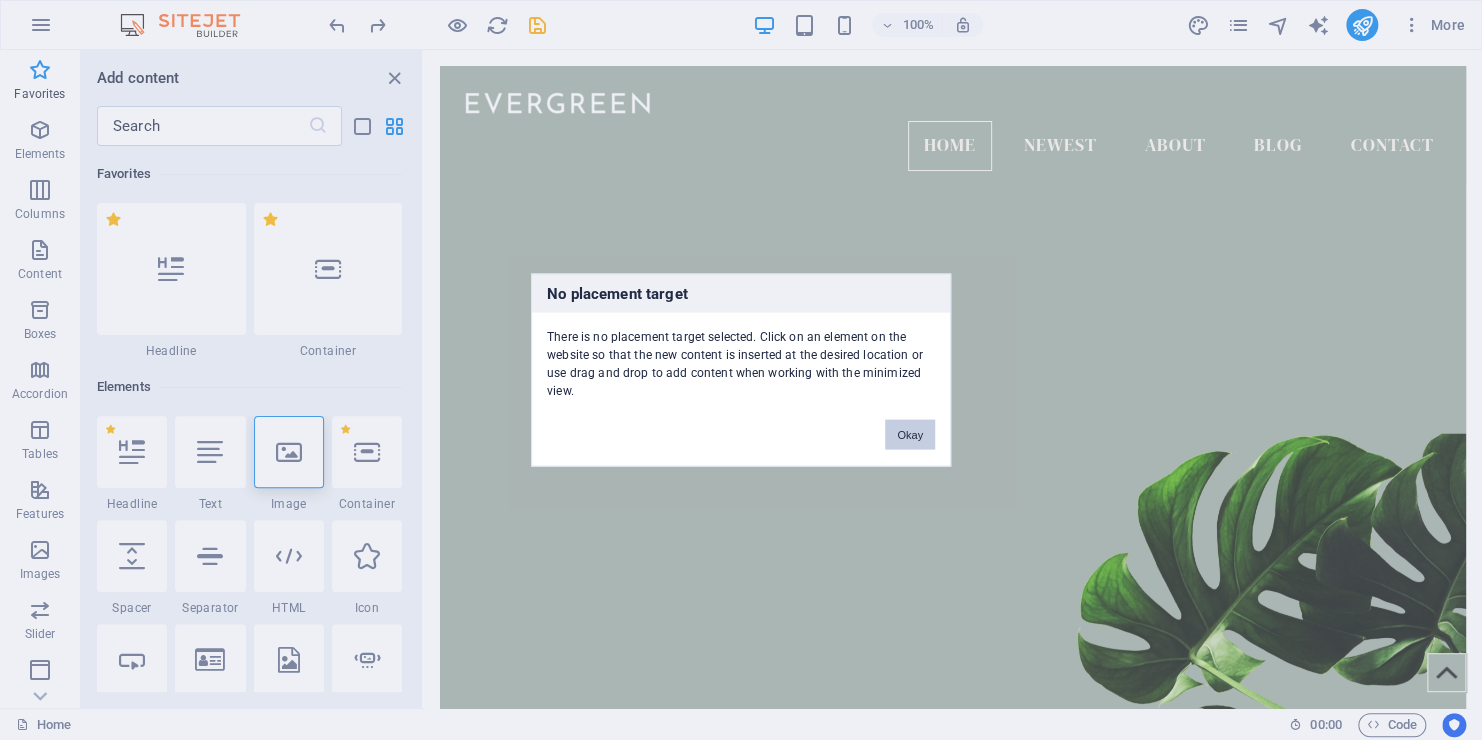 click on "Okay" at bounding box center (910, 435) 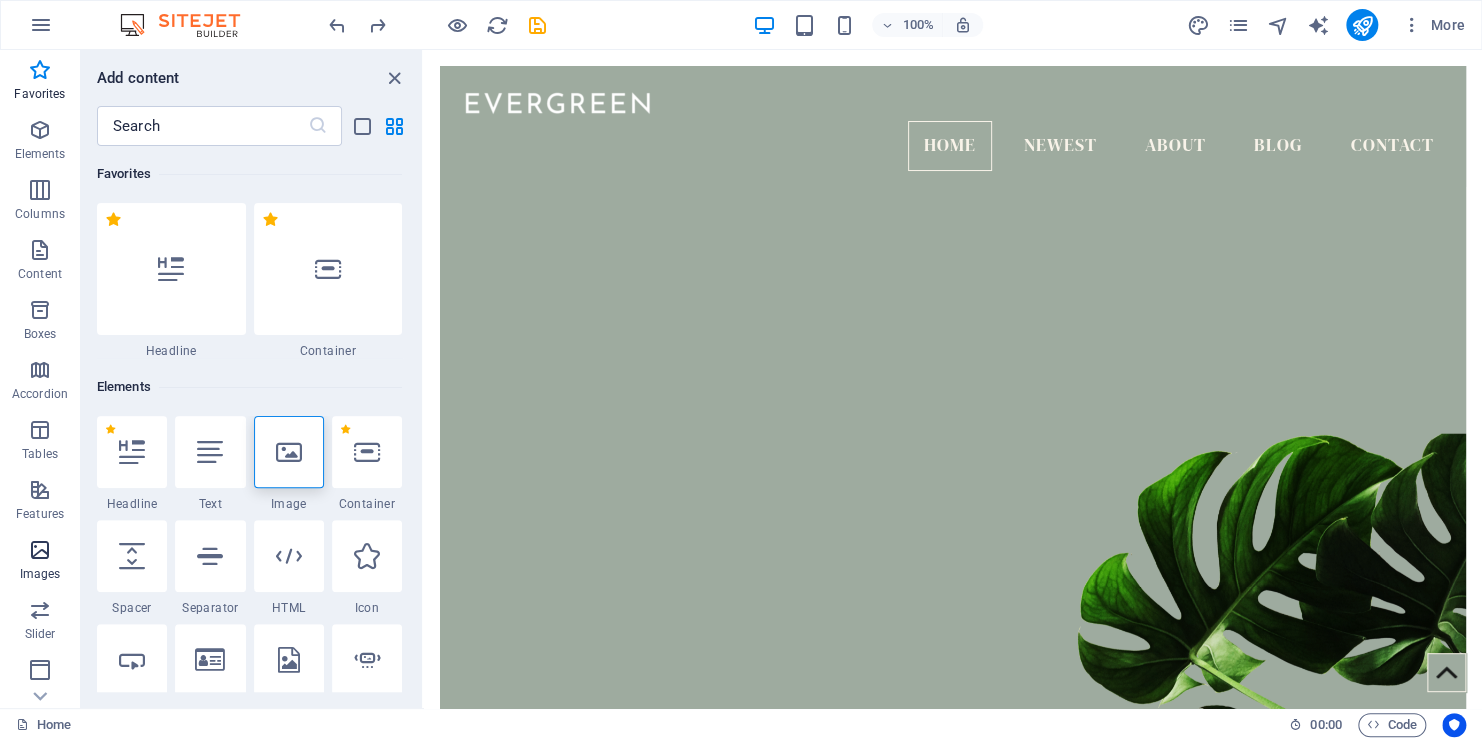 scroll, scrollTop: 241, scrollLeft: 0, axis: vertical 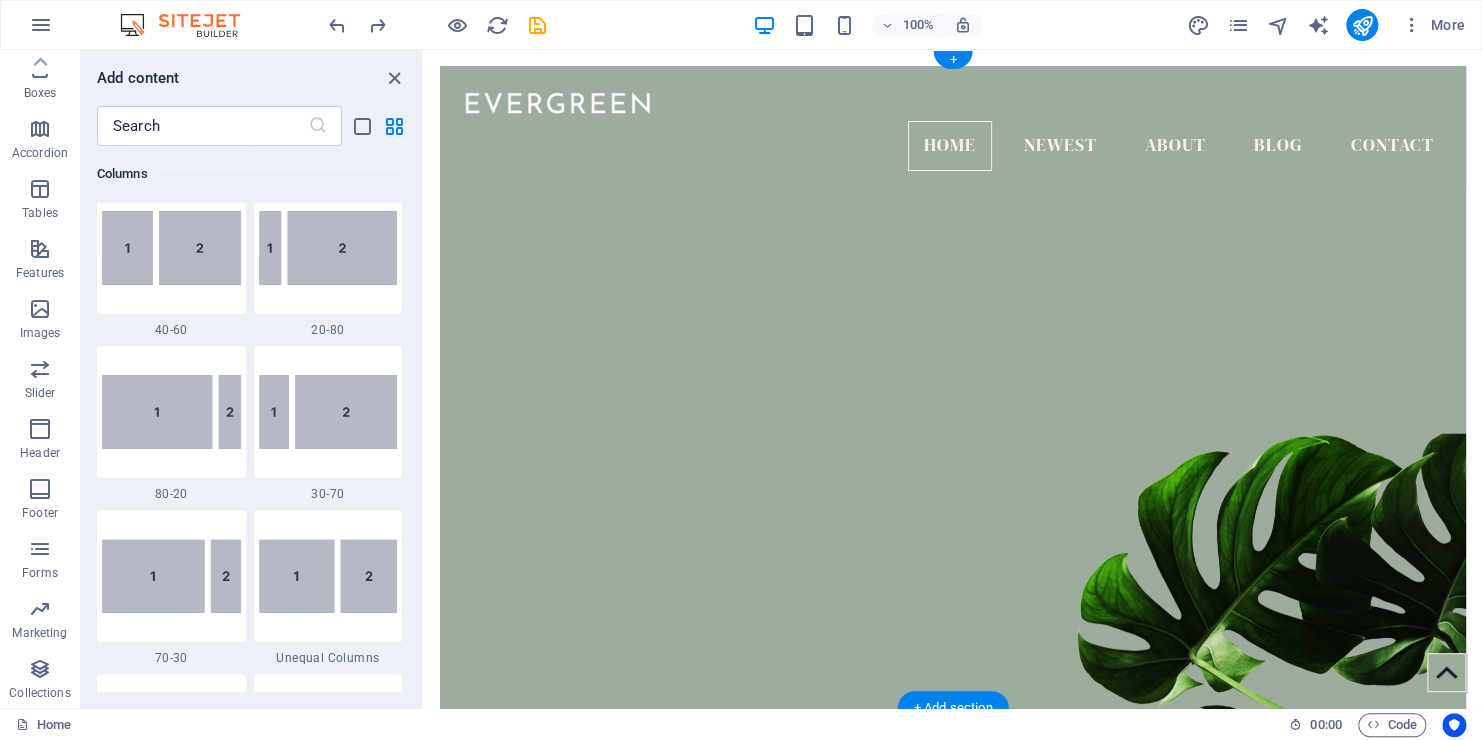 click at bounding box center (953, 499) 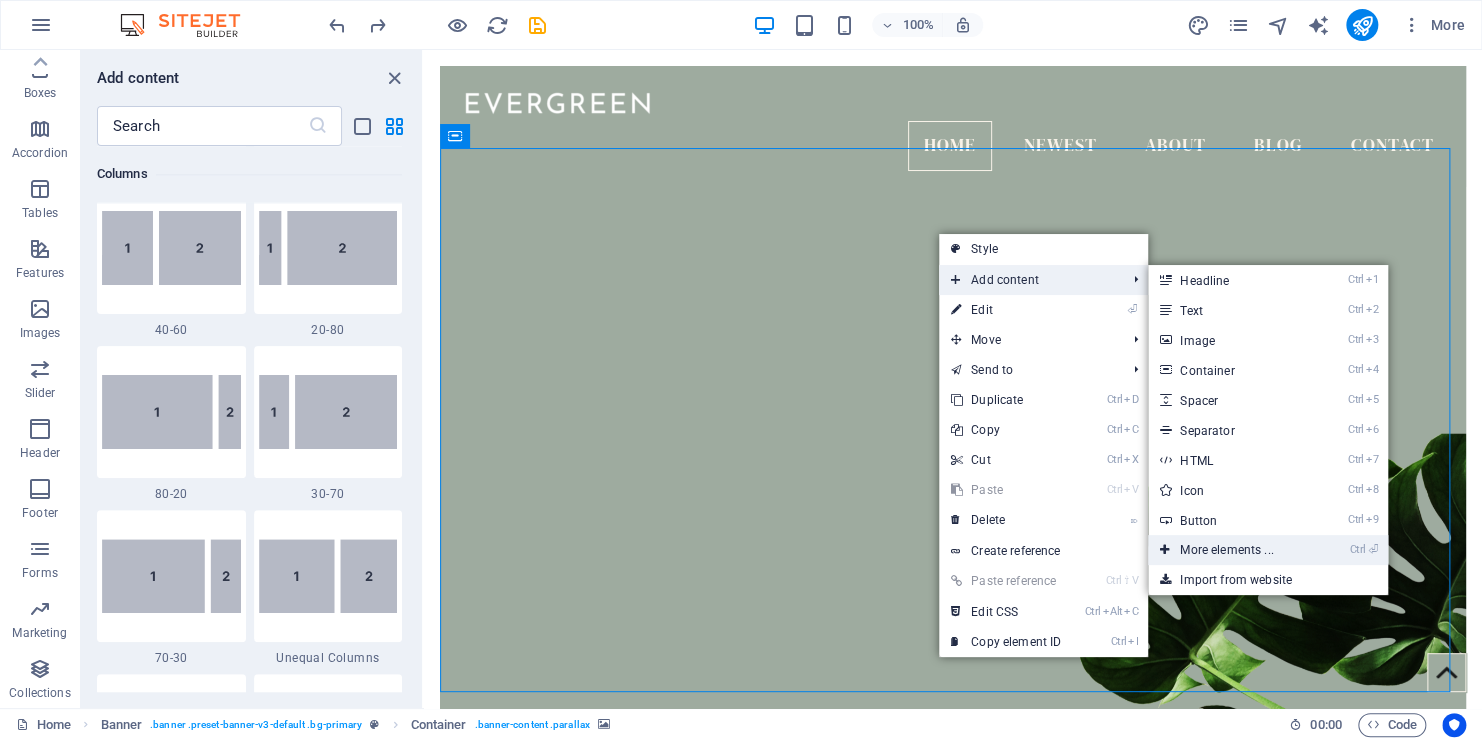 click on "Ctrl ⏎  More elements ..." at bounding box center (1230, 550) 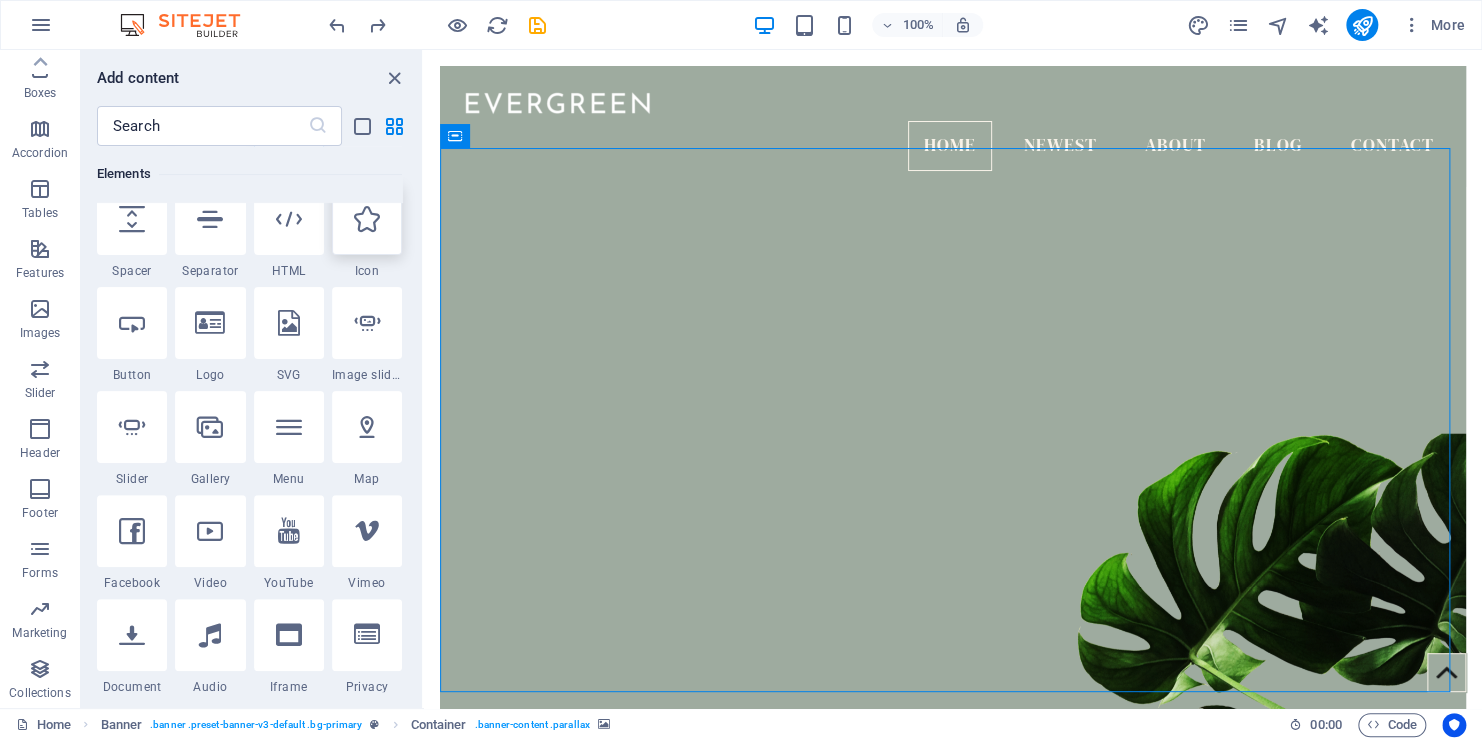 scroll, scrollTop: 338, scrollLeft: 0, axis: vertical 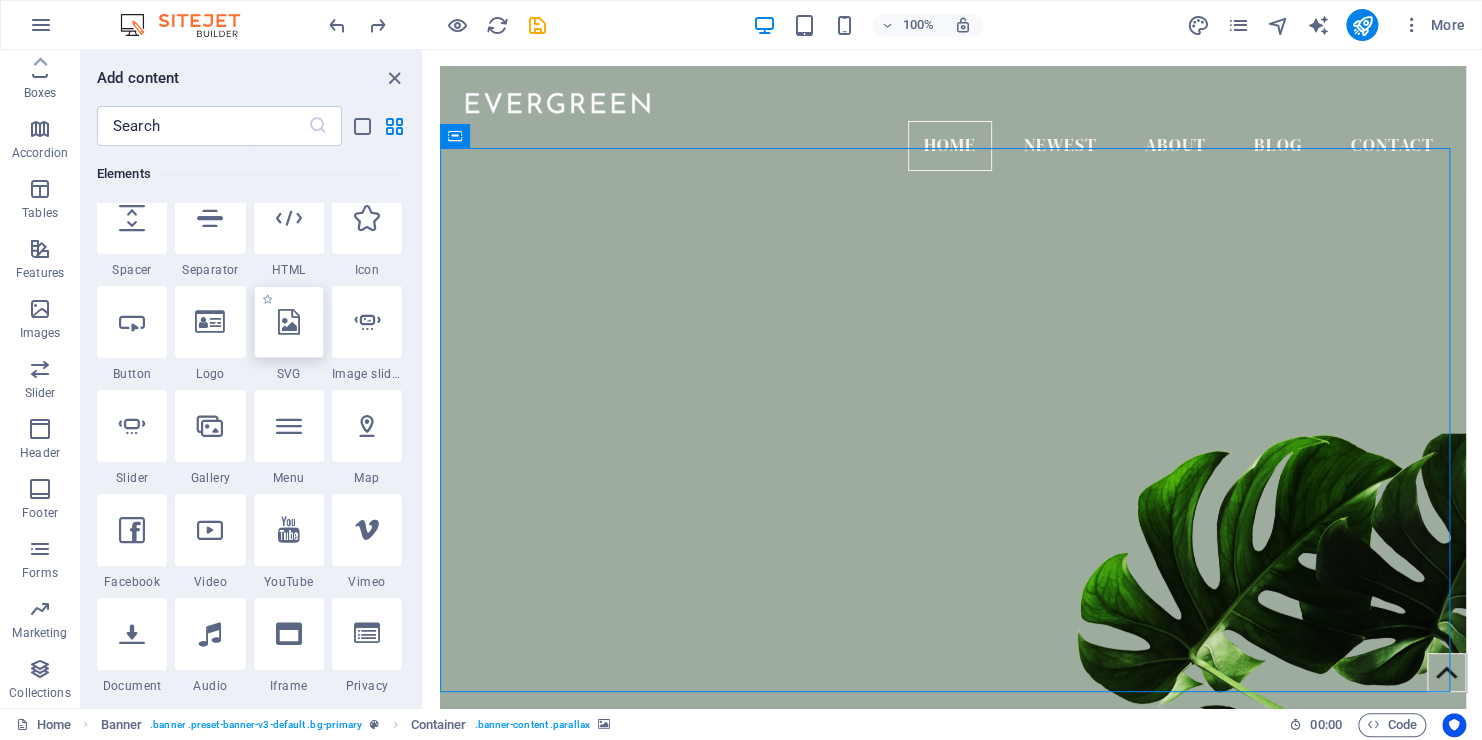click at bounding box center (289, 322) 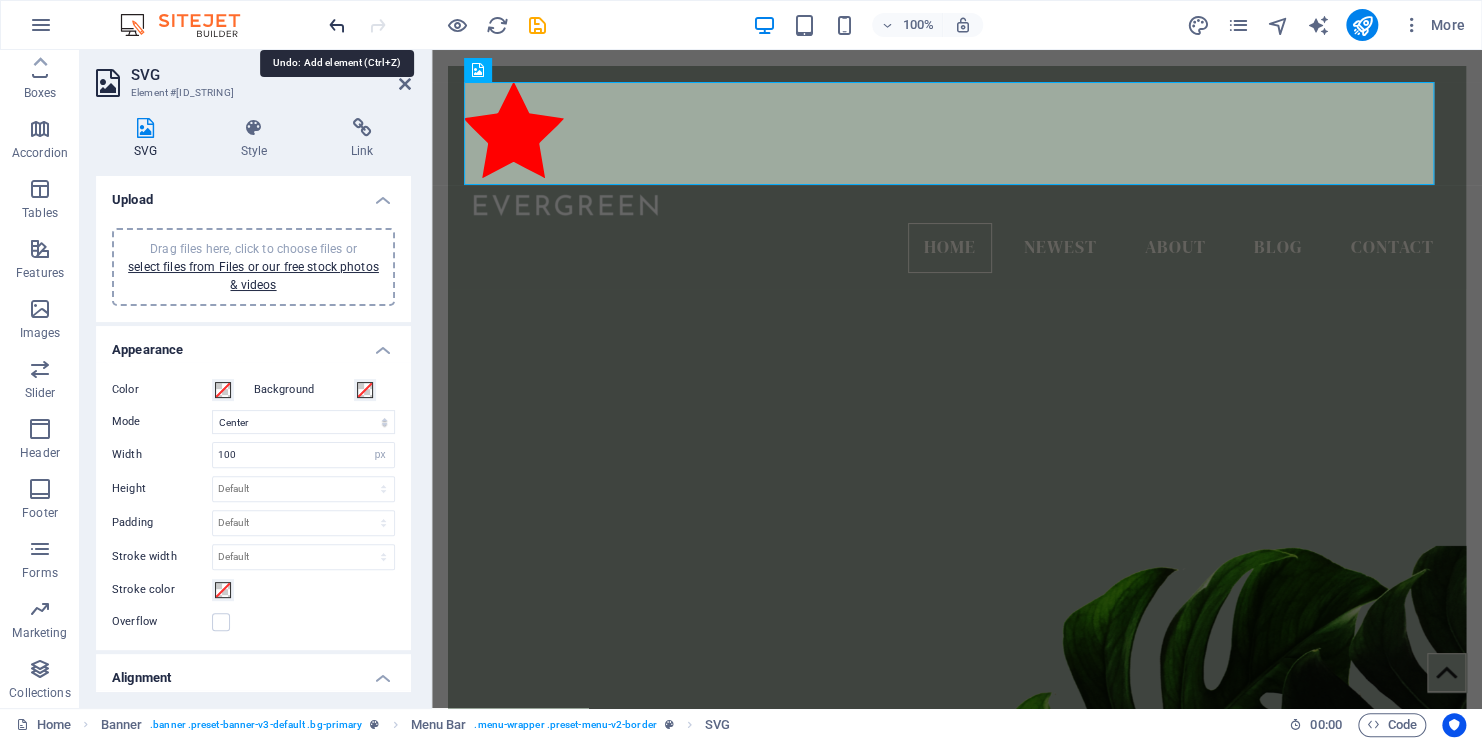 click at bounding box center [337, 25] 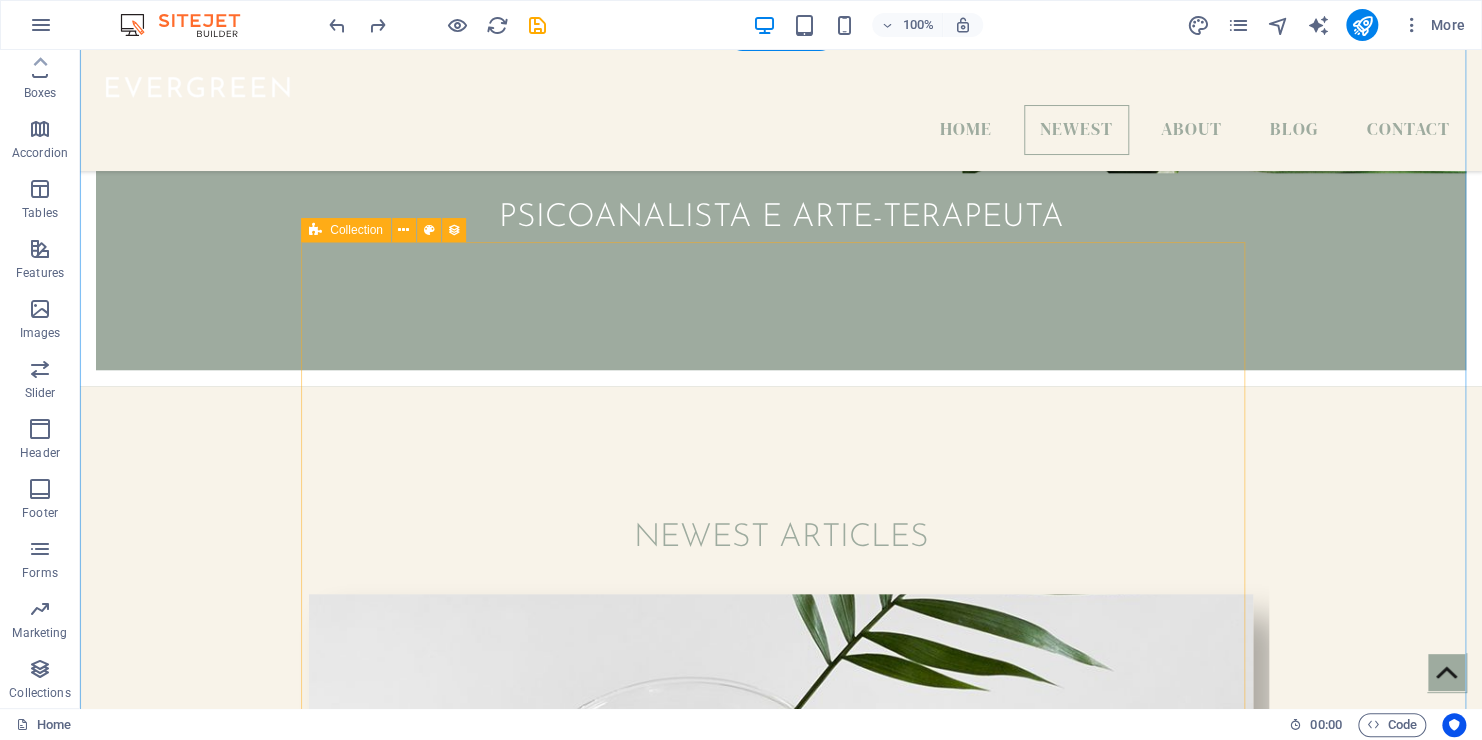 scroll, scrollTop: 790, scrollLeft: 0, axis: vertical 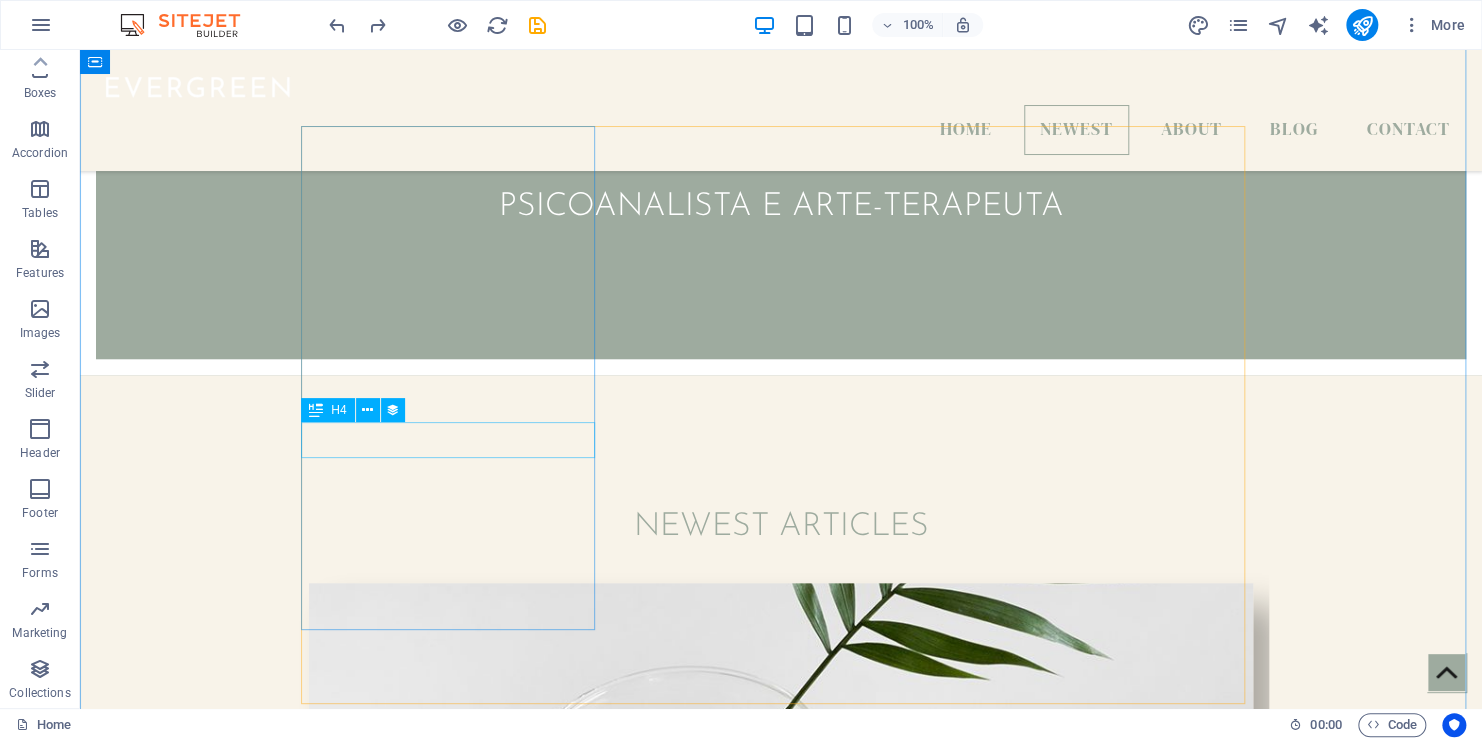 click on "Grow better" at bounding box center (781, 897) 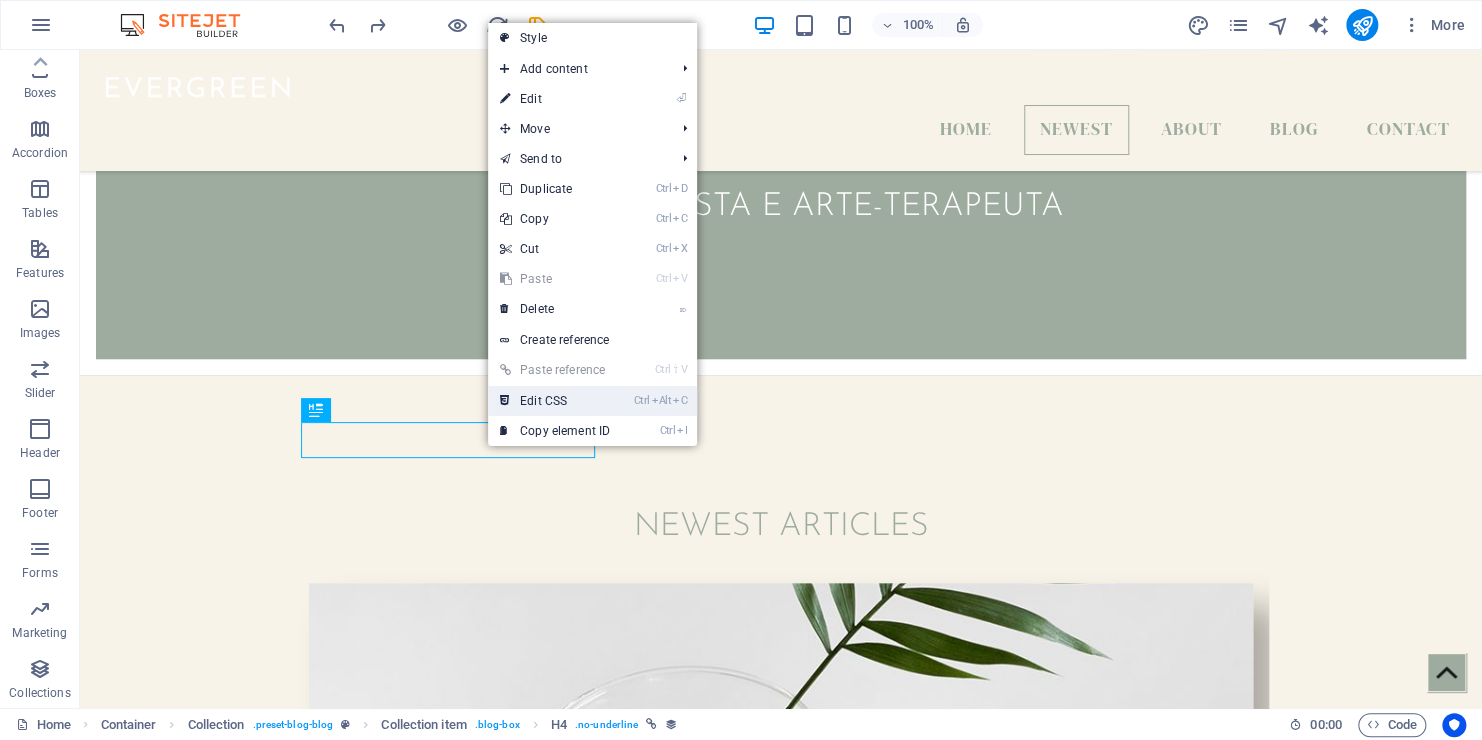 click on "Ctrl Alt C  Edit CSS" at bounding box center [555, 401] 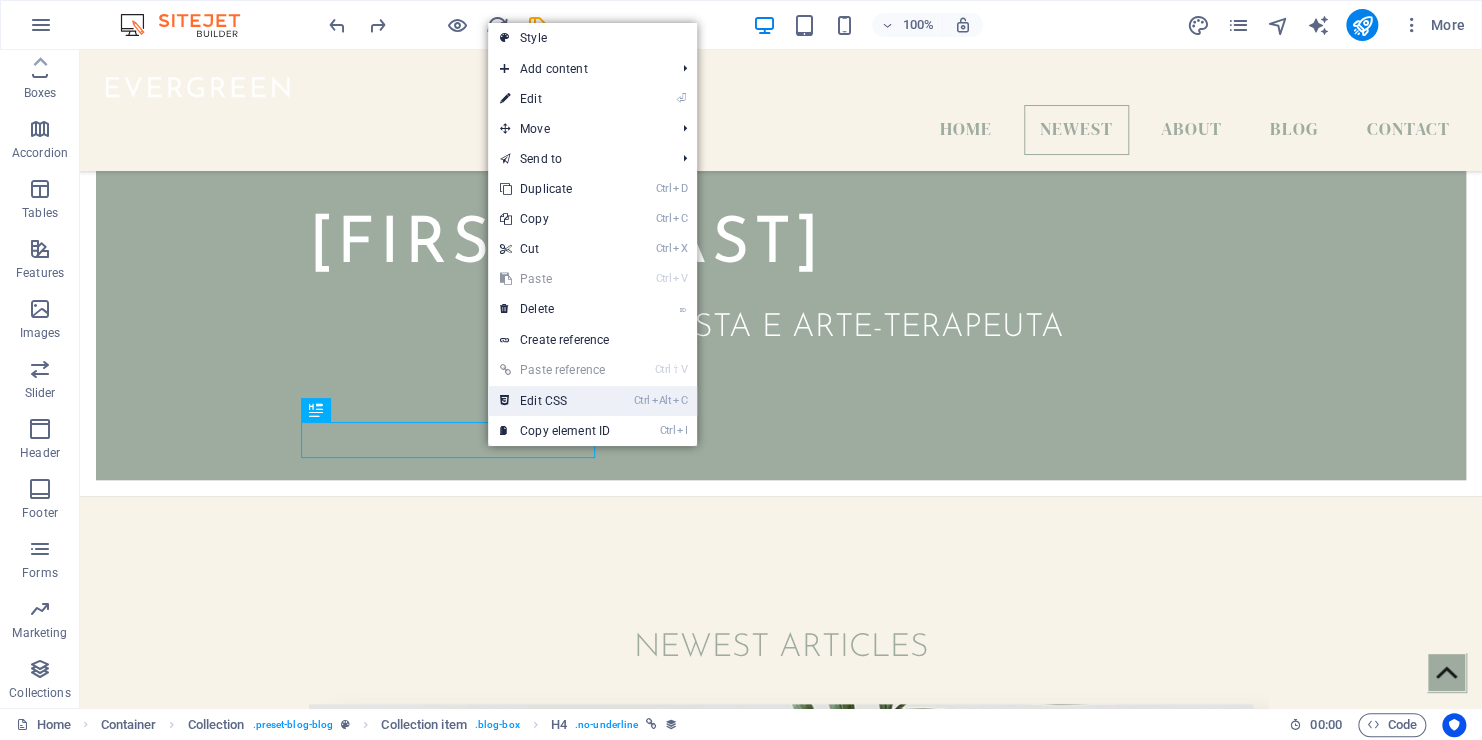 scroll, scrollTop: 863, scrollLeft: 0, axis: vertical 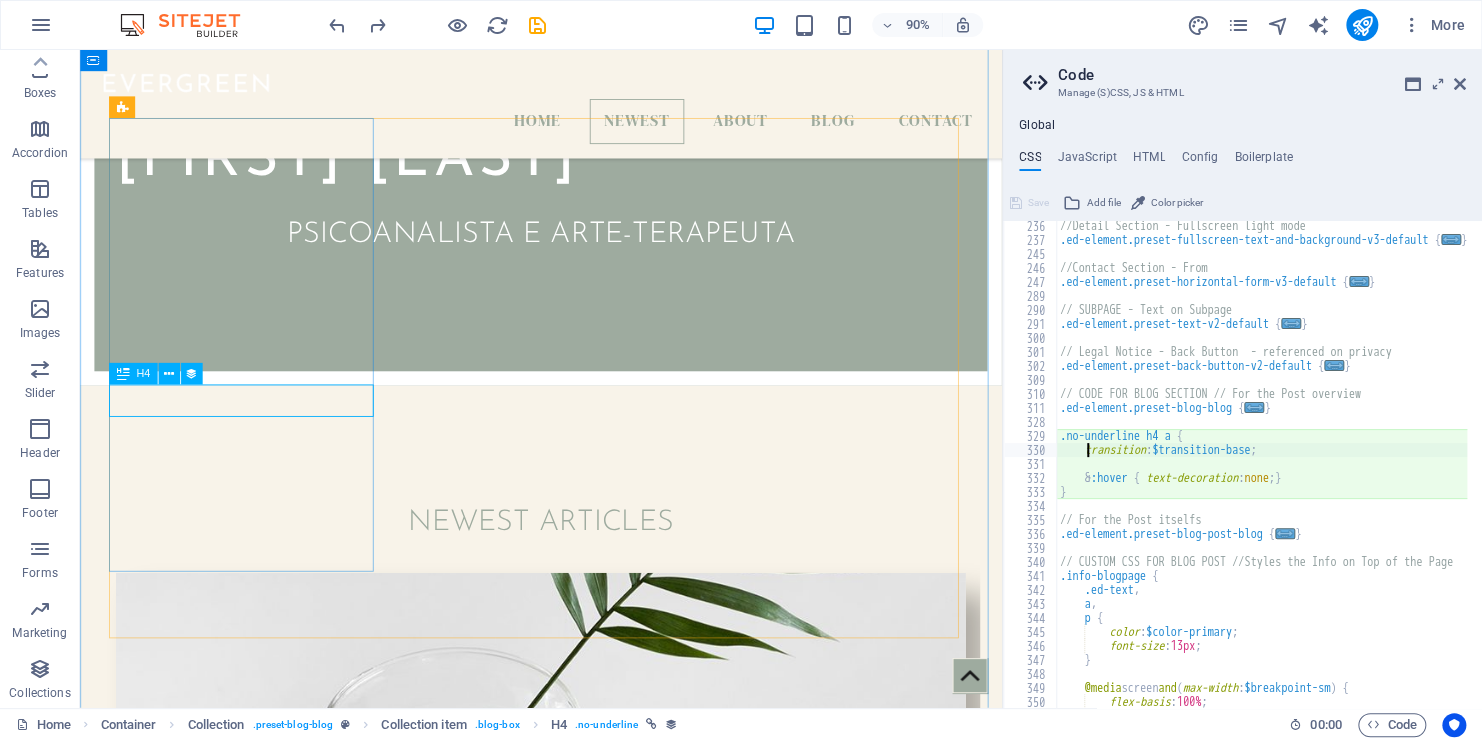 click on "Grow better" at bounding box center [592, 945] 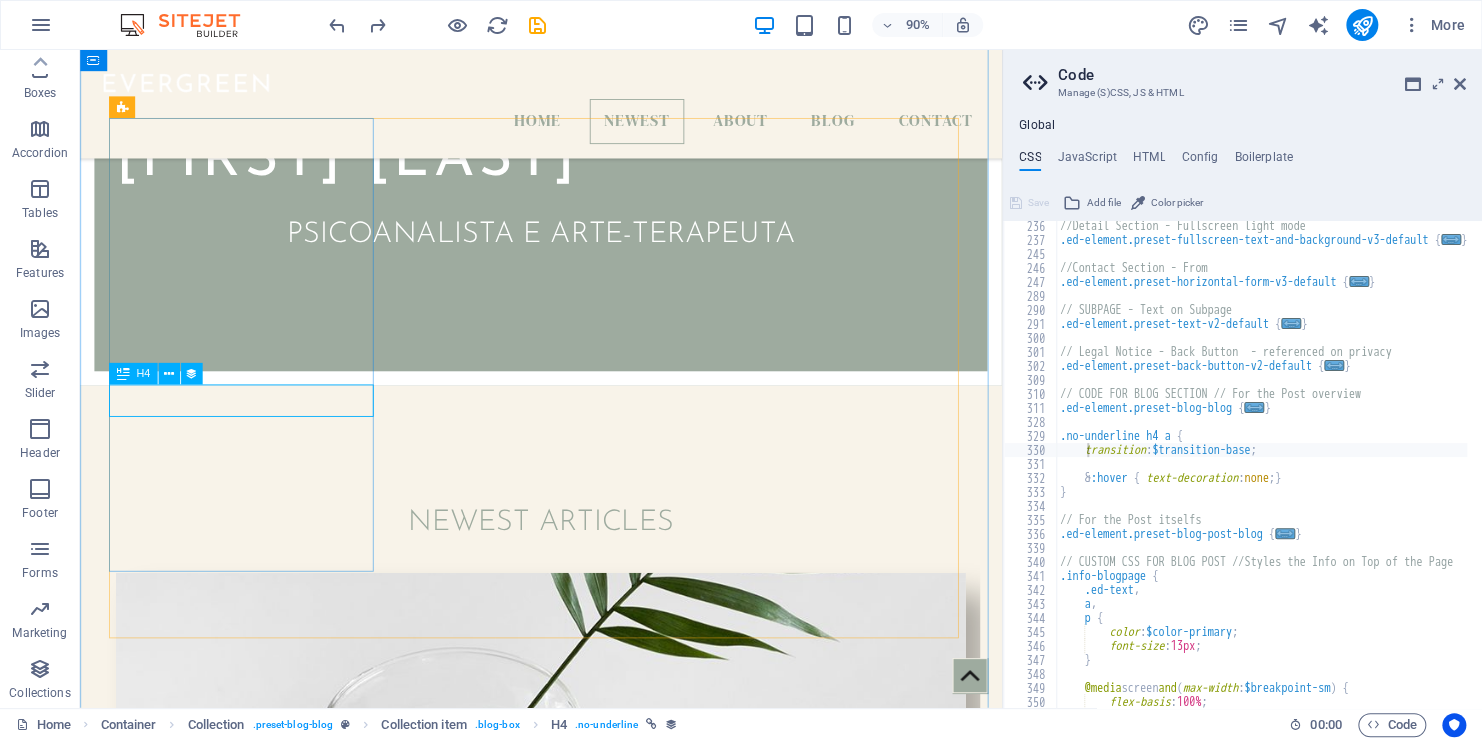 click on "Grow better" at bounding box center [592, 945] 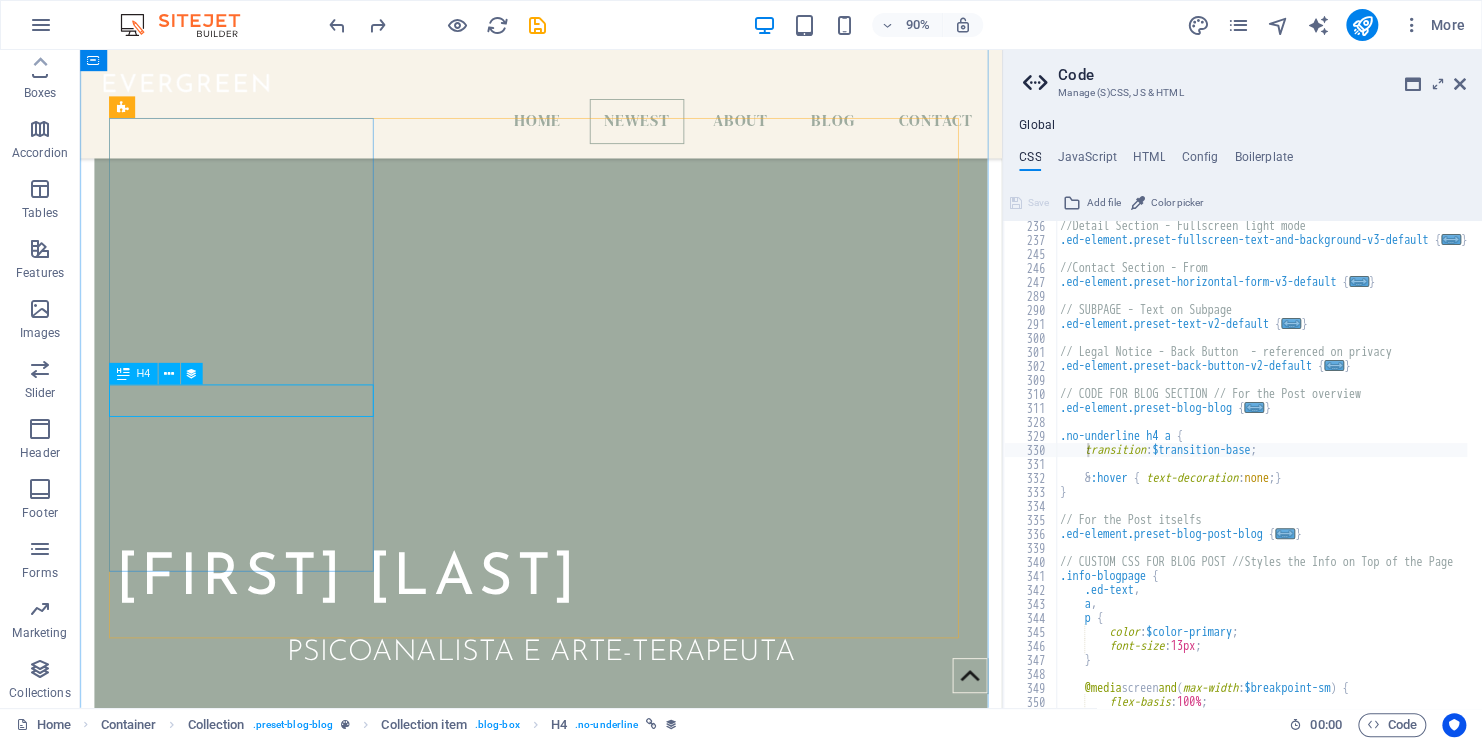select on "name" 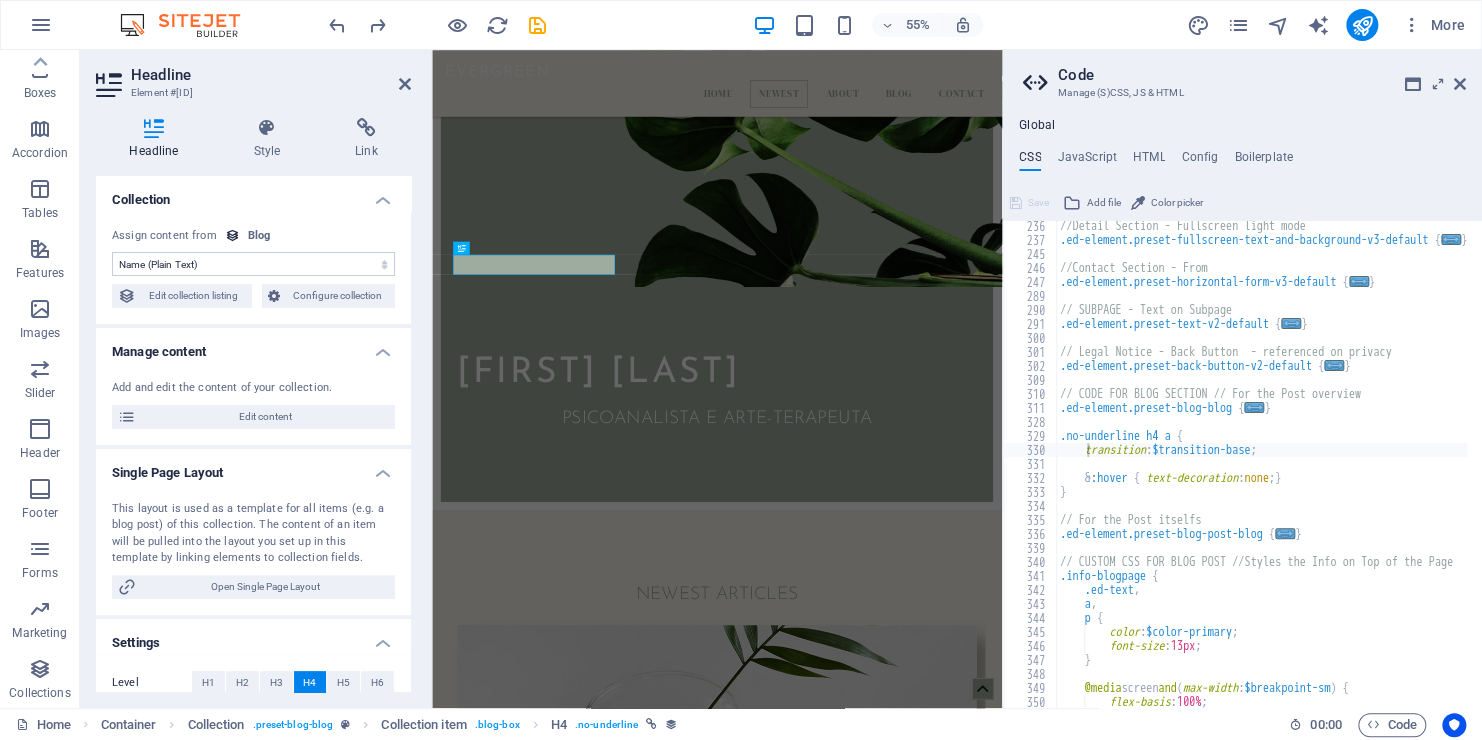 scroll, scrollTop: 1328, scrollLeft: 0, axis: vertical 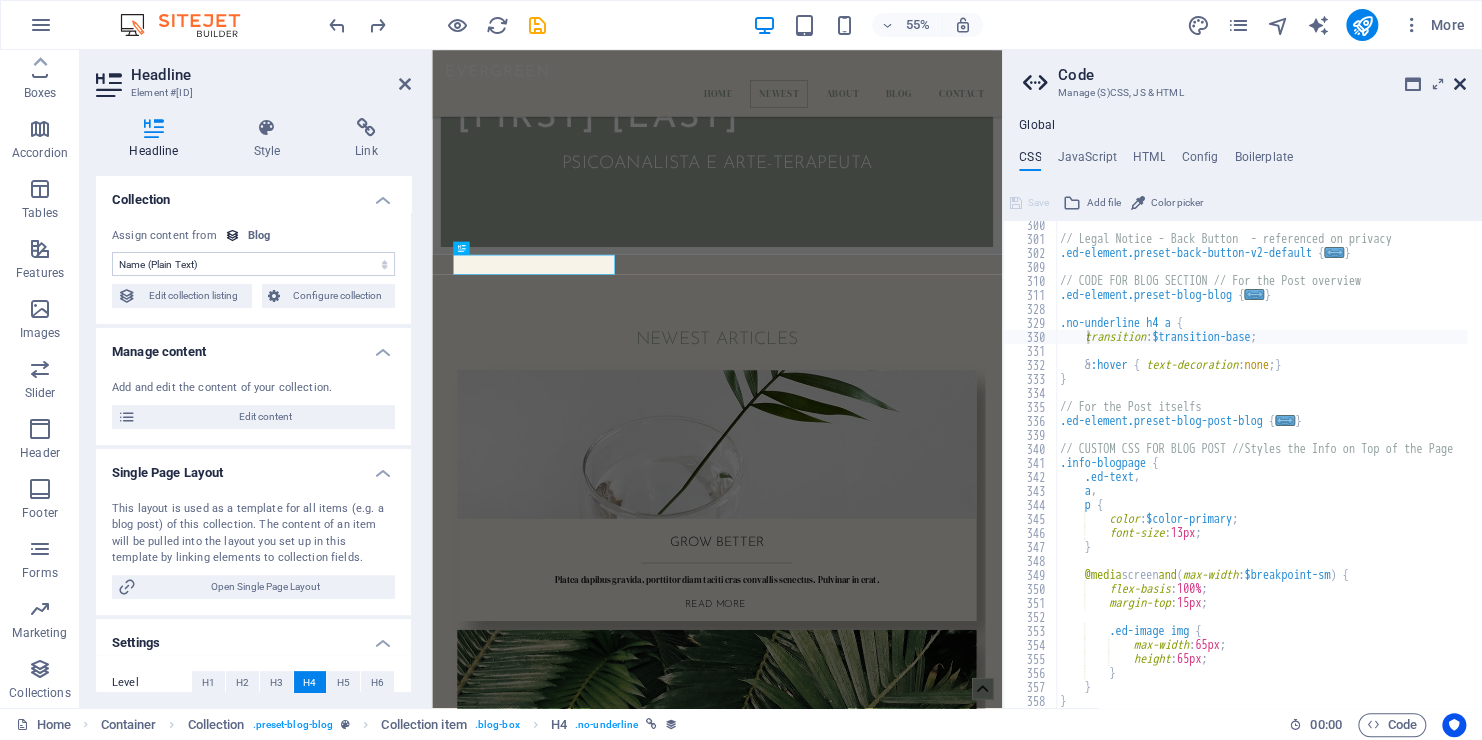 click at bounding box center [1460, 84] 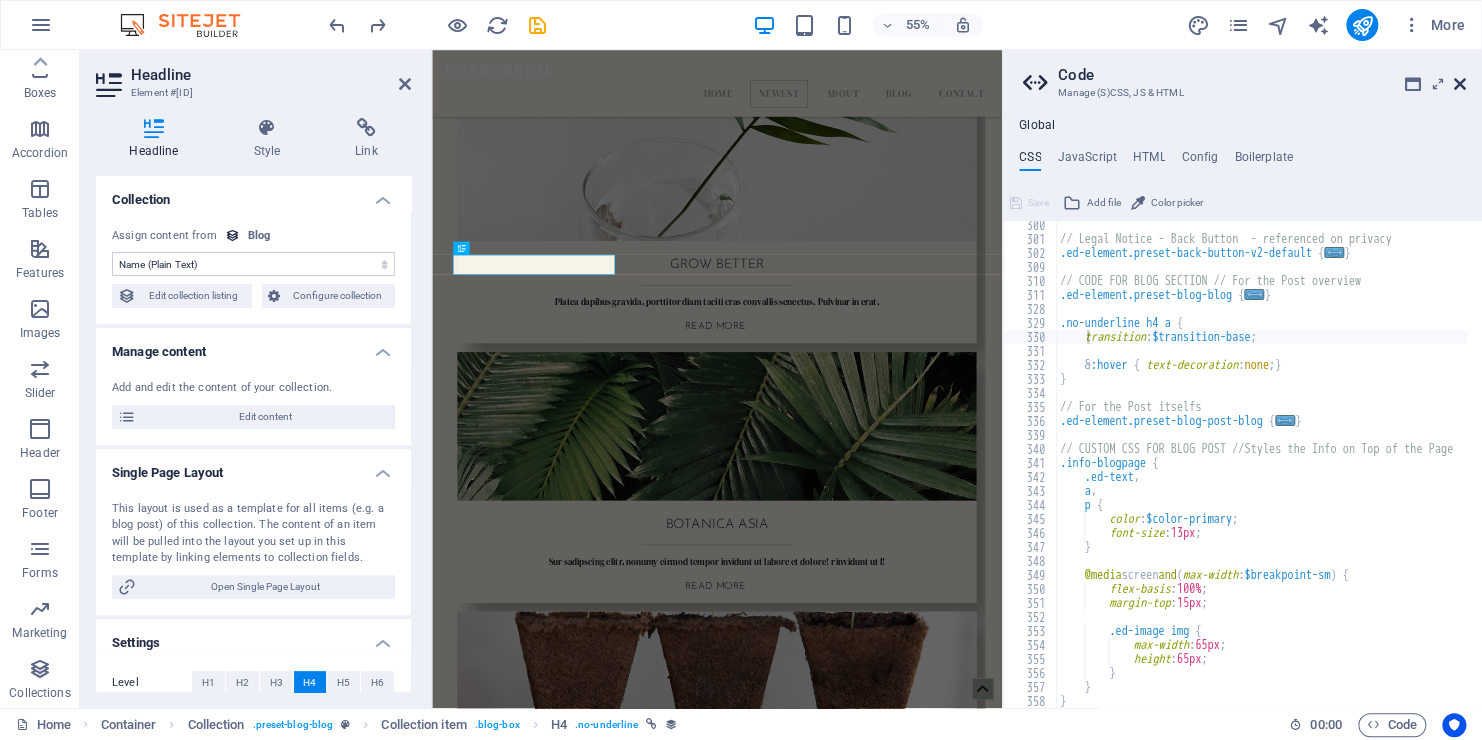 scroll, scrollTop: 790, scrollLeft: 0, axis: vertical 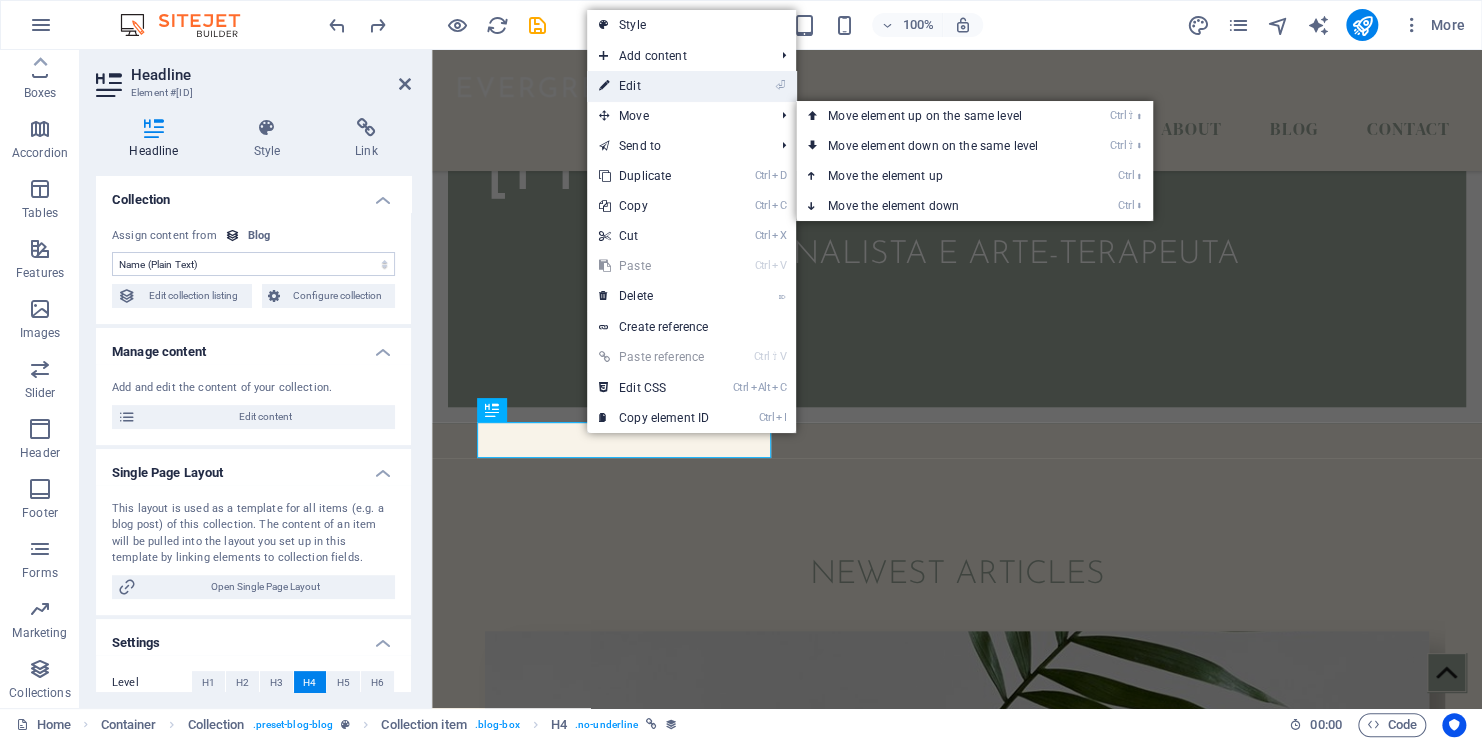 click on "⏎  Edit" at bounding box center (654, 86) 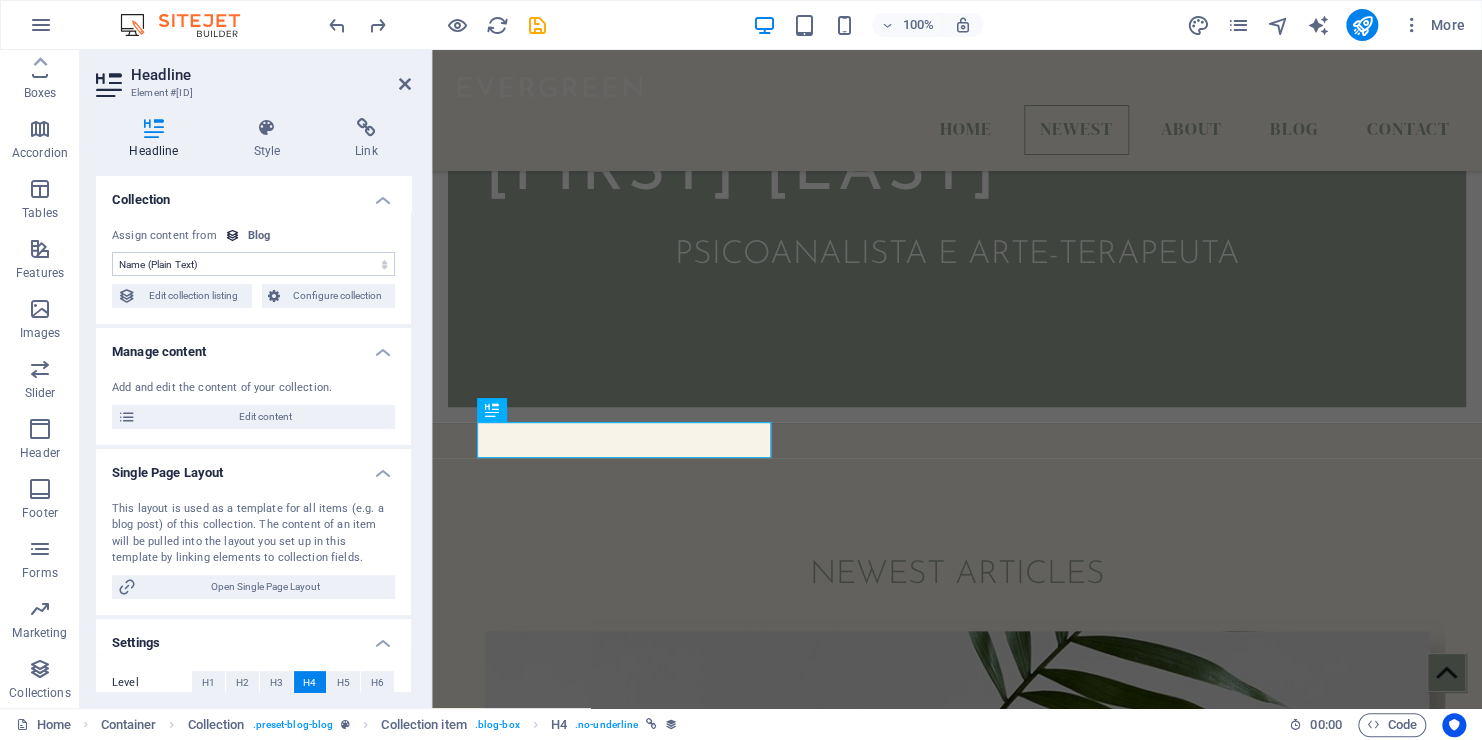 click on "No assignment, content remains static Created at (Date) Updated at (Date) Name (Plain Text) Slug (Plain Text) Description (Rich Text) Content (CMS) Category (Choice) Author (Plain Text) Image (File) Publishing Date (Date) Status (Choice) Author Picture (File)" at bounding box center [253, 264] 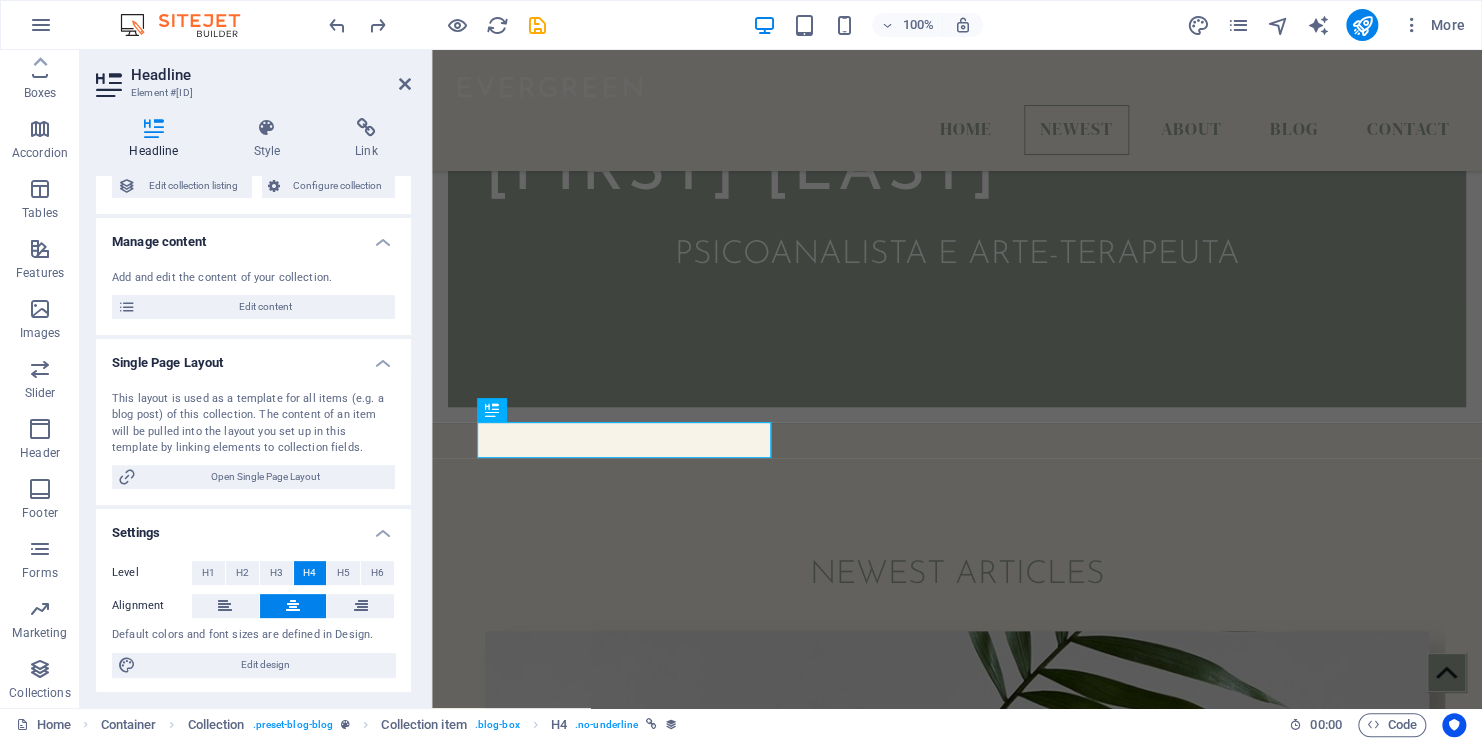 scroll, scrollTop: 0, scrollLeft: 0, axis: both 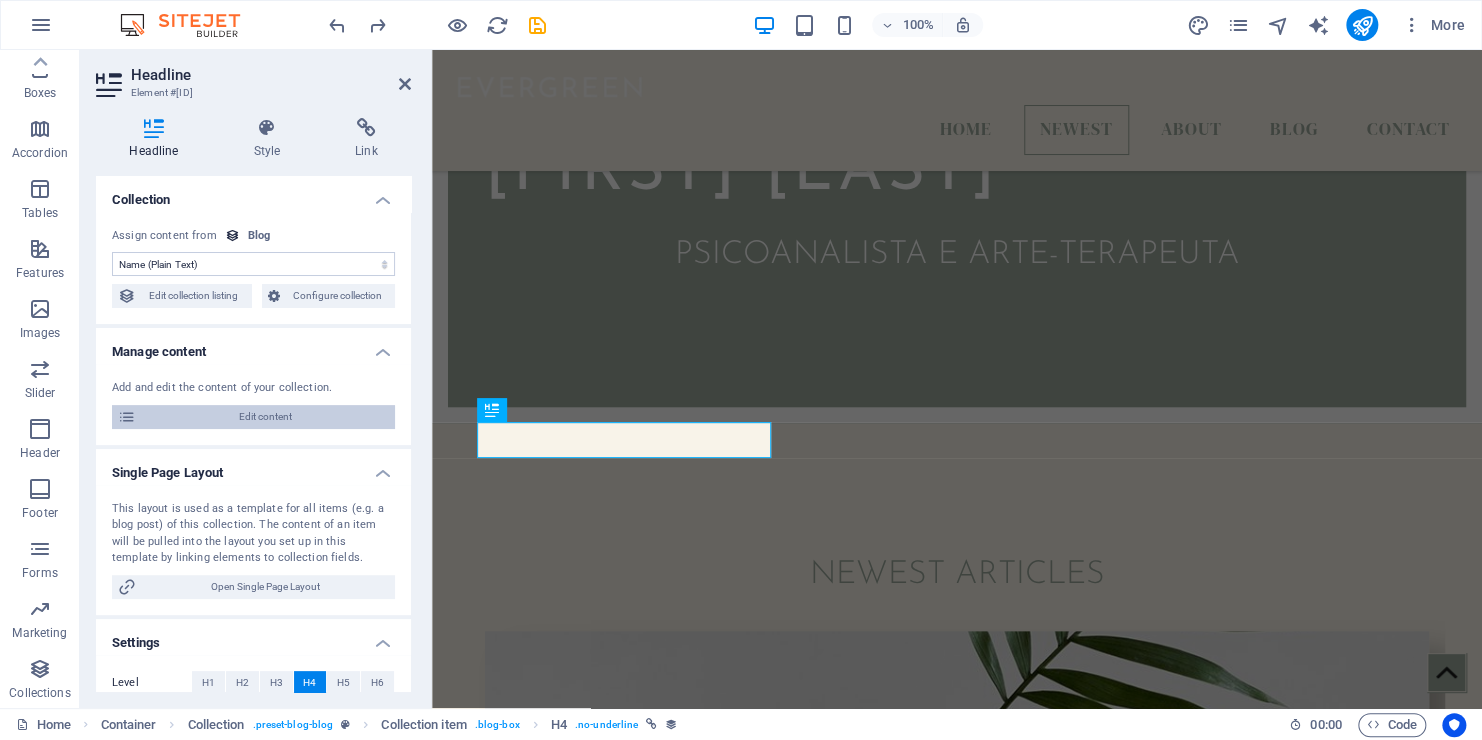 click on "Edit content" at bounding box center [265, 417] 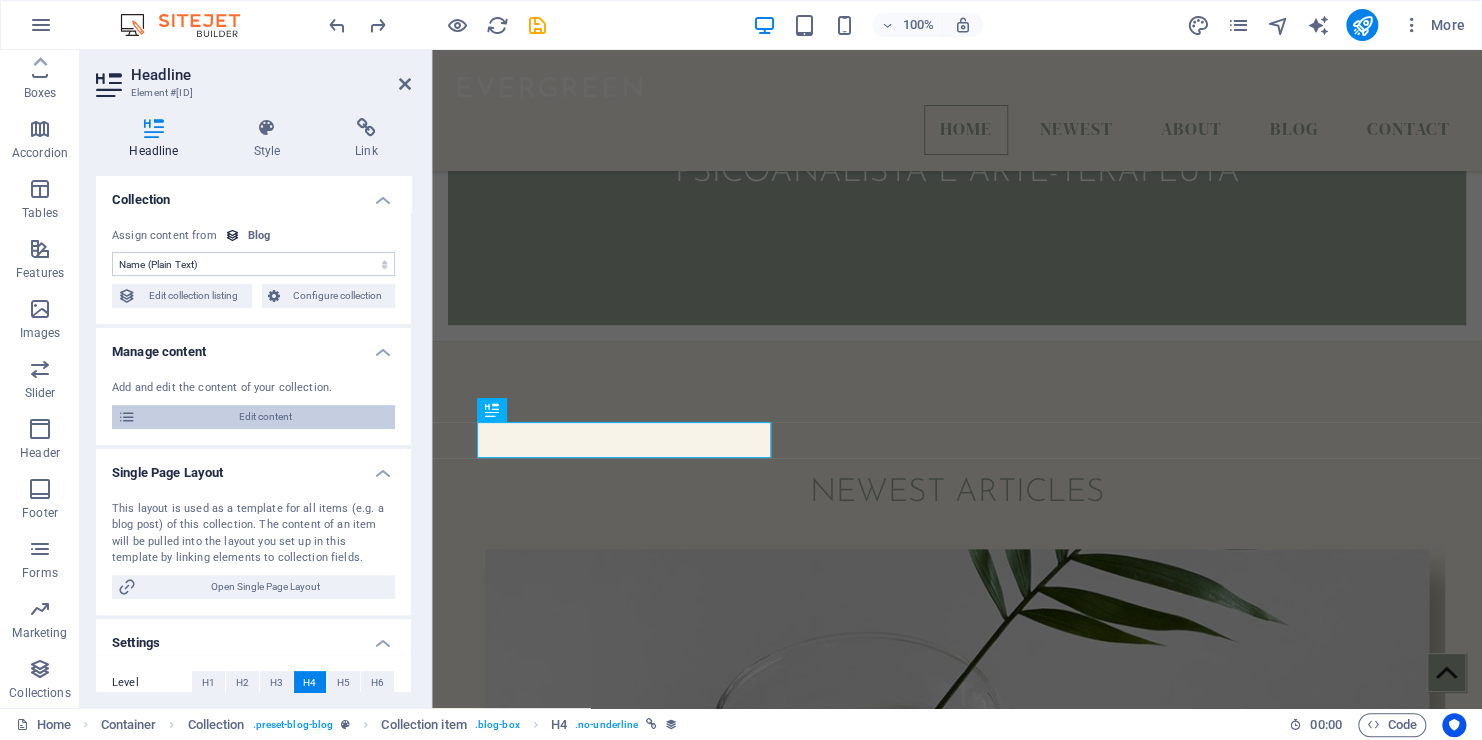 select on "Category 2" 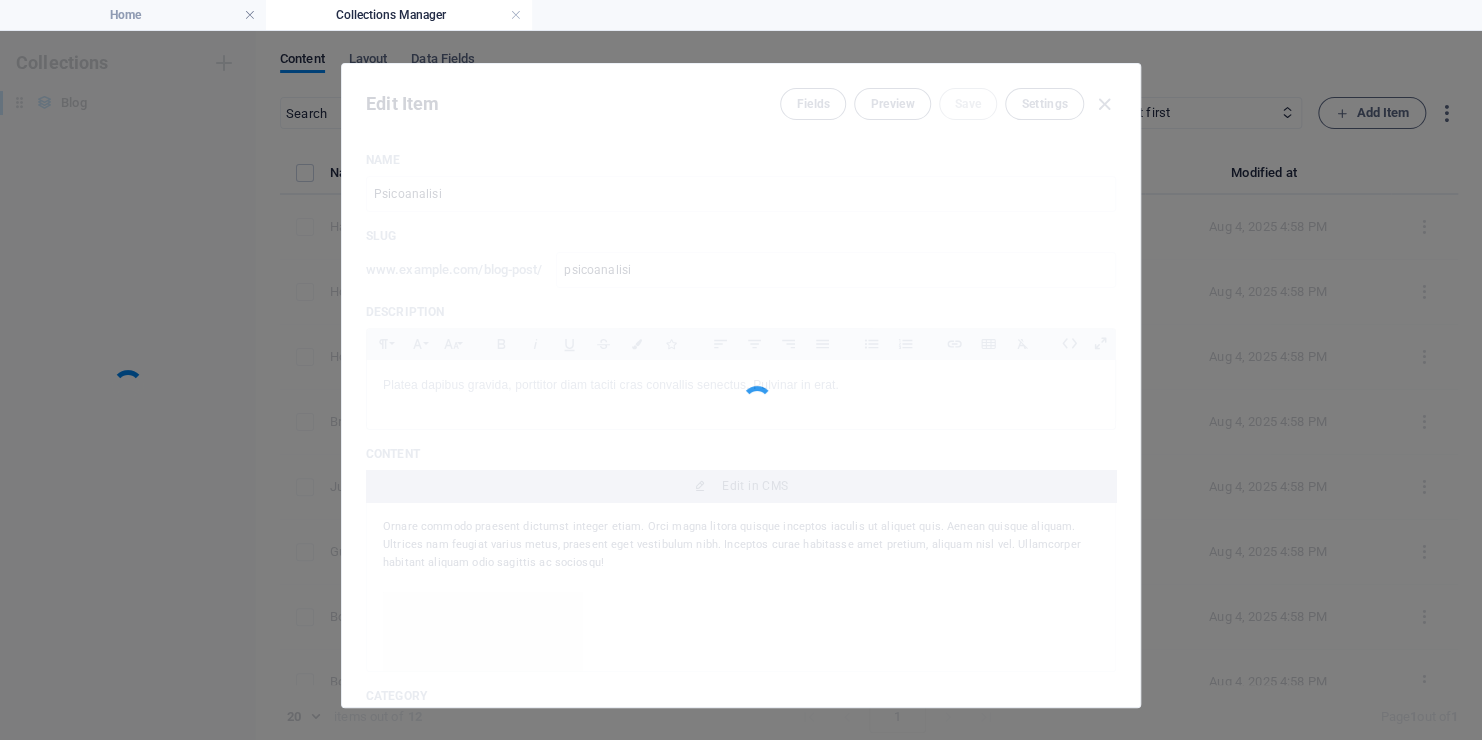scroll, scrollTop: 0, scrollLeft: 0, axis: both 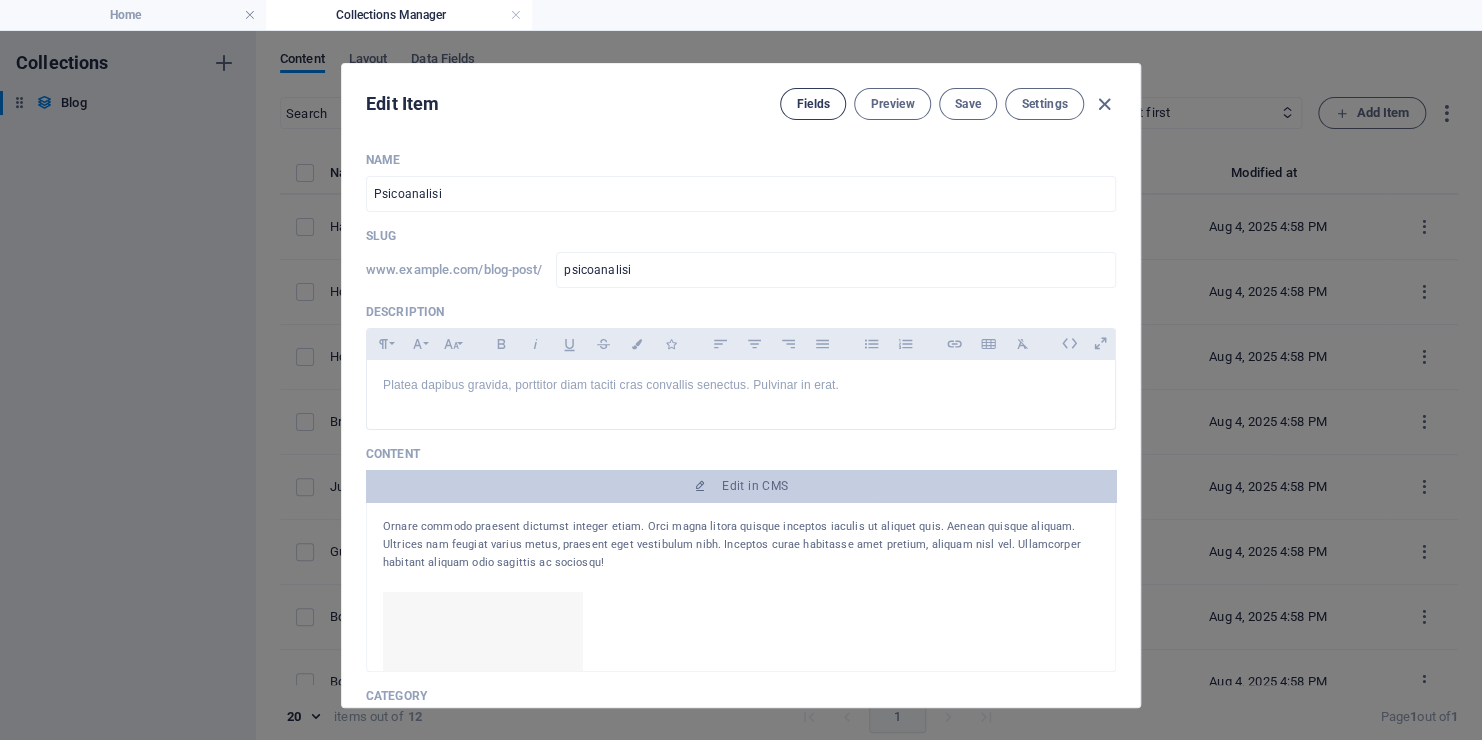 click on "Fields" at bounding box center [813, 104] 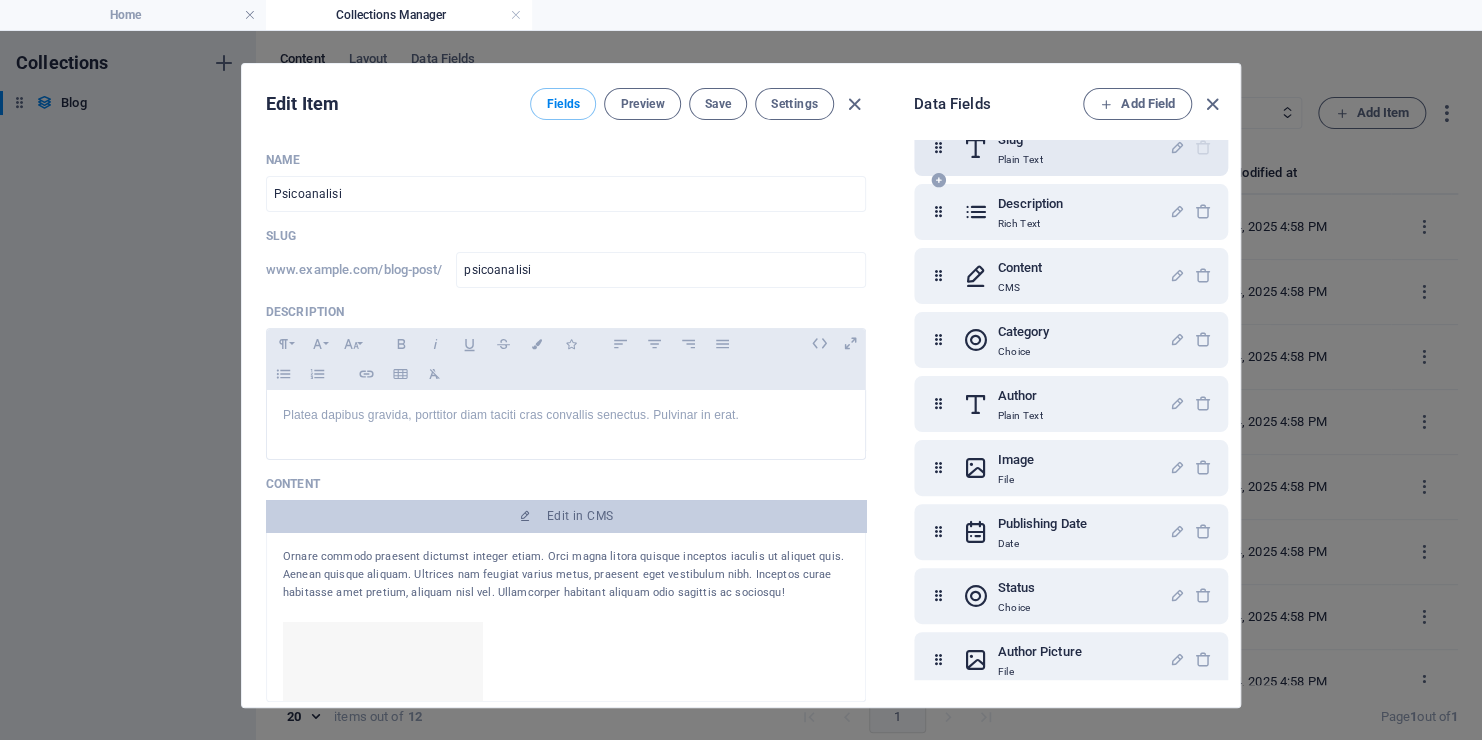 scroll, scrollTop: 98, scrollLeft: 0, axis: vertical 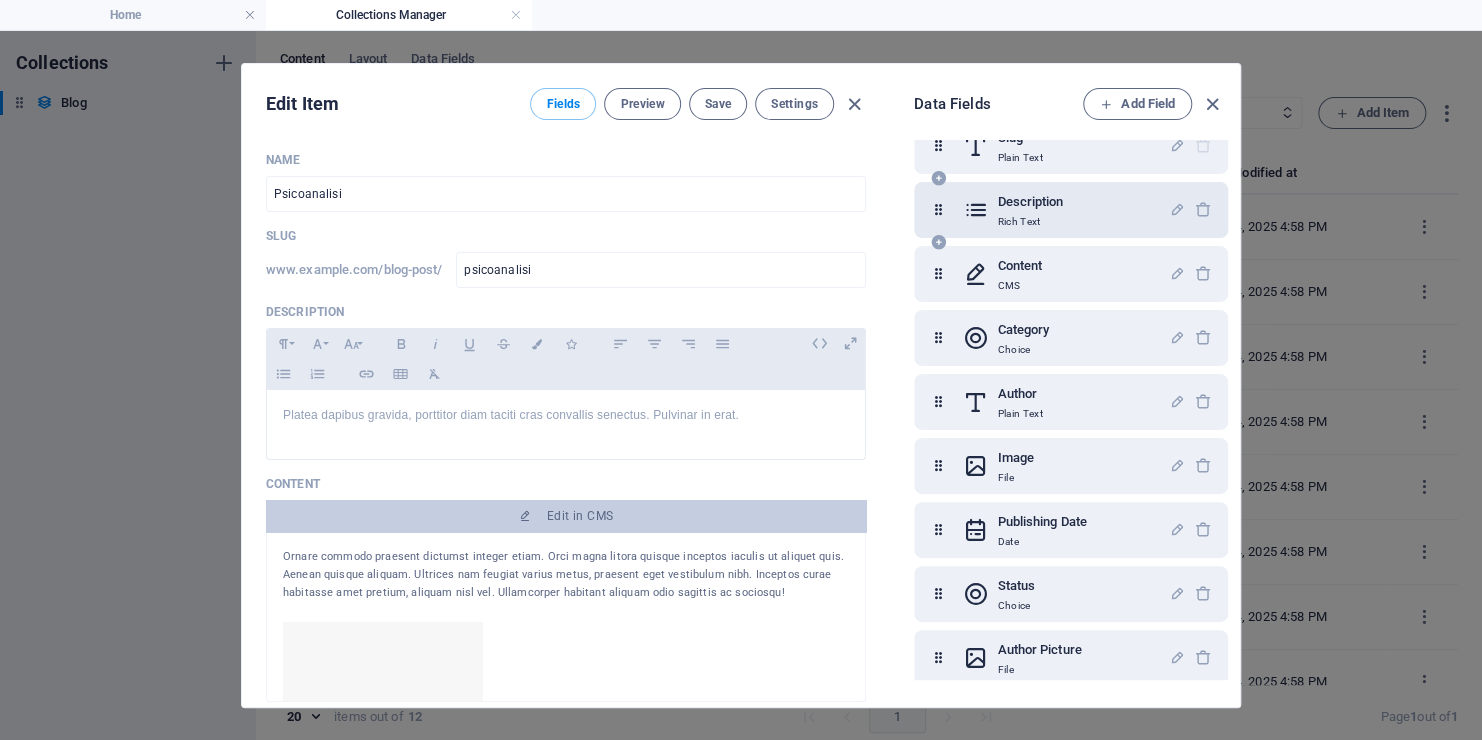 click on "Rich Text" at bounding box center (1030, 222) 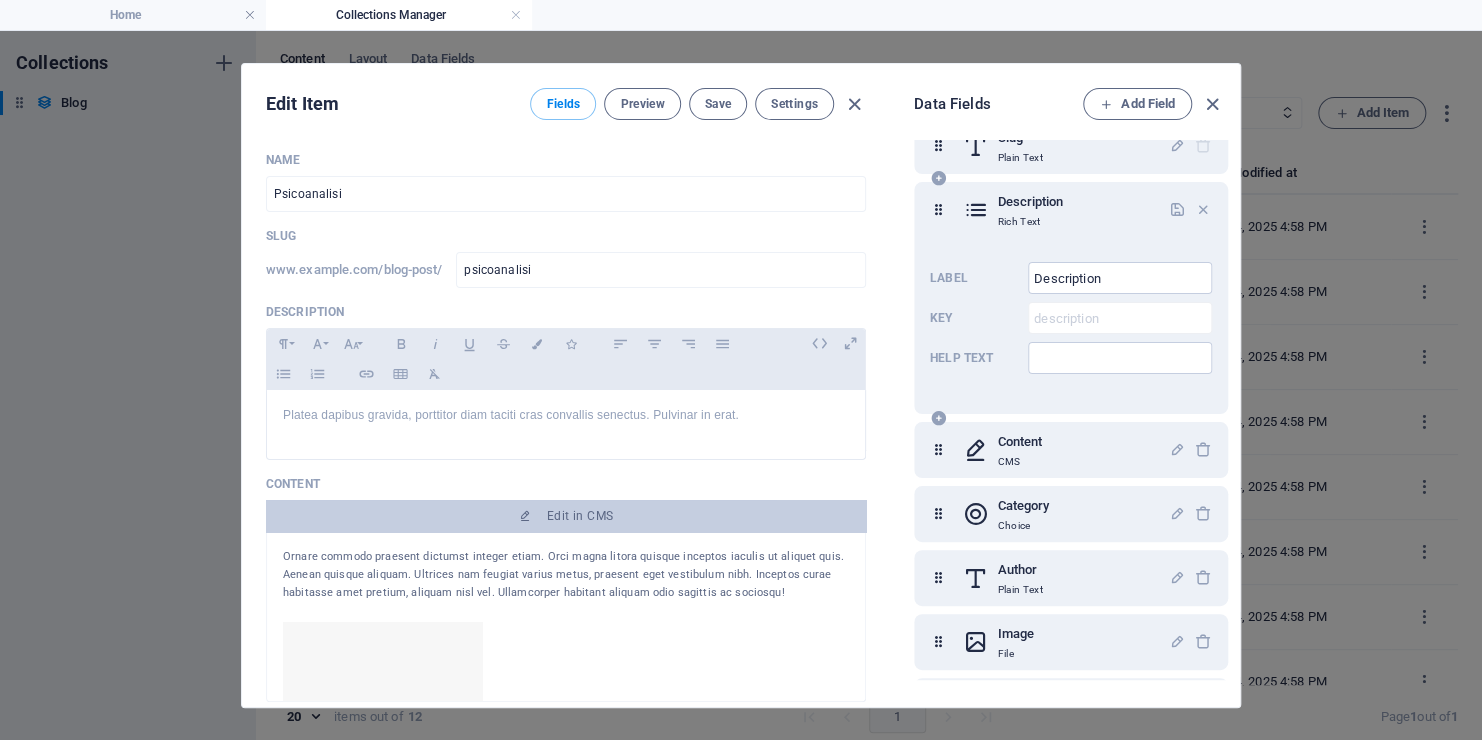 click on "Rich Text" at bounding box center (1030, 222) 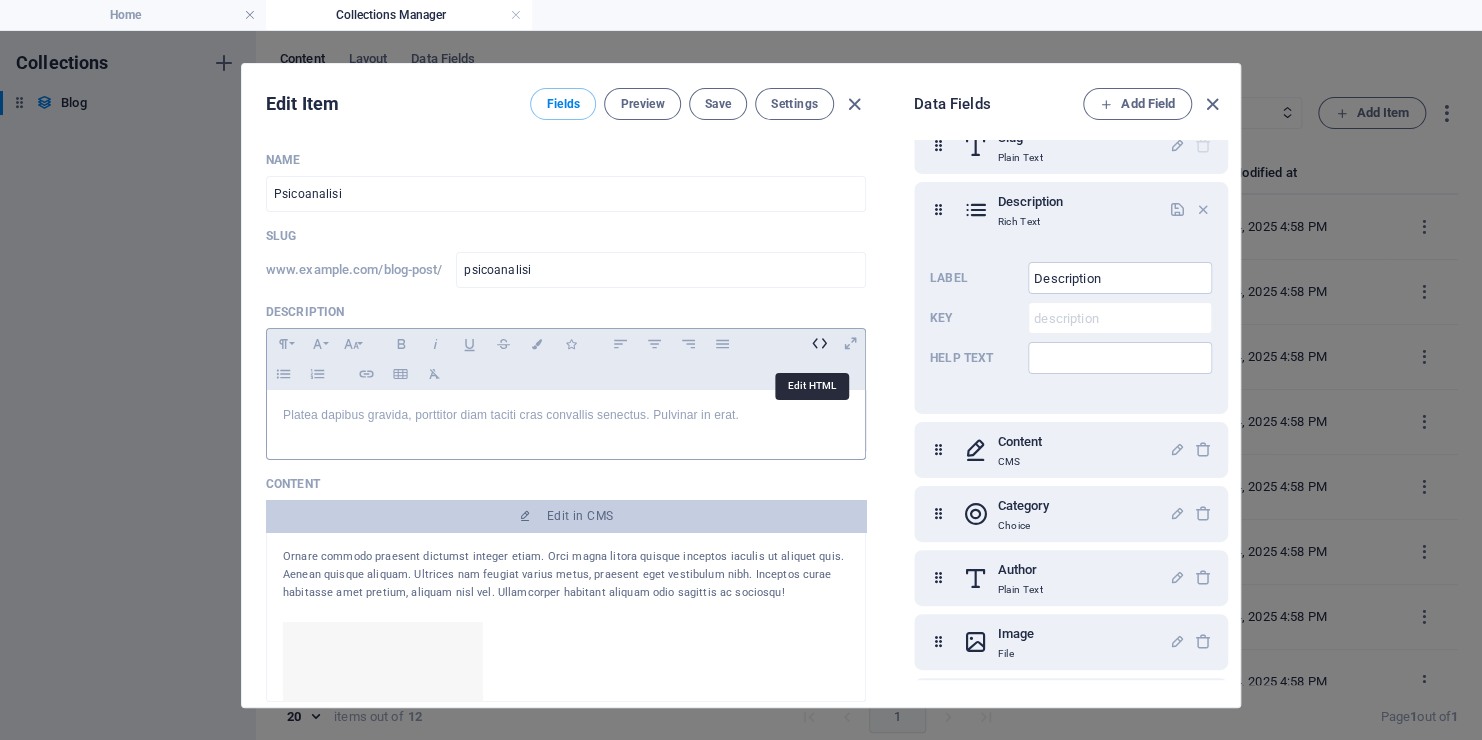 scroll, scrollTop: 152, scrollLeft: 0, axis: vertical 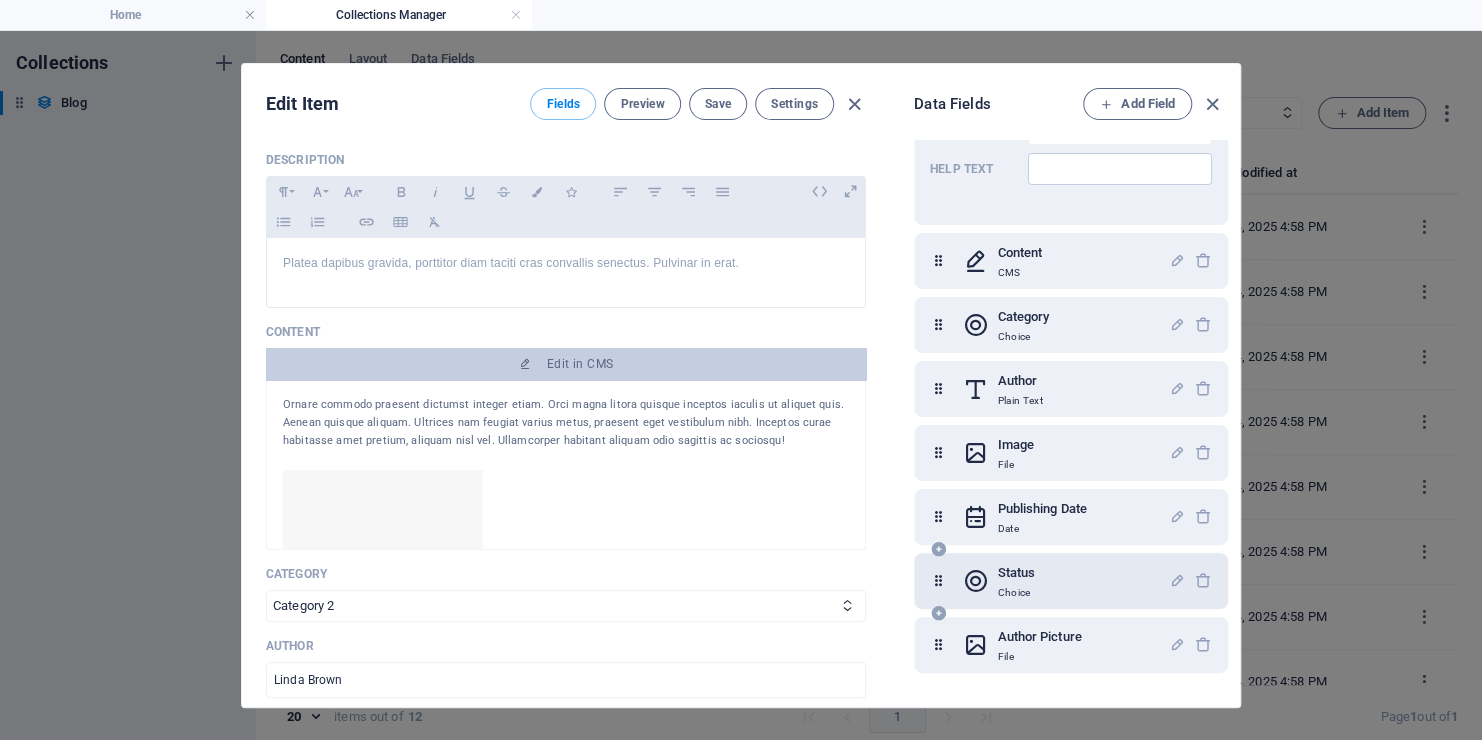 click on "Status Choice" at bounding box center (1066, 581) 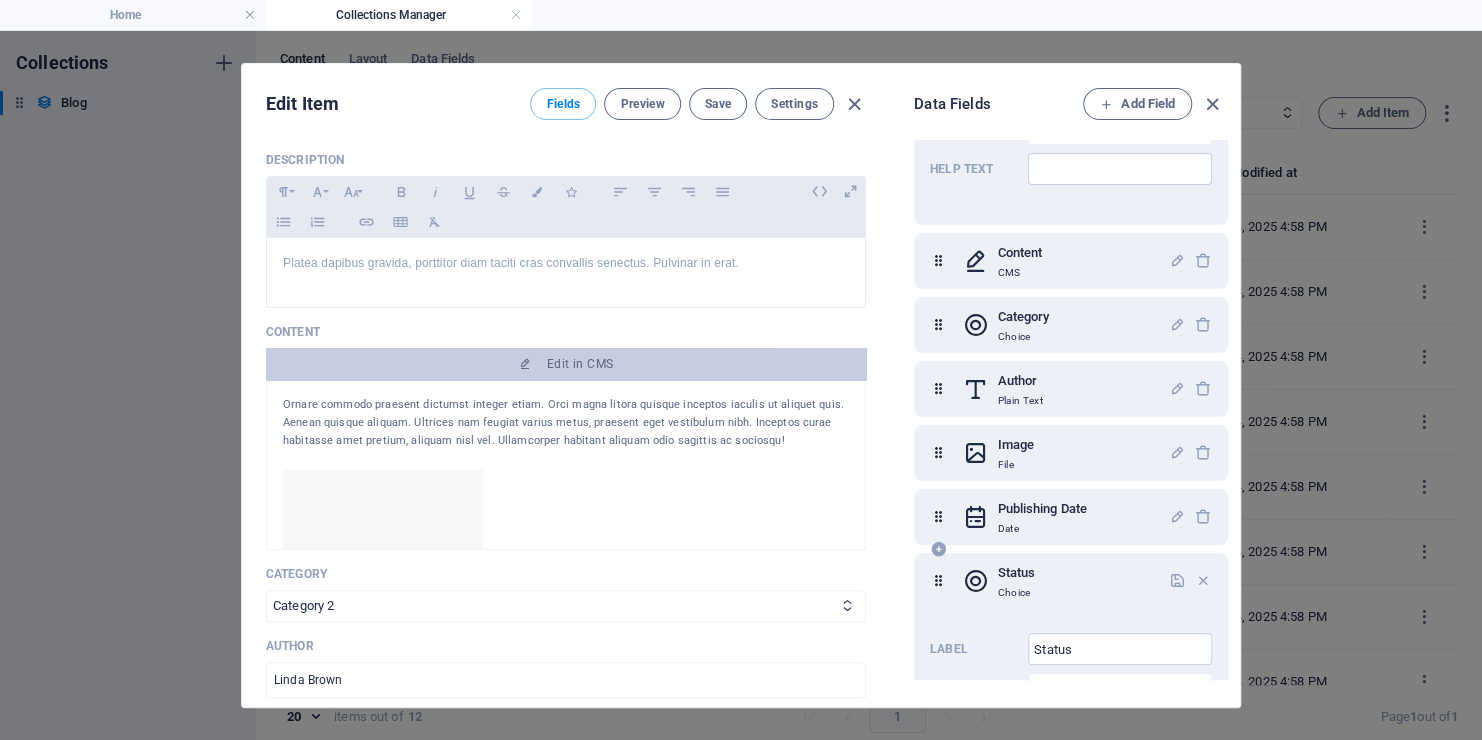 click on "Status Choice" at bounding box center [1066, 581] 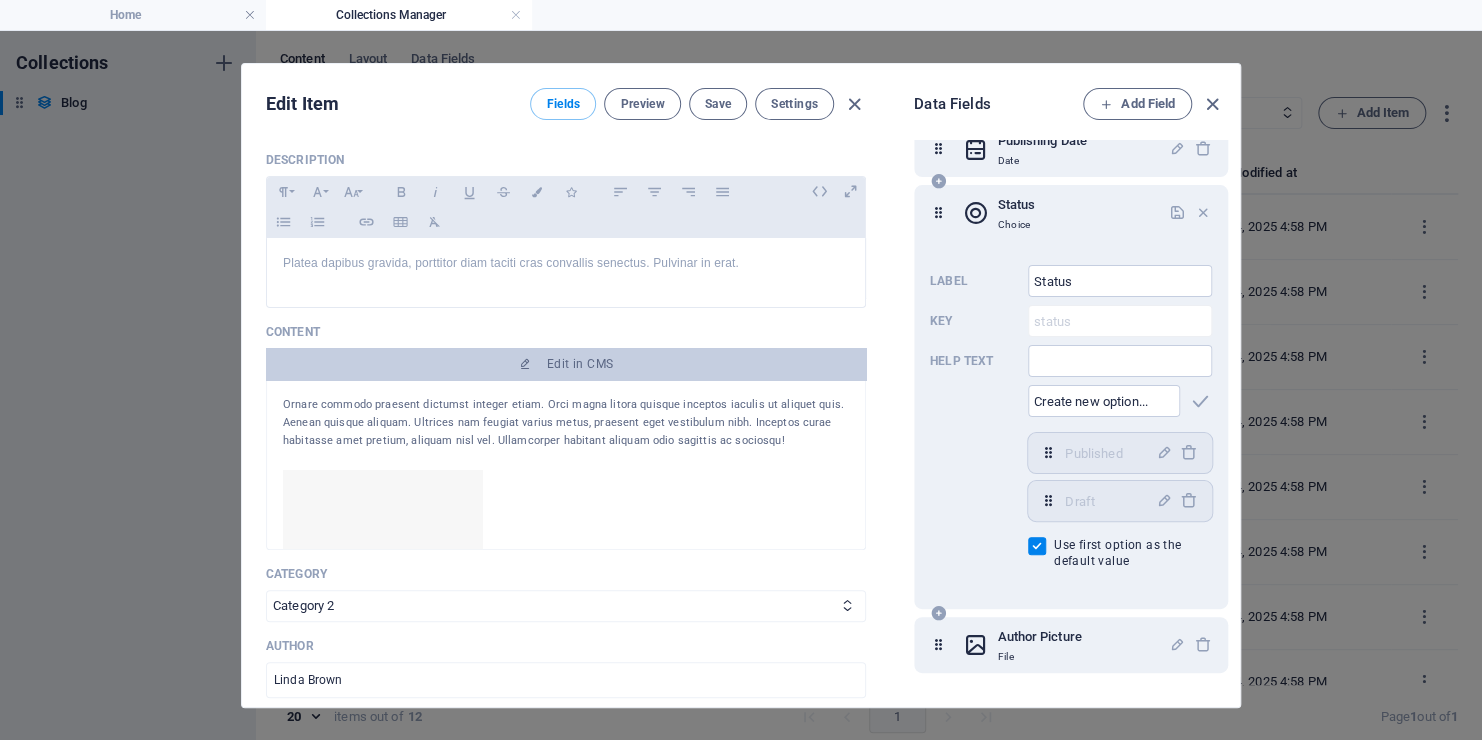 scroll, scrollTop: 0, scrollLeft: 0, axis: both 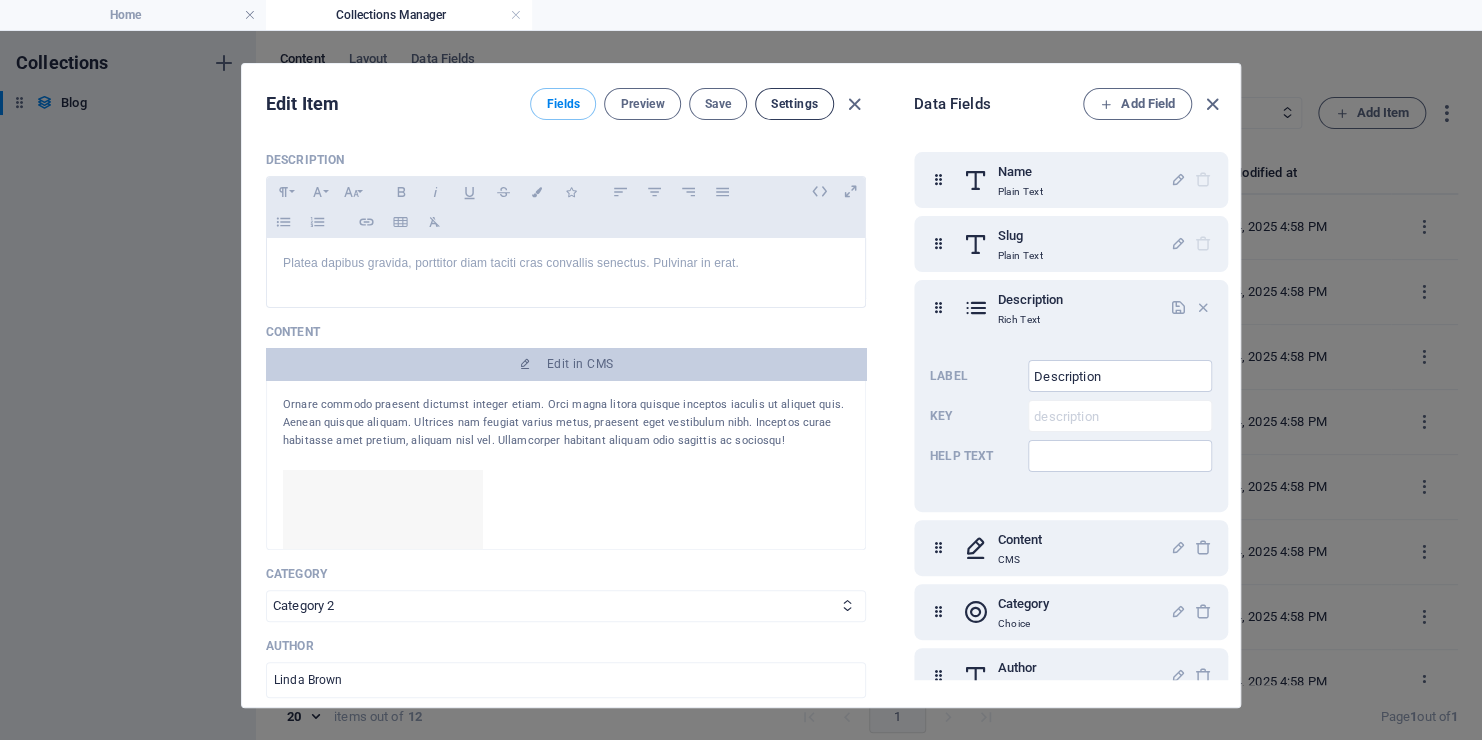 click on "Settings" at bounding box center [794, 104] 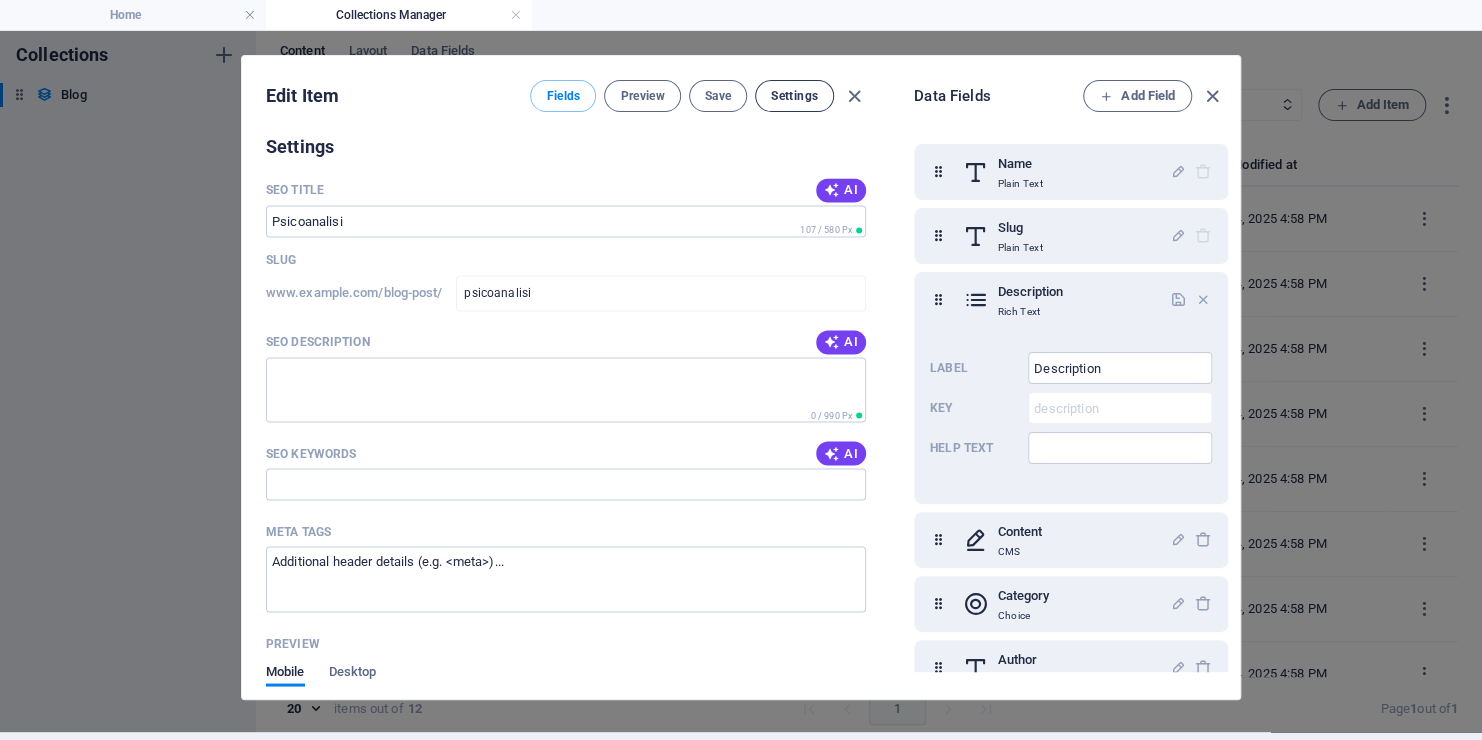 scroll, scrollTop: 1589, scrollLeft: 0, axis: vertical 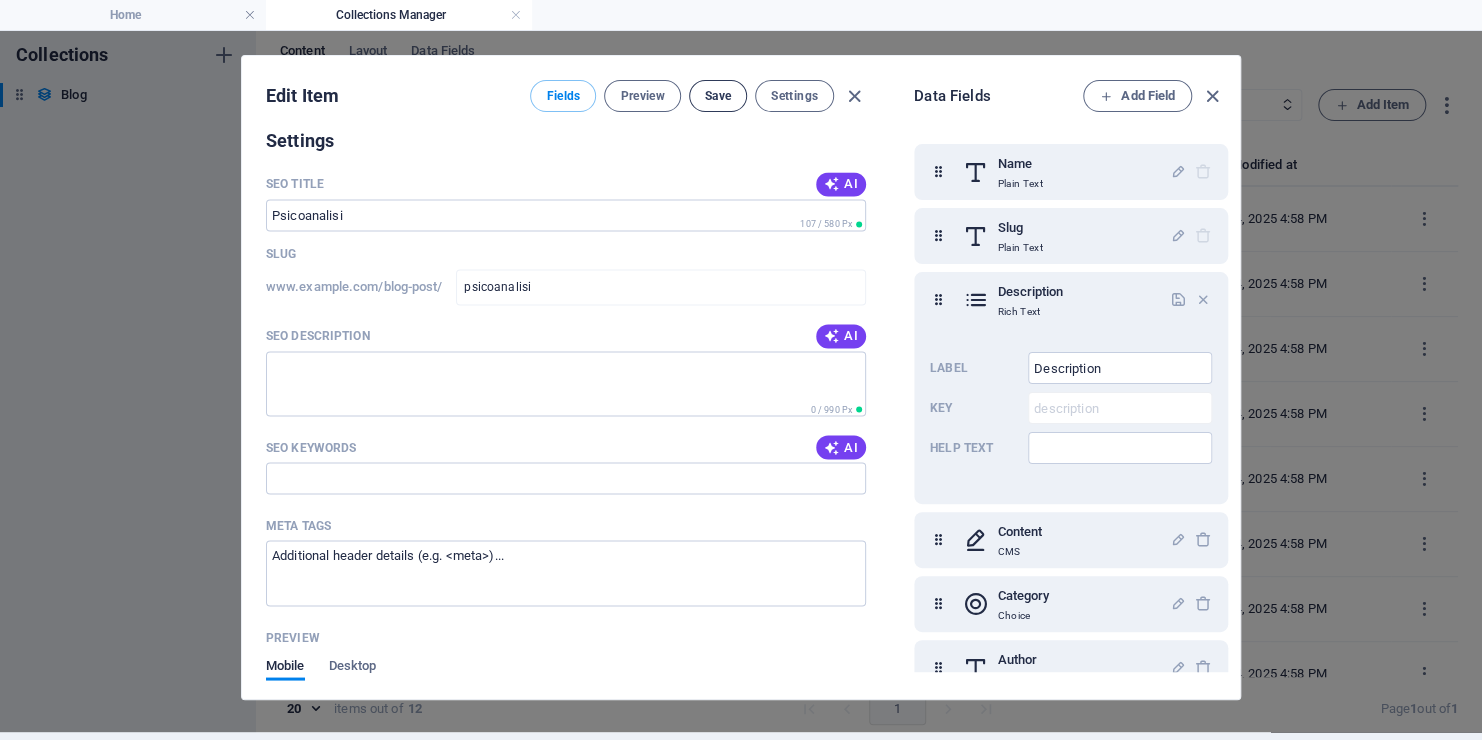 click on "Save" at bounding box center (718, 96) 